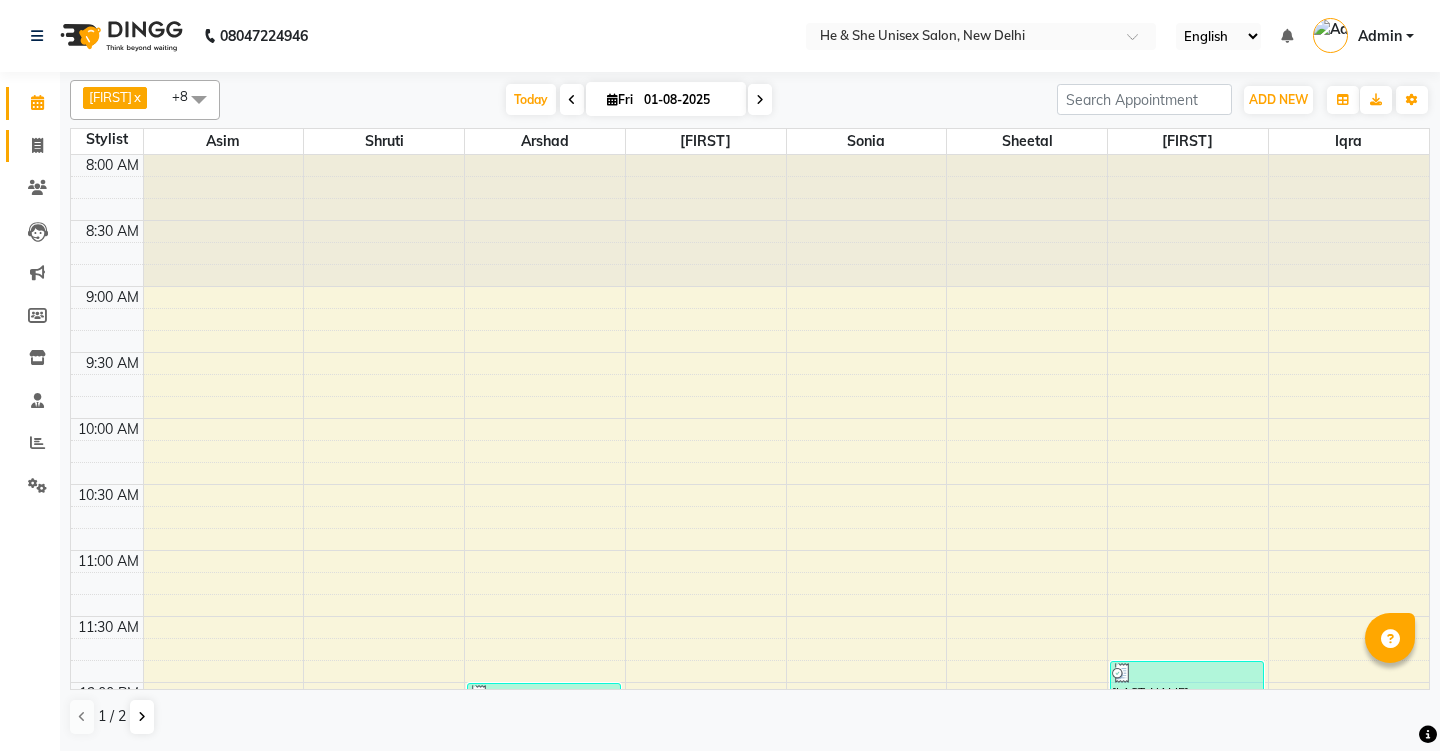 scroll, scrollTop: 0, scrollLeft: 0, axis: both 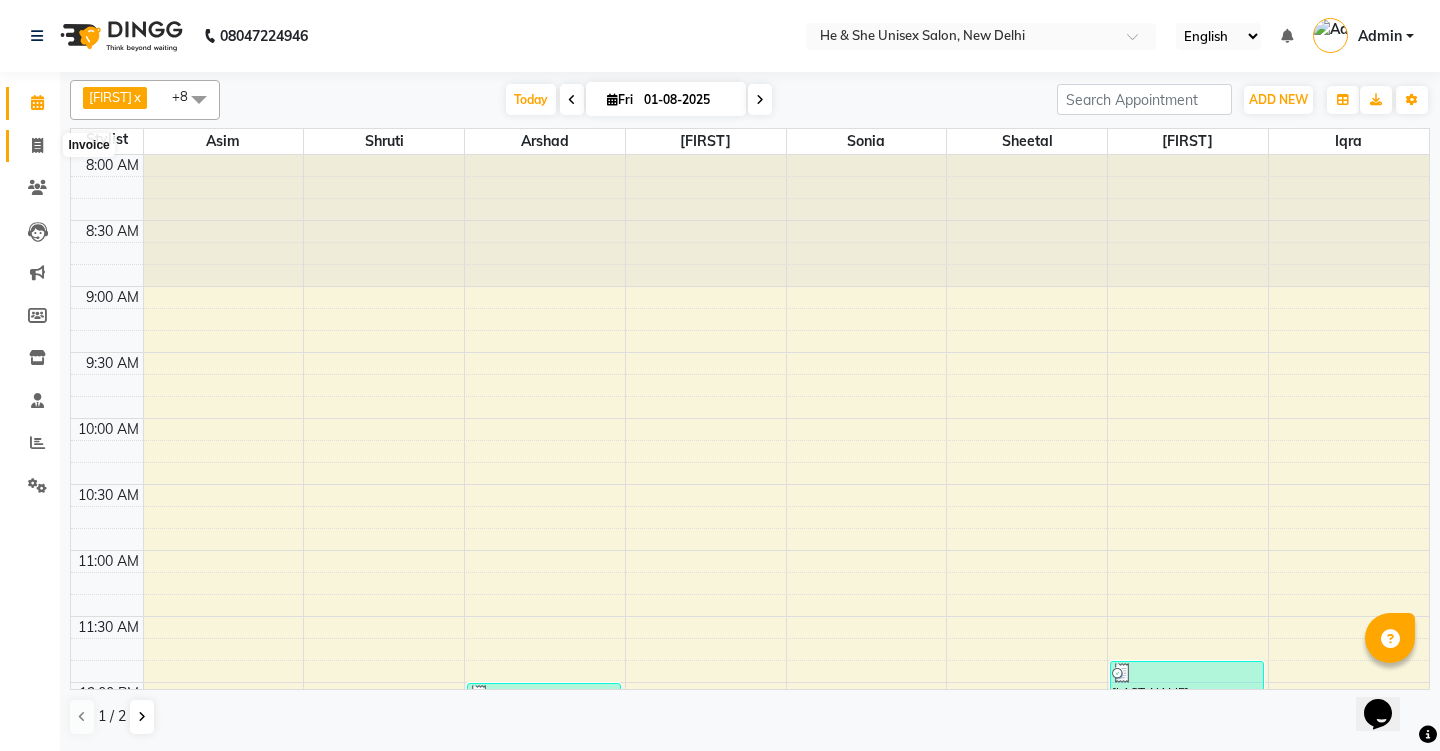 click 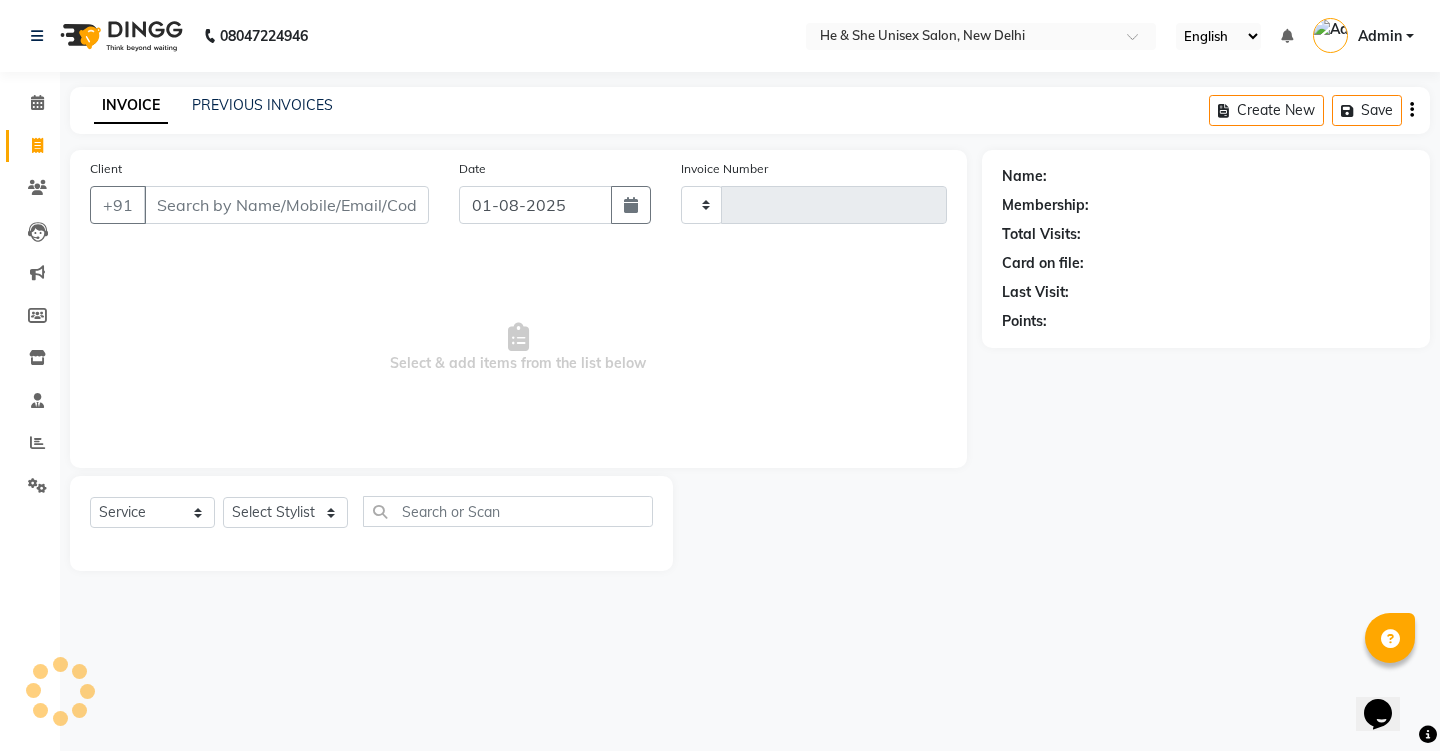 type on "1743" 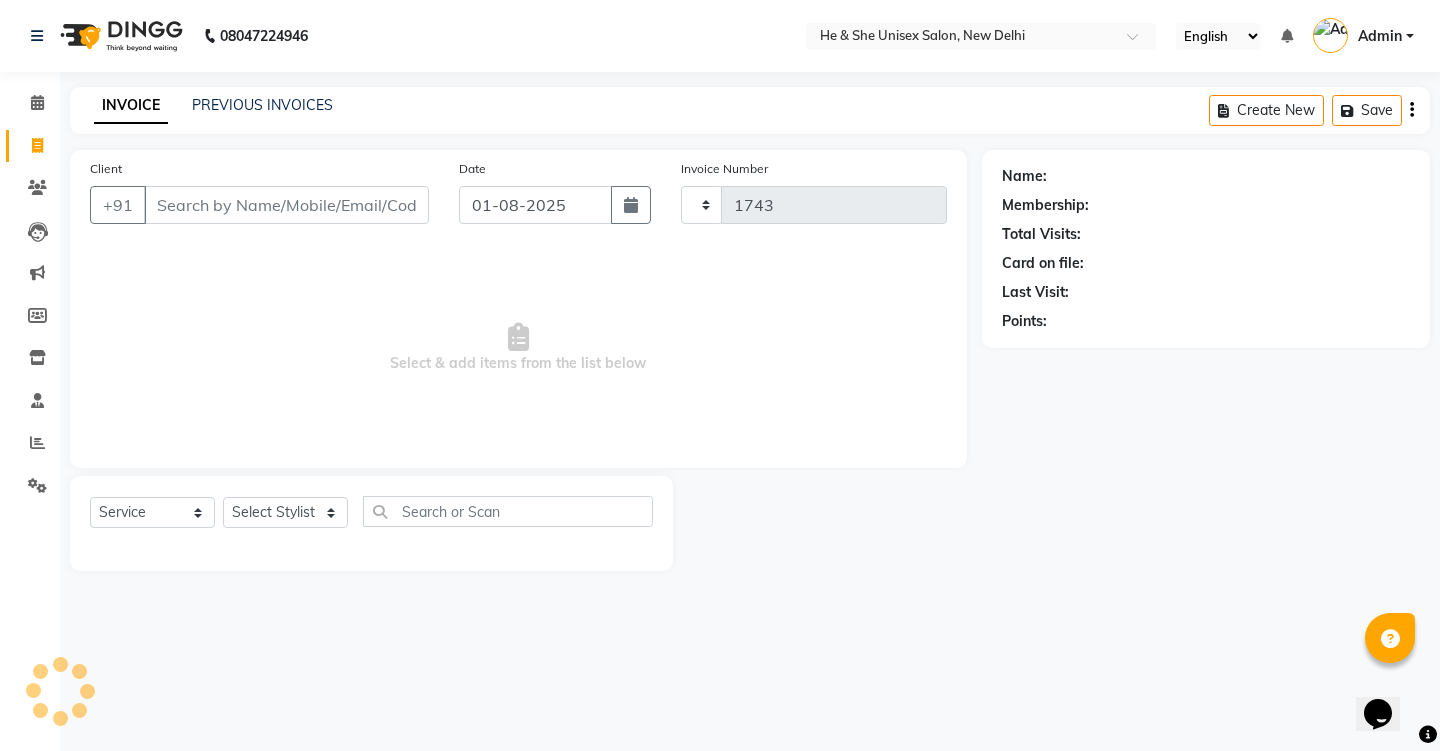 select on "4745" 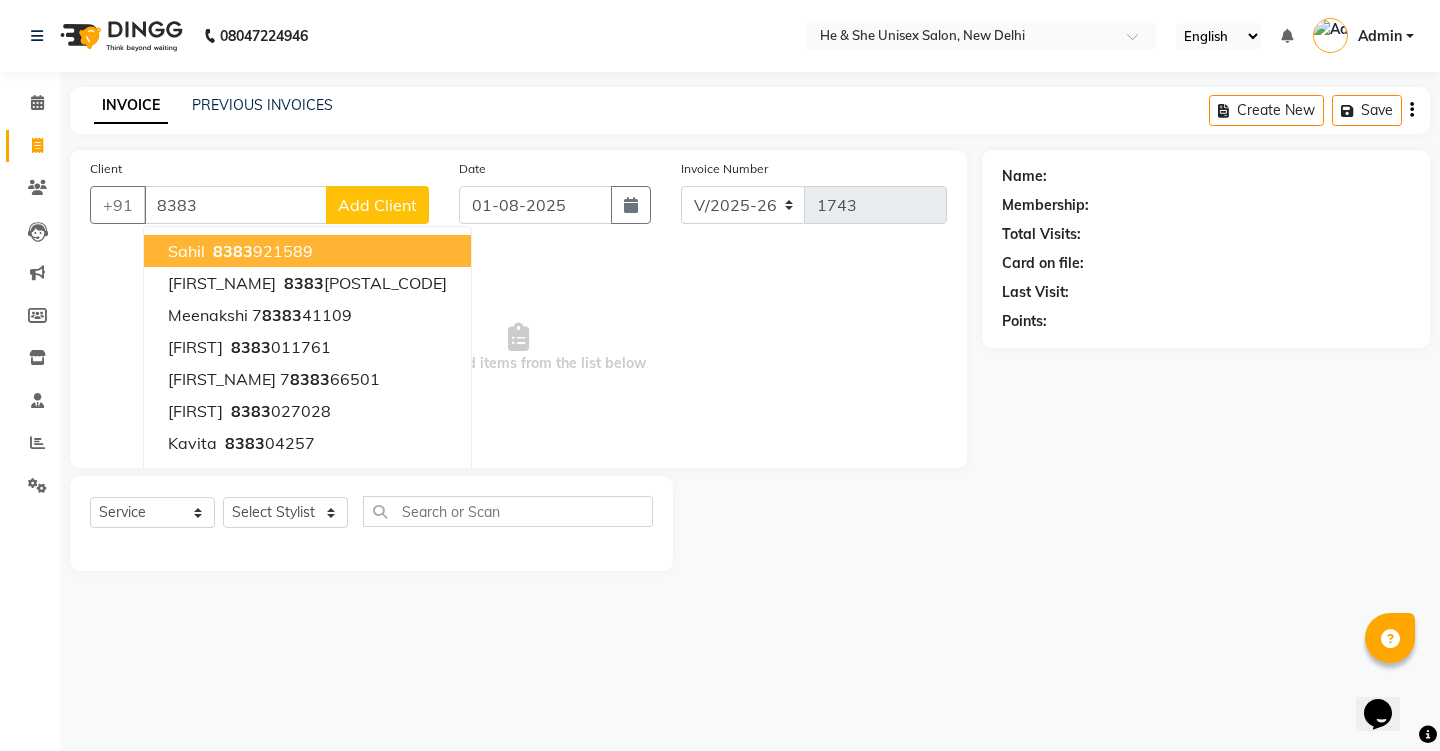 click on "8383" at bounding box center [233, 251] 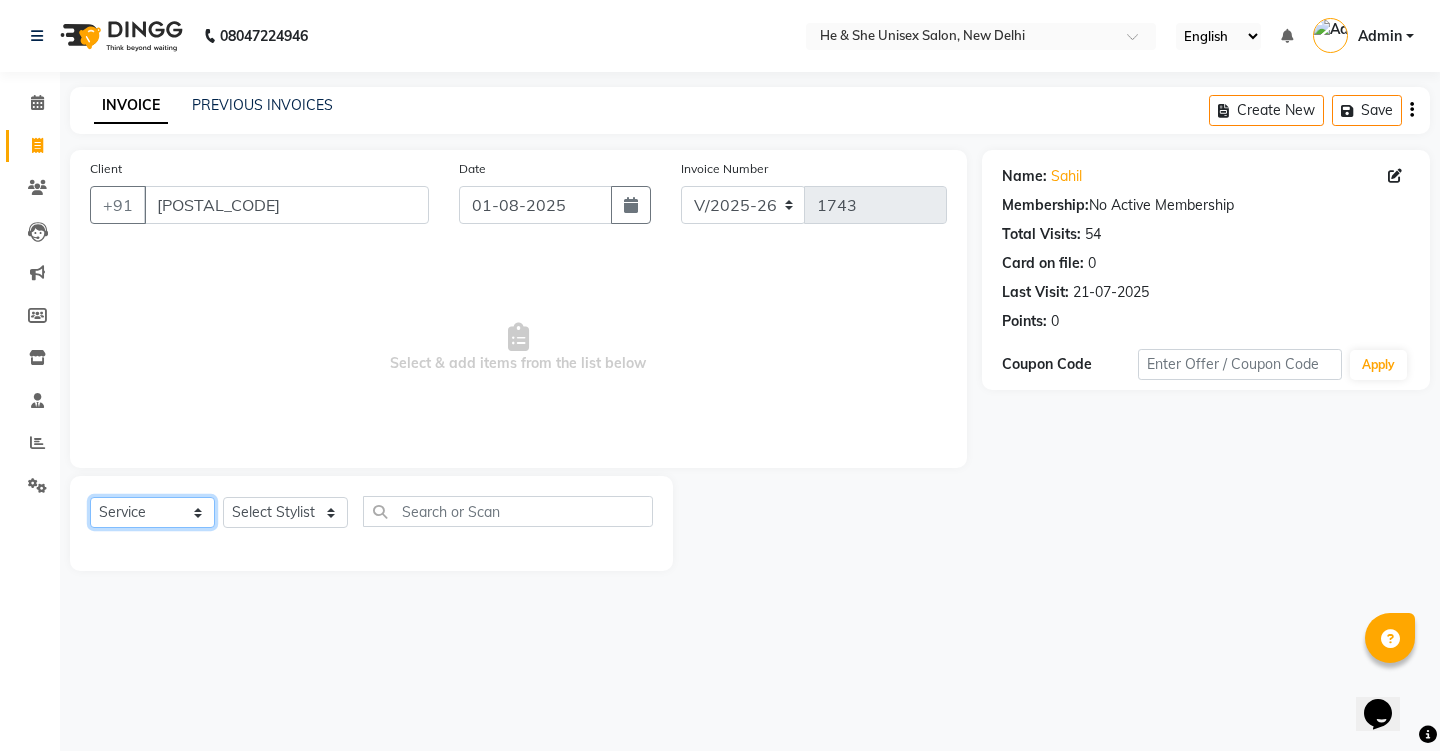 click on "Select  Service  Product  Membership  Package Voucher Prepaid Gift Card" 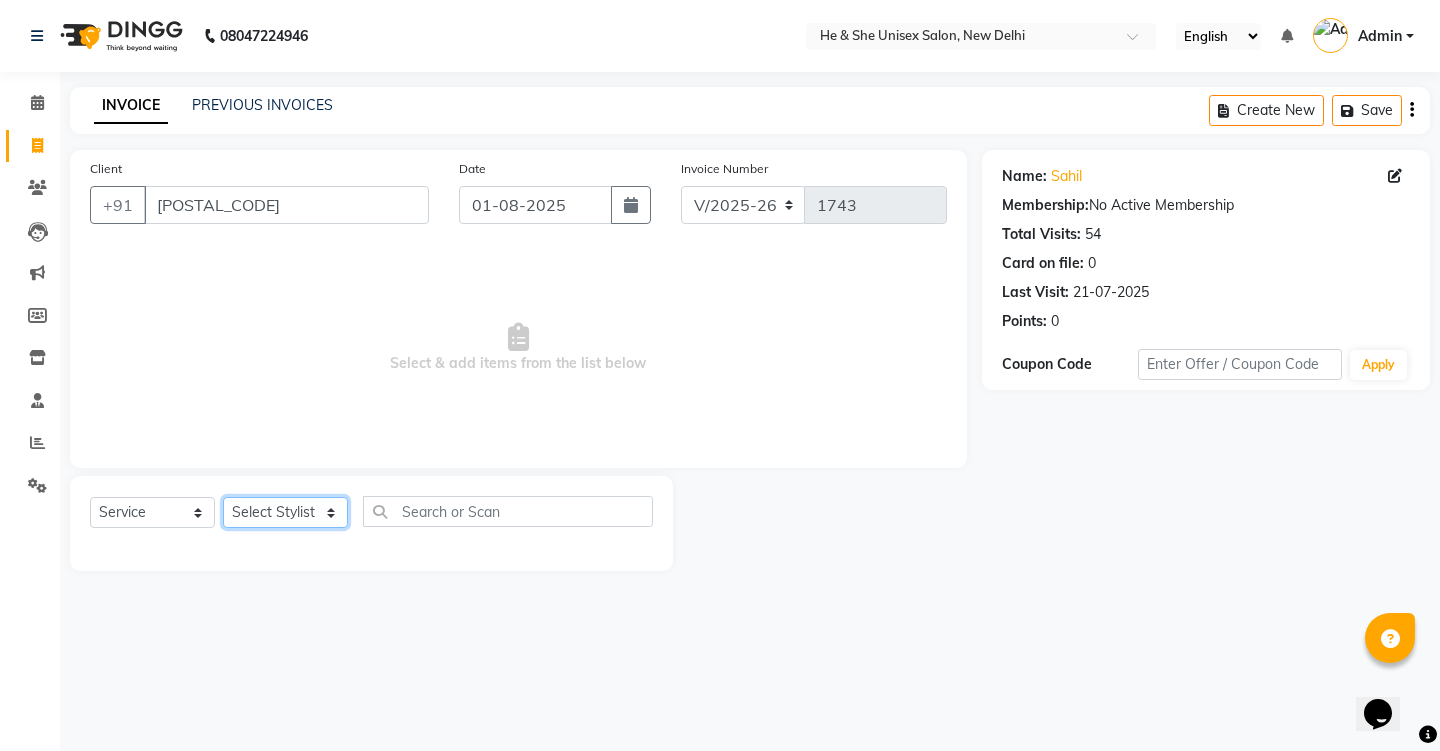 drag, startPoint x: 230, startPoint y: 510, endPoint x: 248, endPoint y: 507, distance: 18.248287 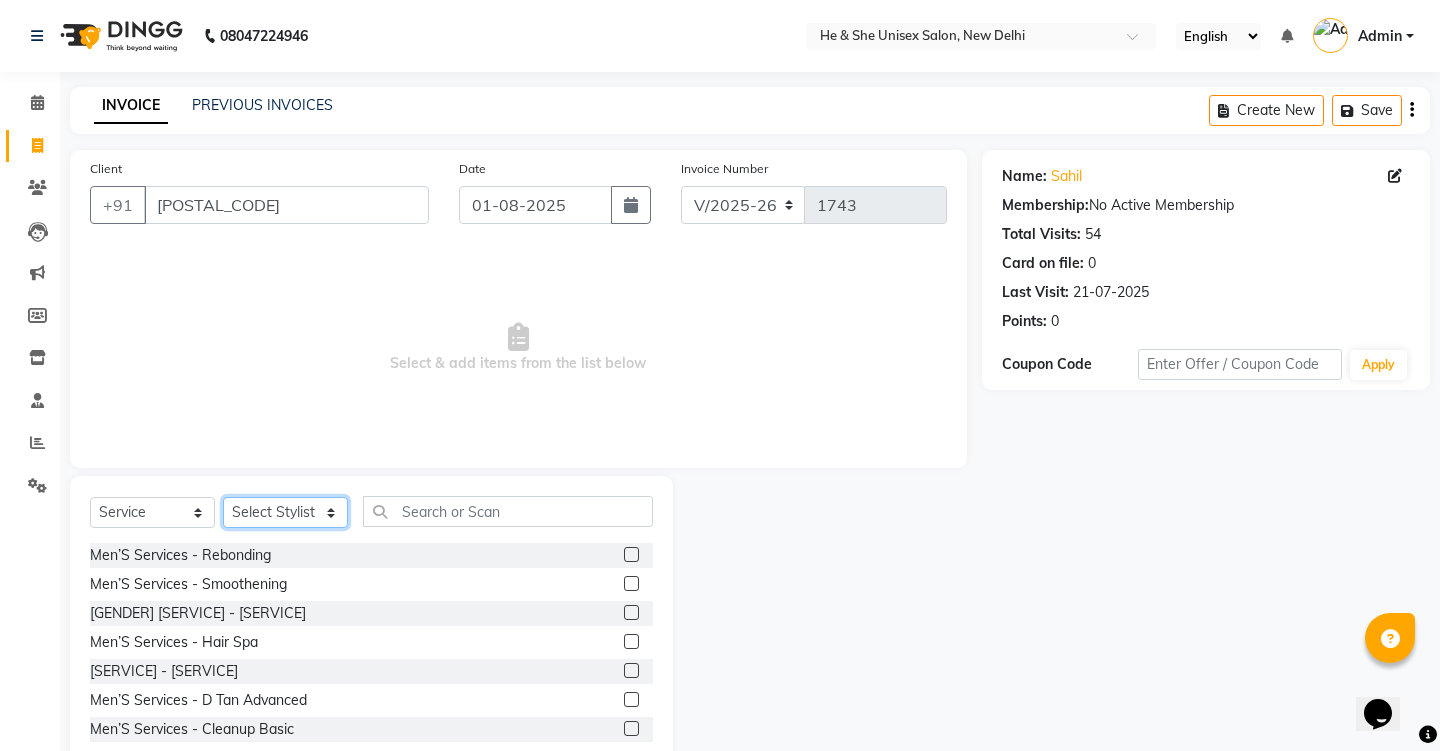select on "28385" 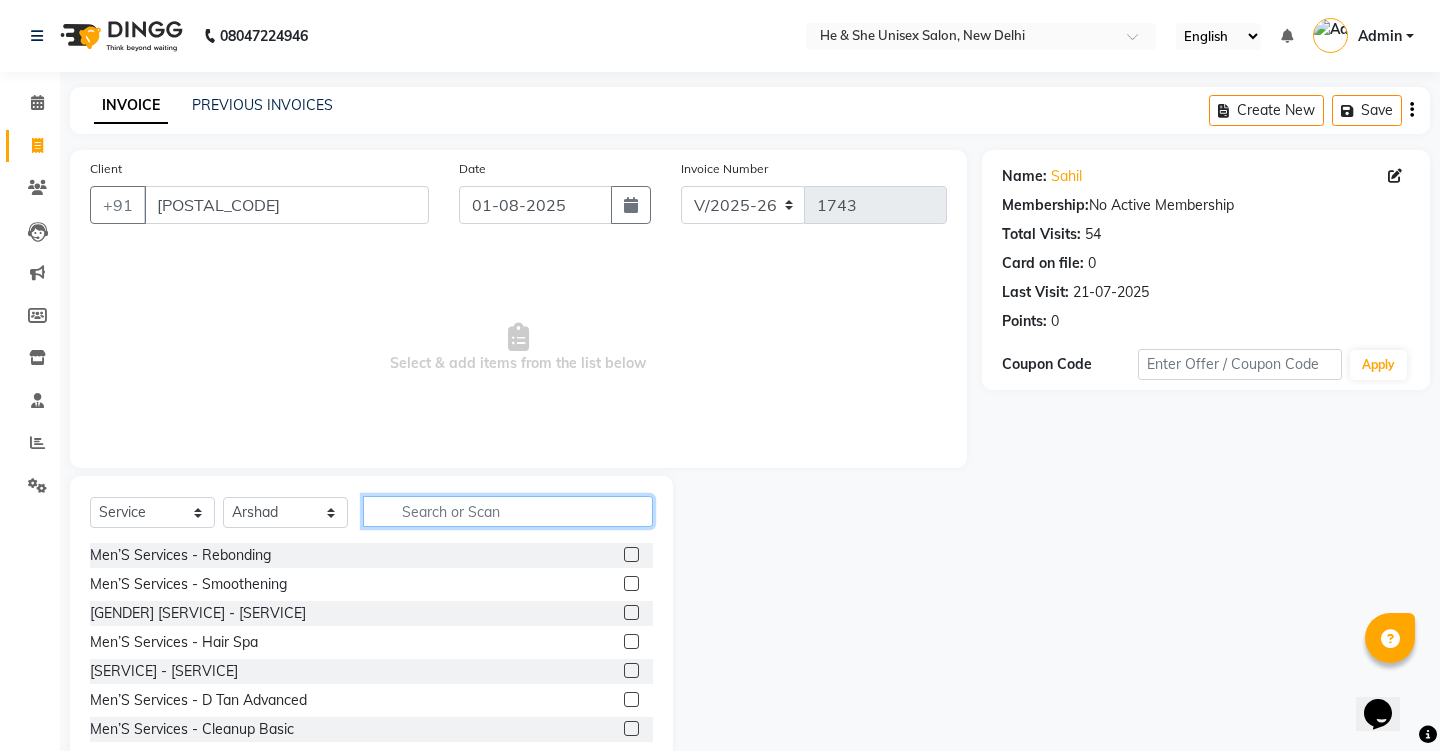 click 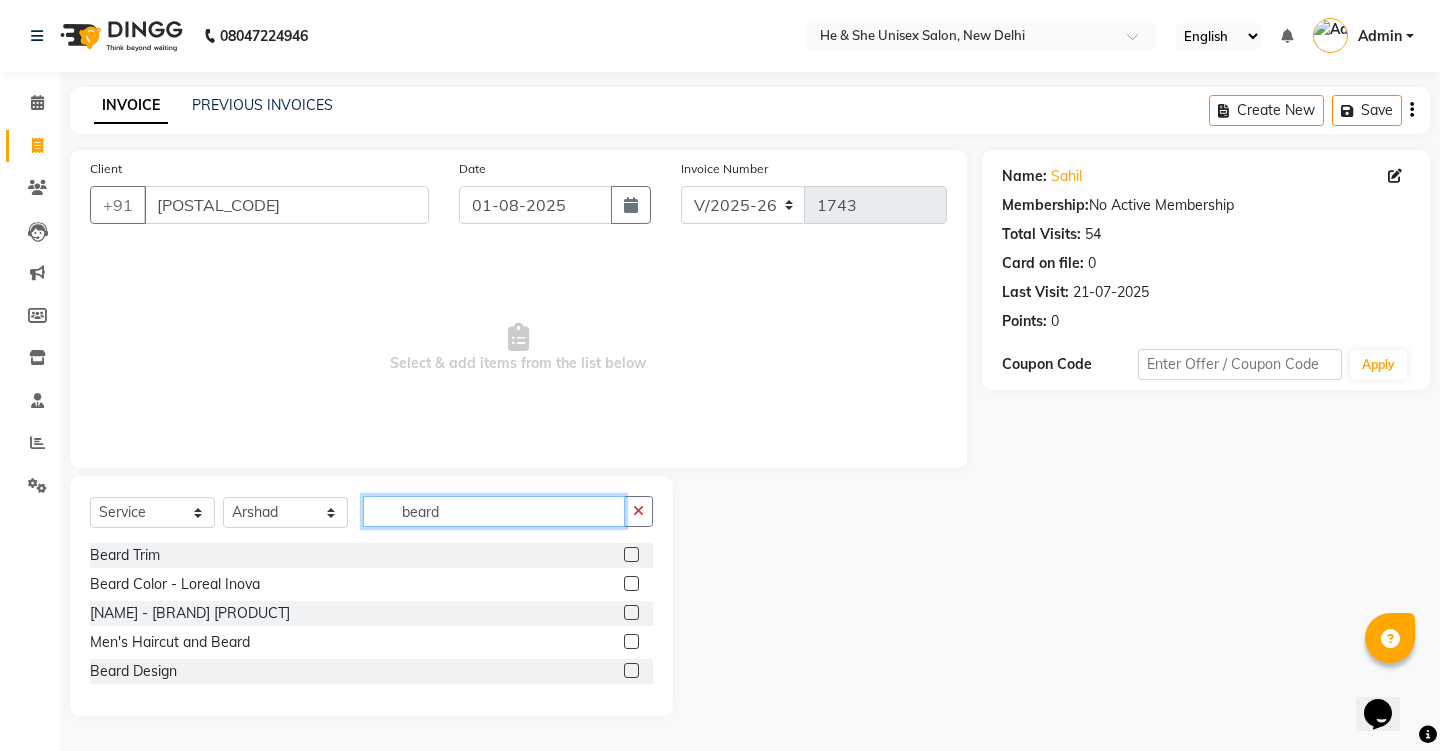 type on "beard" 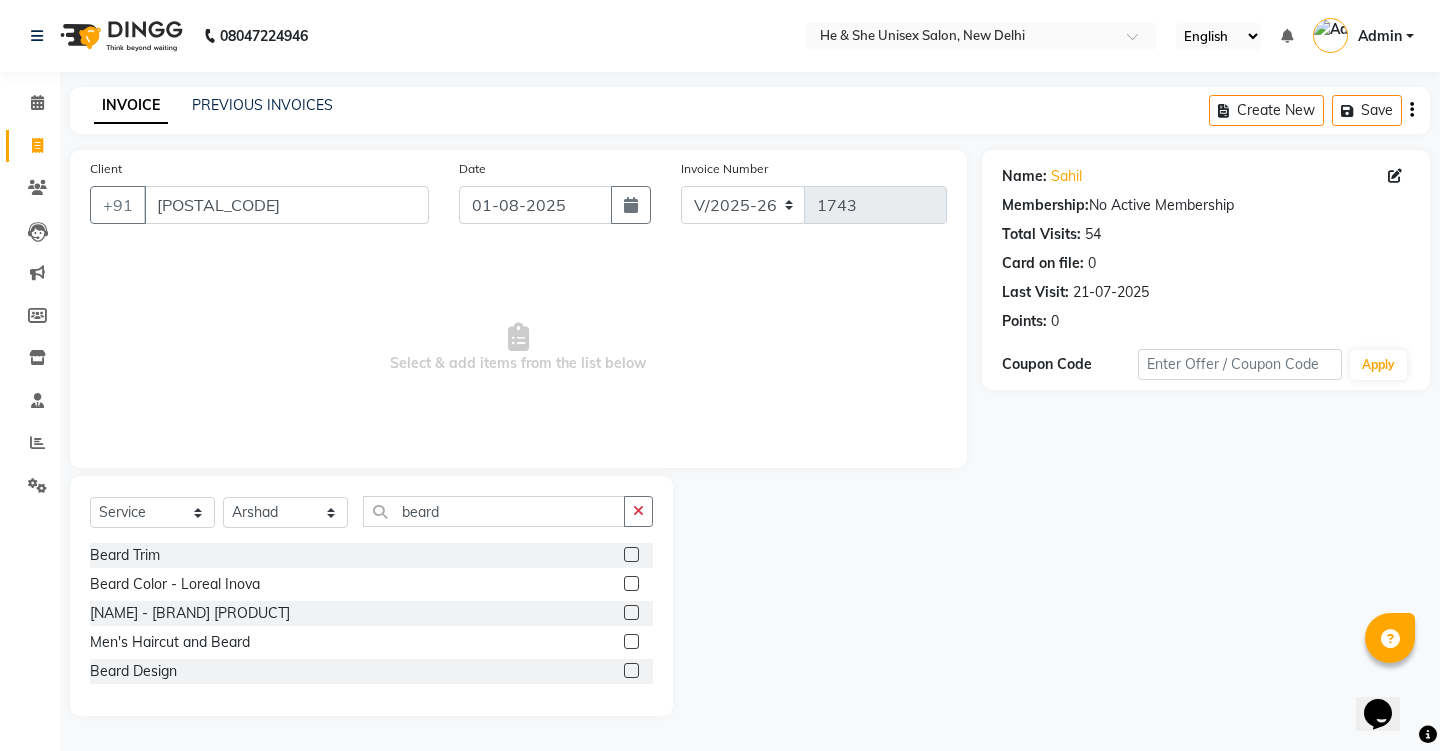 click 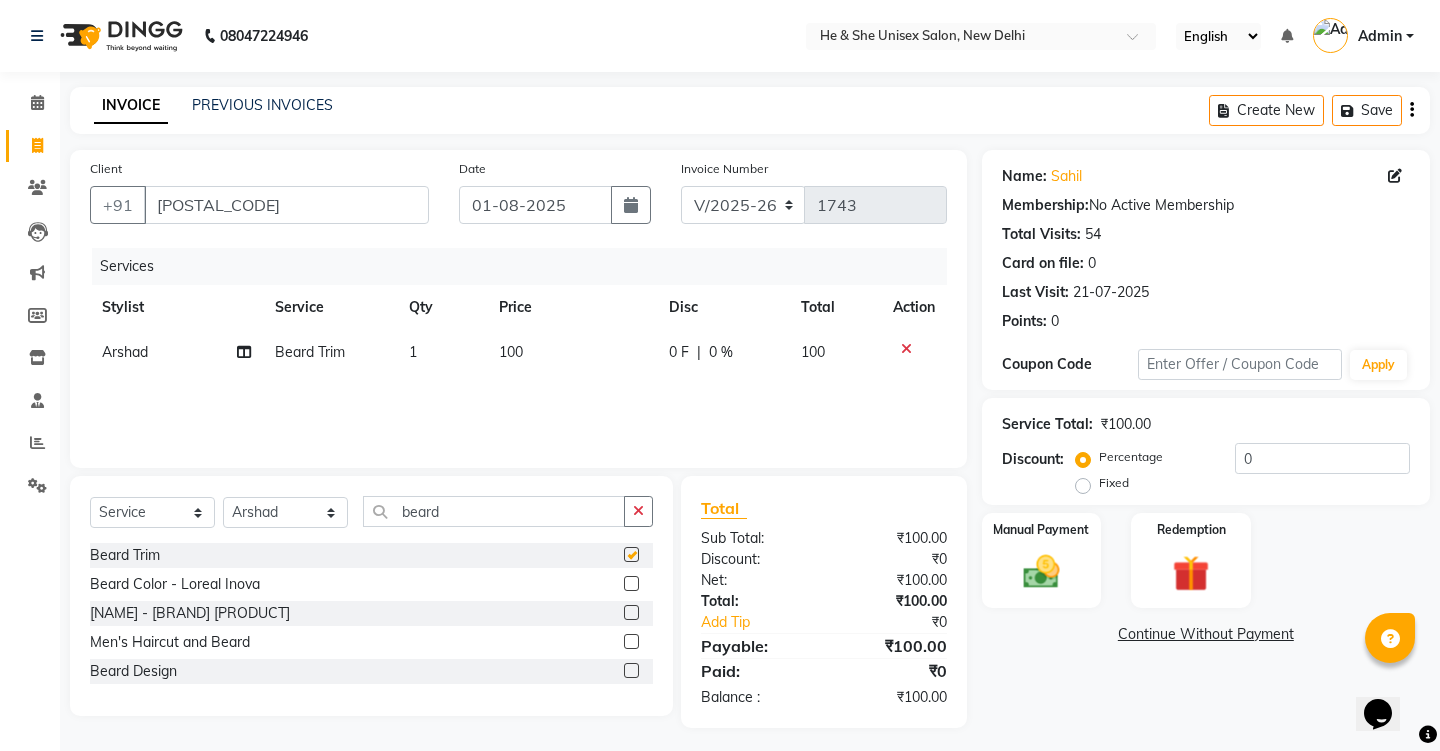 checkbox on "false" 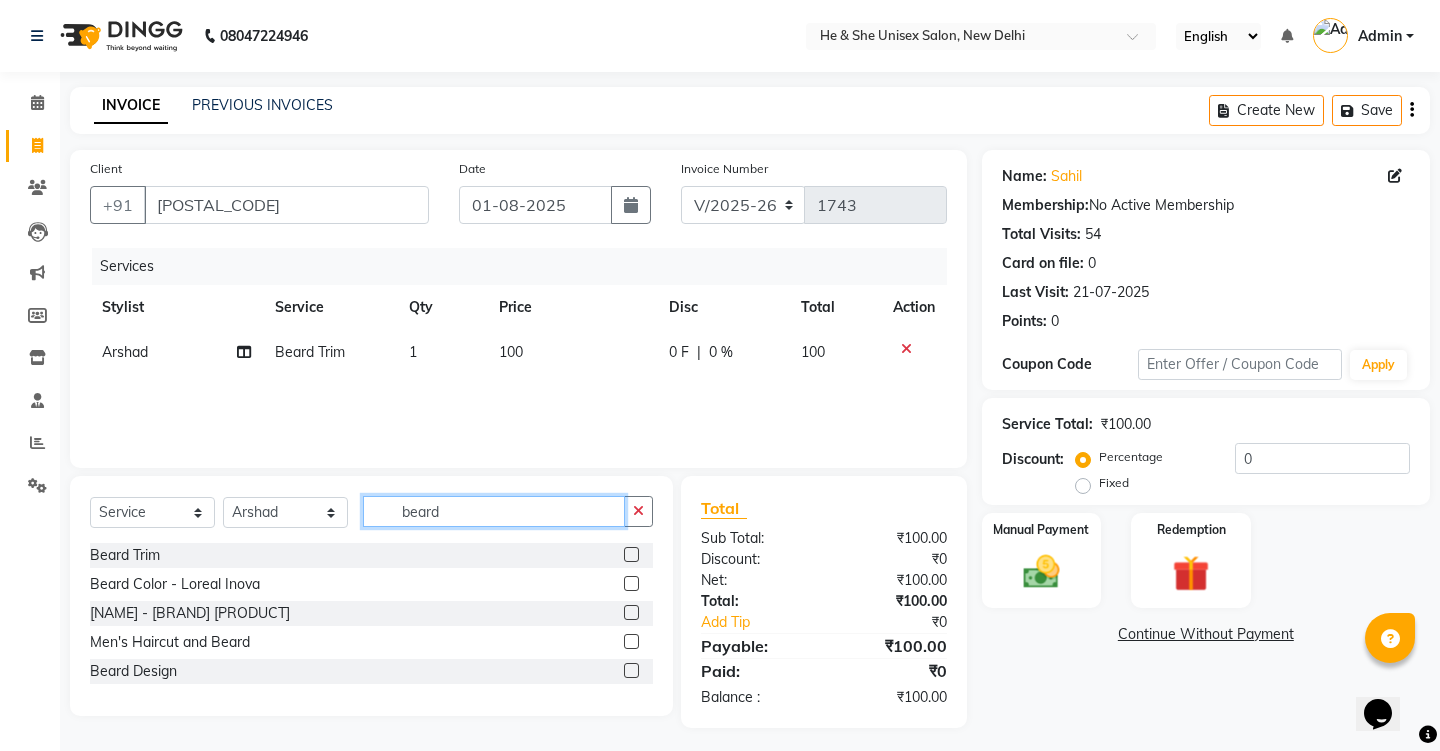 click on "beard" 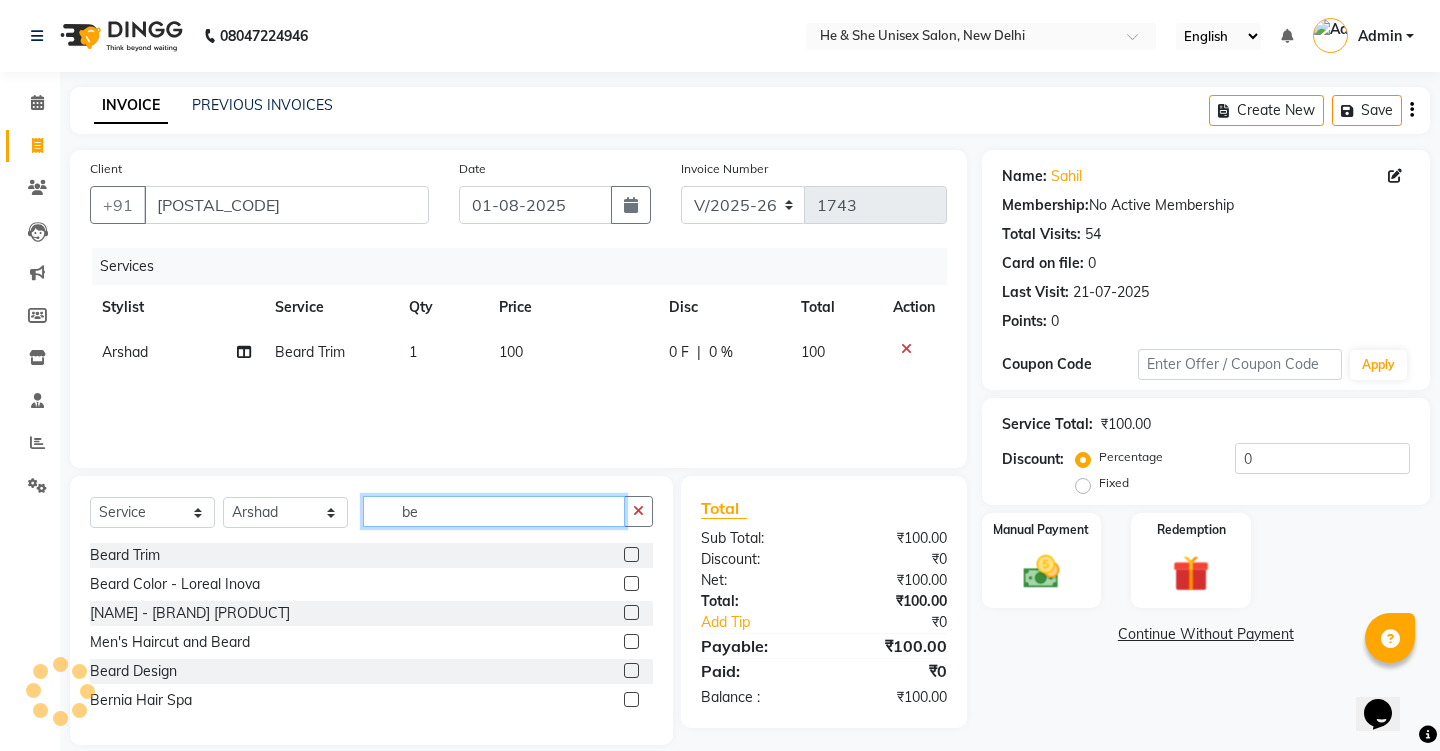 type on "b" 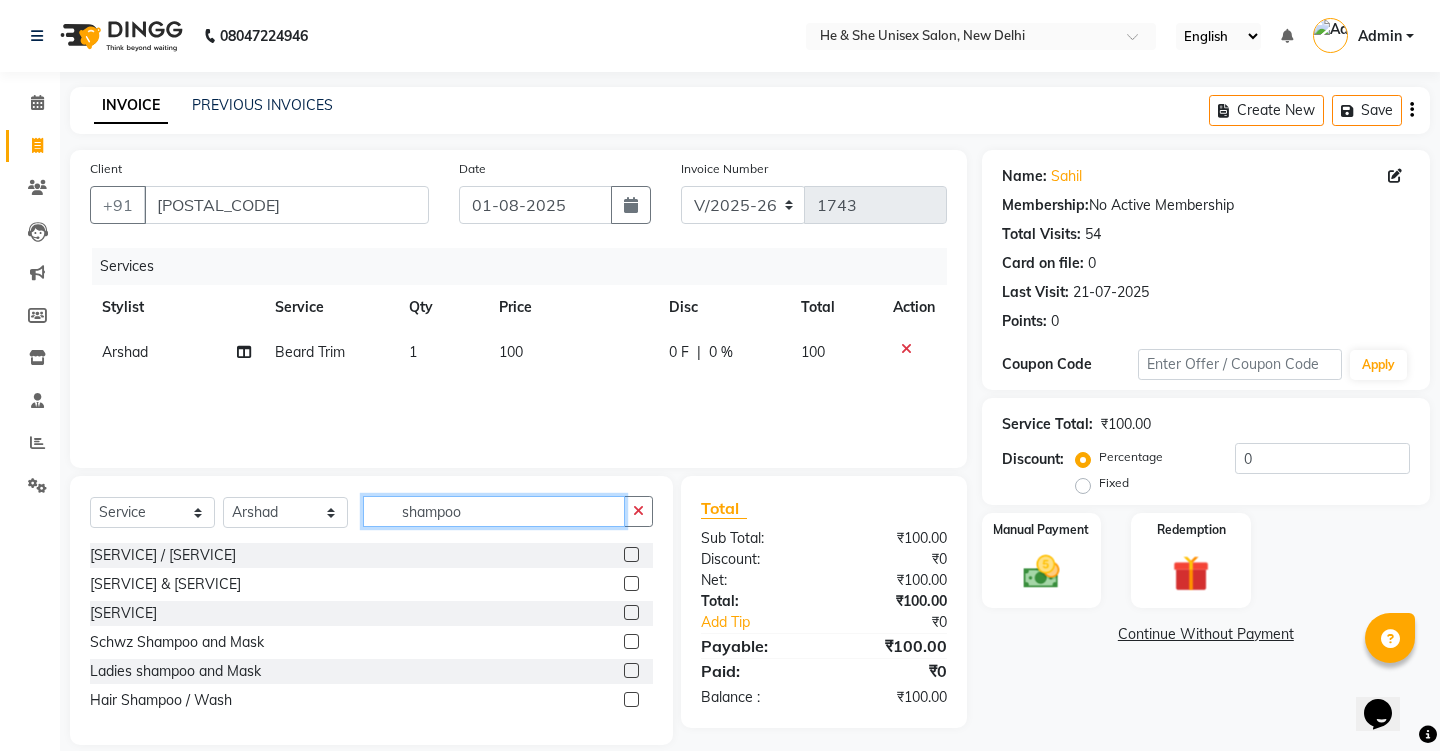 type on "shampoo" 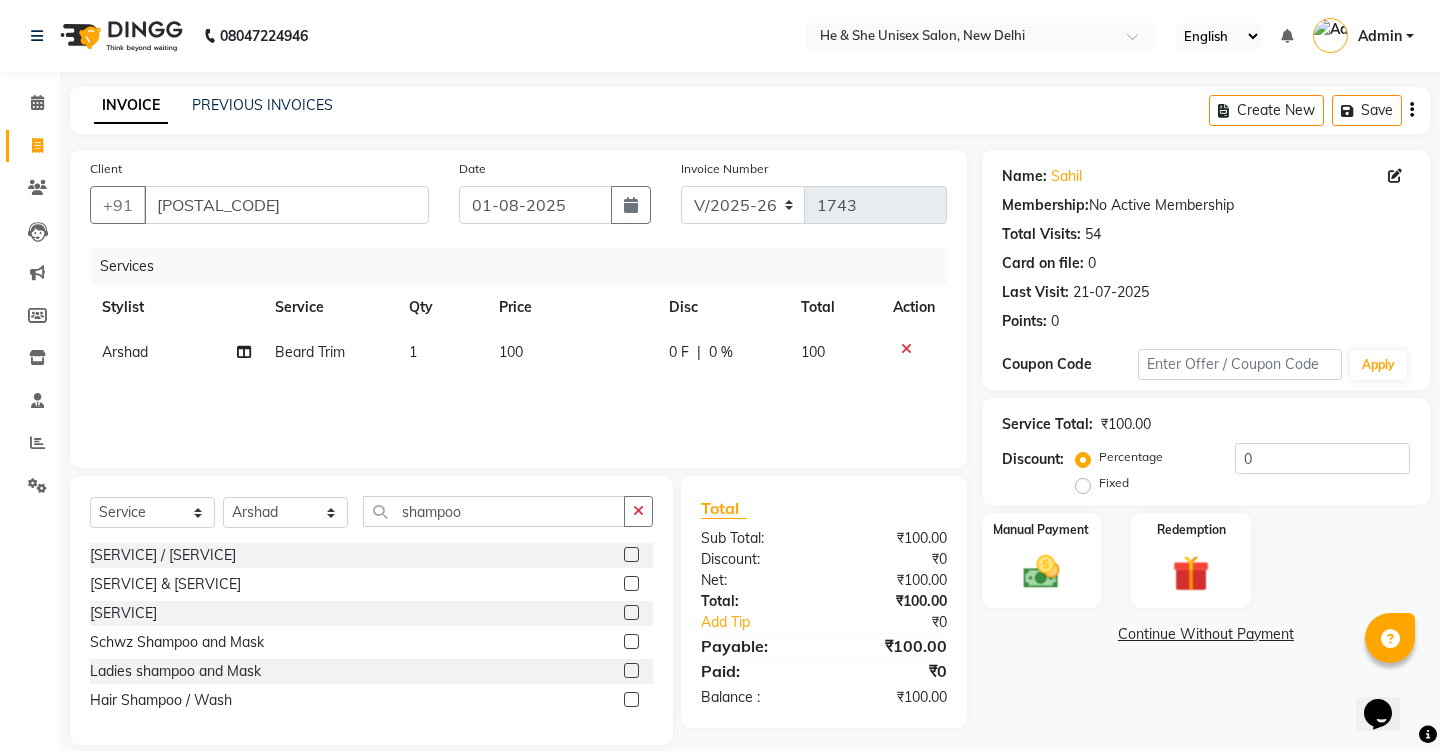 click 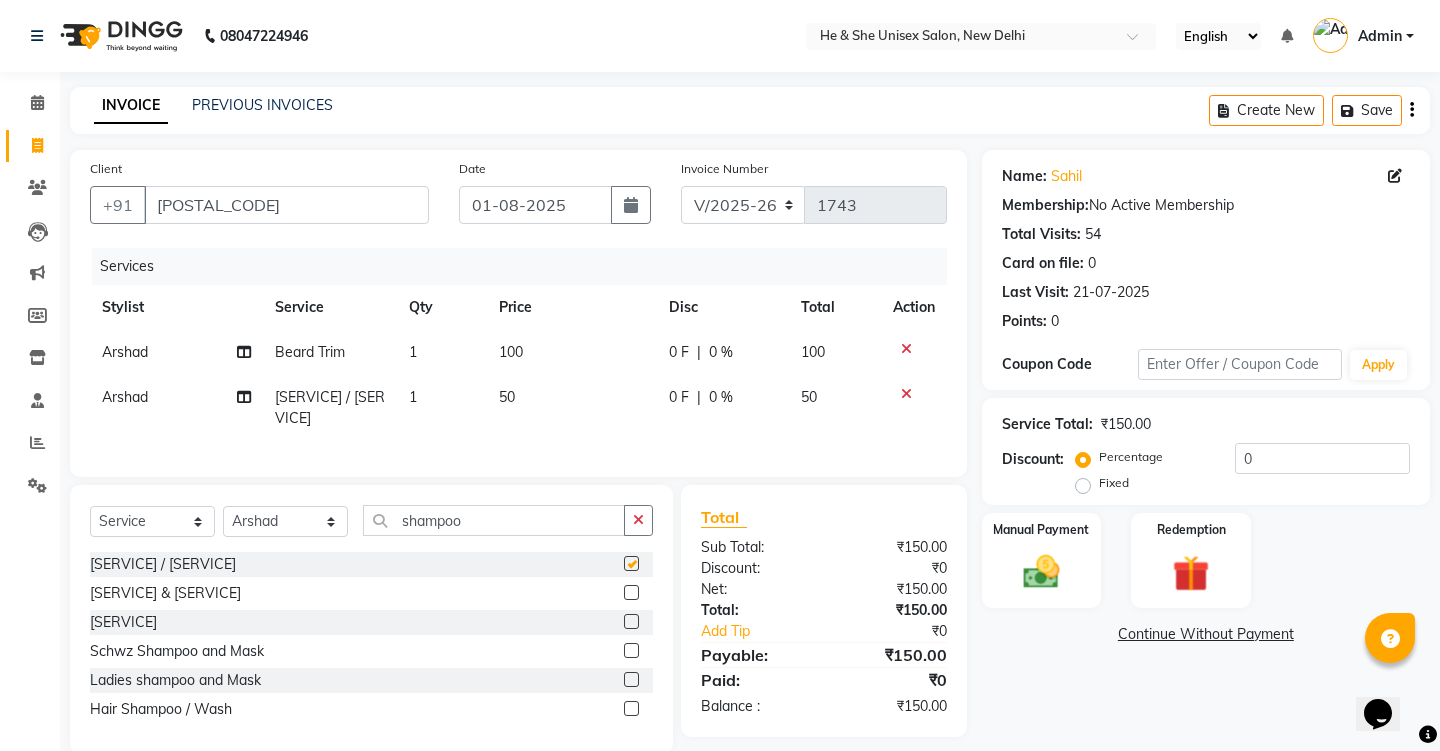 checkbox on "false" 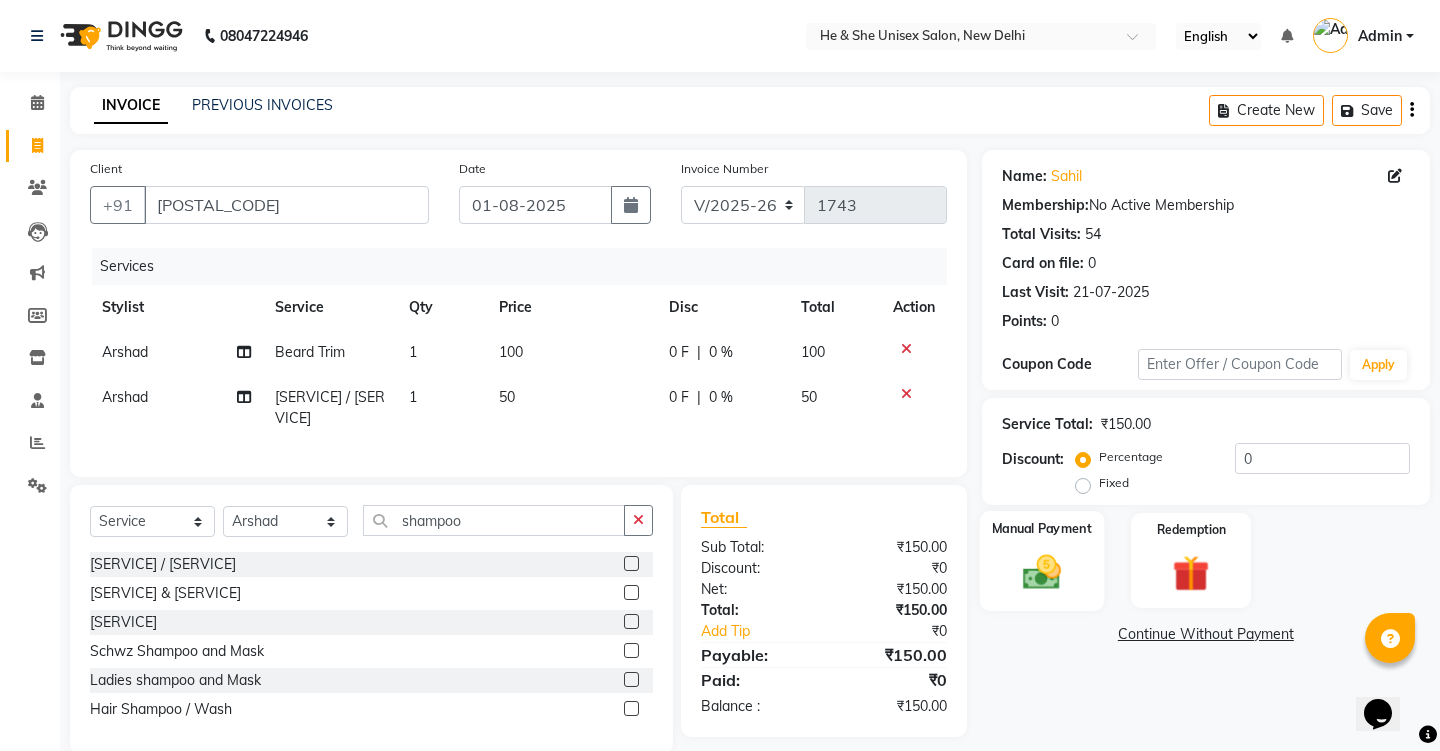 click 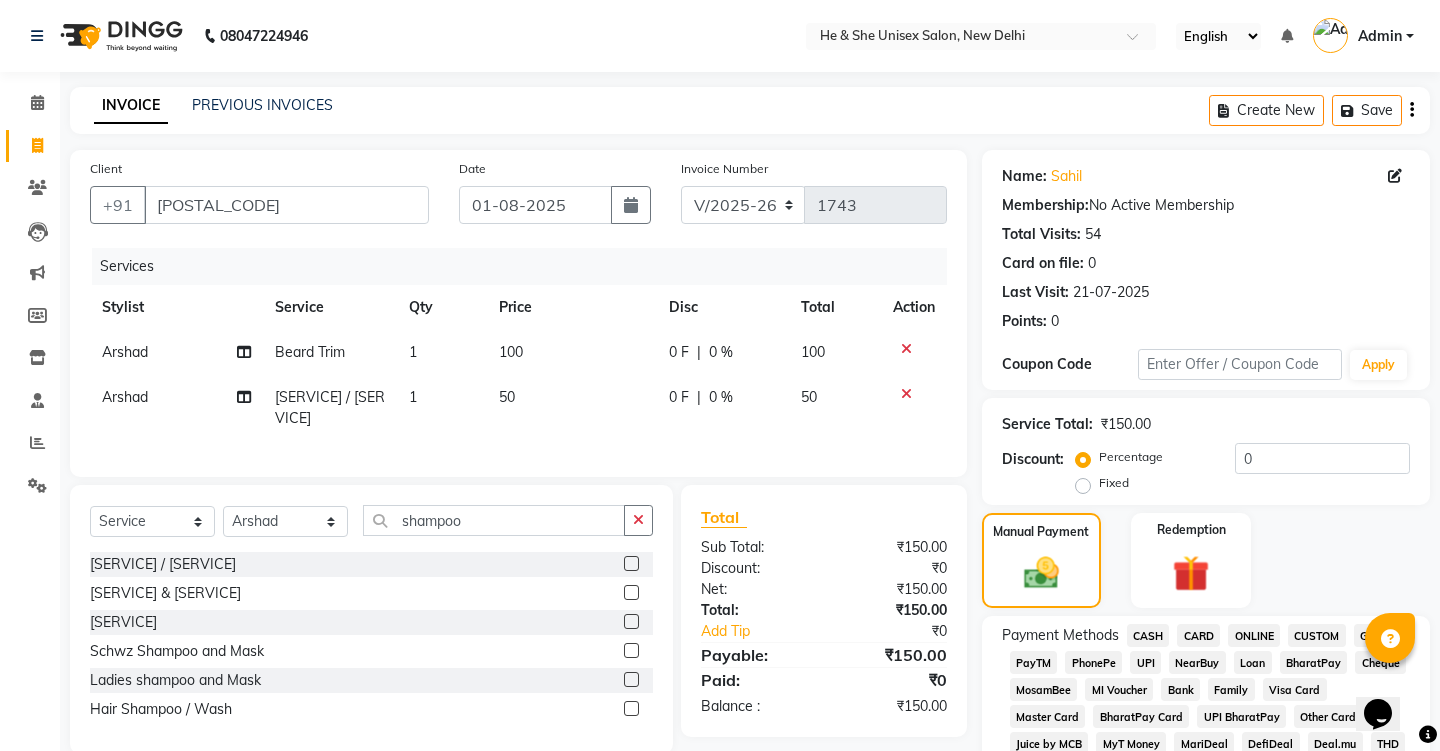 click on "PhonePe" 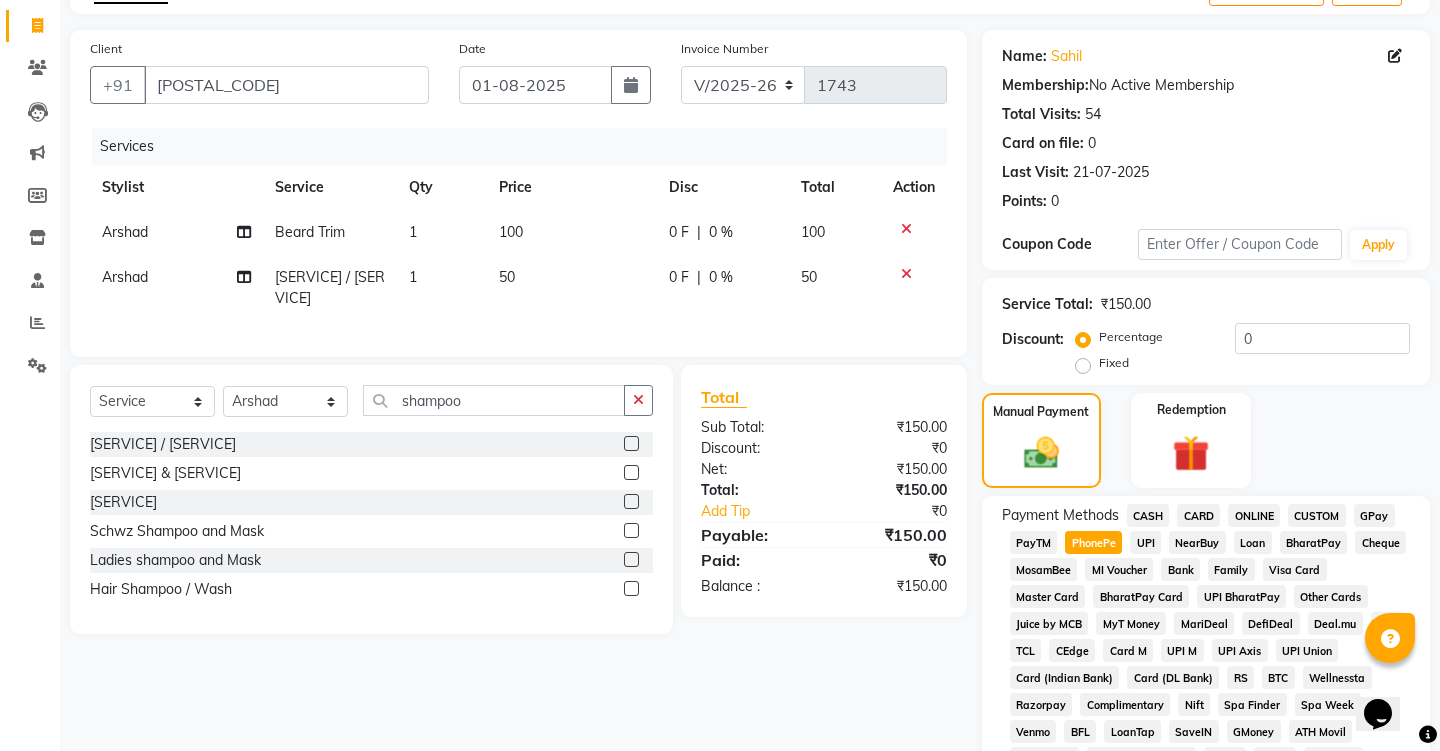 scroll, scrollTop: 200, scrollLeft: 0, axis: vertical 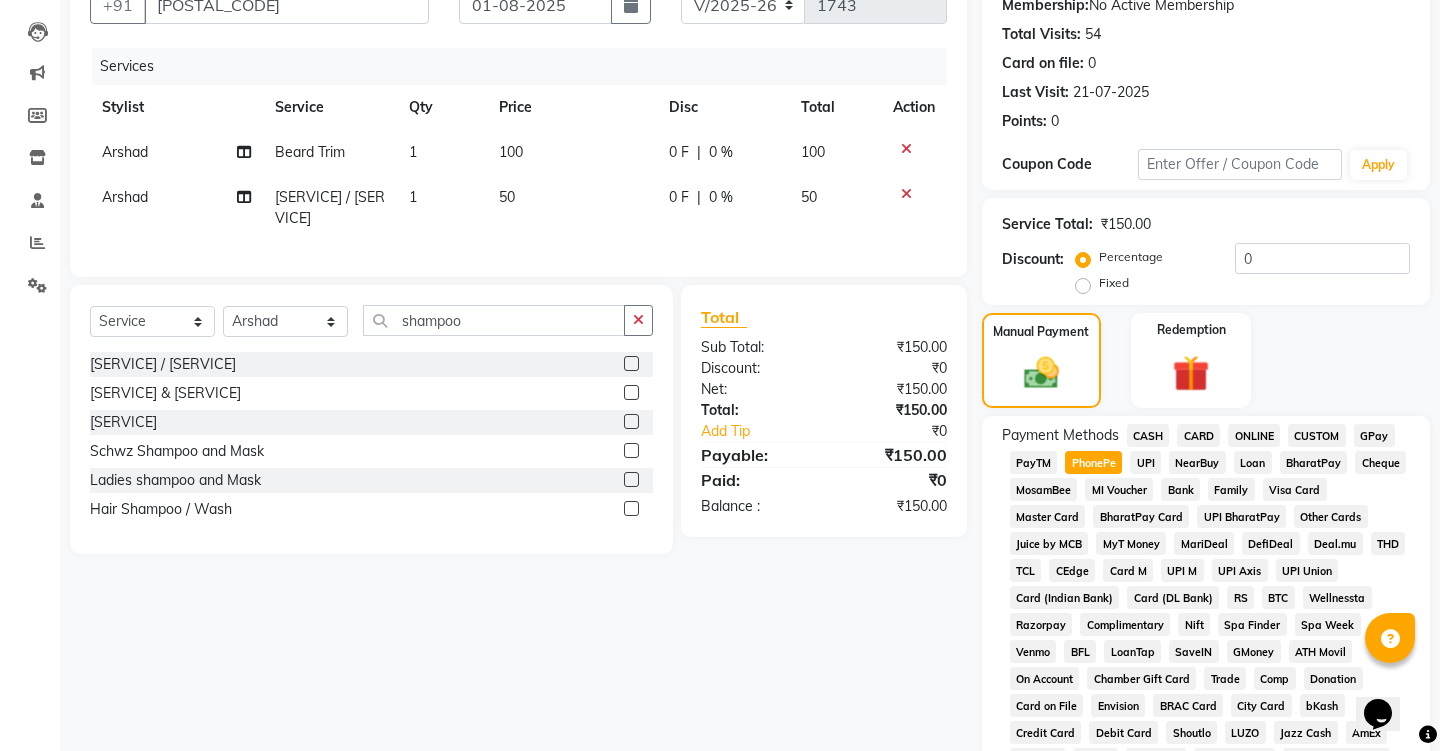 click on "UPI" 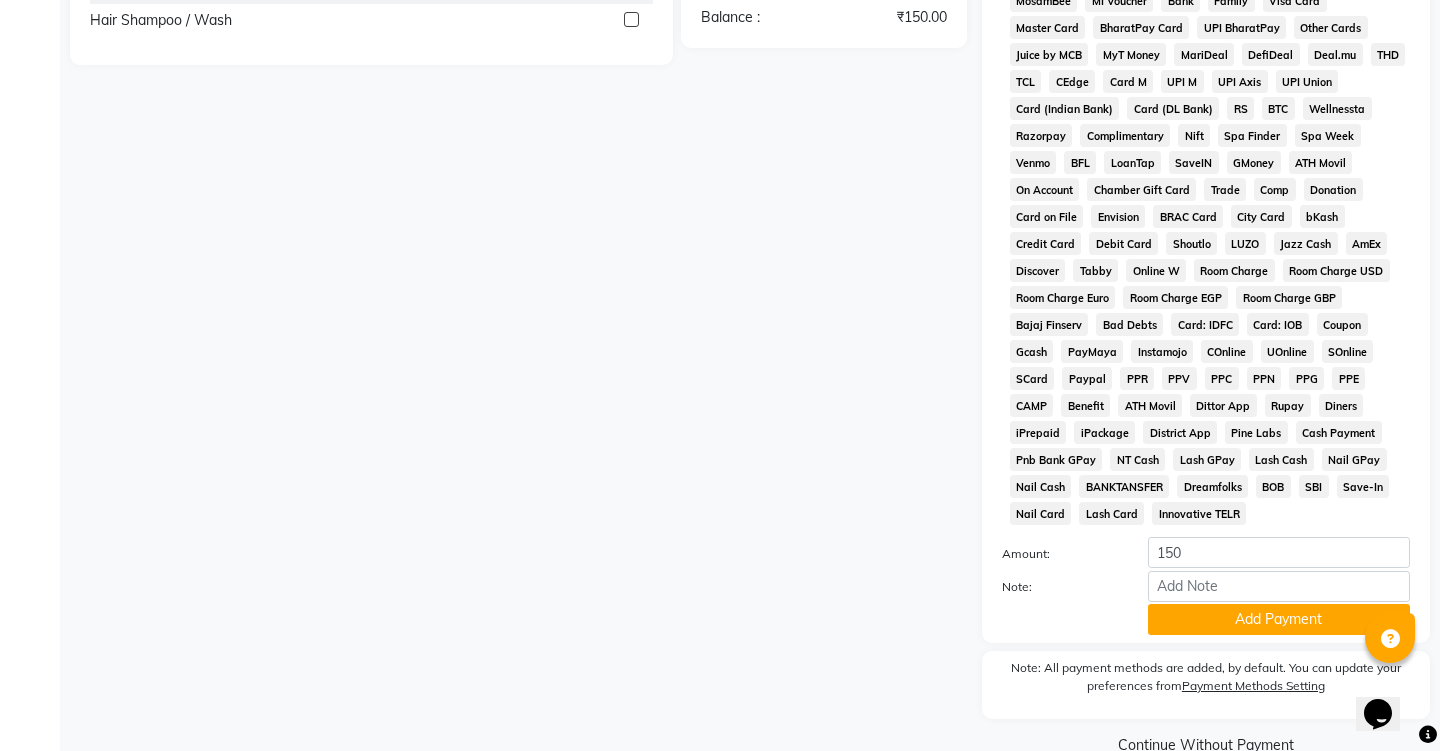 scroll, scrollTop: 727, scrollLeft: 0, axis: vertical 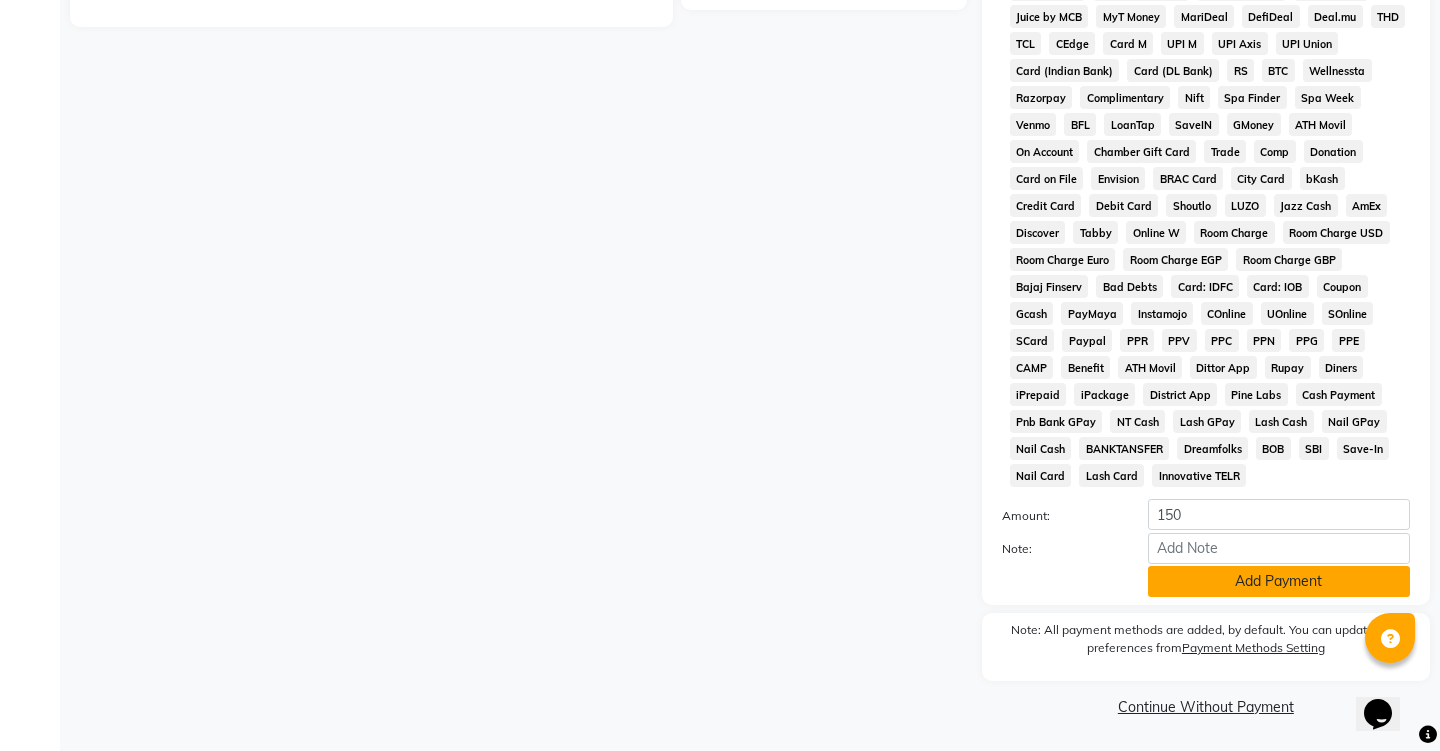 click on "Add Payment" 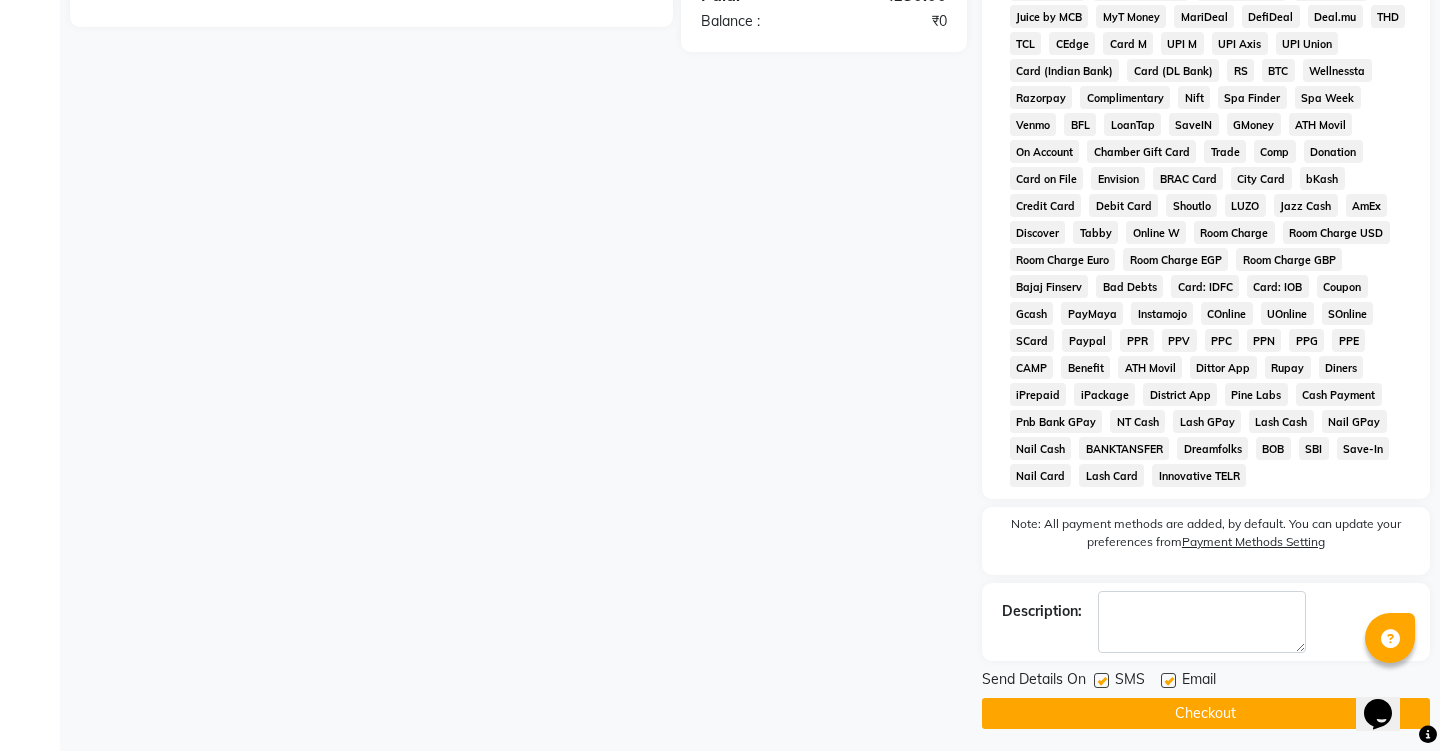 click on "Checkout" 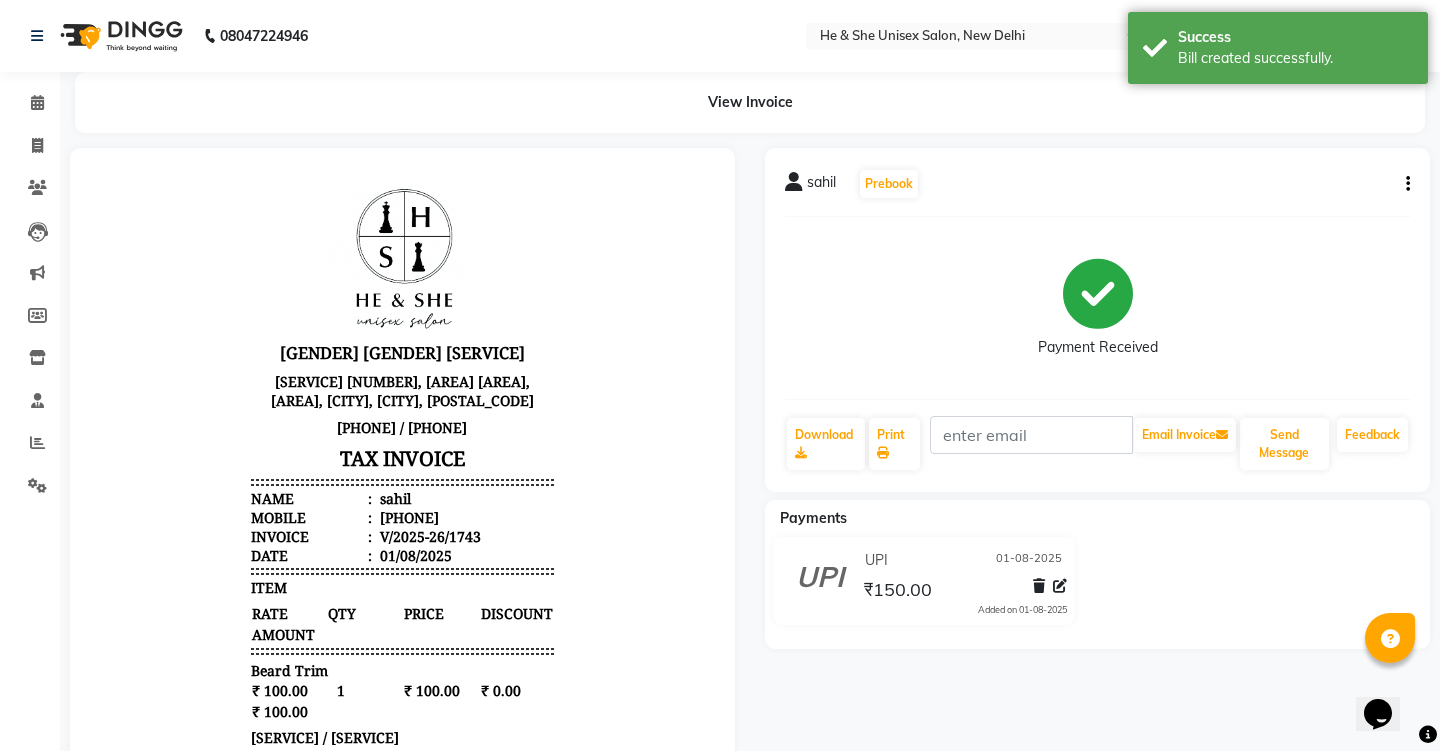 scroll, scrollTop: 0, scrollLeft: 0, axis: both 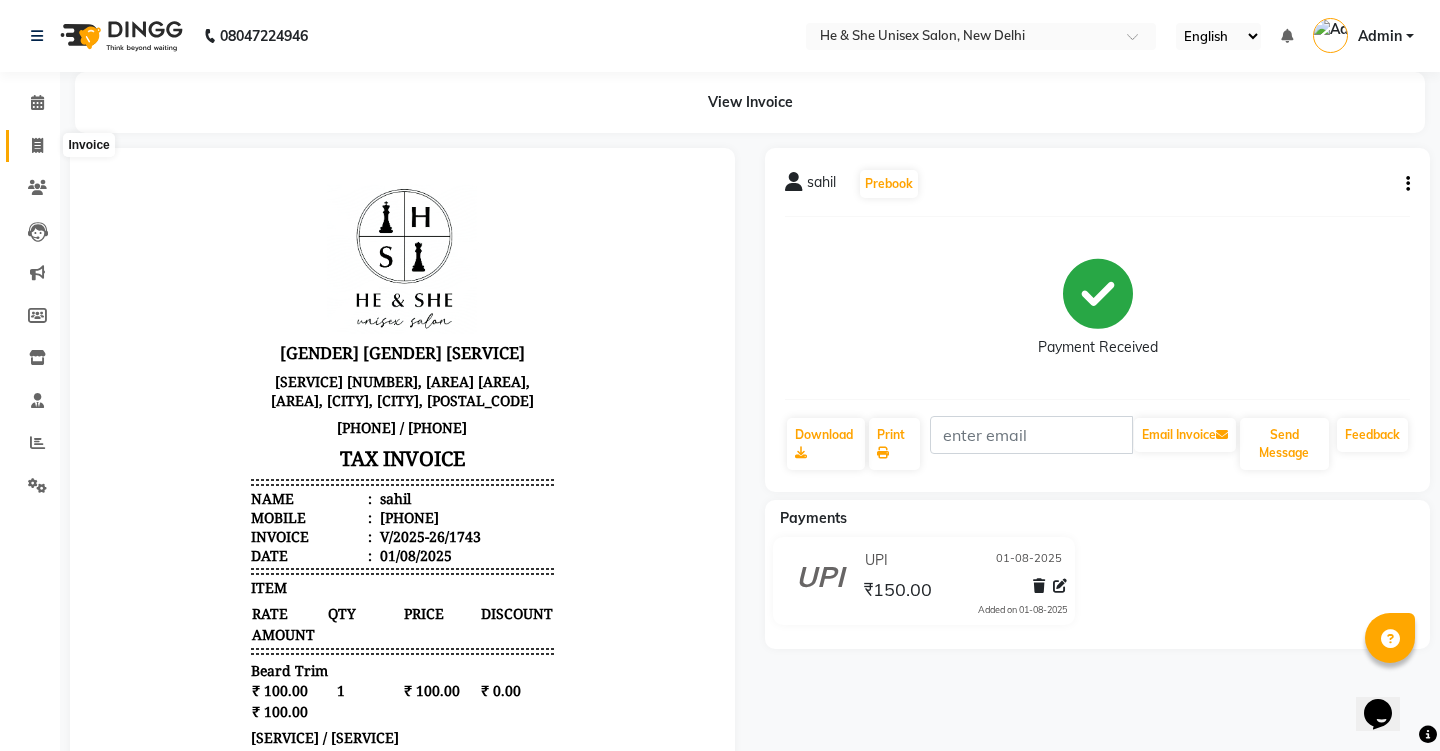 click 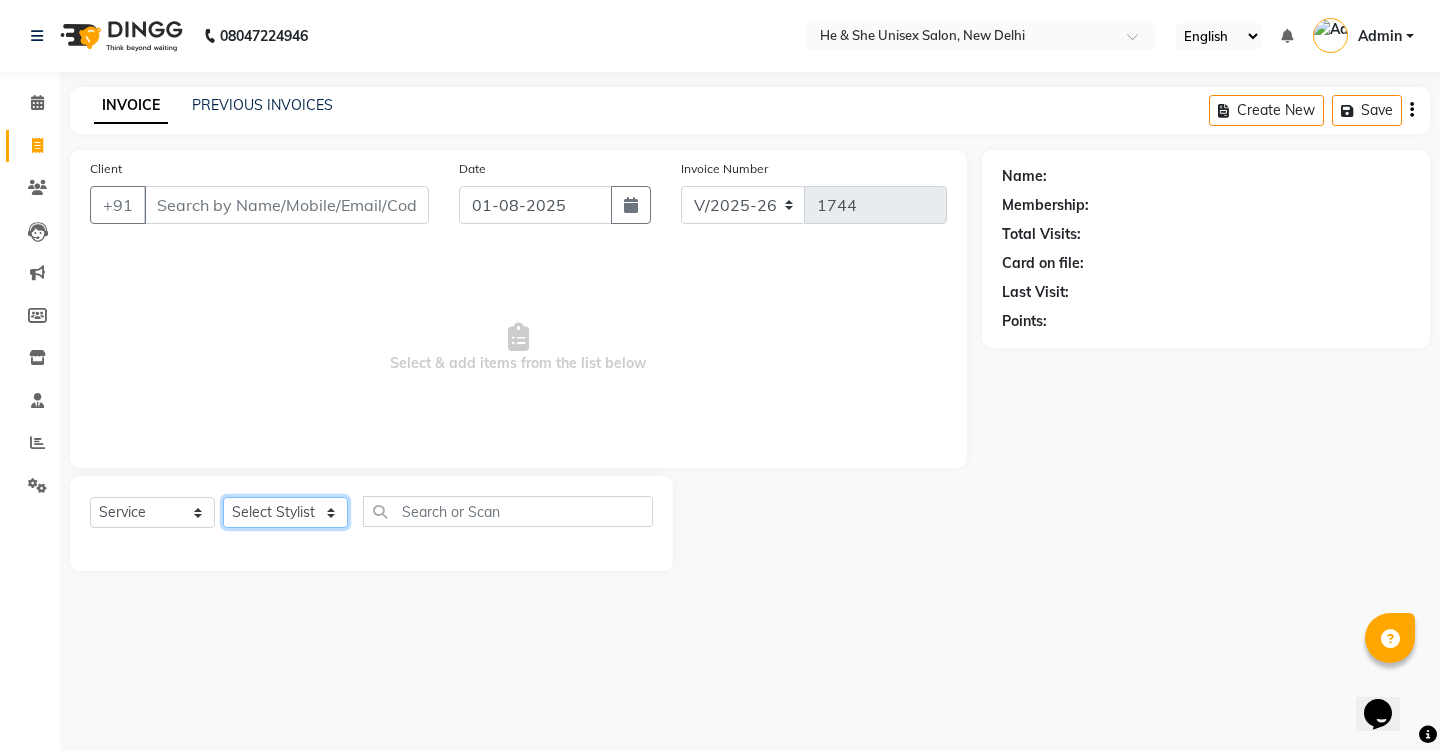 select on "28390" 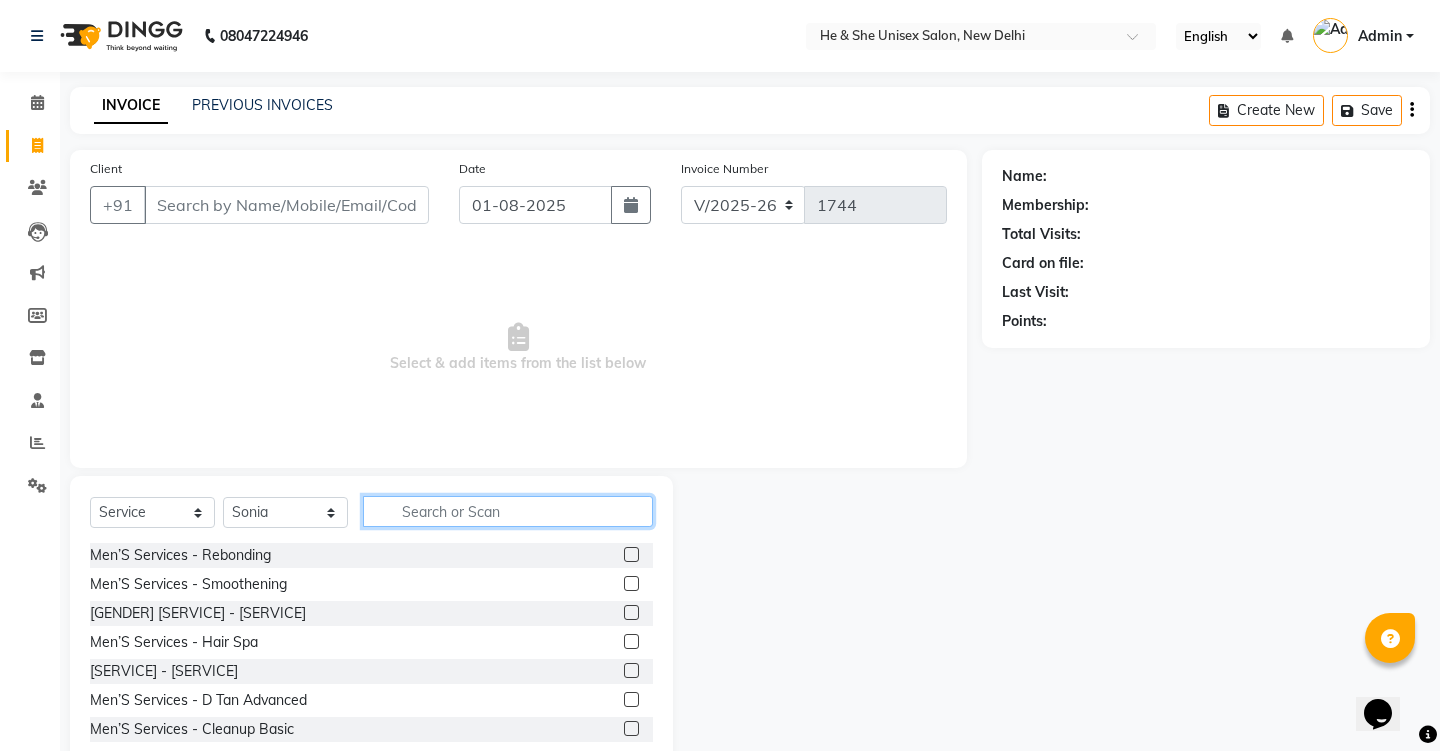 click 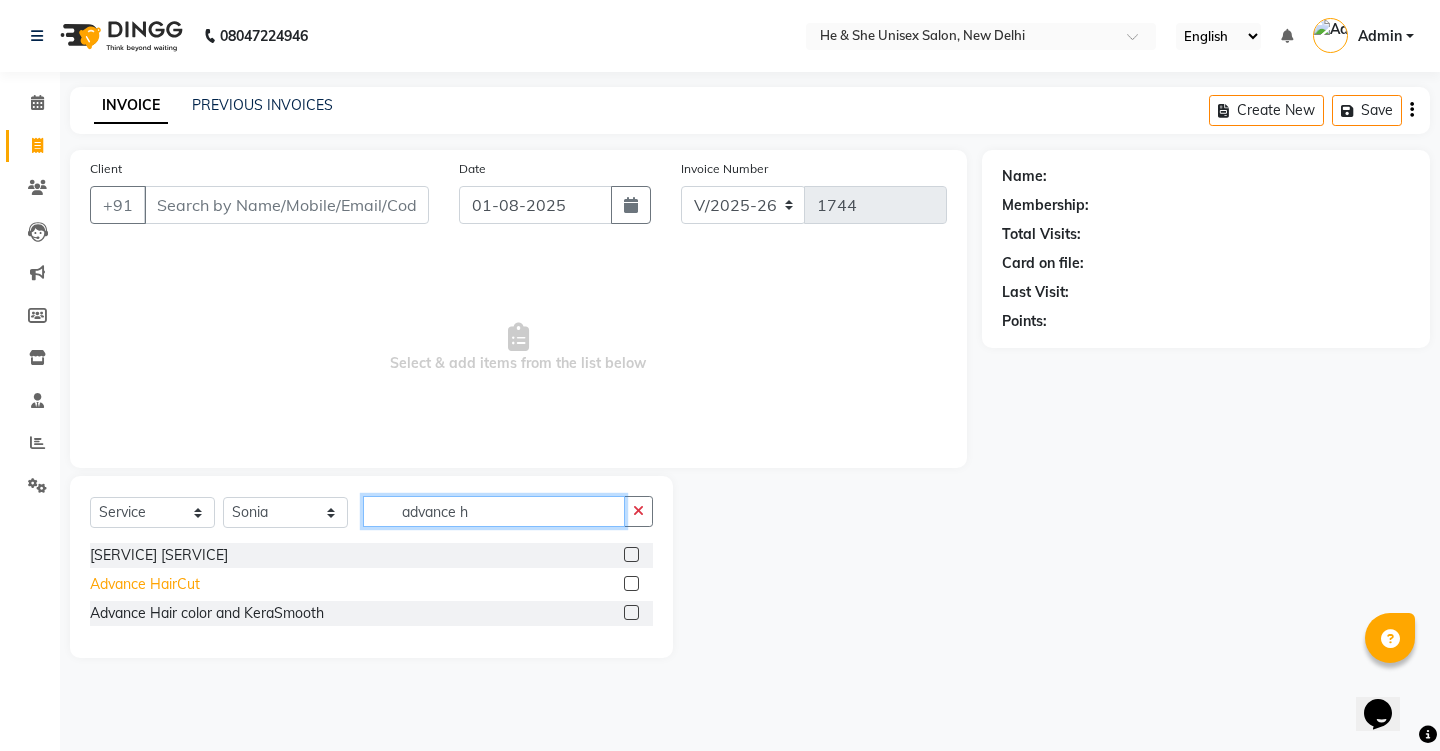 type on "advance h" 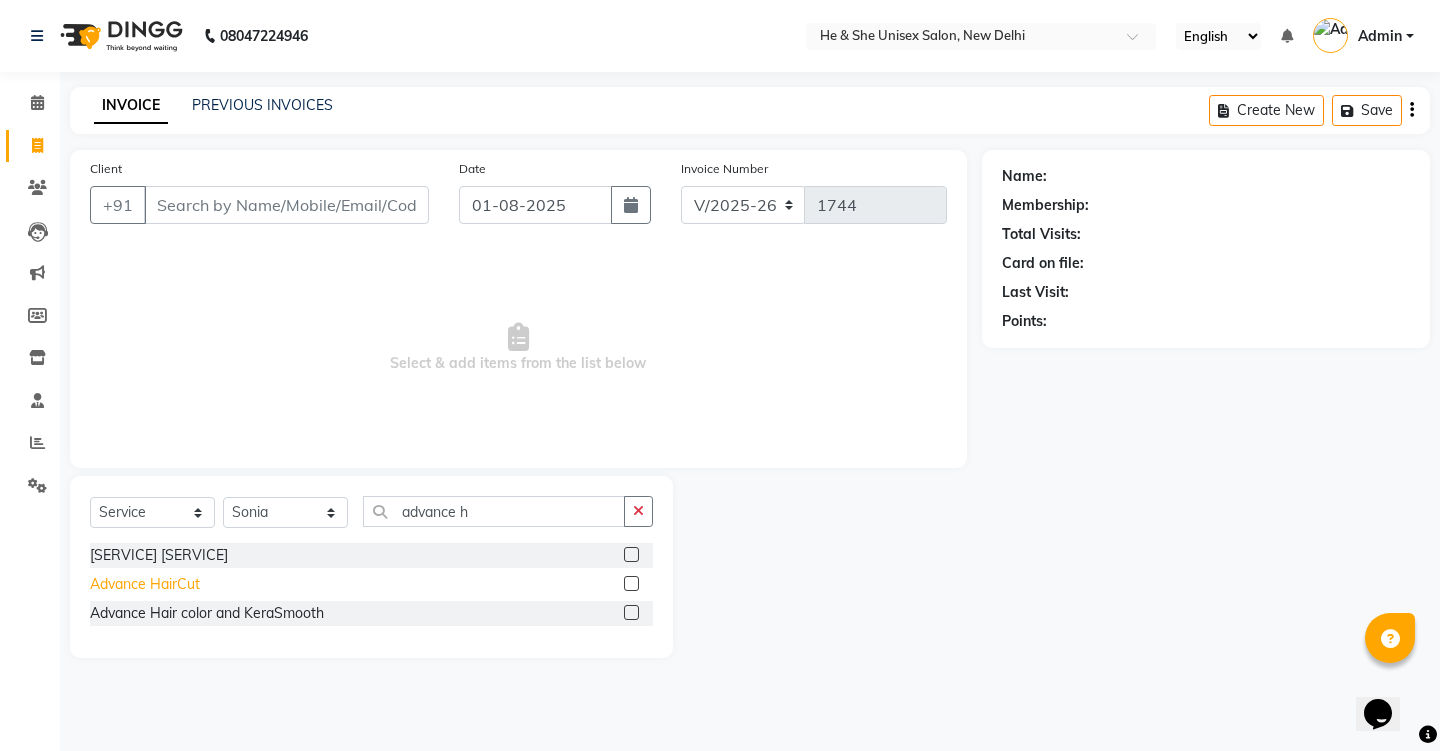 click on "Advance HairCut" 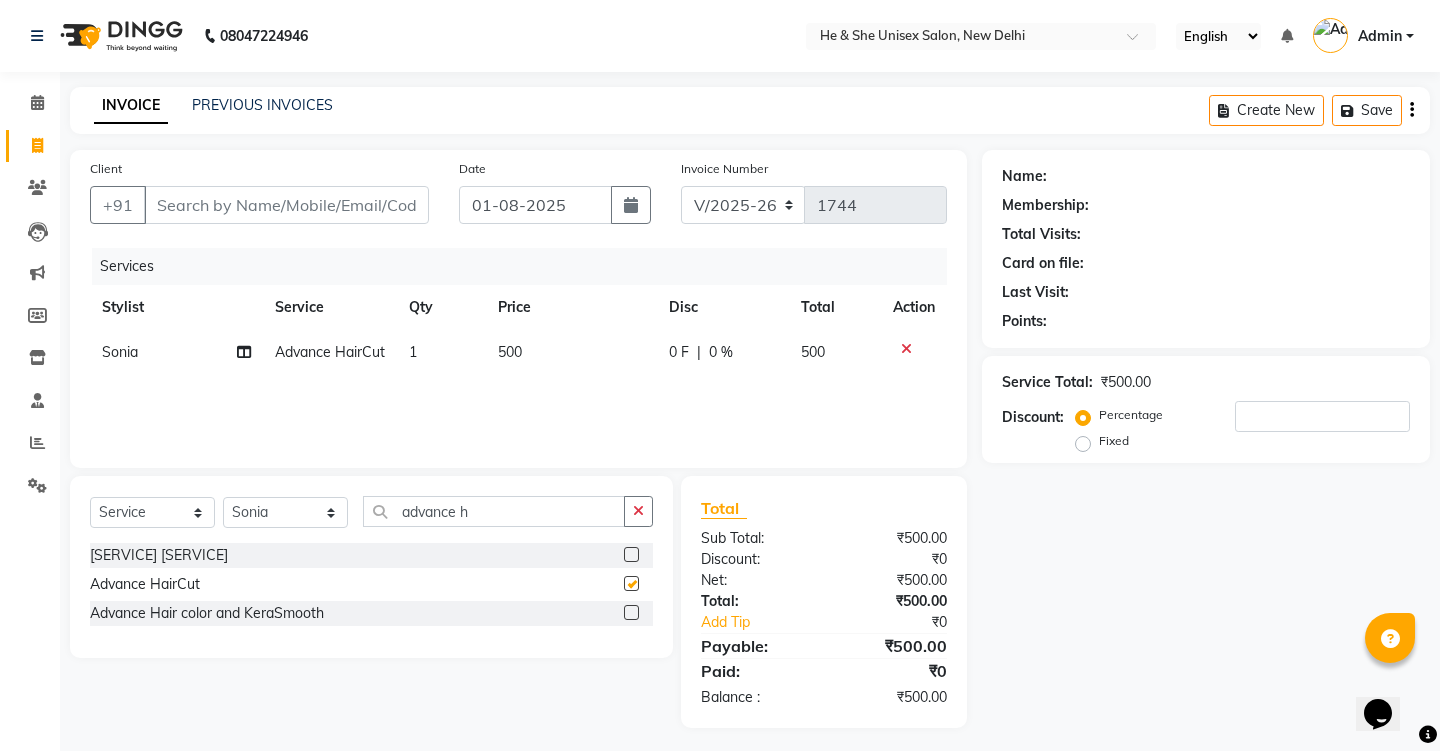 checkbox on "false" 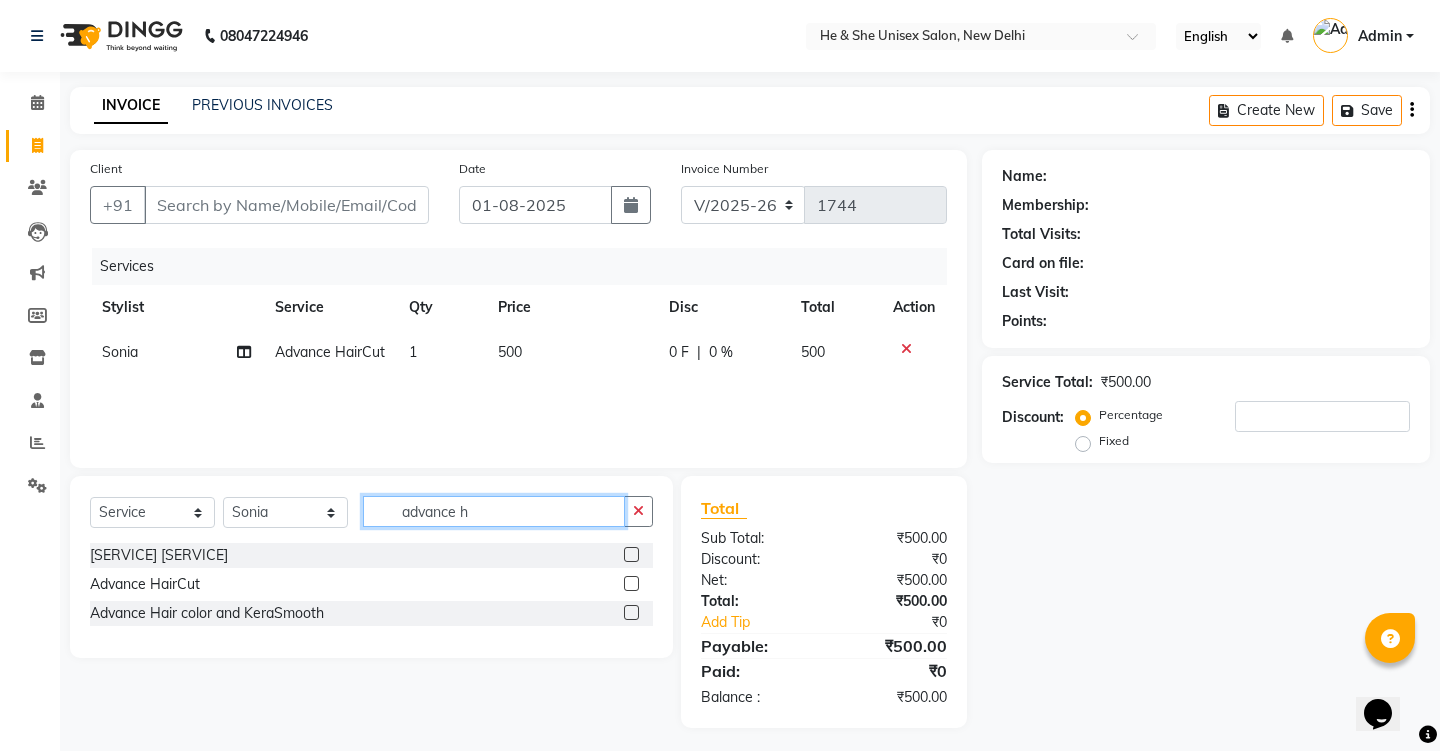 click on "advance h" 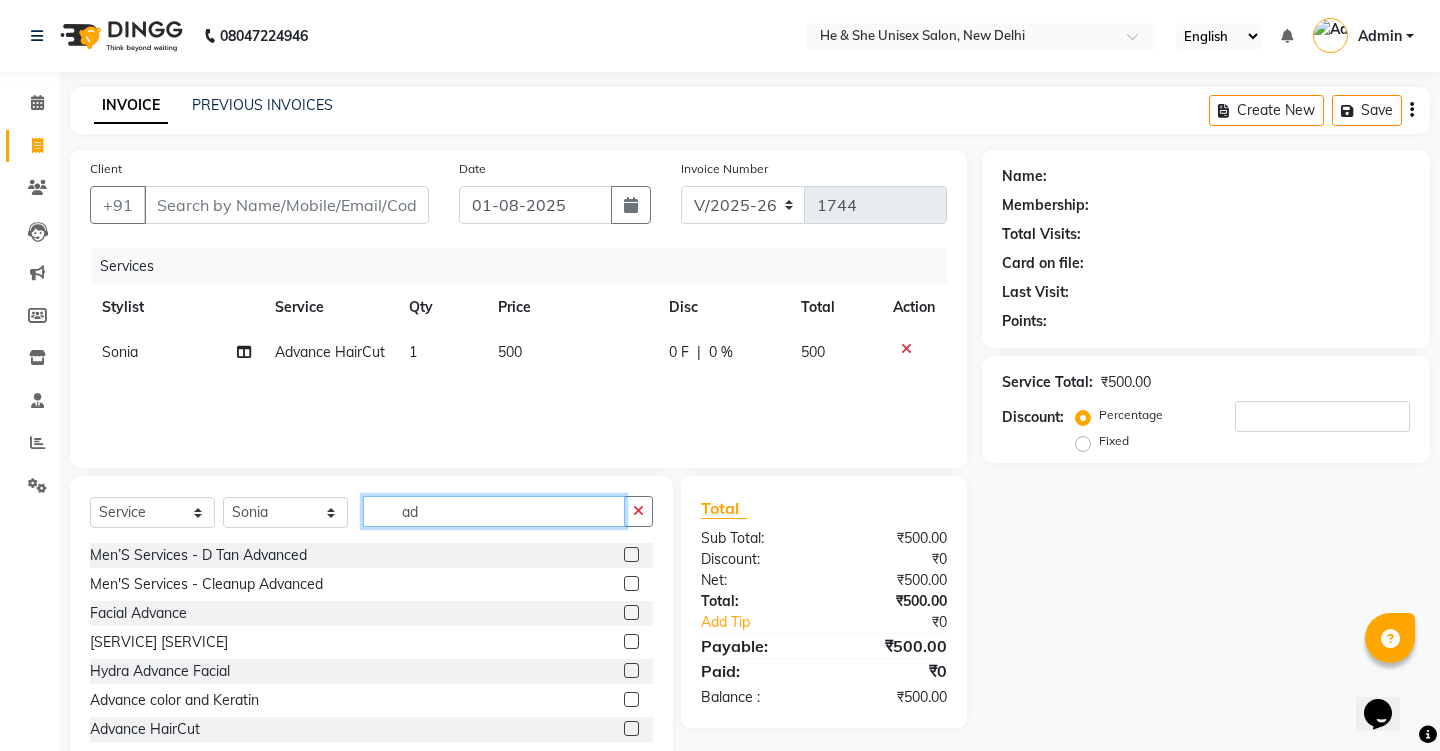 type on "a" 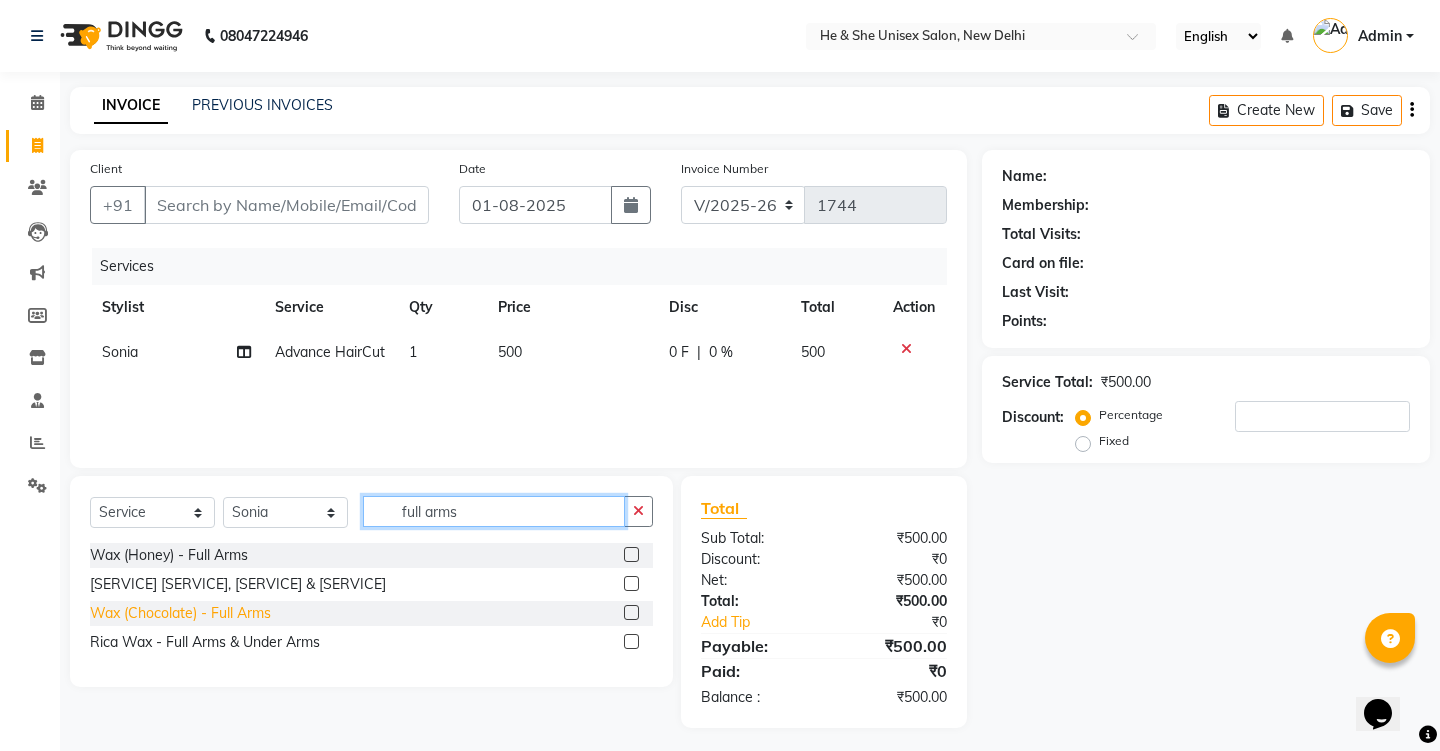 type on "full arms" 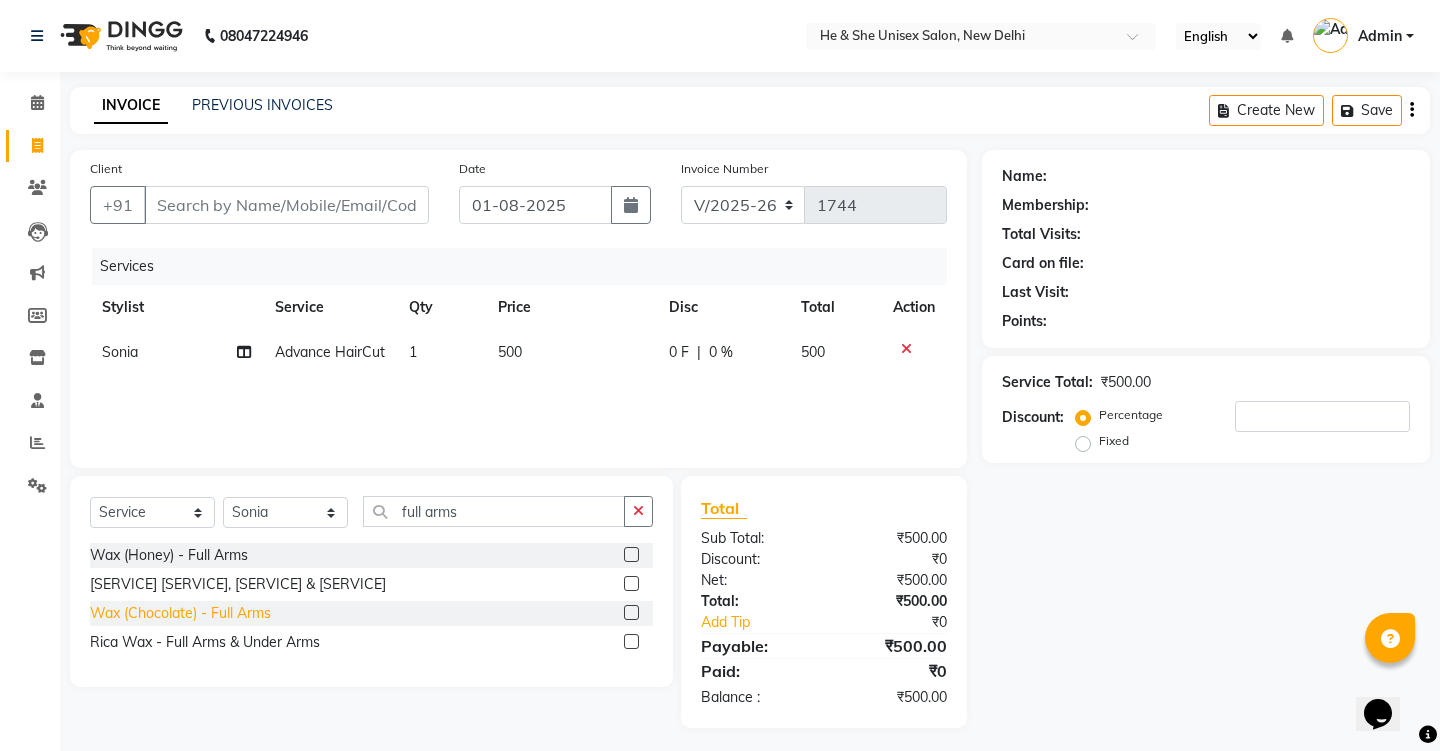 click on "Wax (Chocolate) - Full Arms" 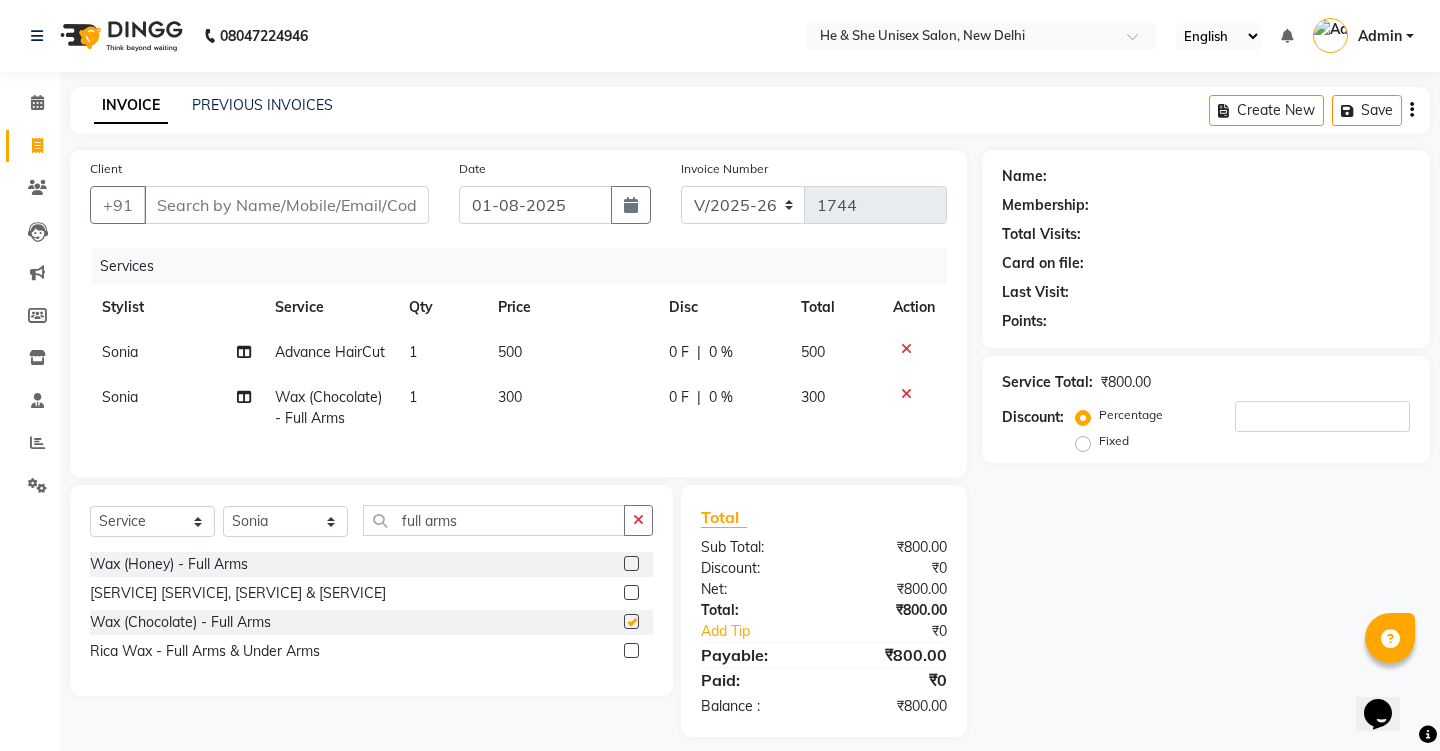 checkbox on "false" 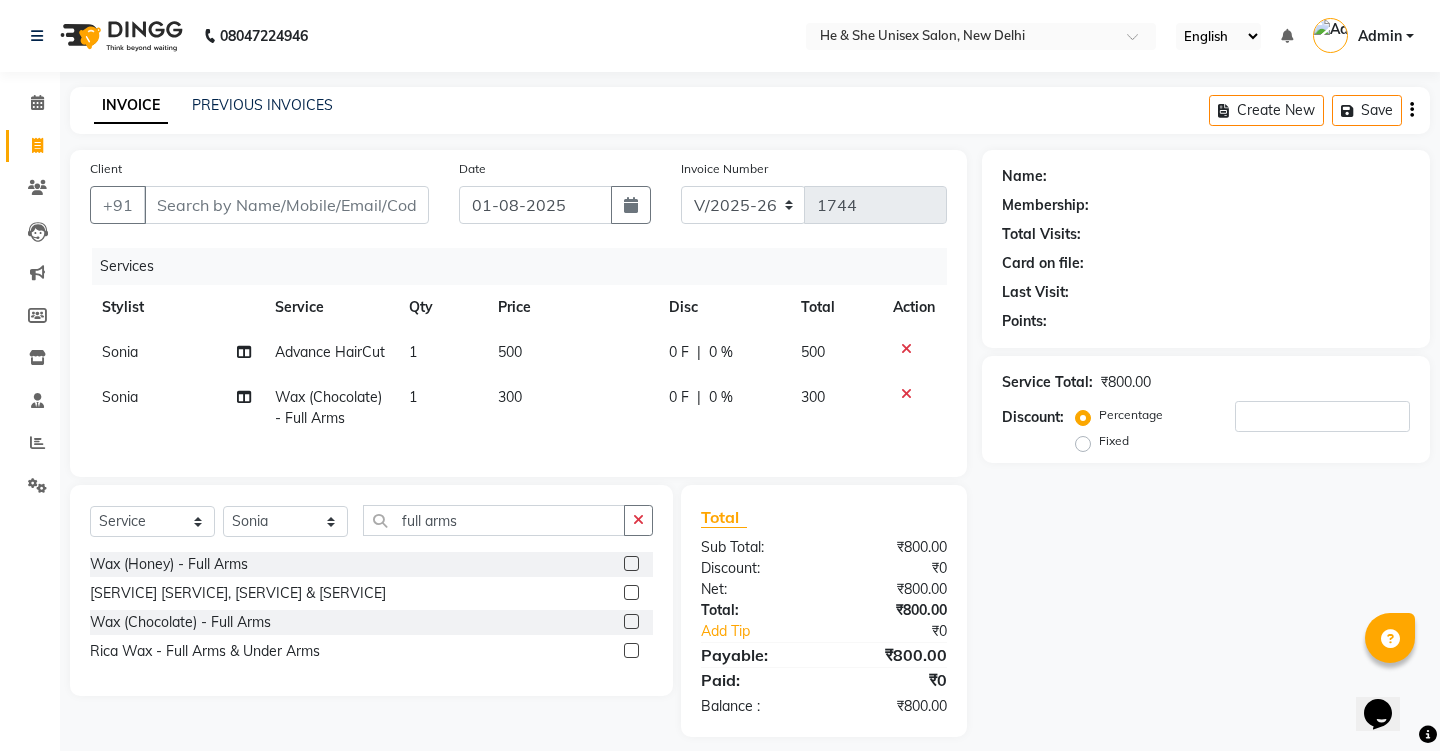 click on "300" 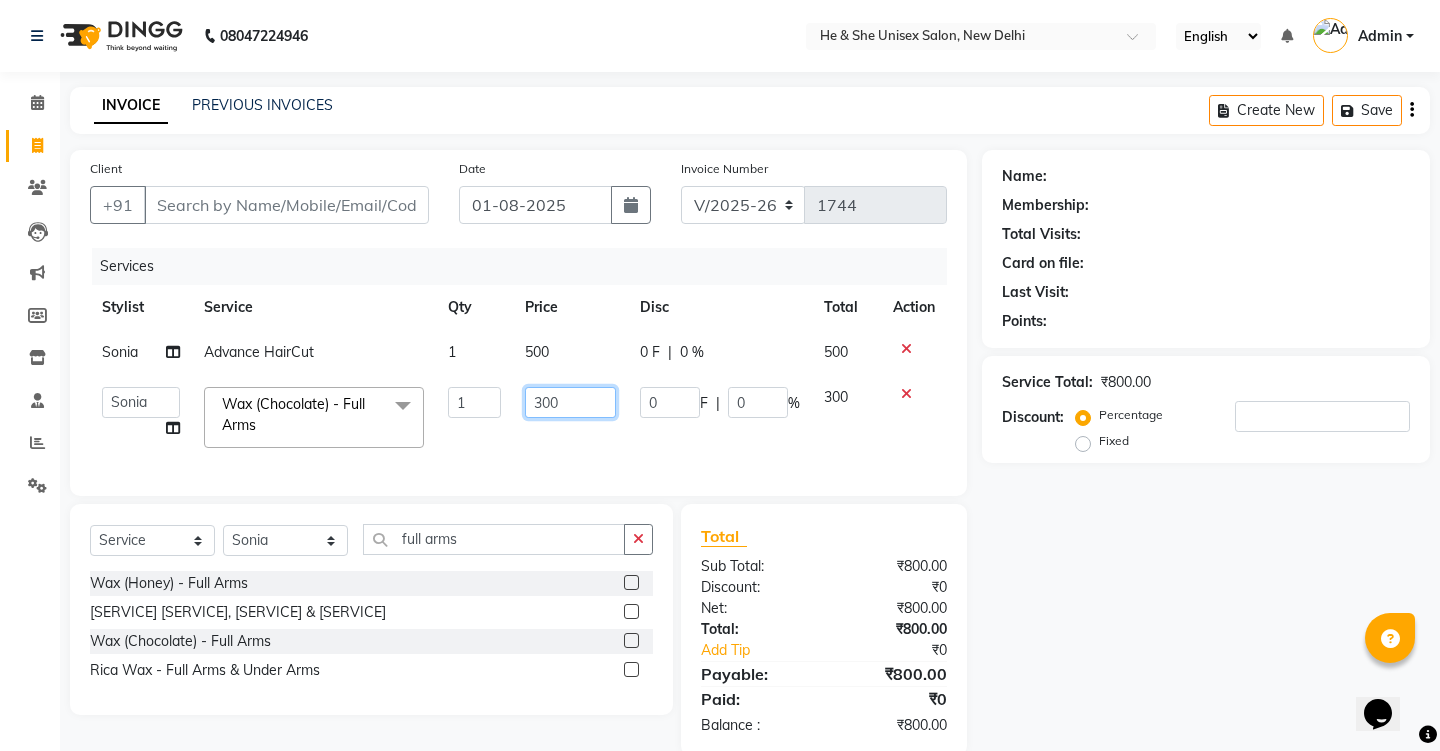 click on "300" 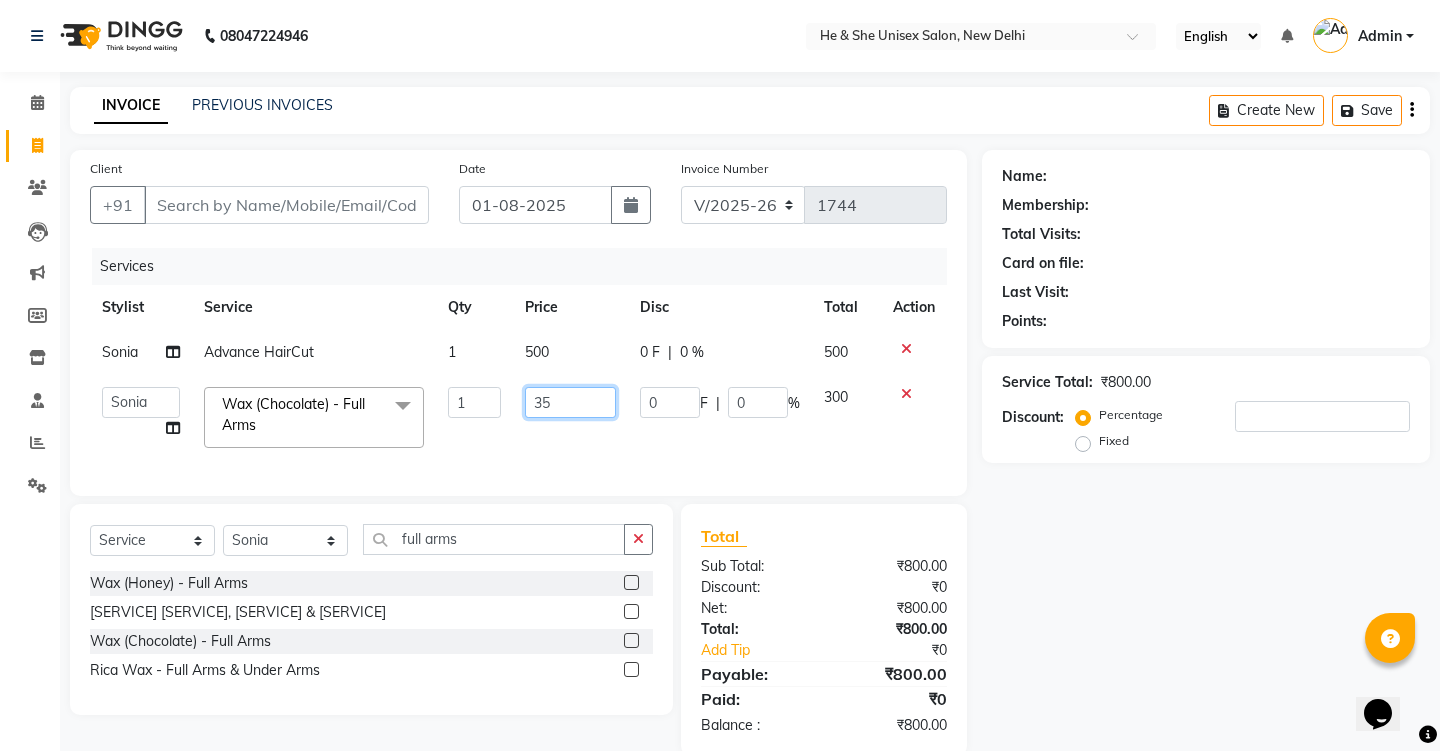 type on "350" 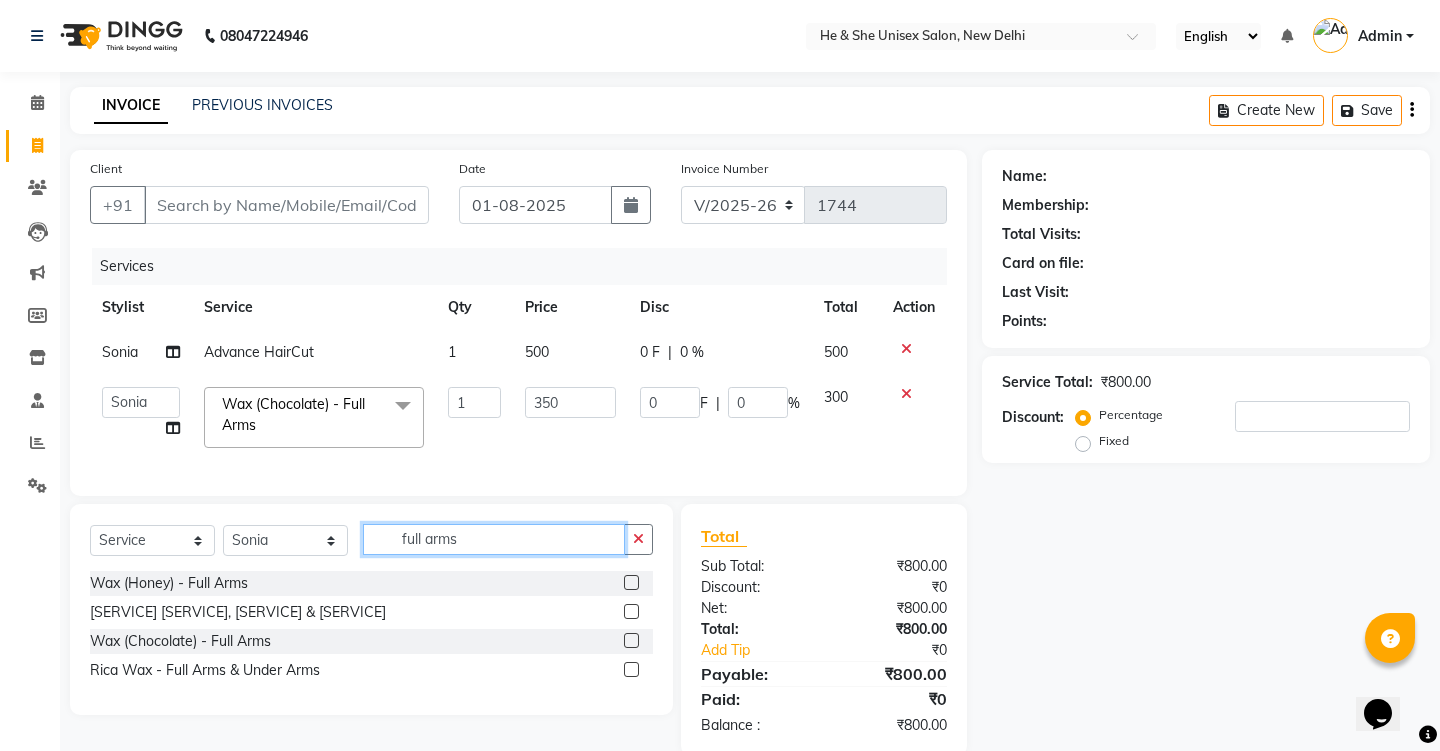click on "full arms" 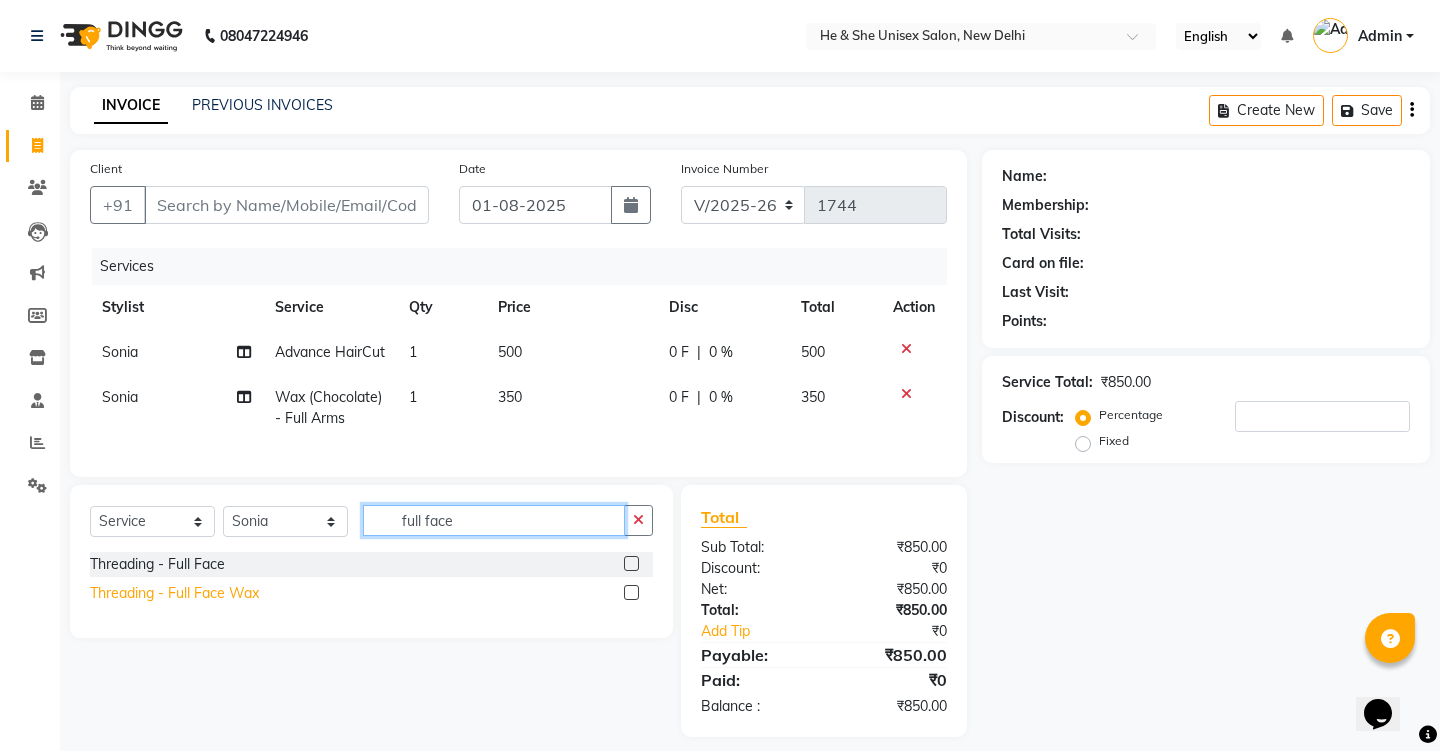 type on "full face" 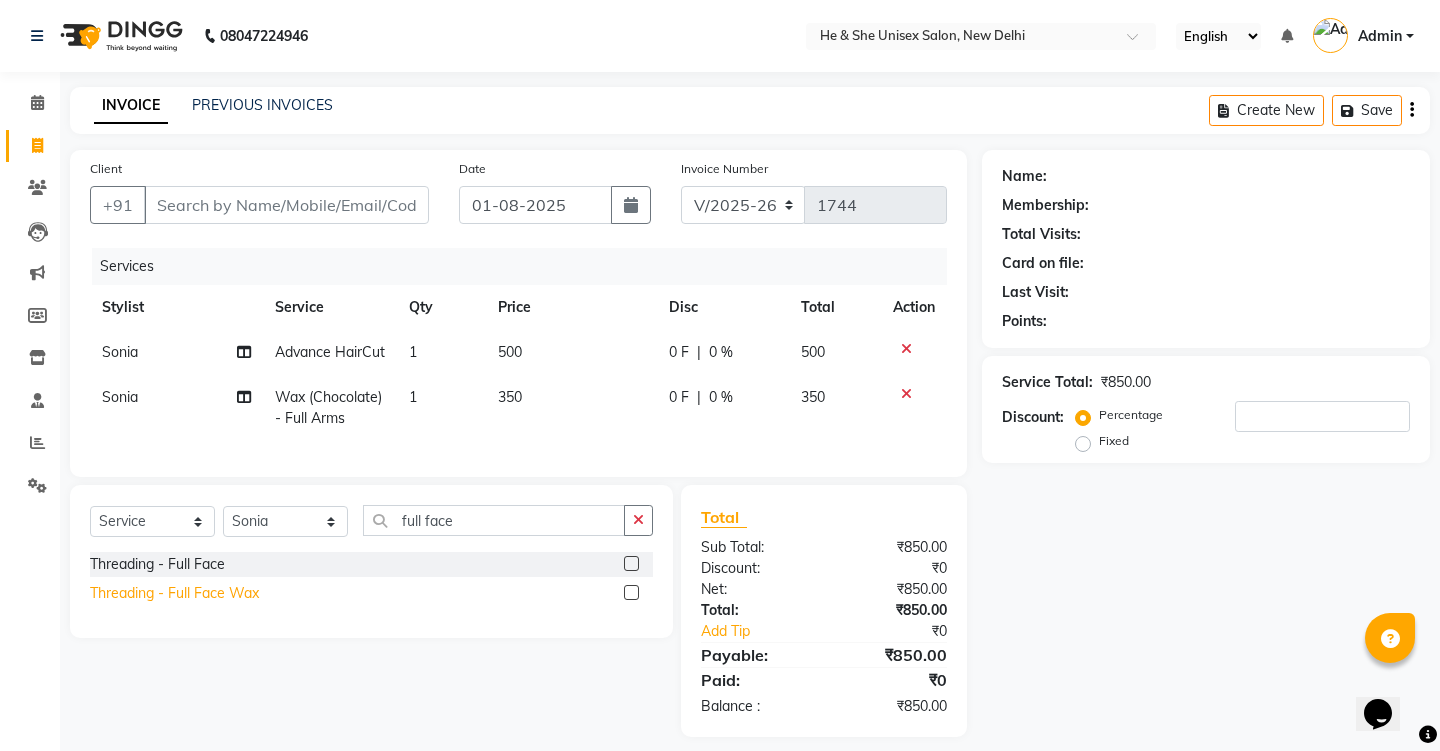 click on "Threading - Full Face Wax" 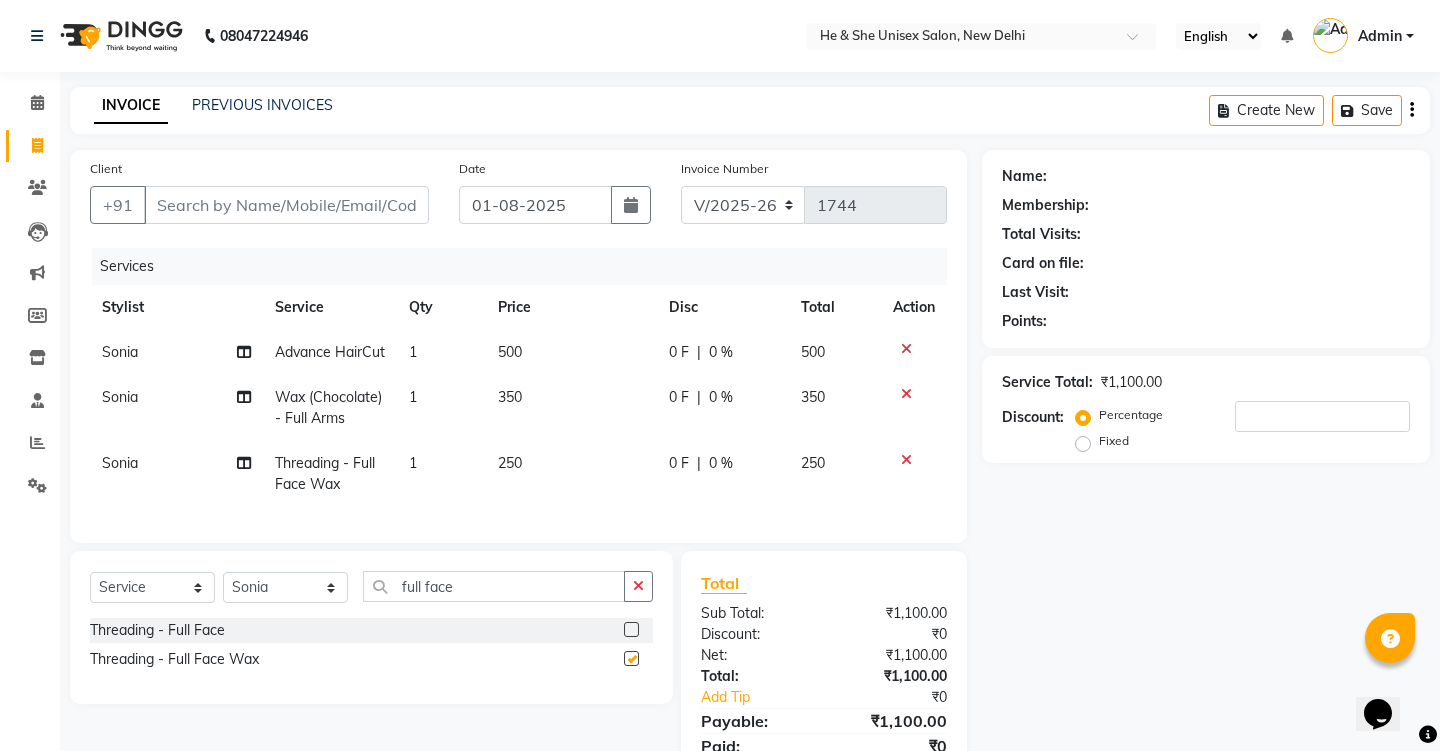 checkbox on "false" 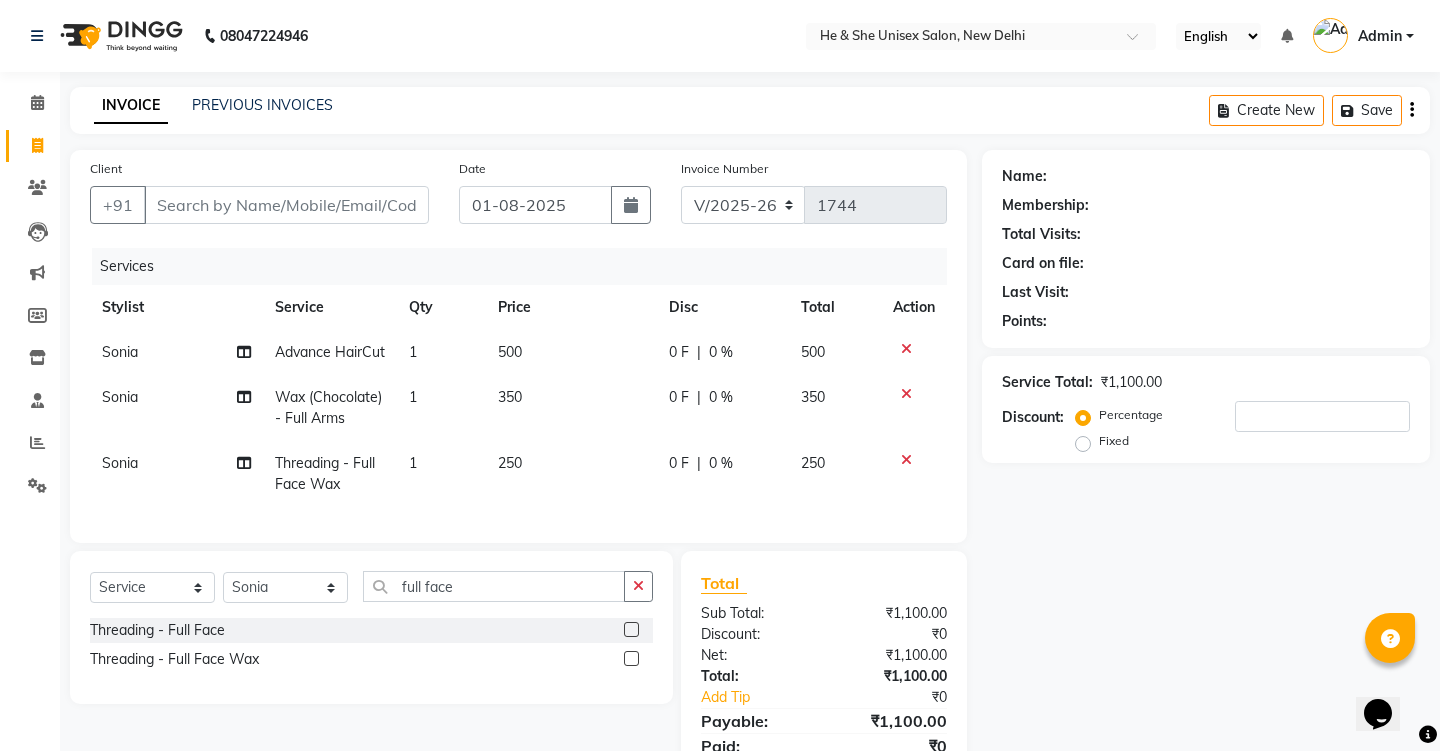 click on "250" 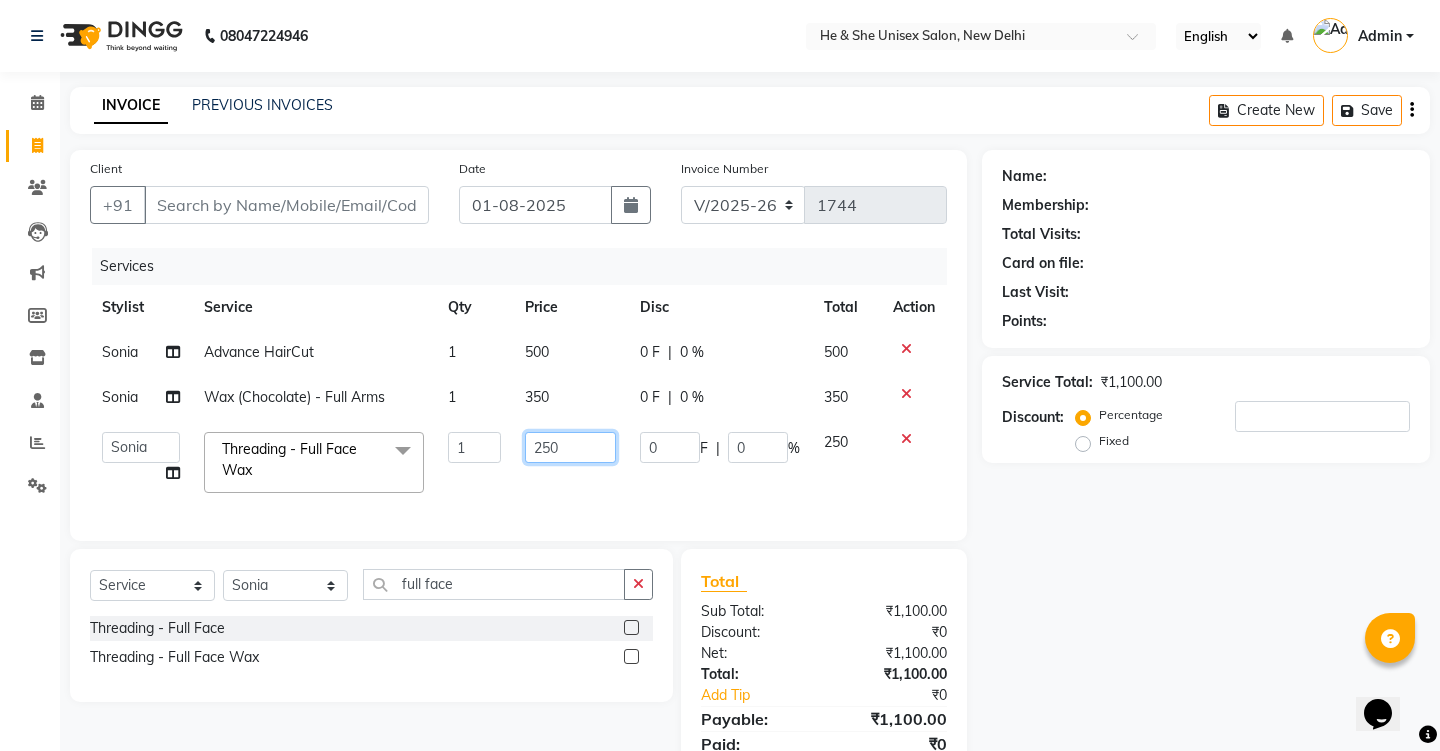 click on "250" 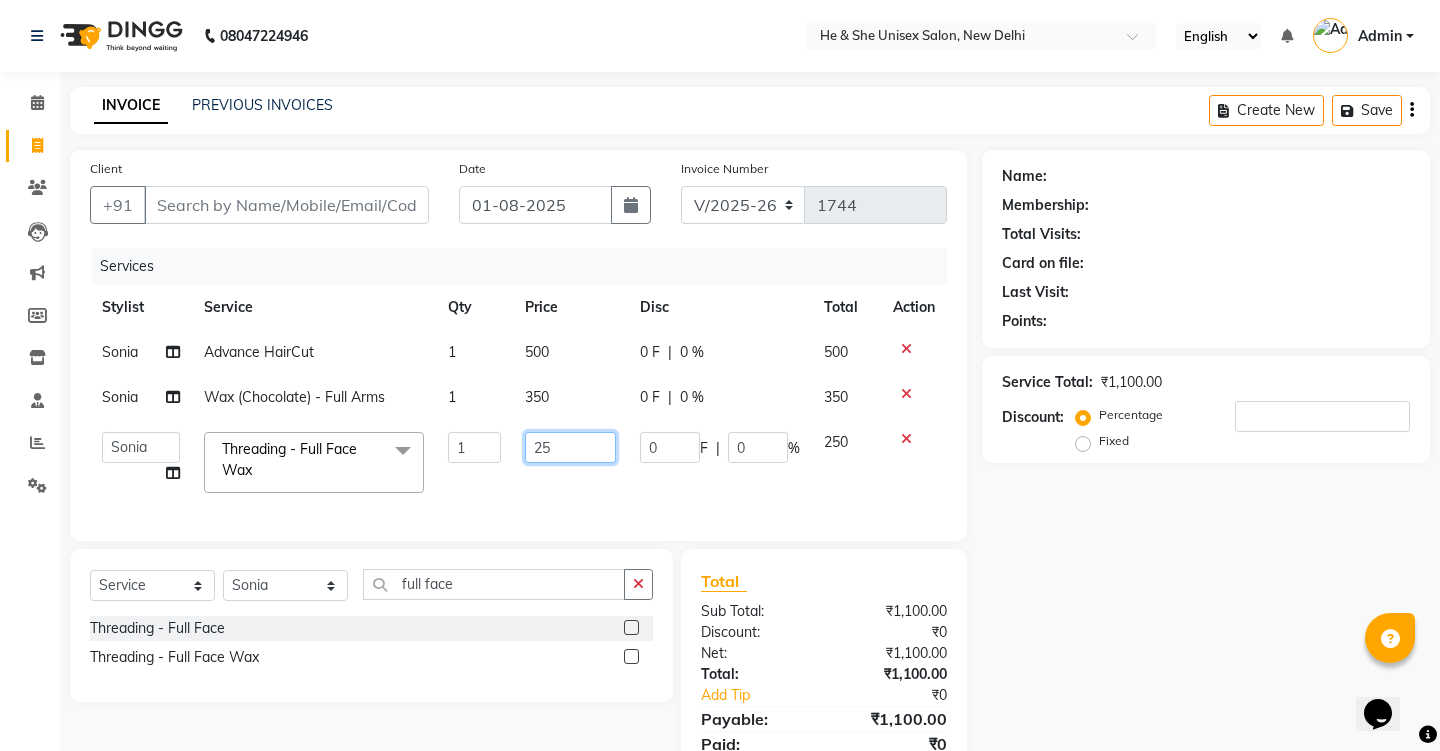 type on "2" 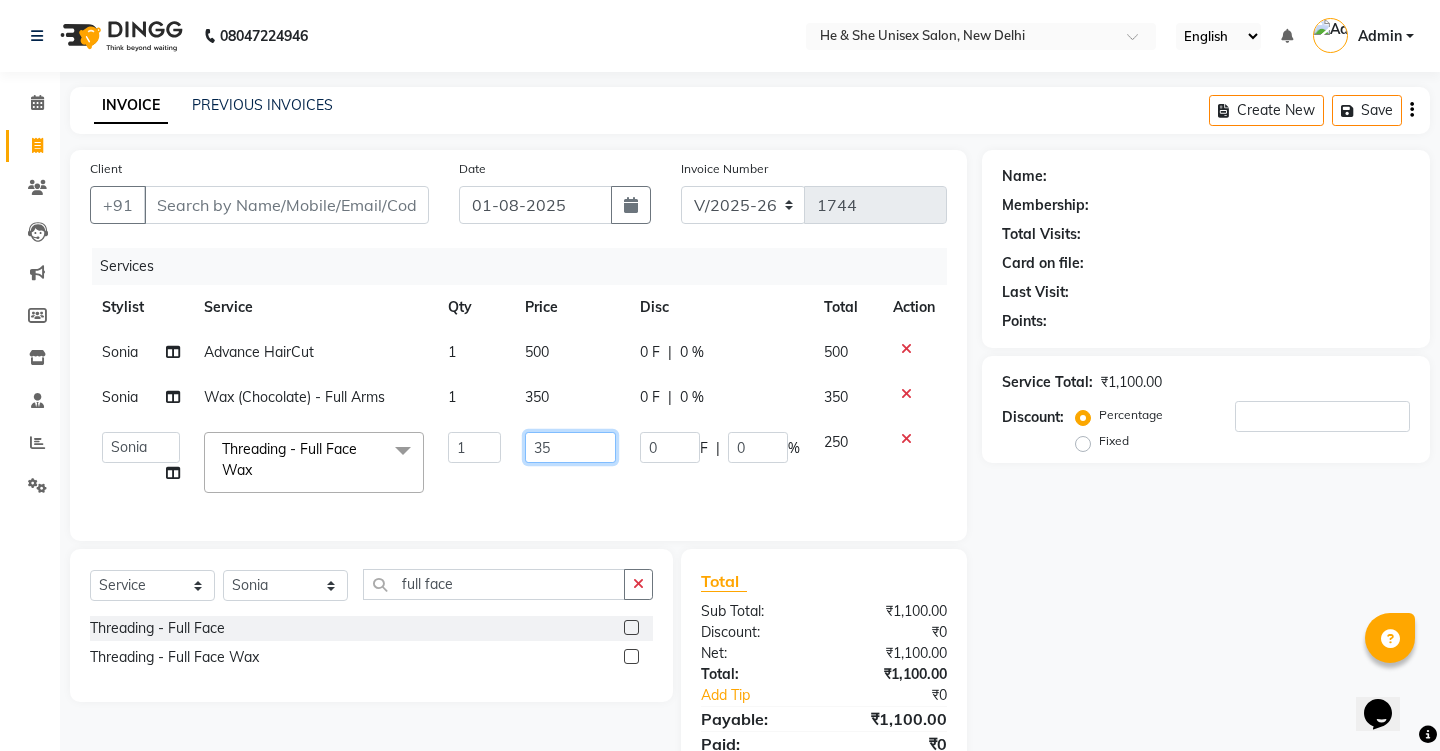 type on "350" 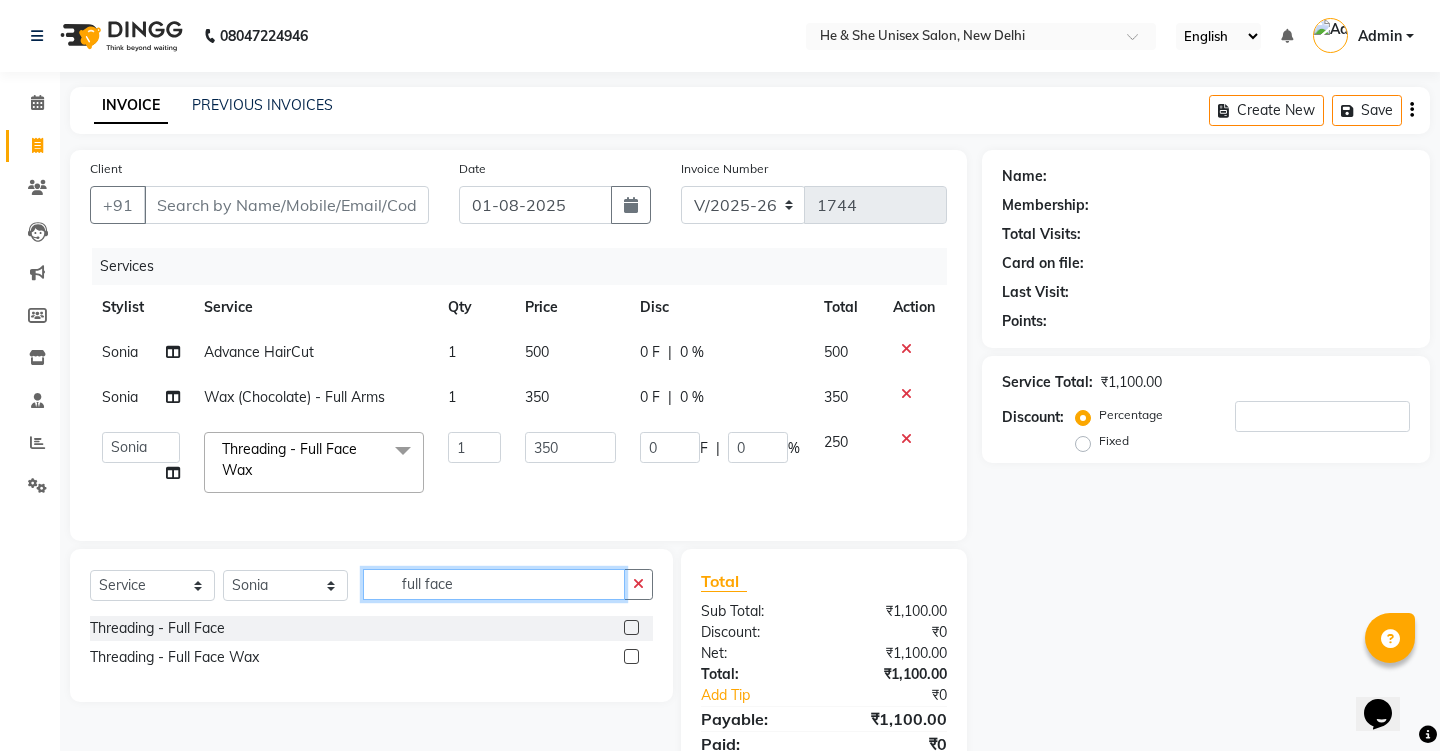 click on "full face" 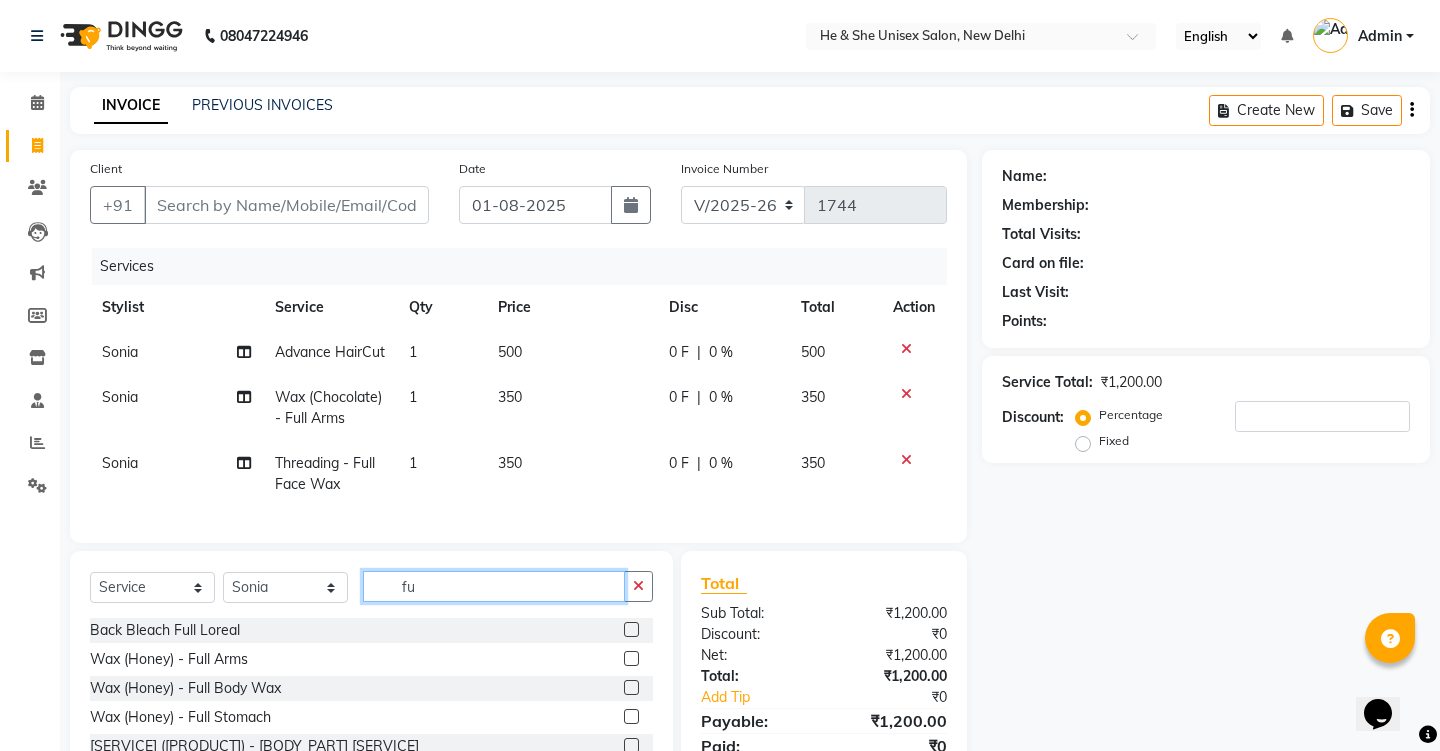 type on "f" 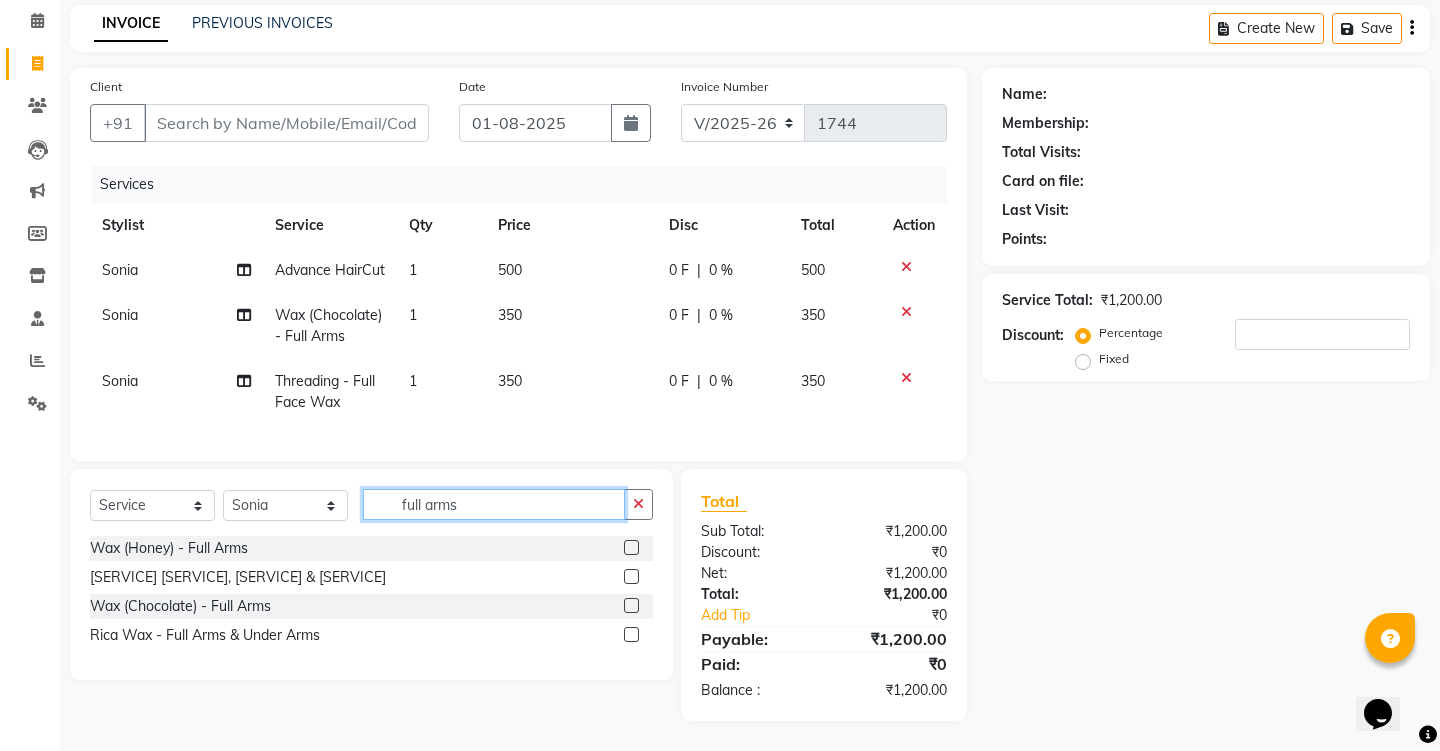 scroll, scrollTop: 103, scrollLeft: 0, axis: vertical 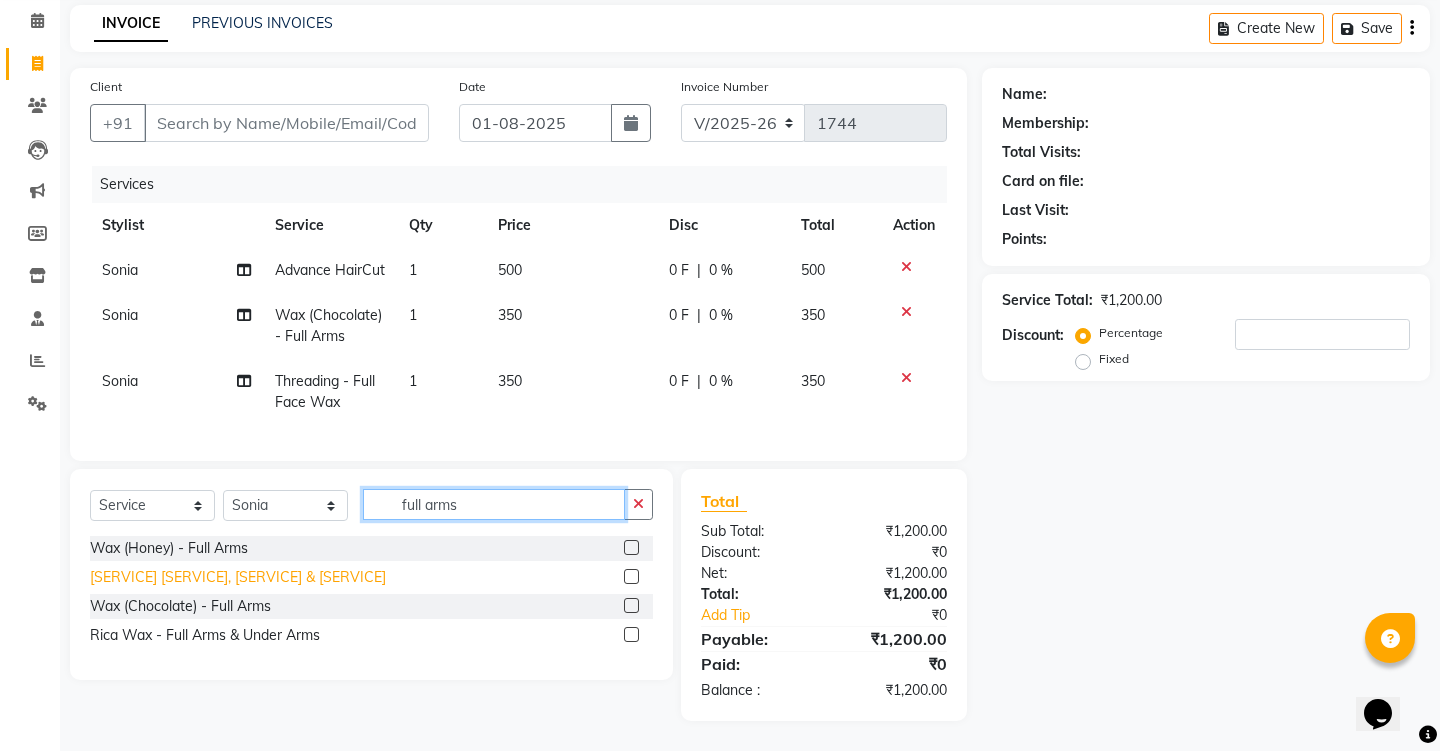 type on "full arms" 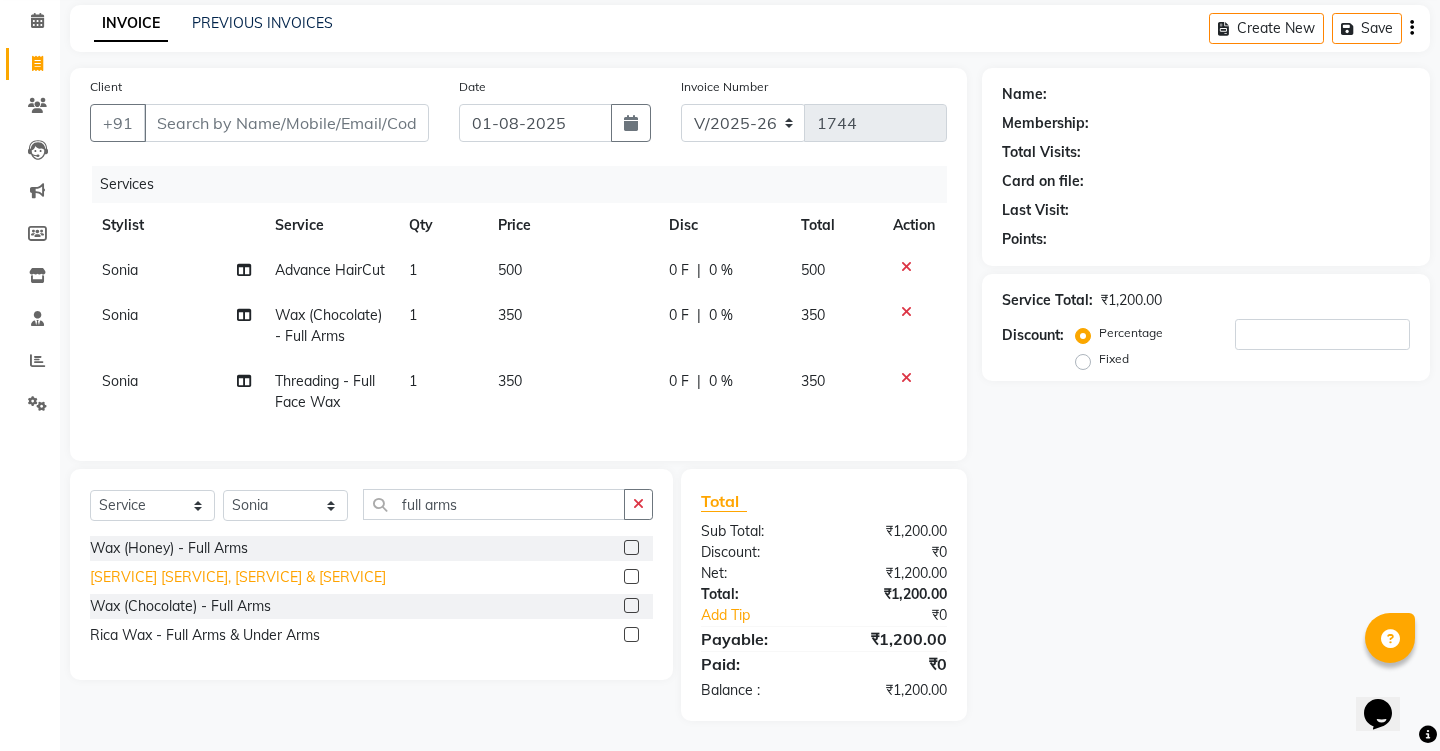 click on "[SERVICE] [SERVICE], [SERVICE] & [SERVICE]" 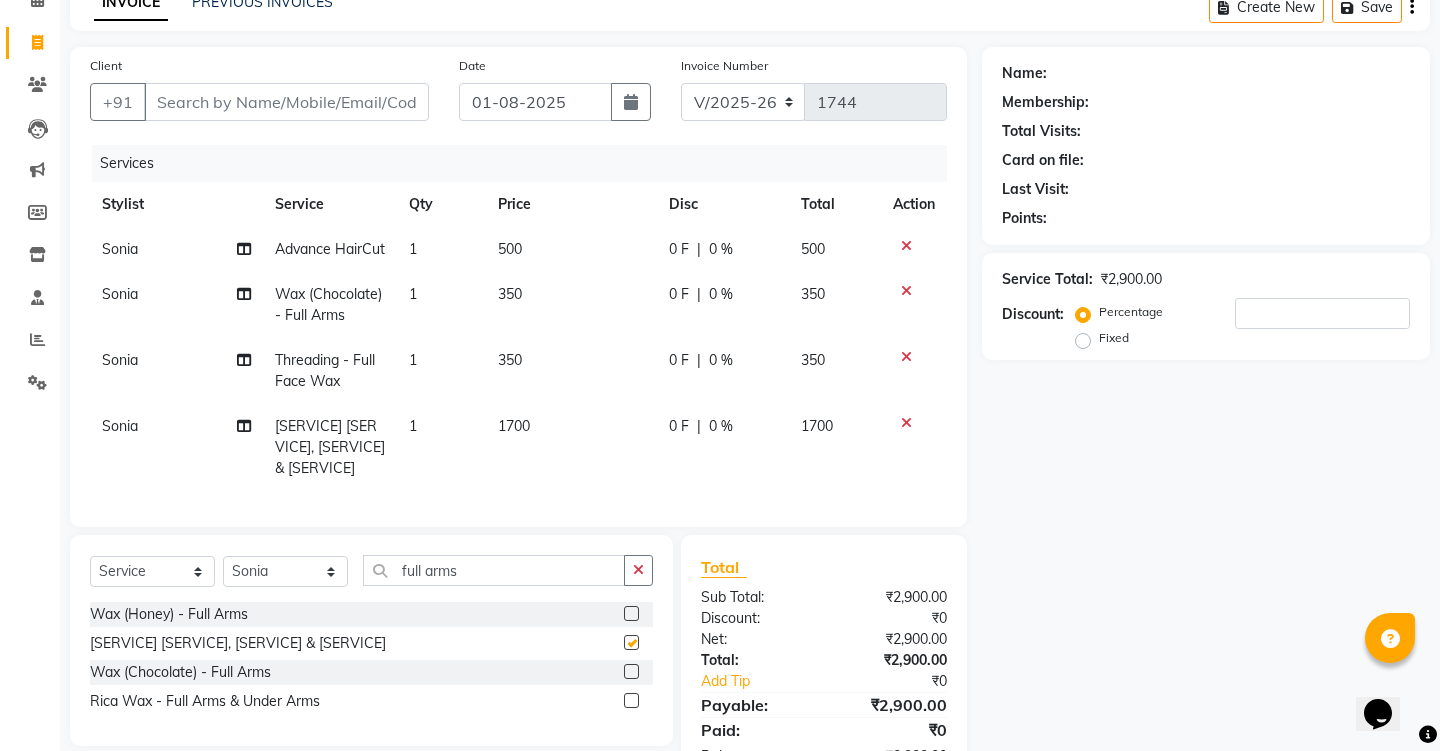 checkbox on "false" 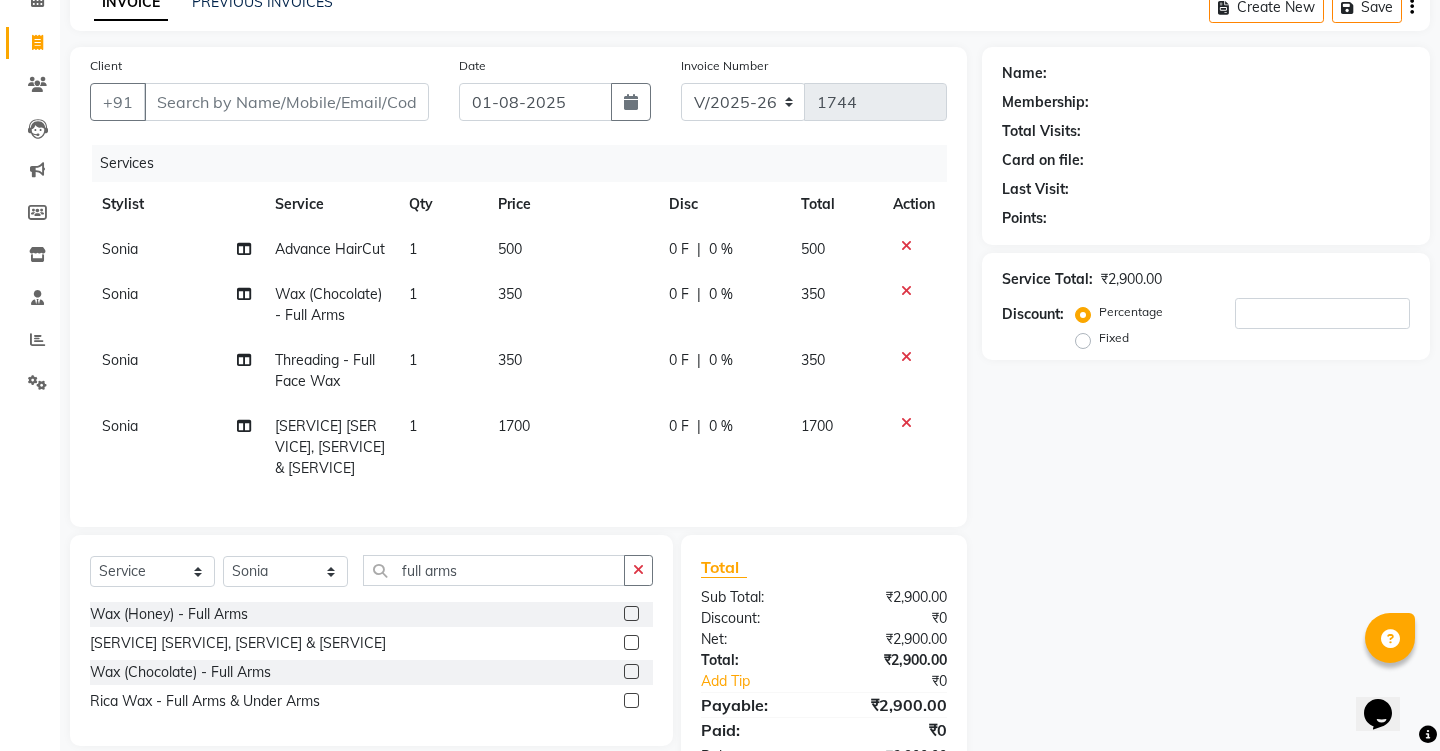 click 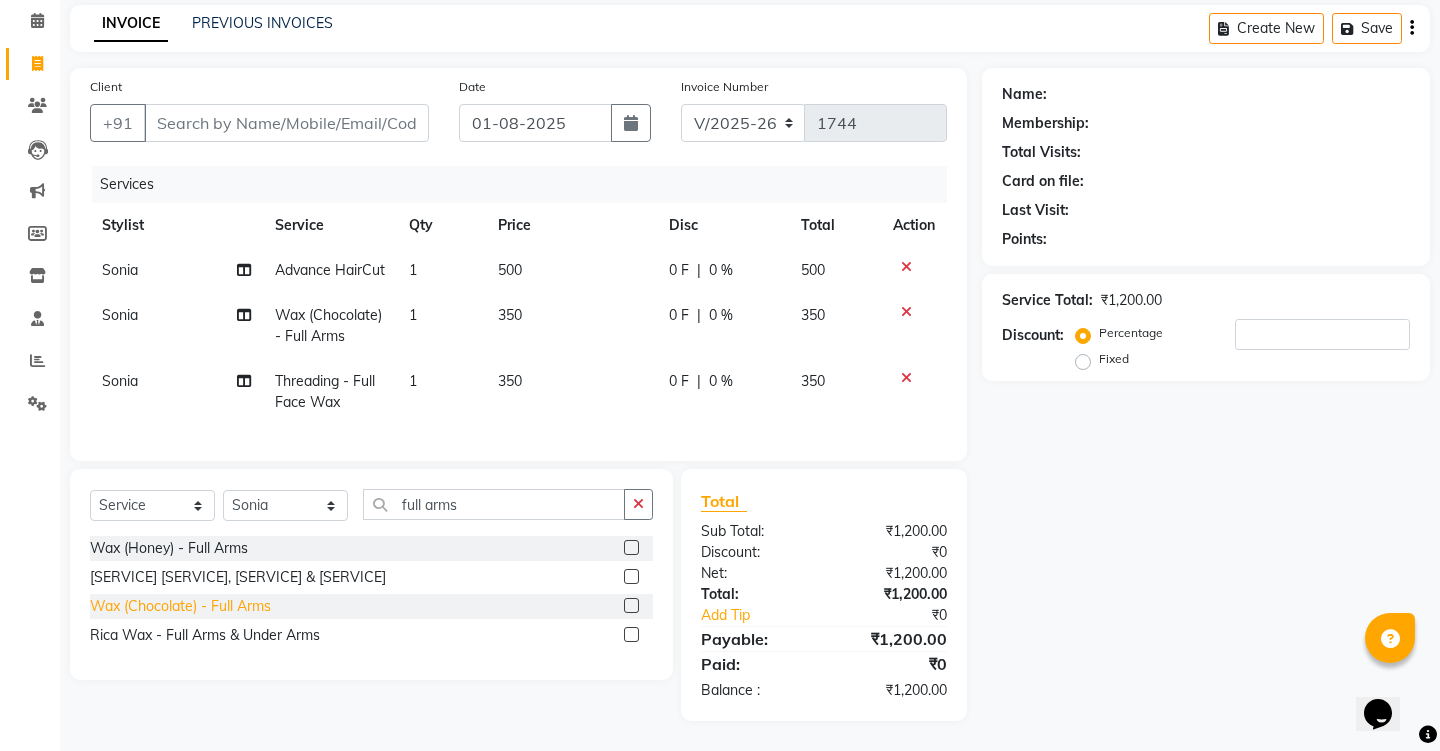 click on "Wax (Chocolate) - Full Arms" 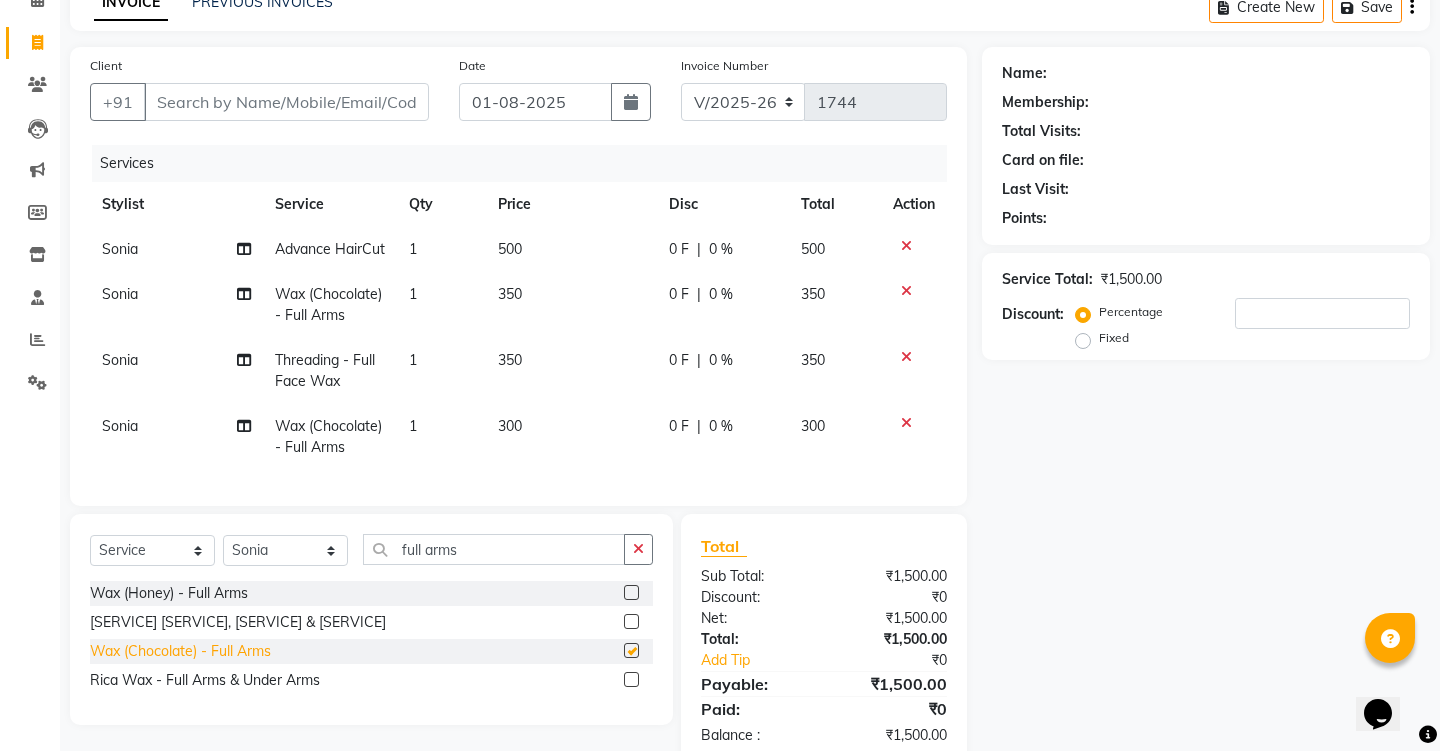 checkbox on "false" 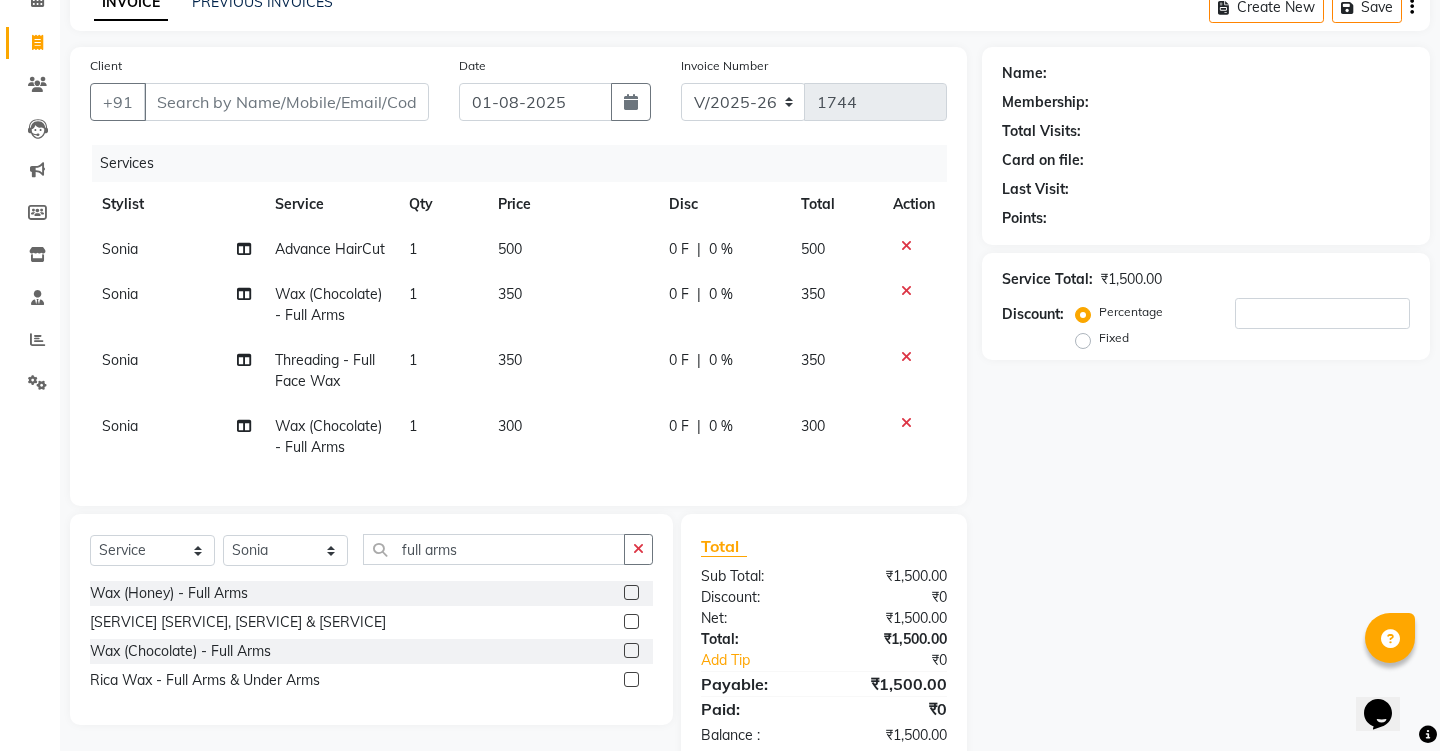 click on "300" 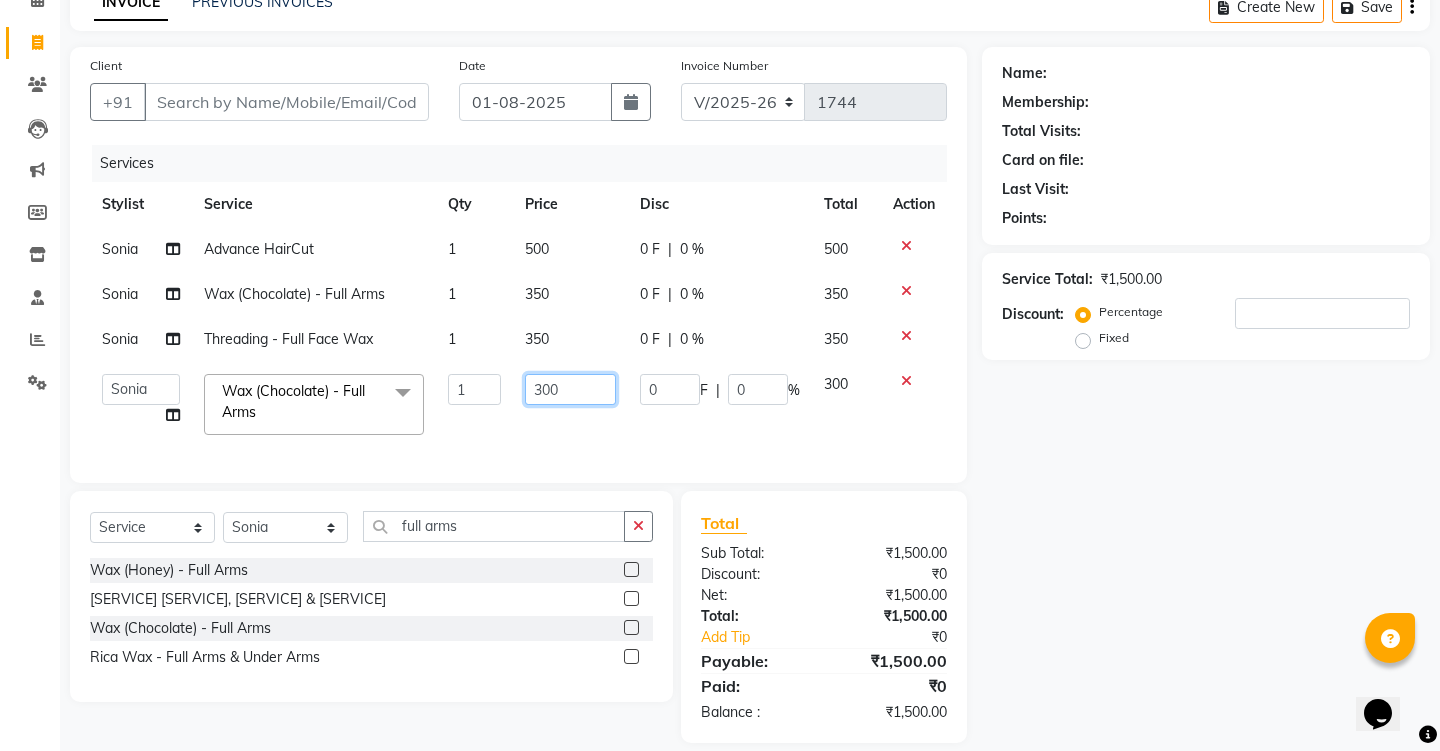 click on "300" 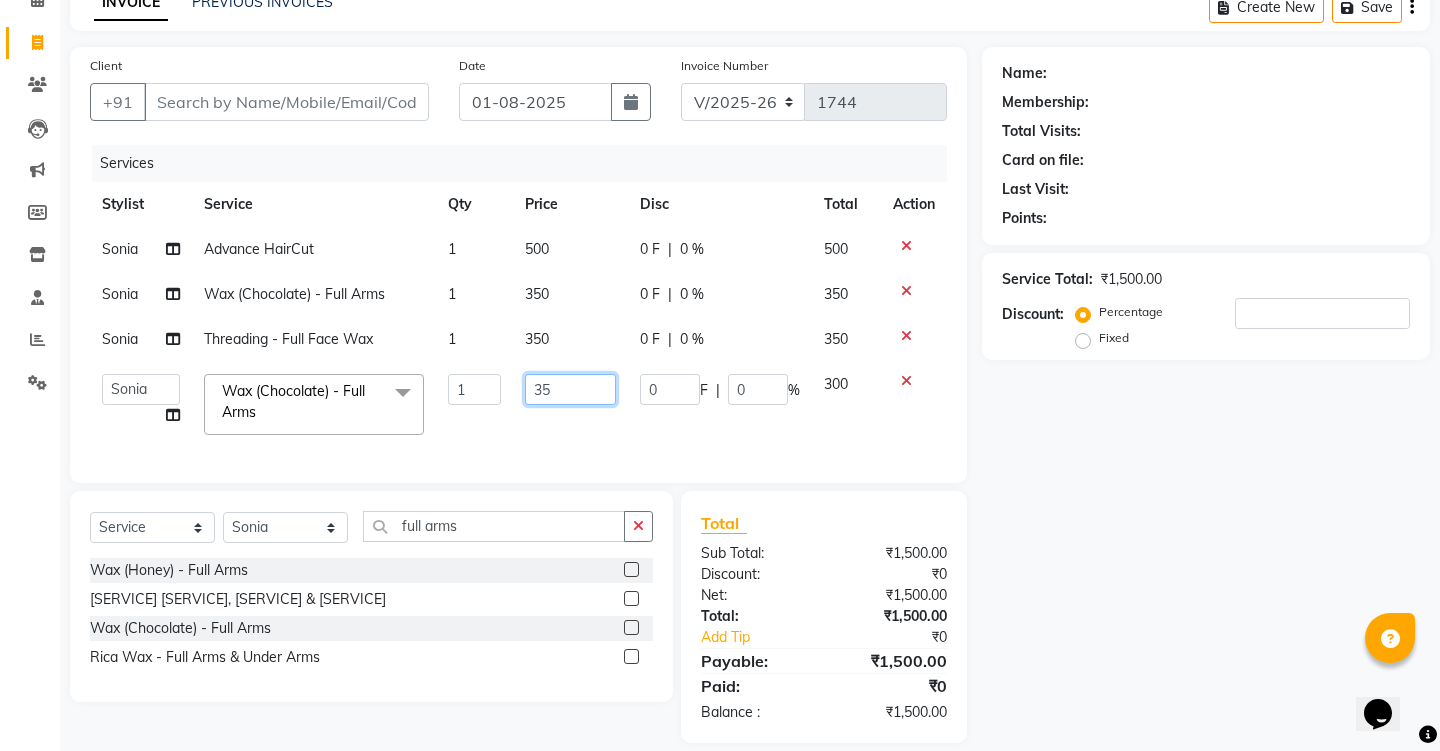 type on "350" 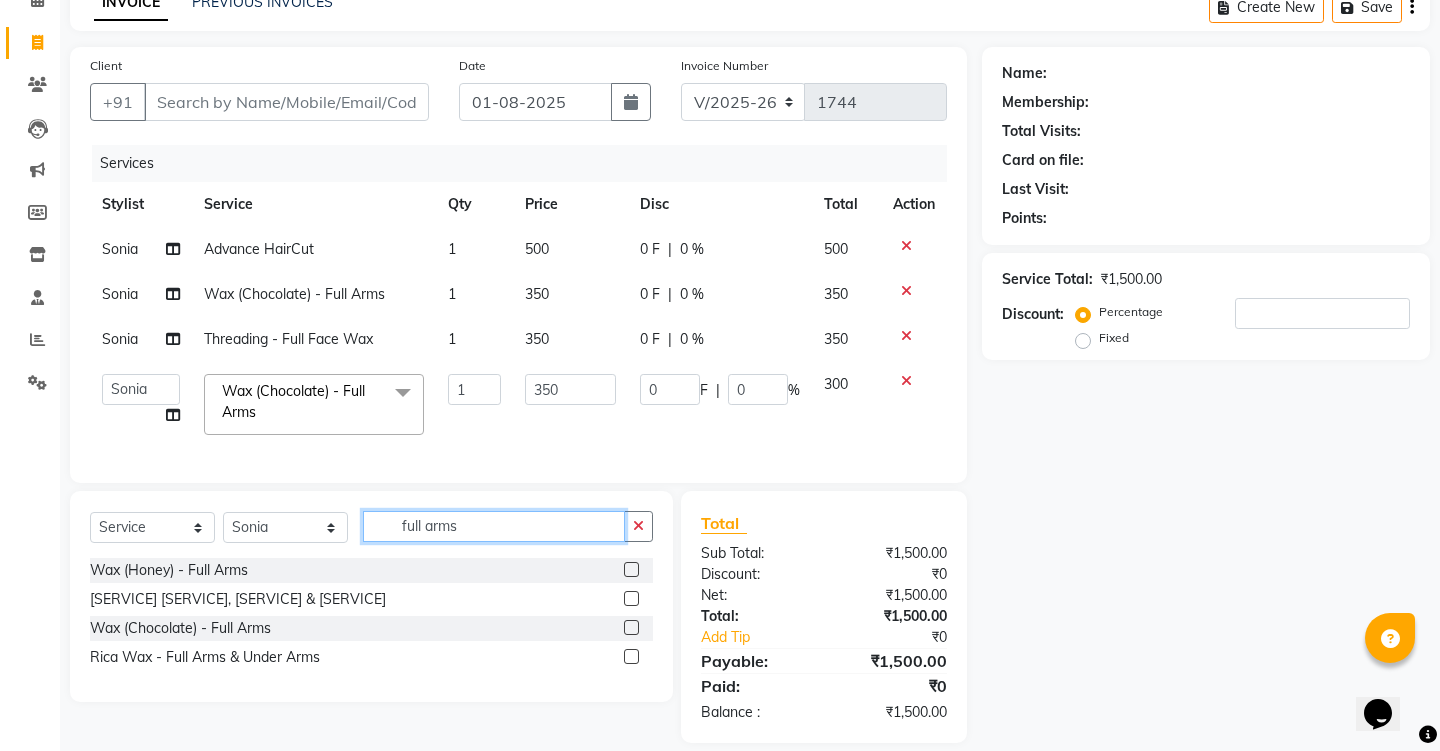 click on "full arms" 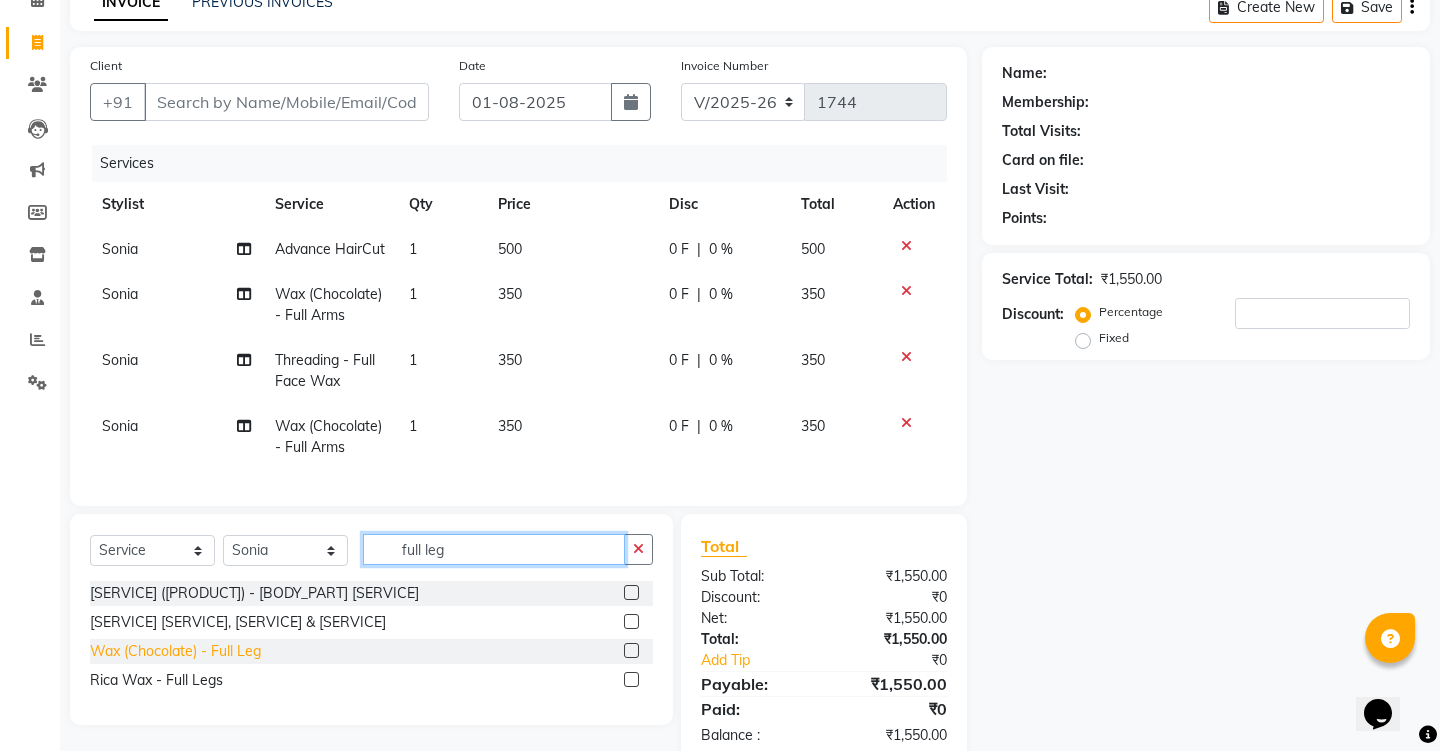 type on "full leg" 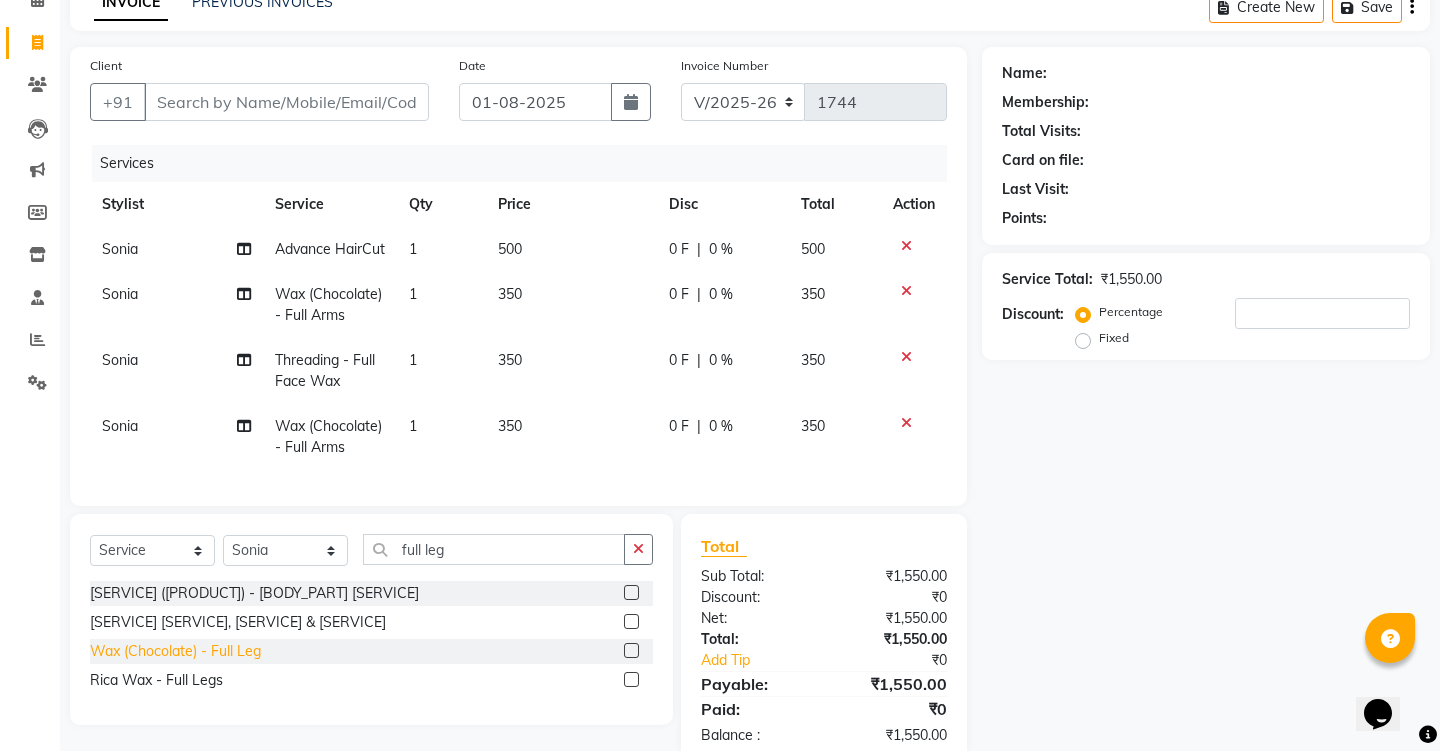 click on "Wax (Chocolate) - Full Leg" 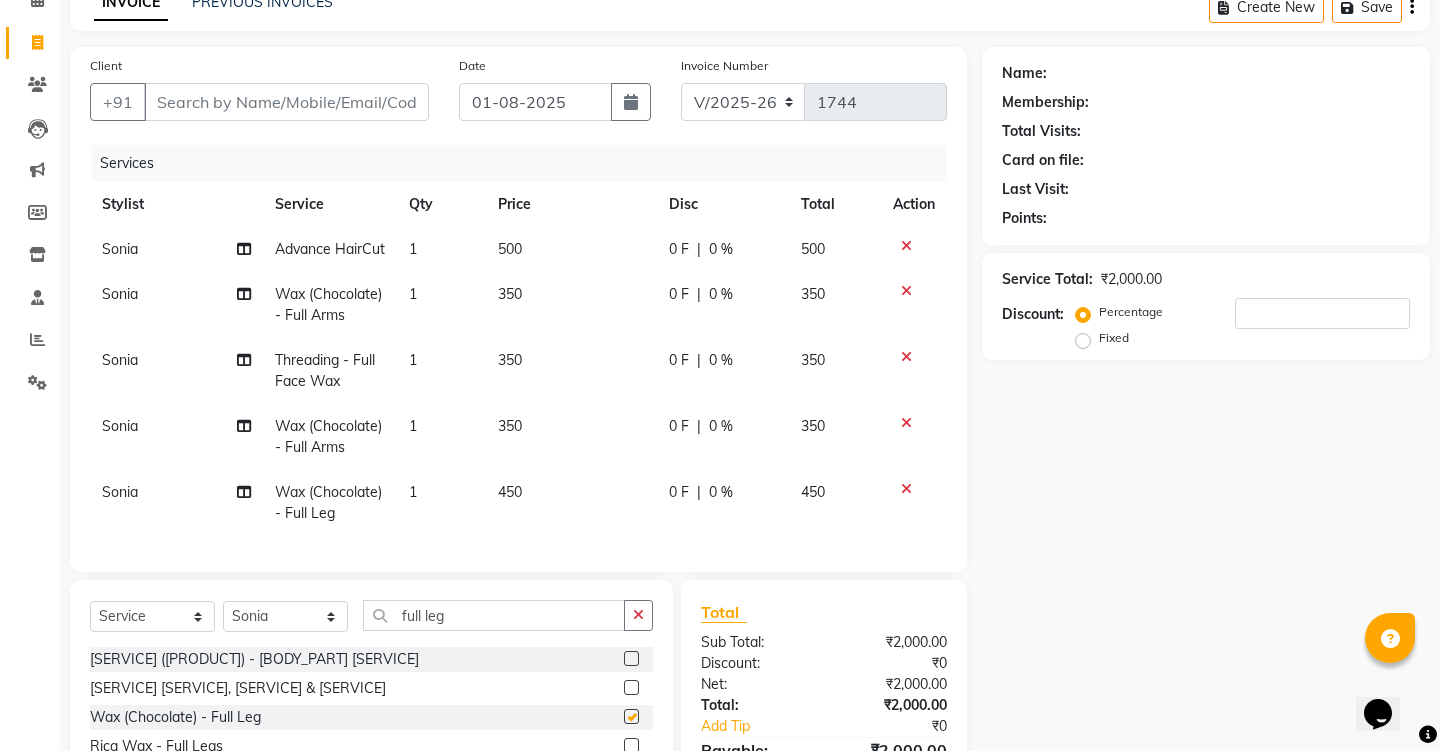 checkbox on "false" 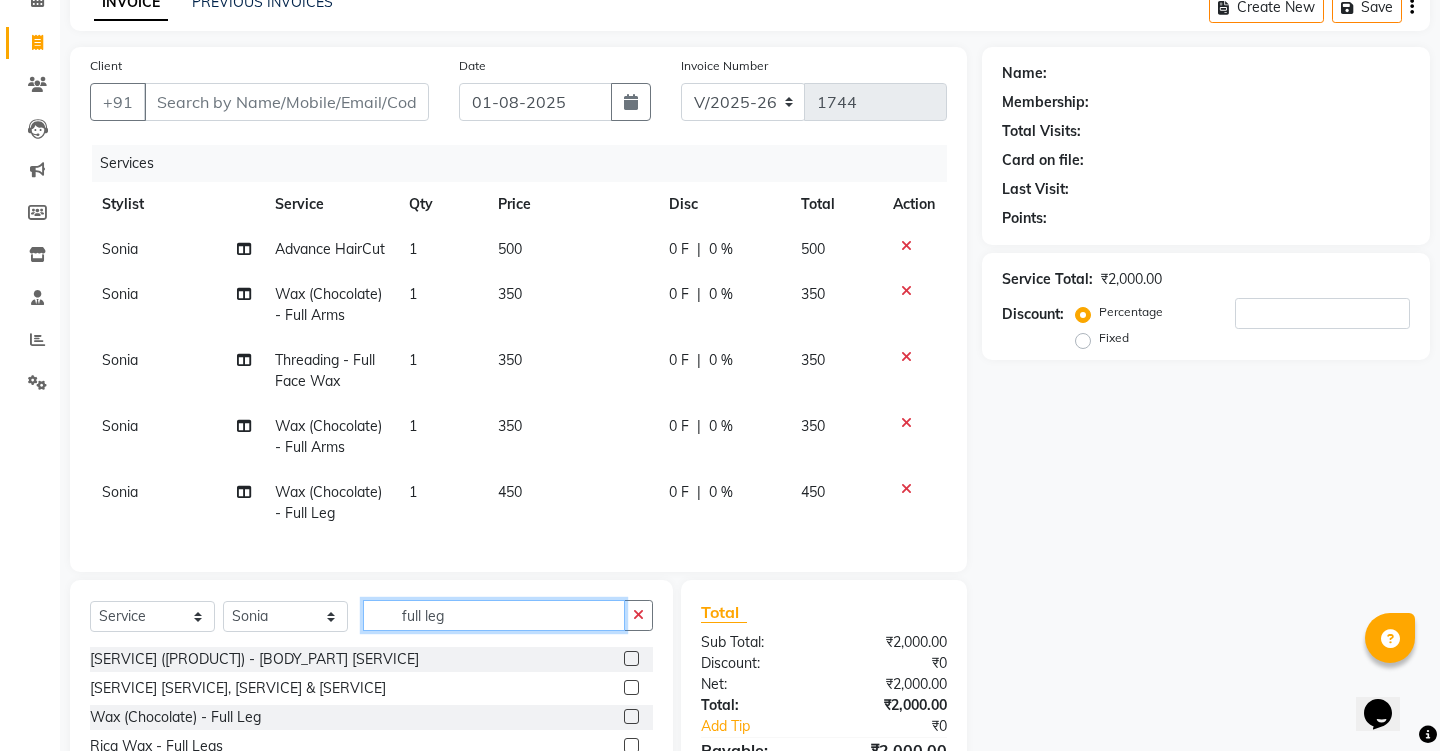 click on "full leg" 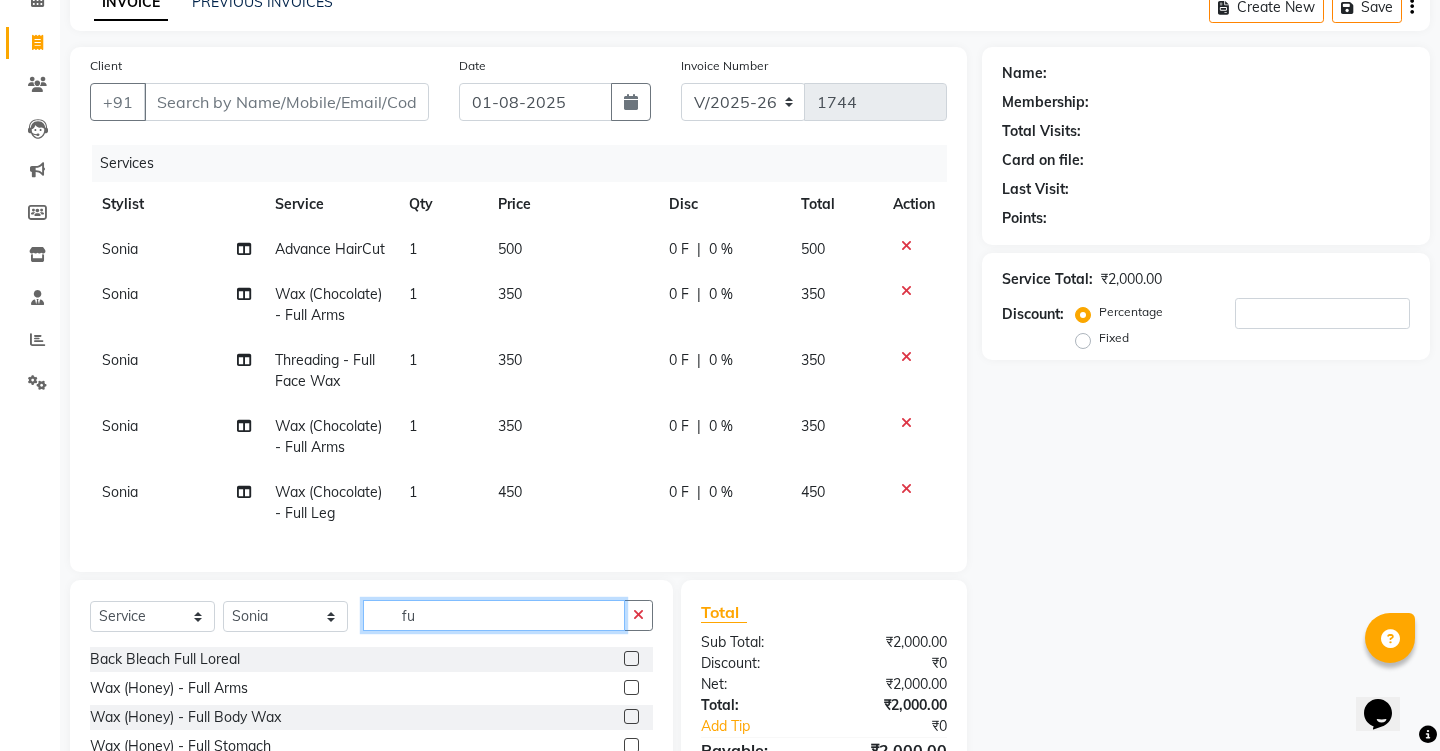 type on "f" 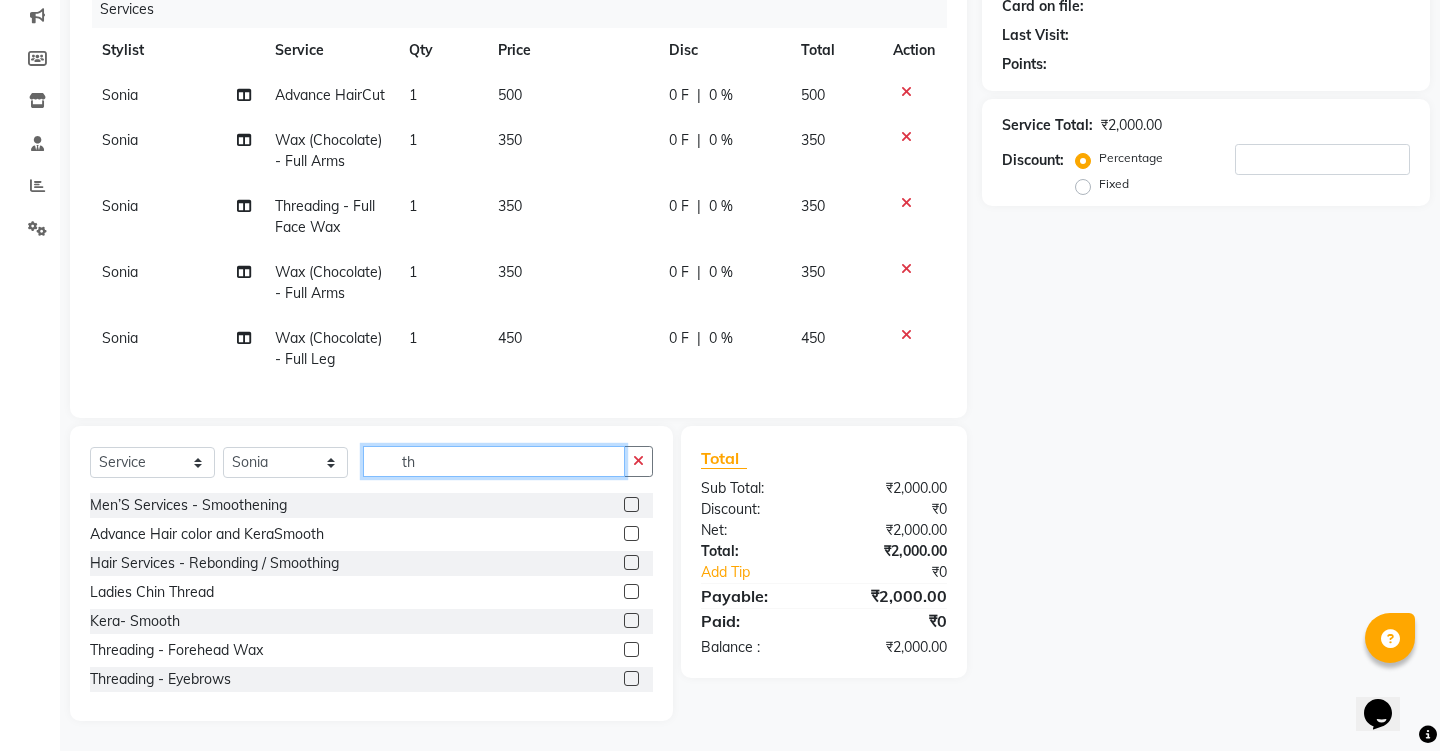 scroll, scrollTop: 278, scrollLeft: 0, axis: vertical 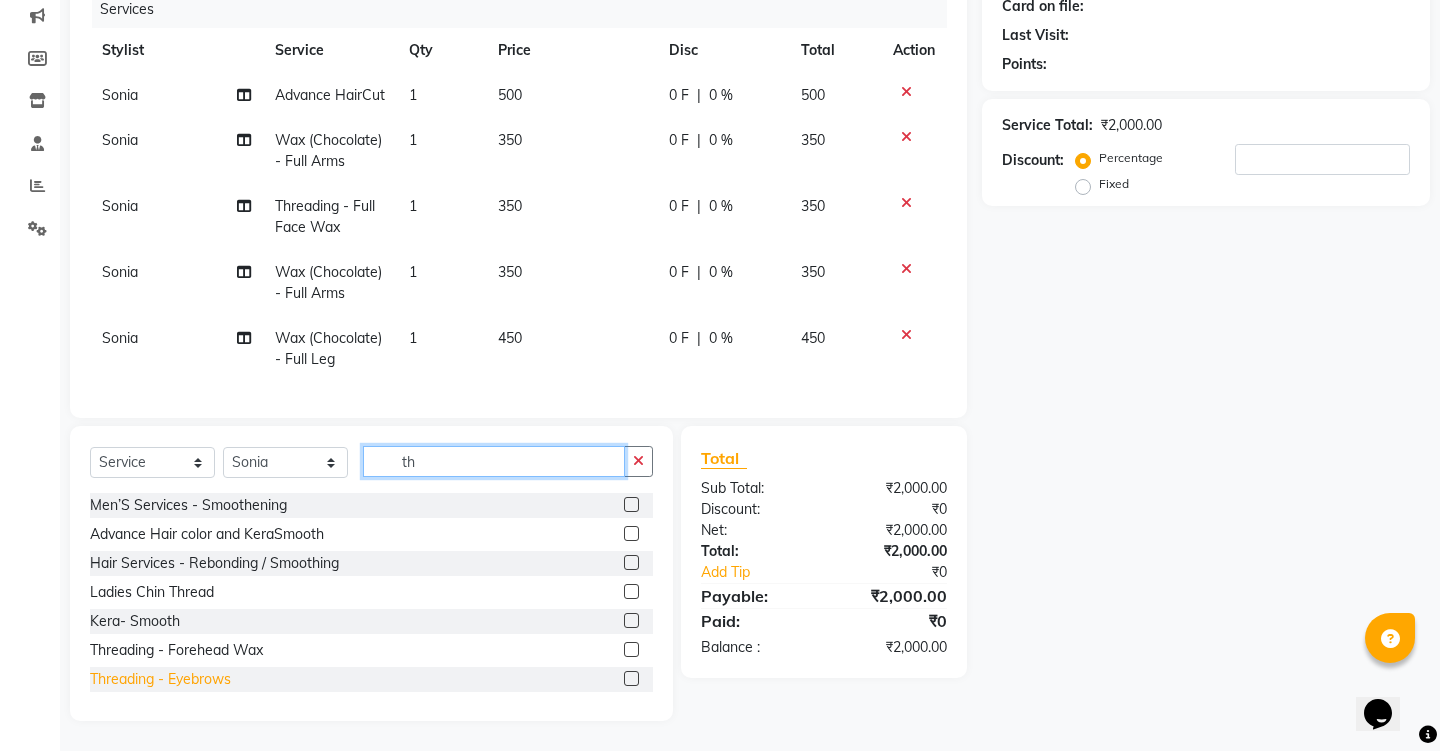 type on "th" 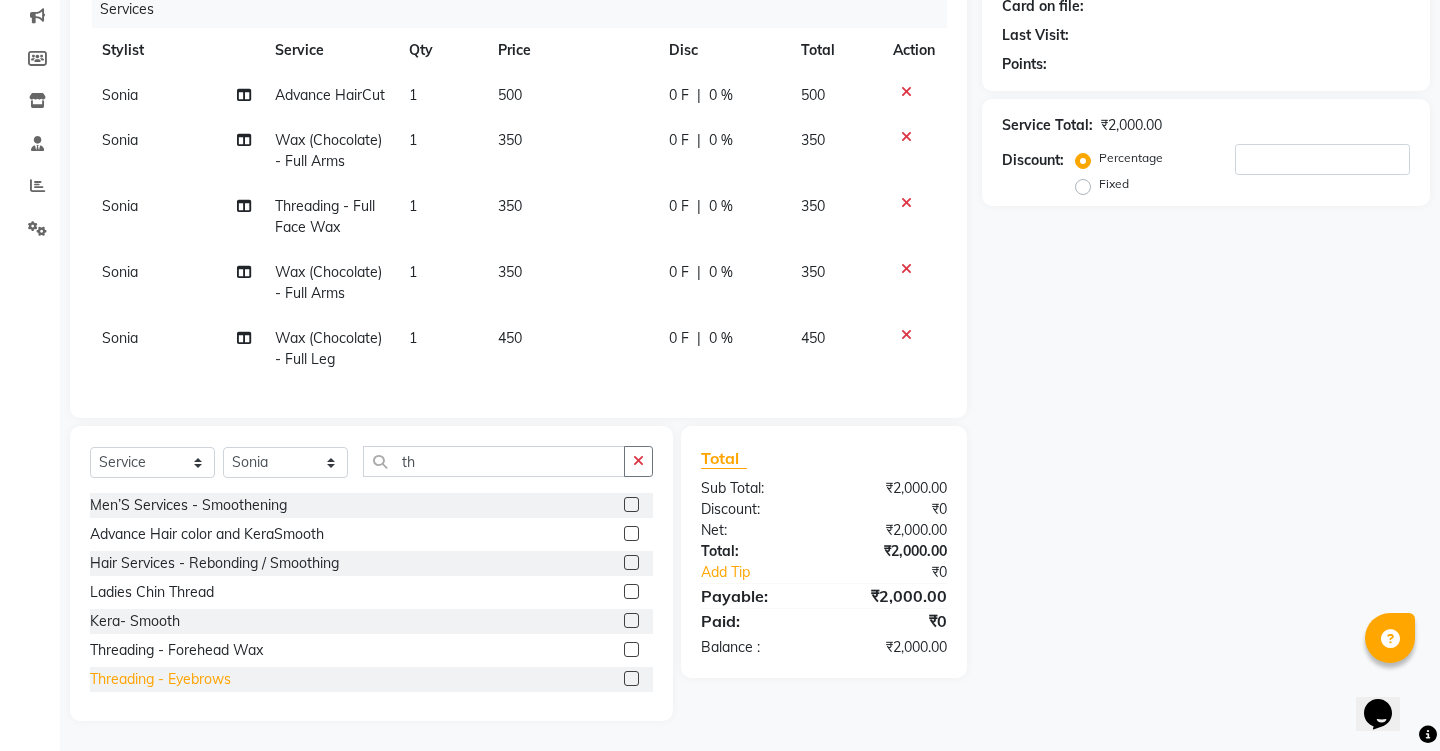 click on "Threading - Eyebrows" 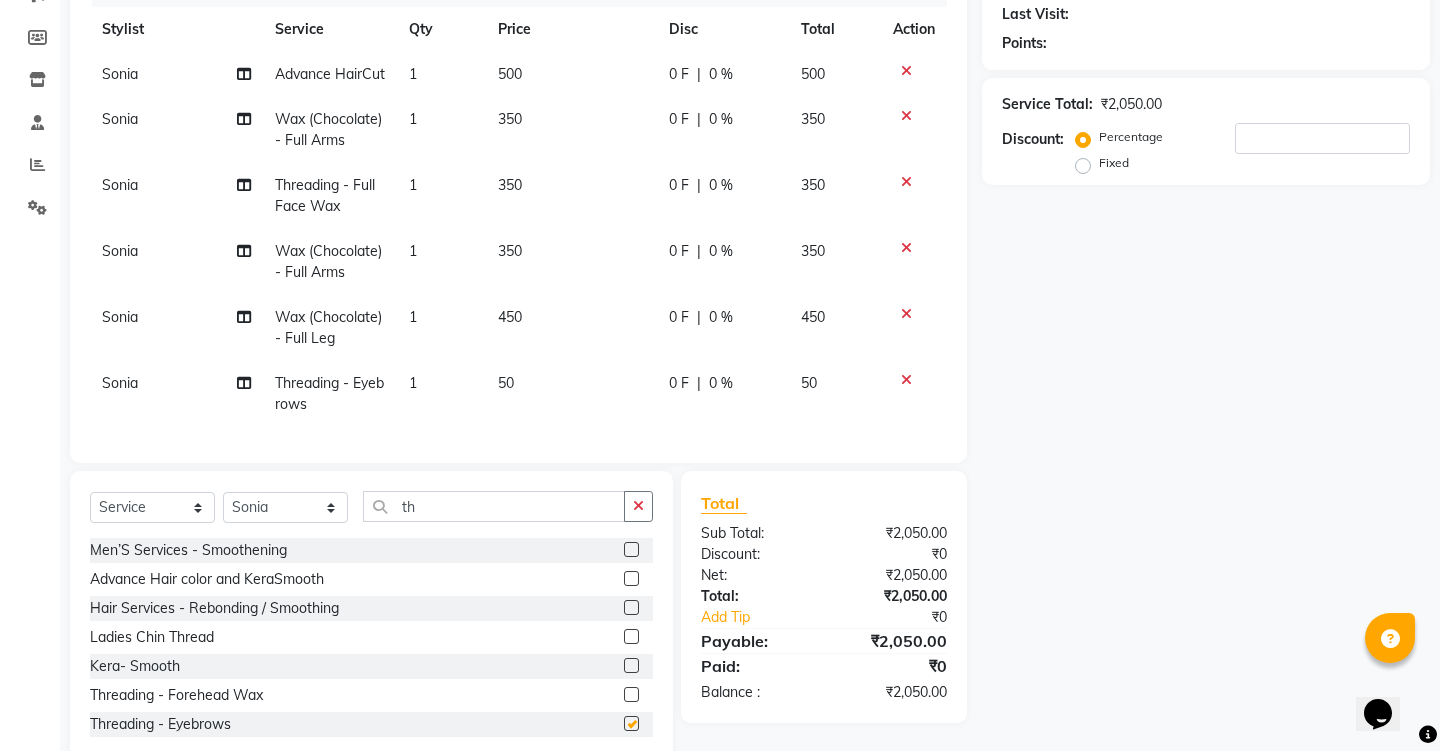 checkbox on "false" 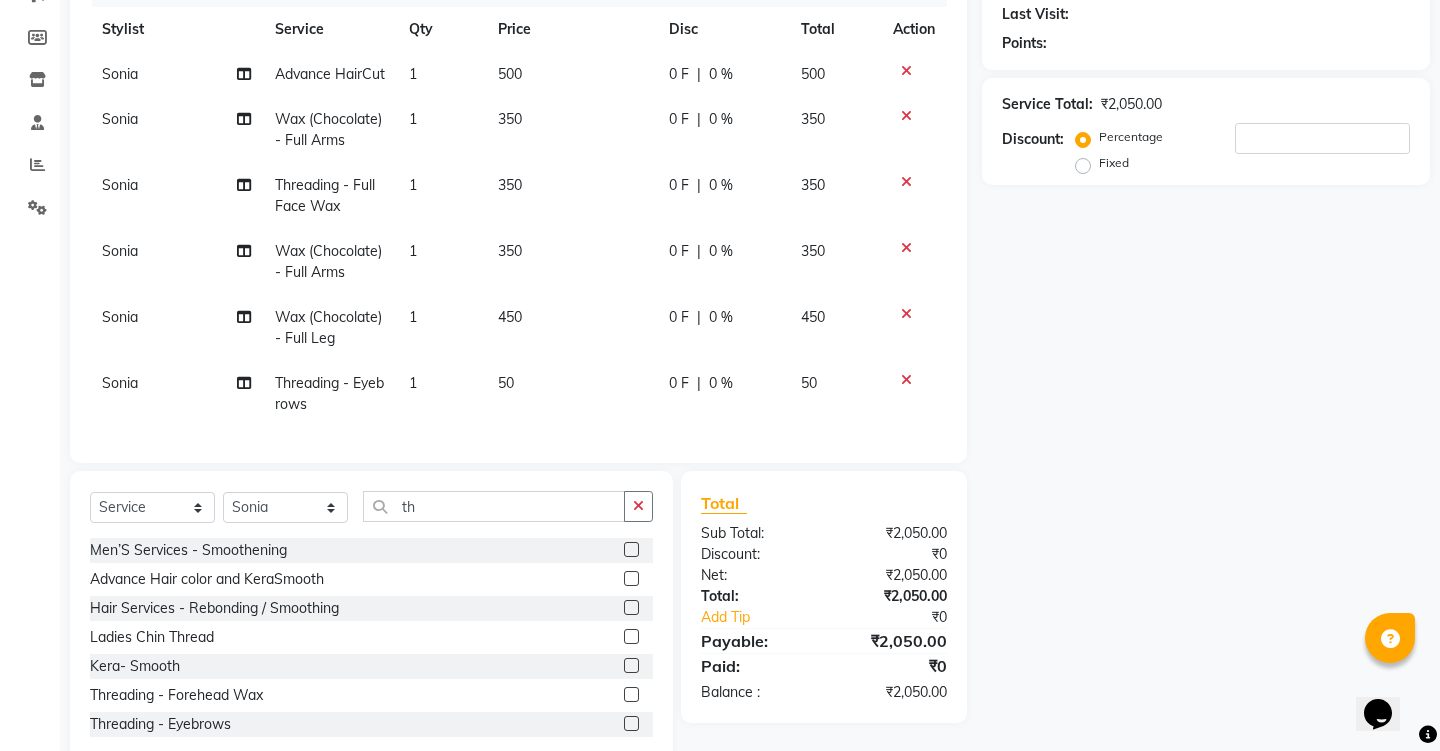 scroll, scrollTop: 0, scrollLeft: 0, axis: both 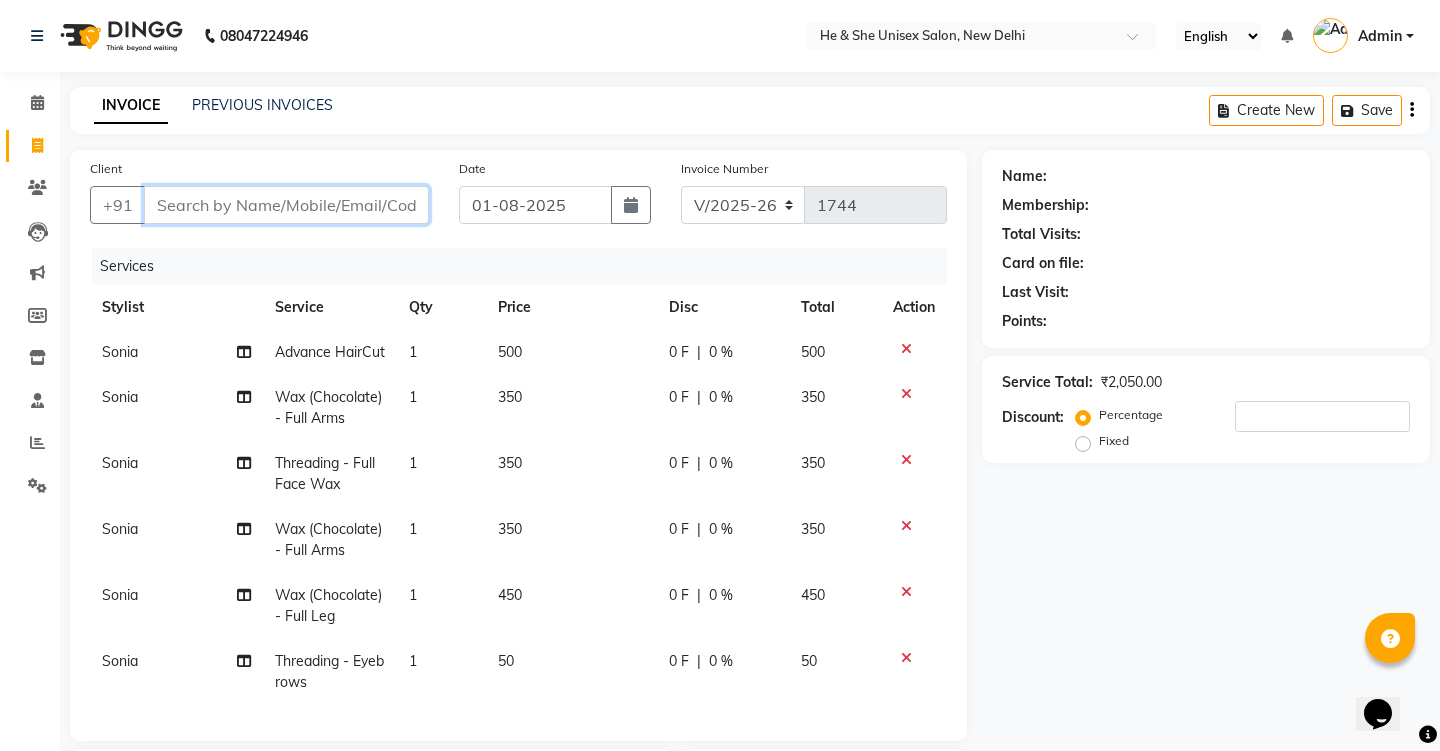 click on "Client" at bounding box center (286, 205) 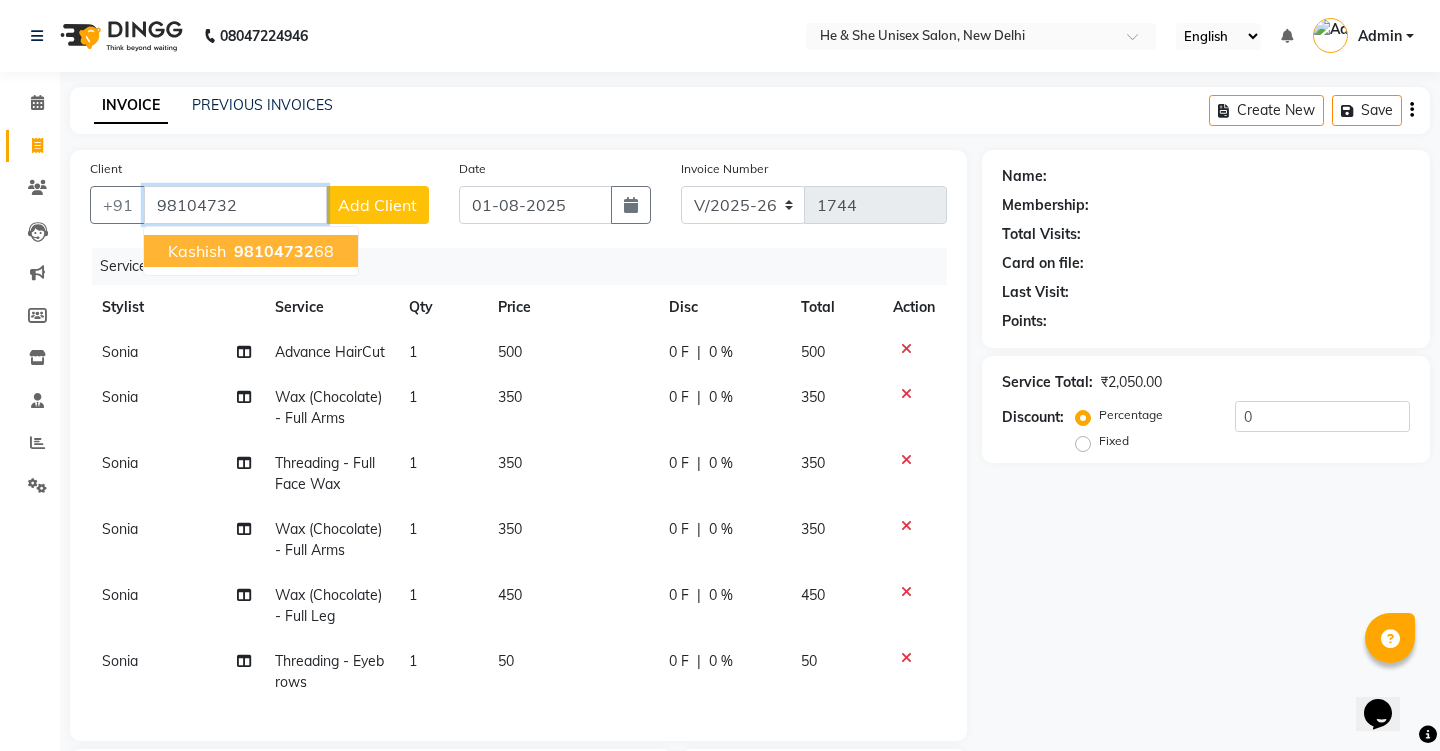 click on "[PHONE]" at bounding box center (282, 251) 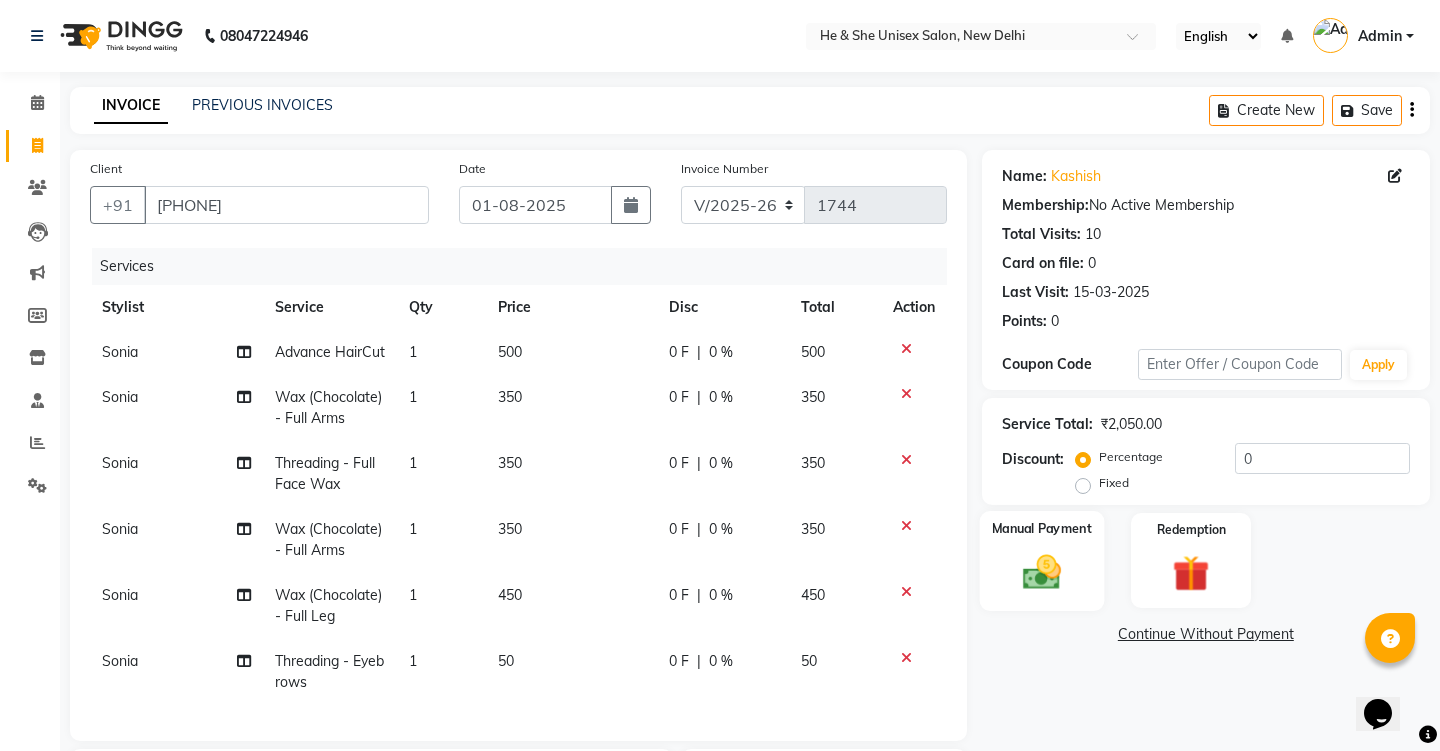 click 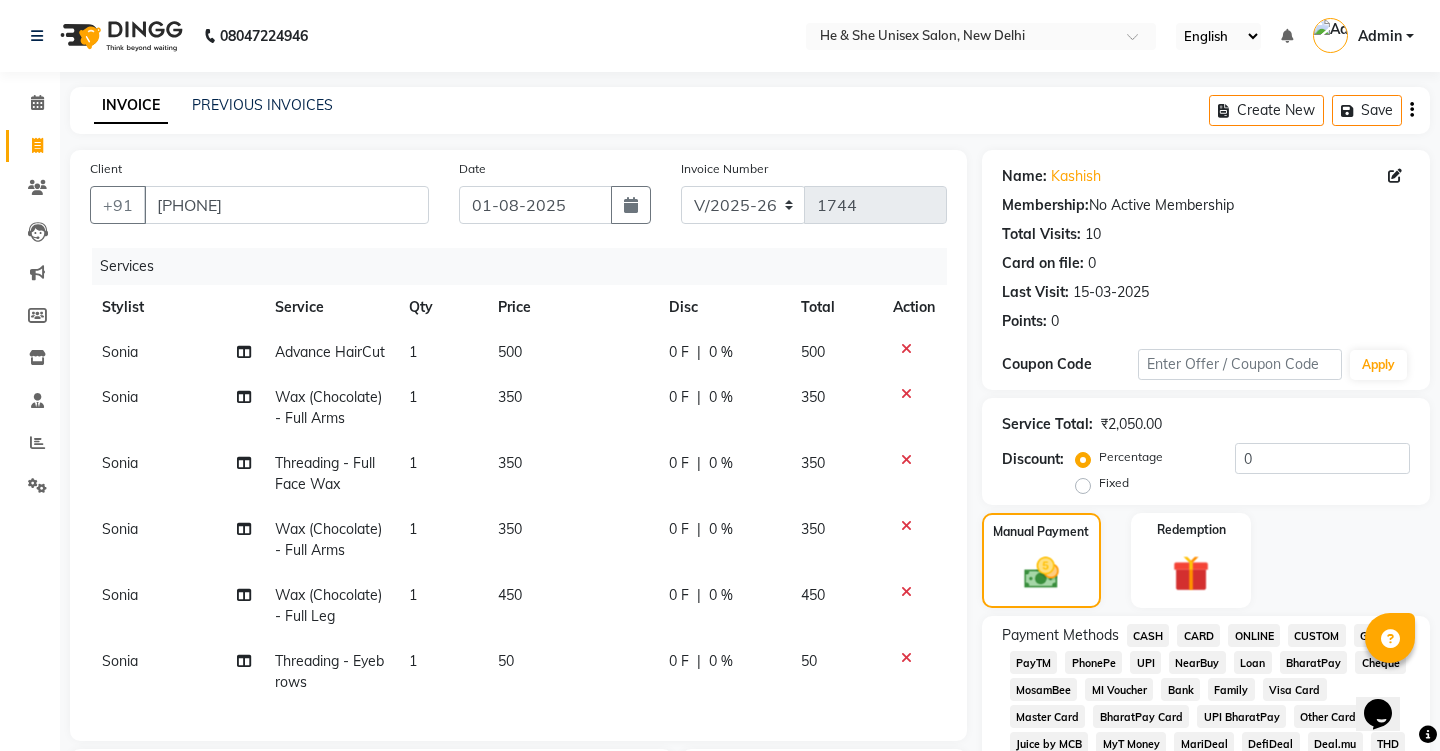 scroll, scrollTop: 0, scrollLeft: 0, axis: both 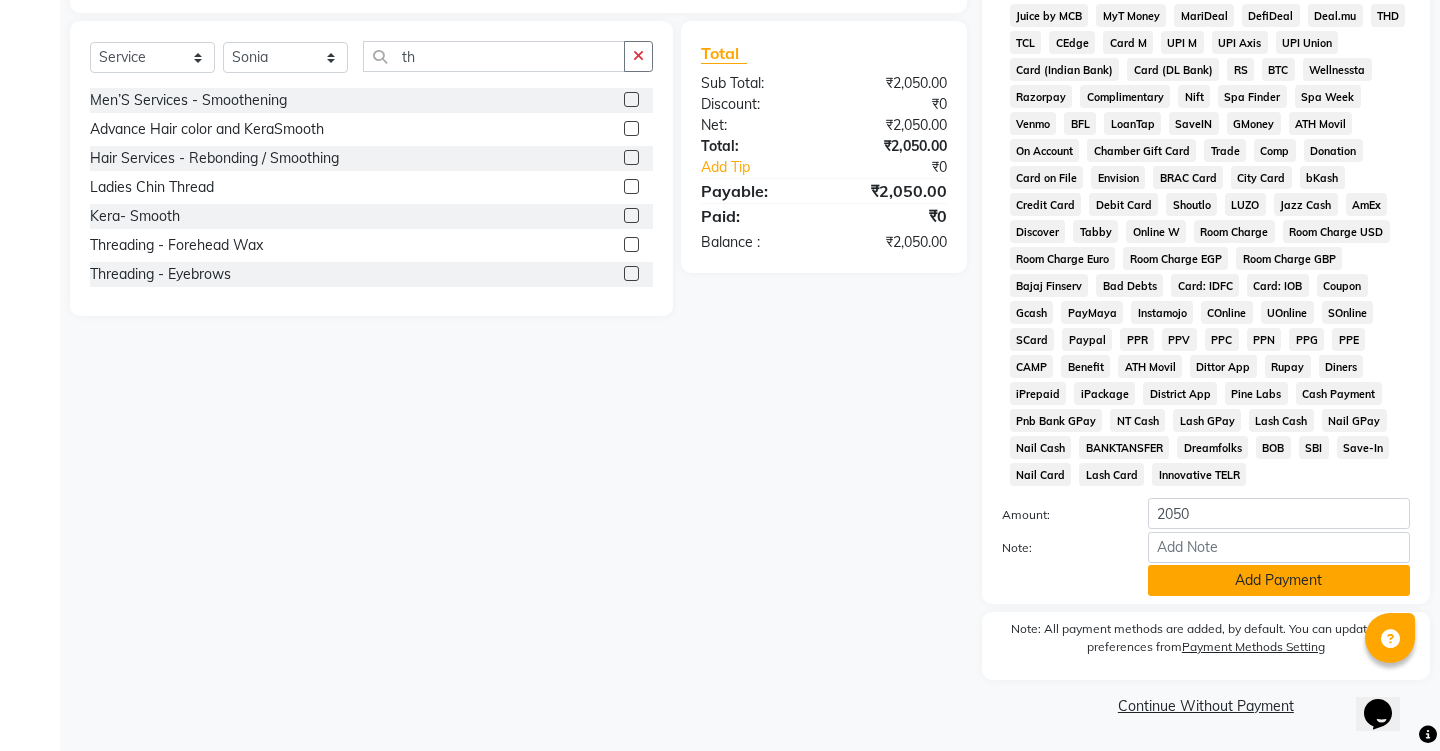 click on "Add Payment" 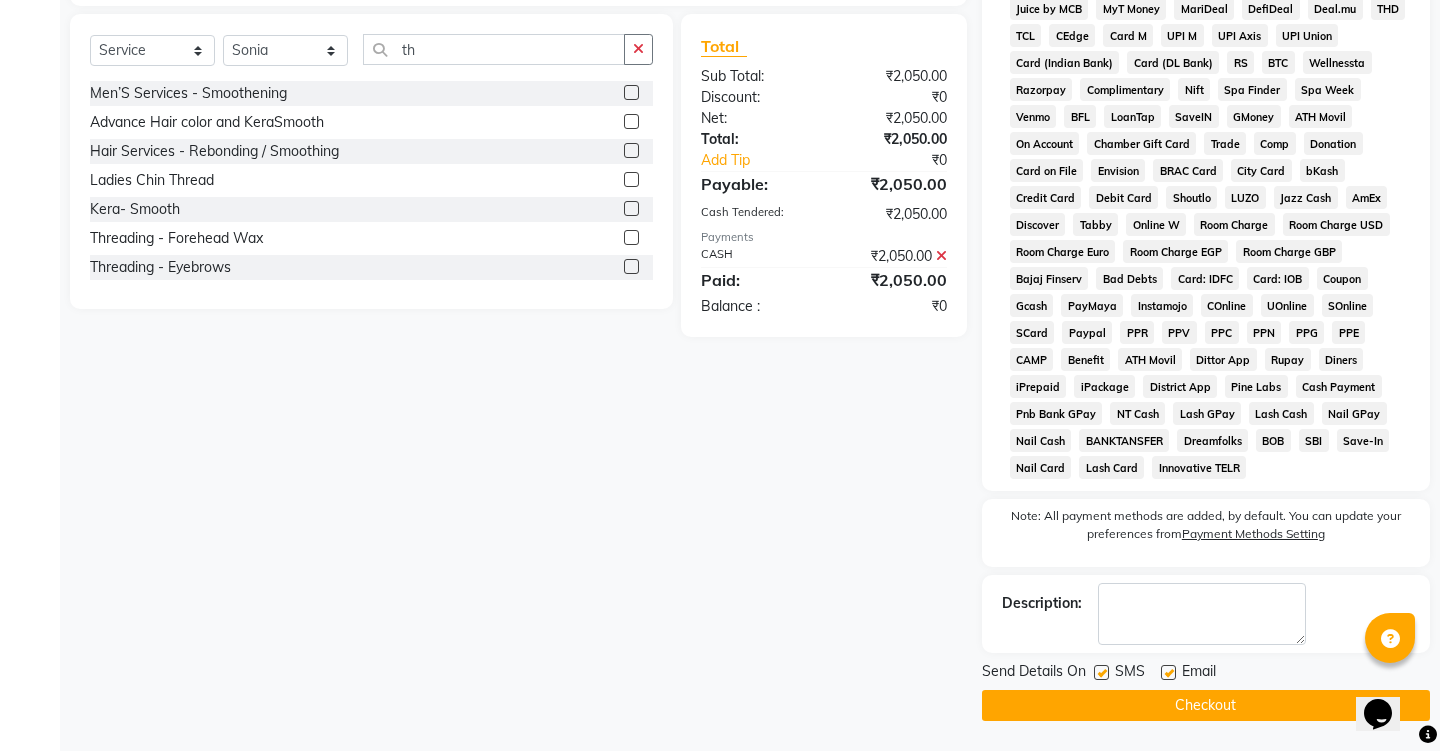 scroll, scrollTop: 746, scrollLeft: 0, axis: vertical 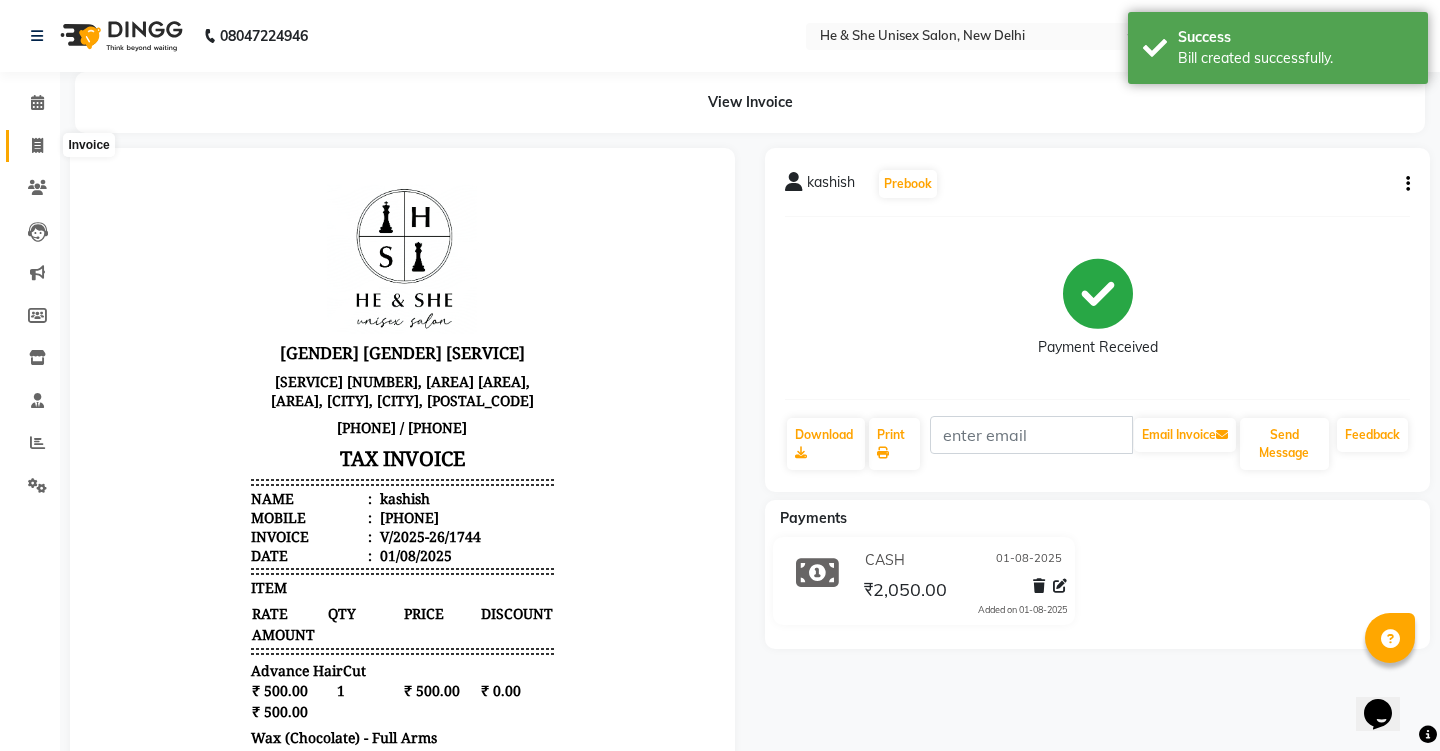 click 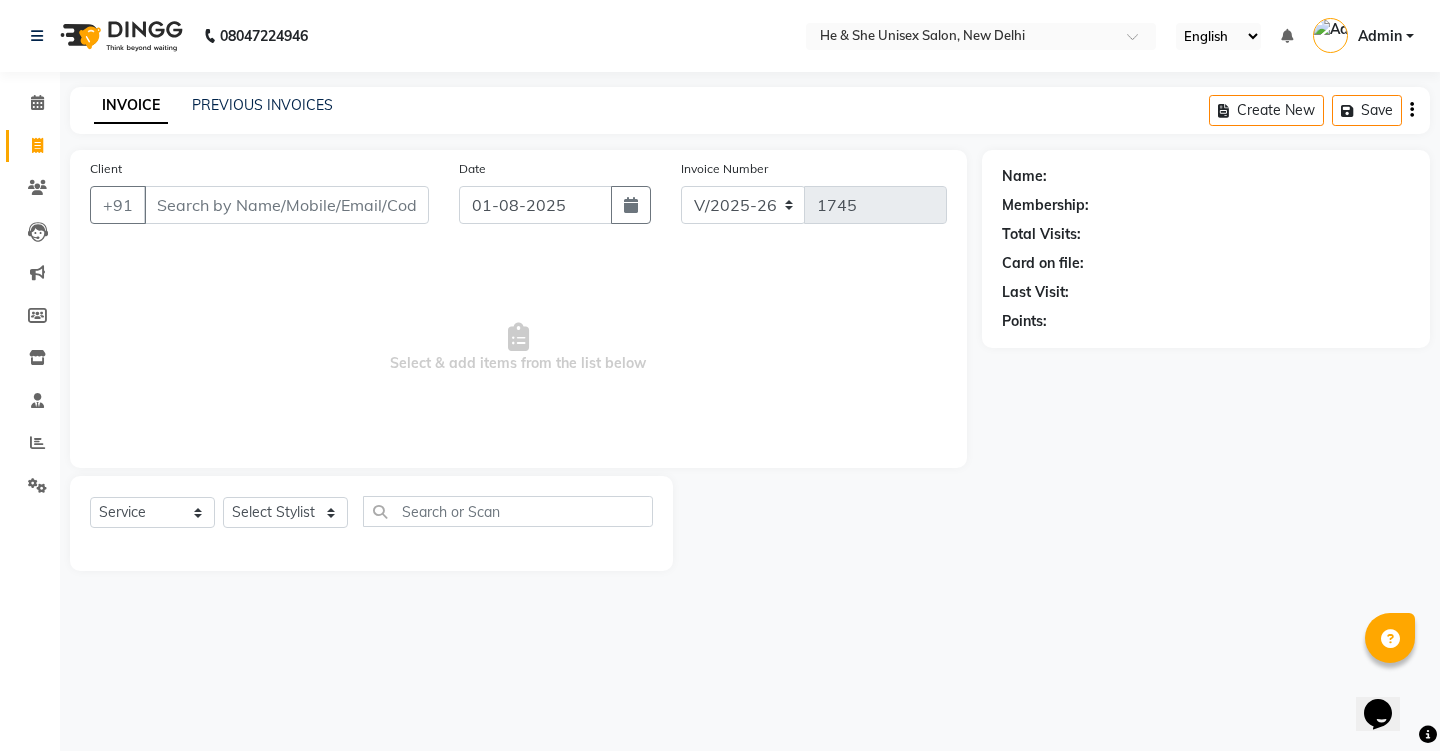 click on "Client" at bounding box center (286, 205) 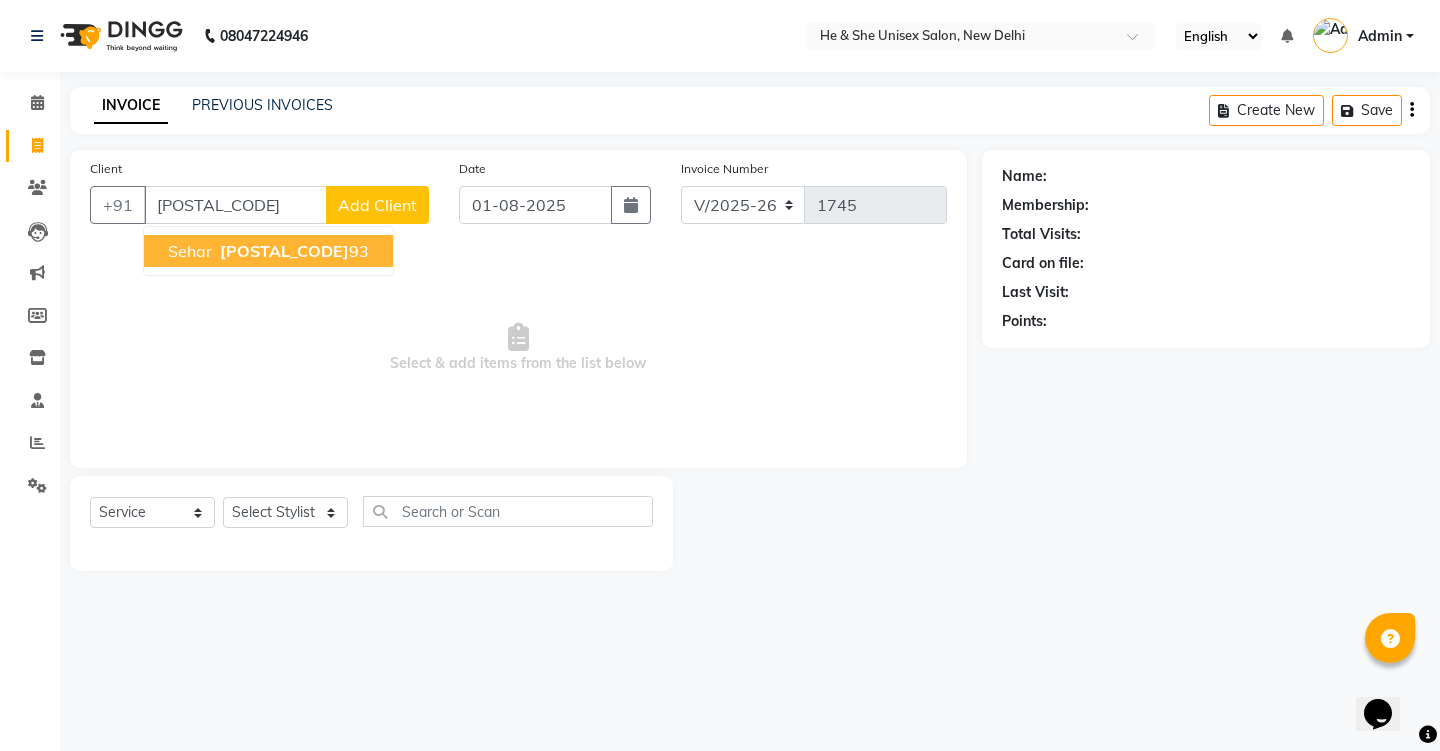 click on "[POSTAL_CODE]" at bounding box center (284, 251) 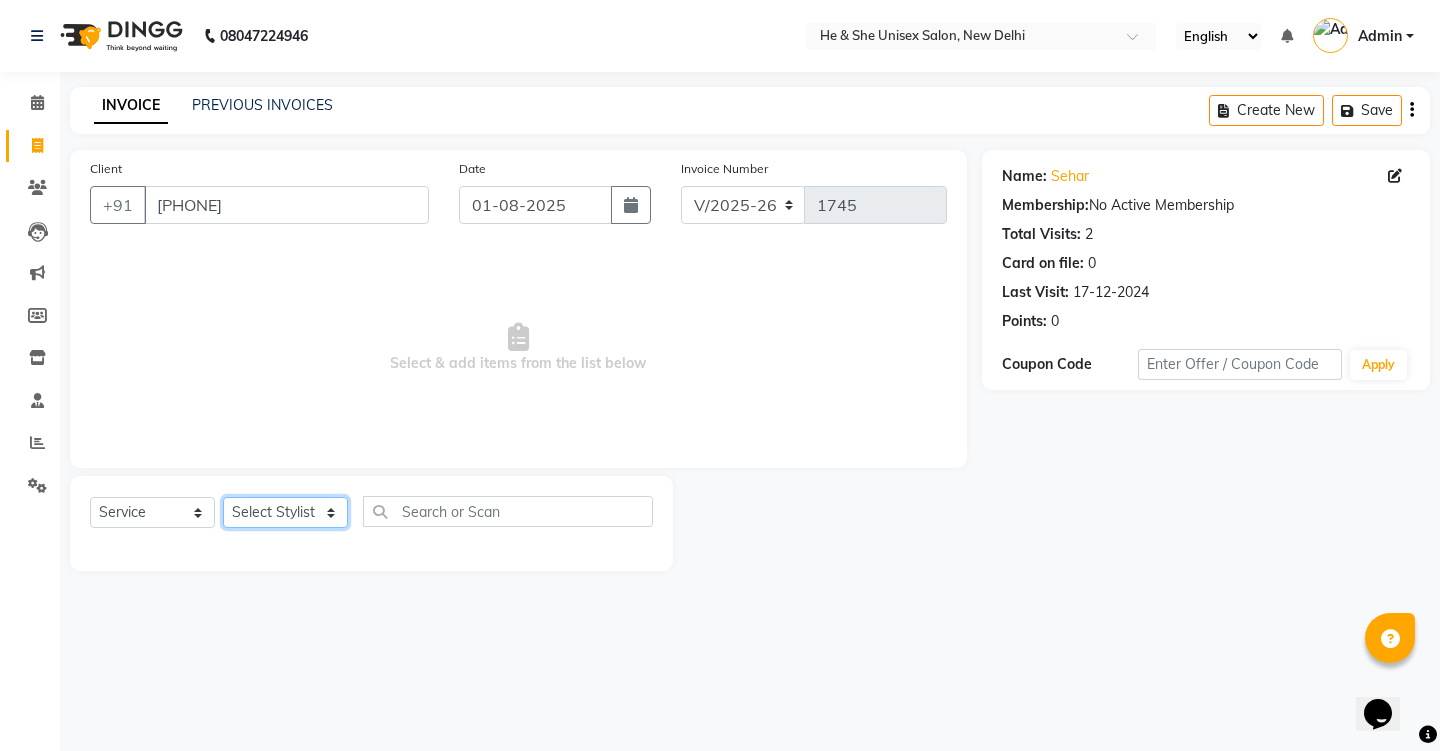 select on "73954" 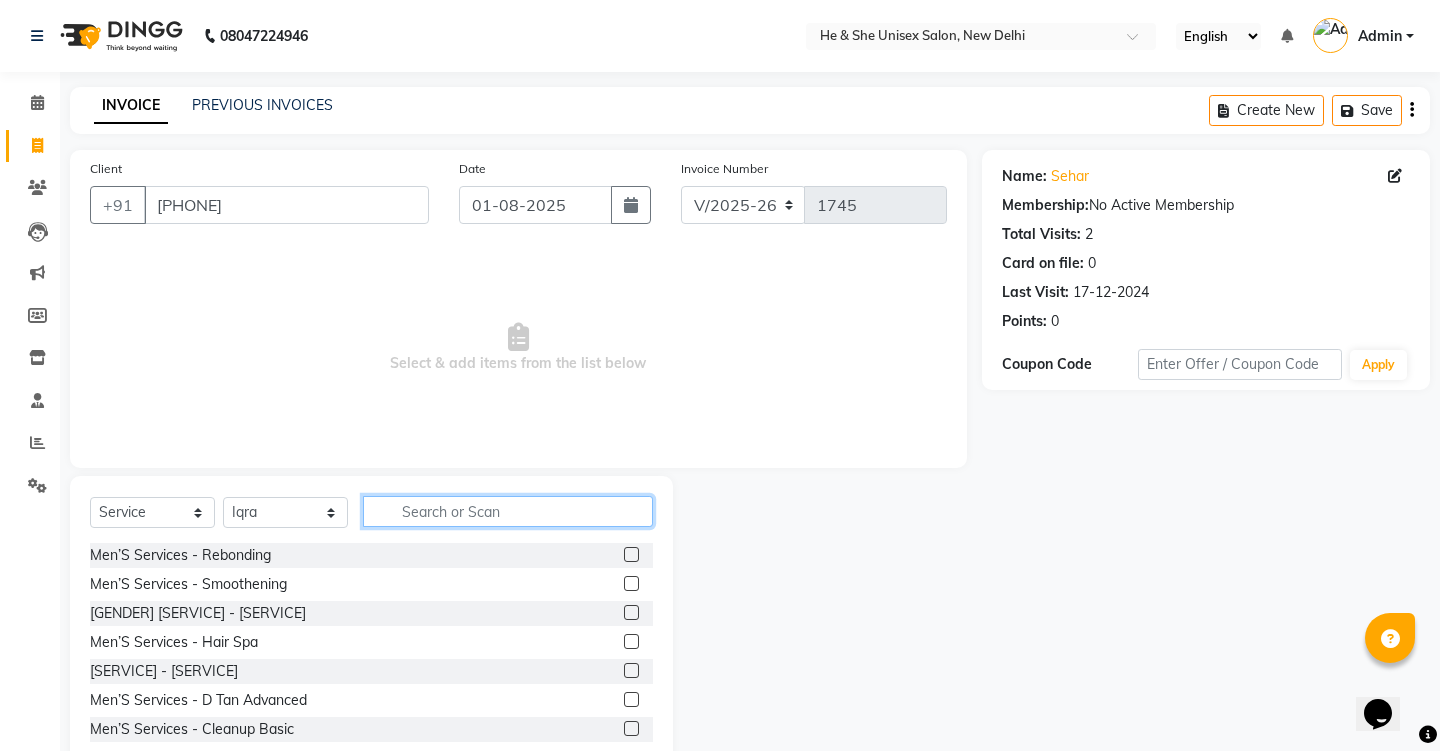 click 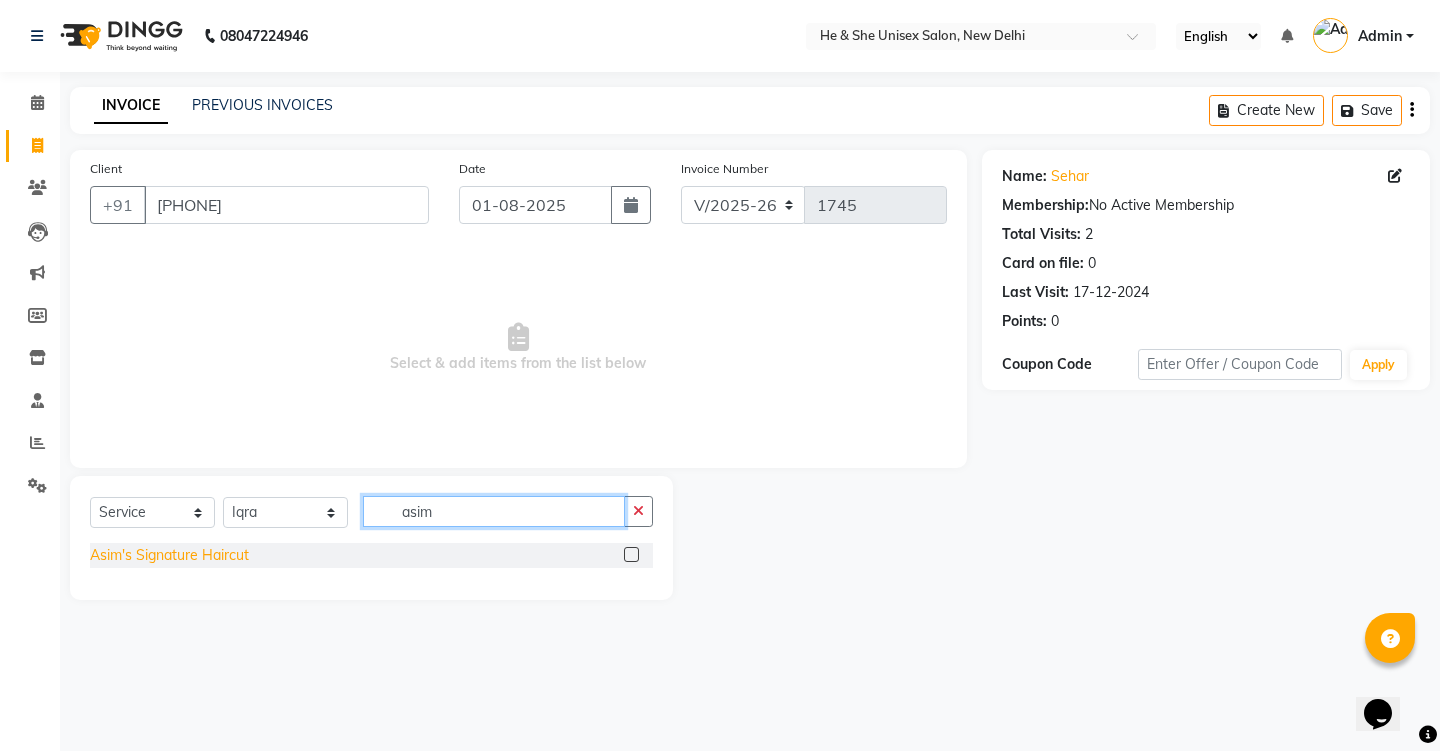 type on "asim" 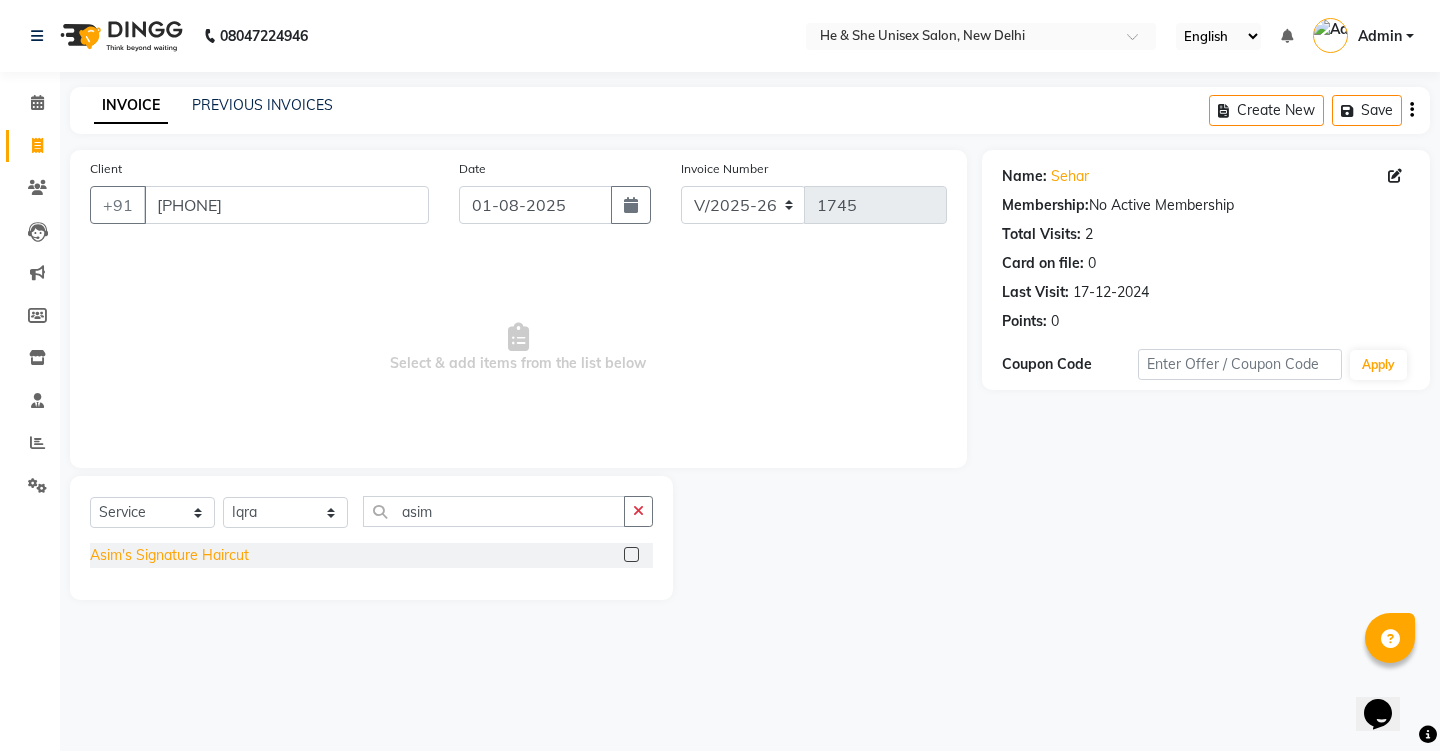click on "Asim's Signature Haircut" 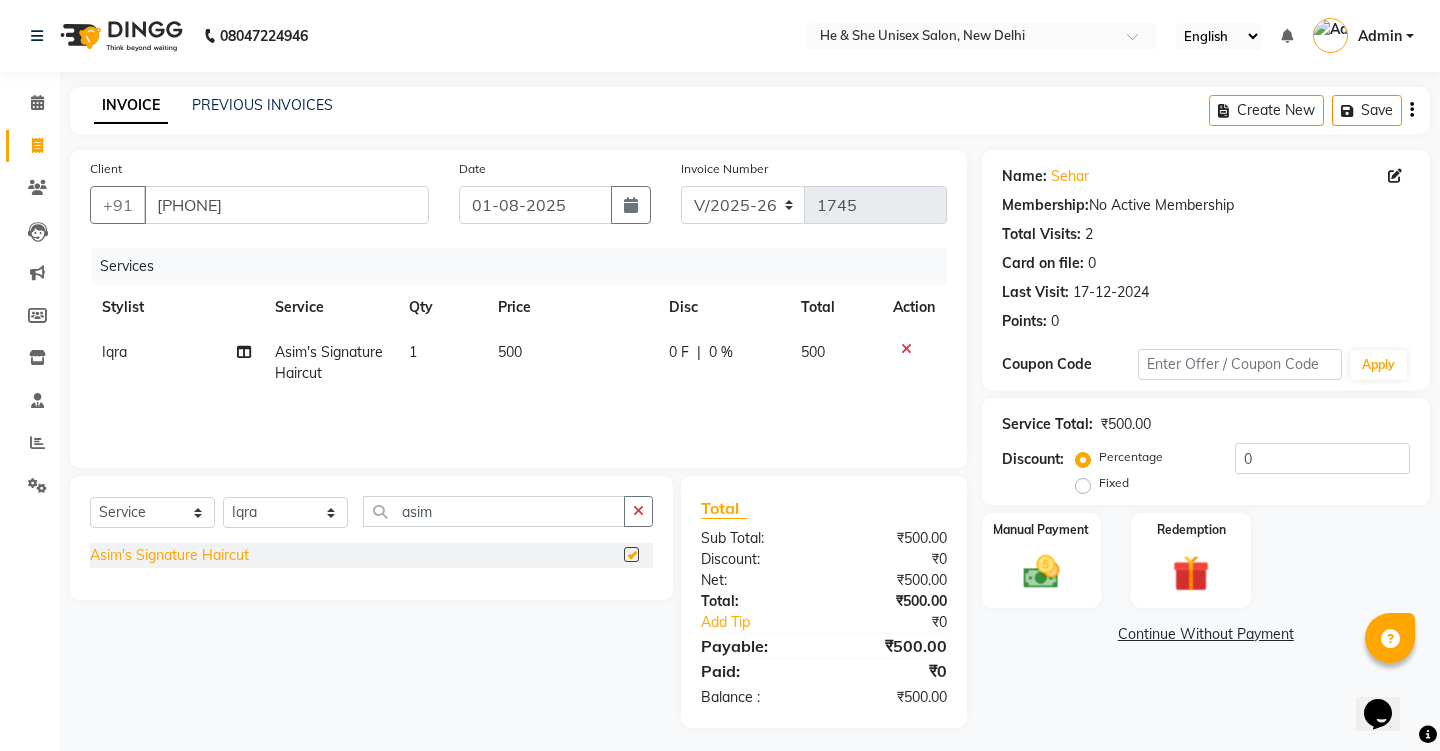 checkbox on "false" 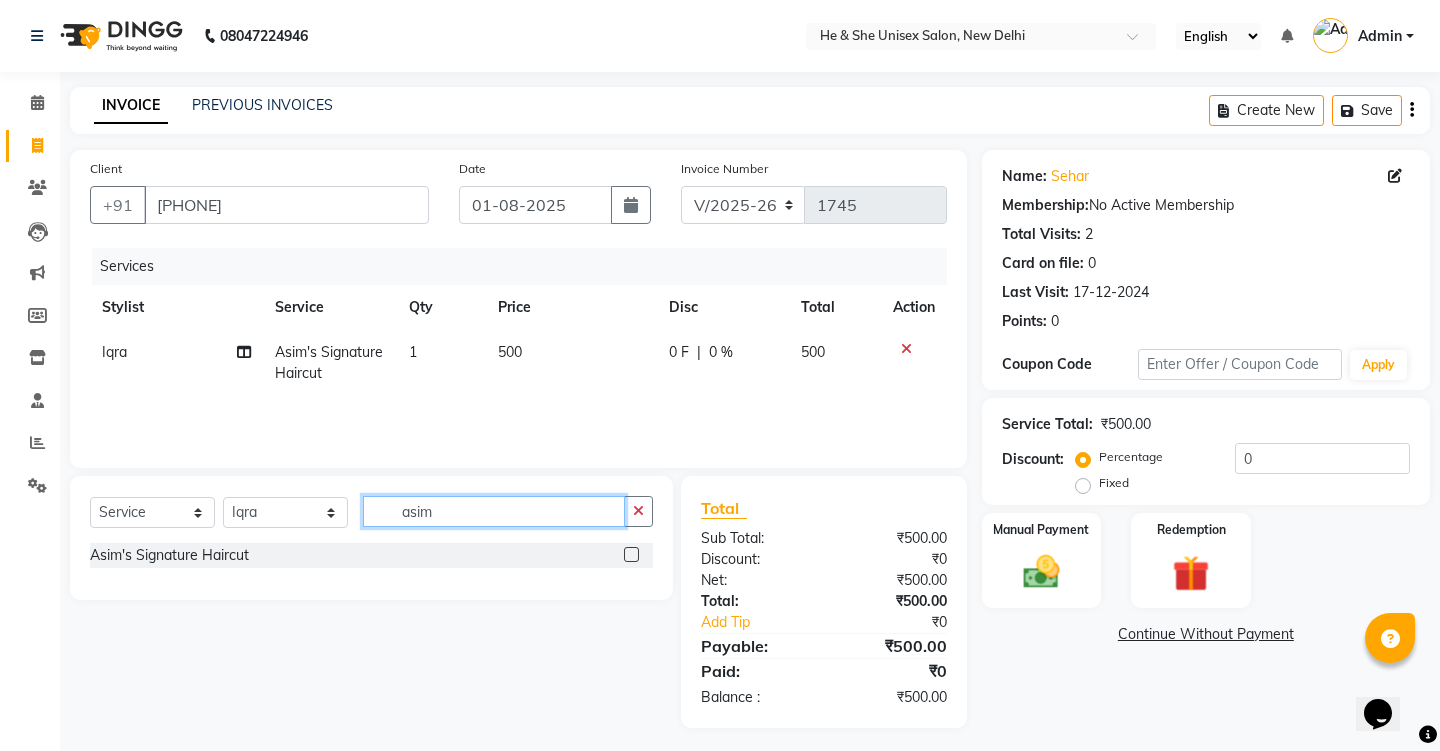 click on "asim" 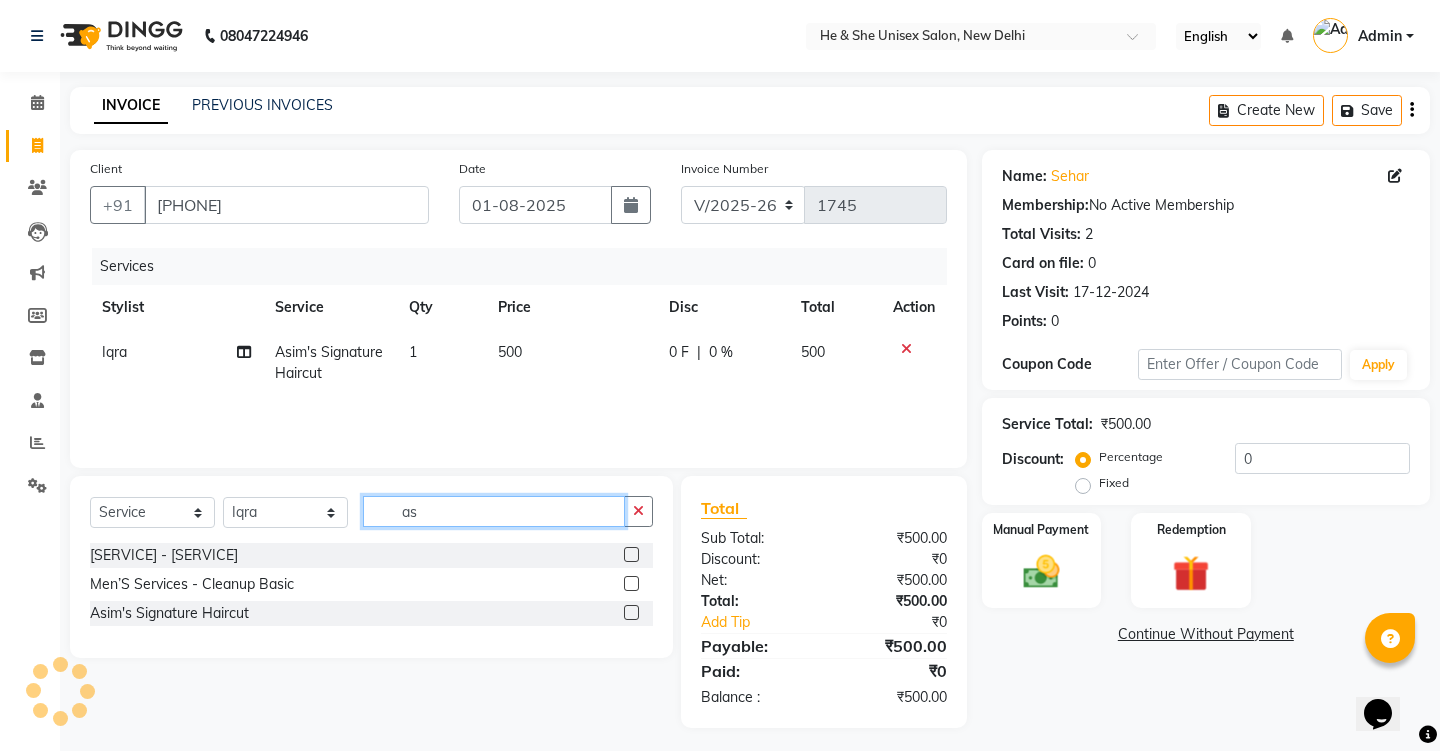 type on "a" 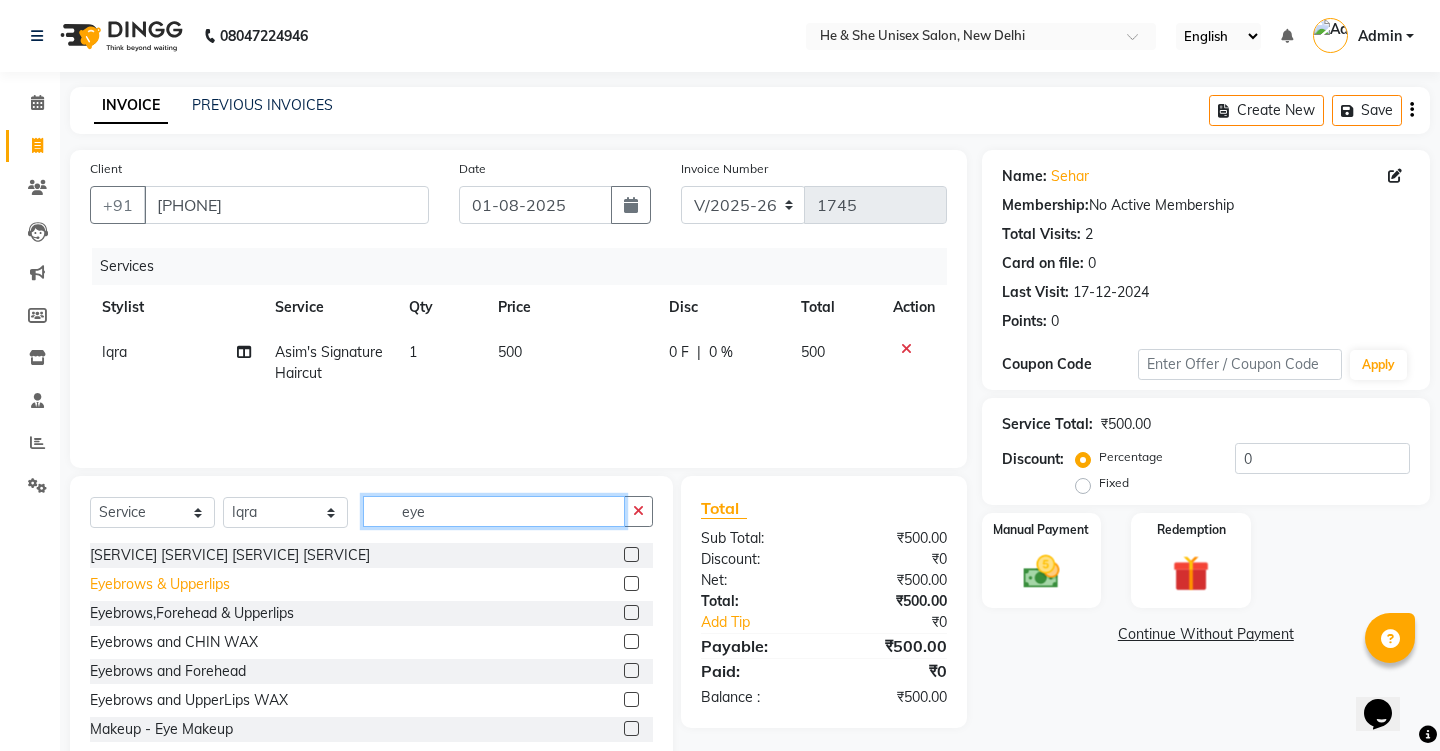 type on "eye" 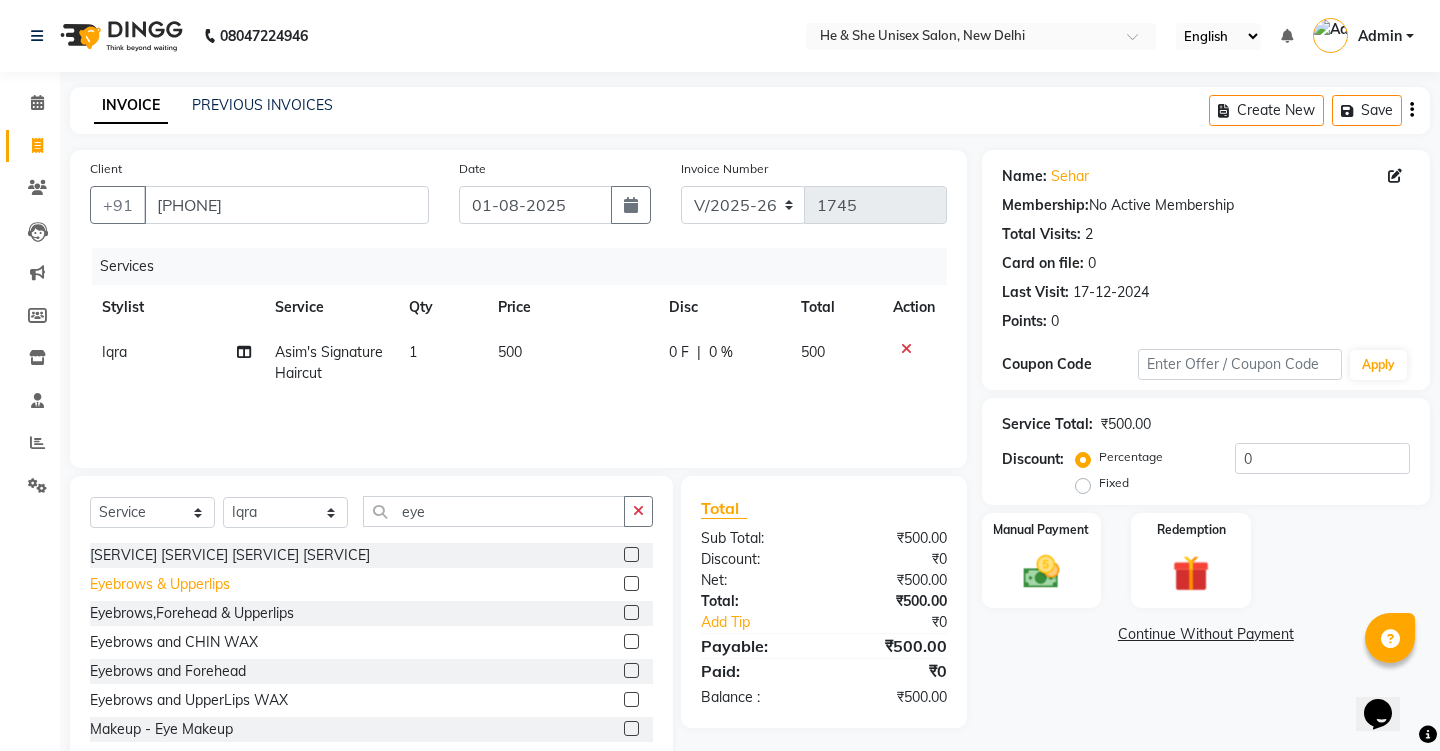 click on "Eyebrows & Upperlips" 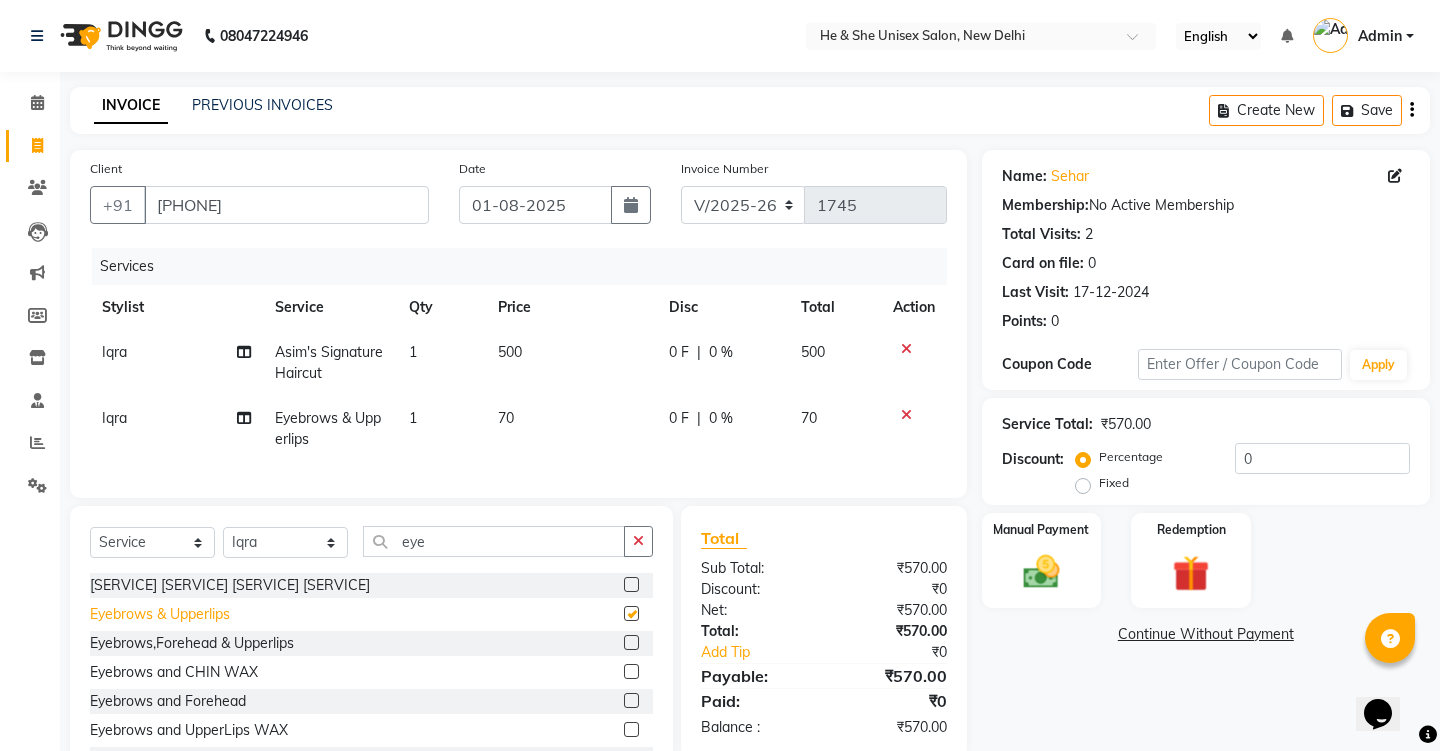 checkbox on "false" 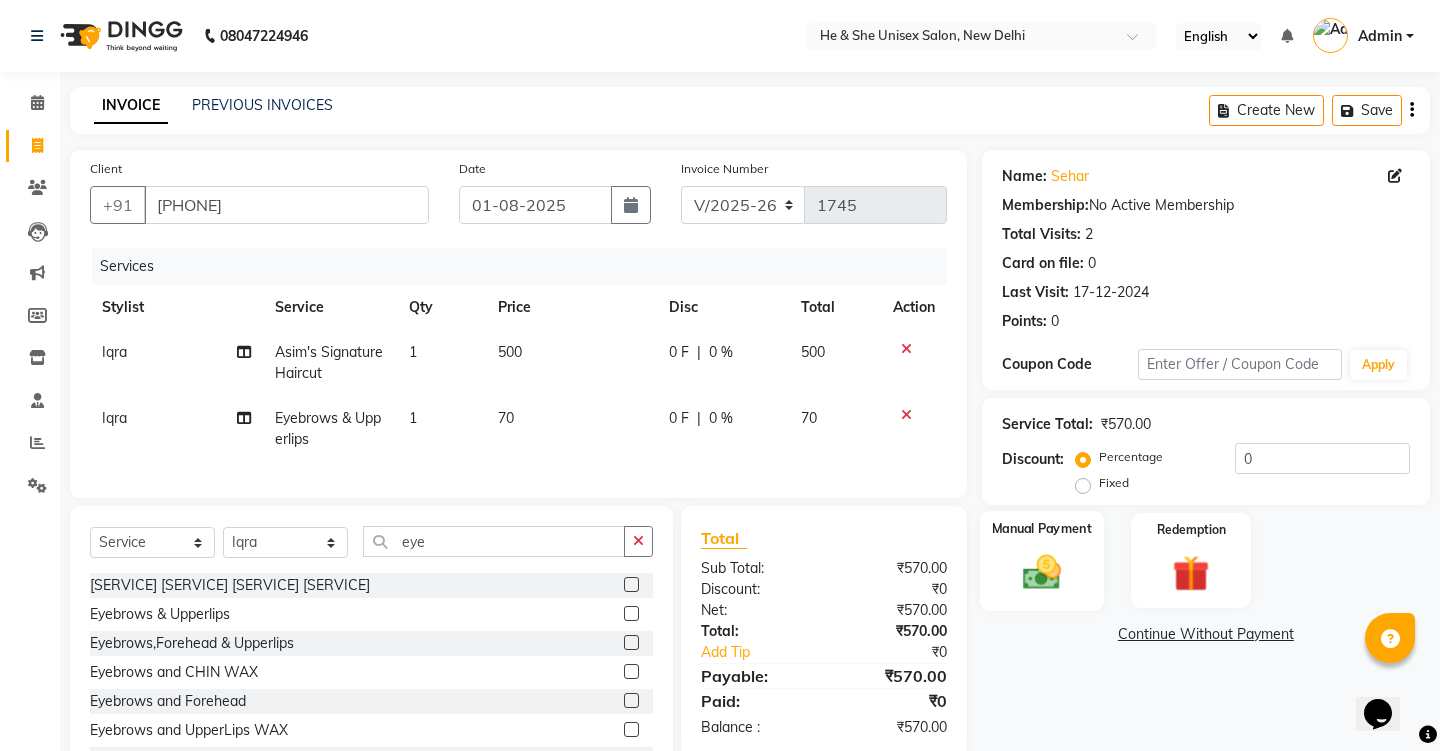 click 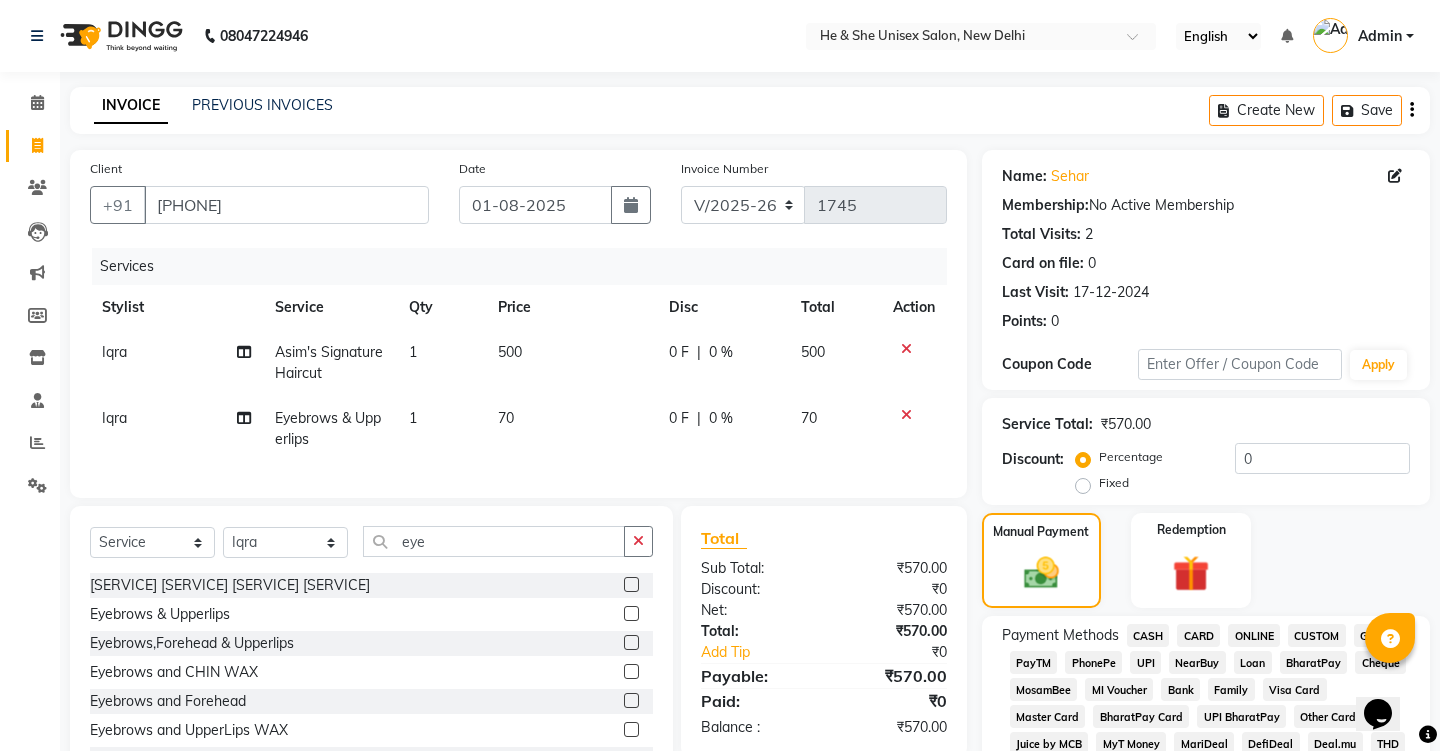 click on "UPI" 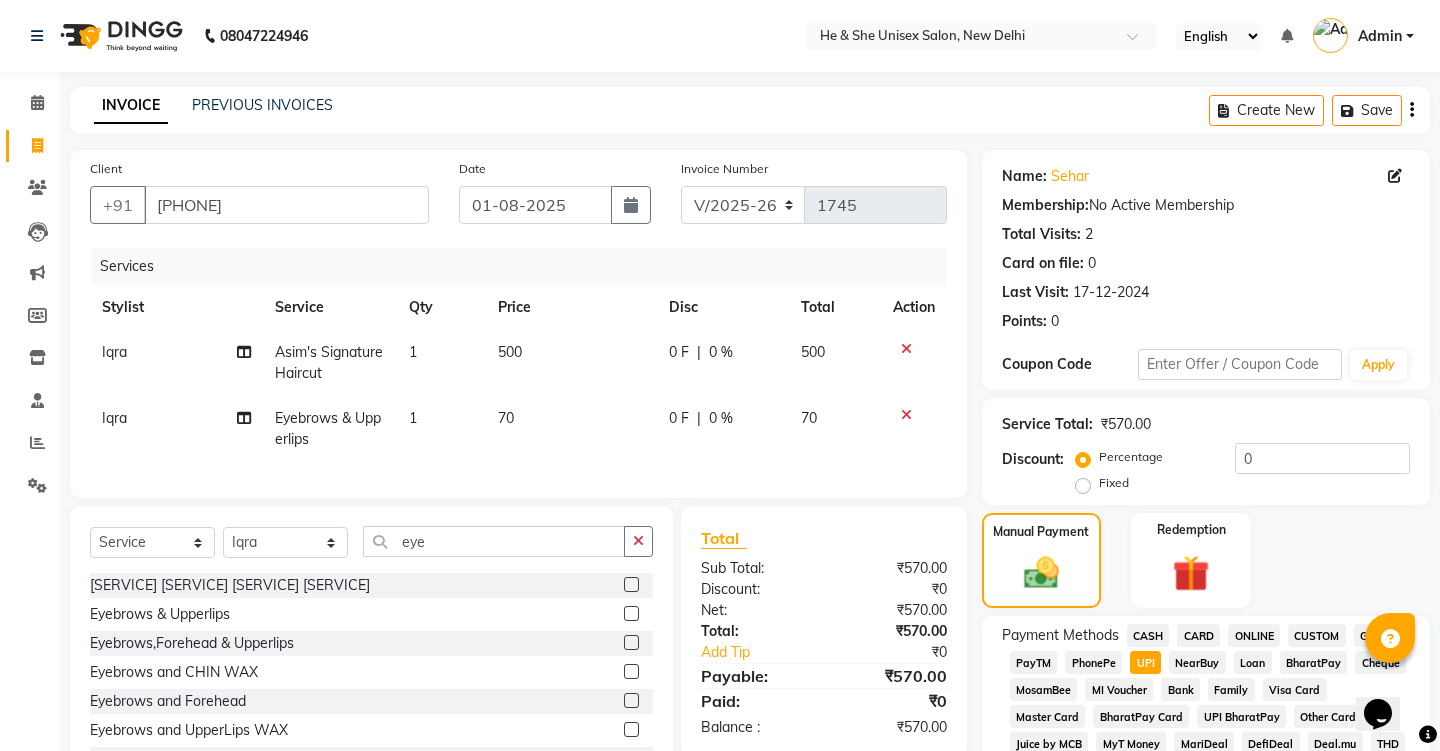 scroll, scrollTop: 0, scrollLeft: 0, axis: both 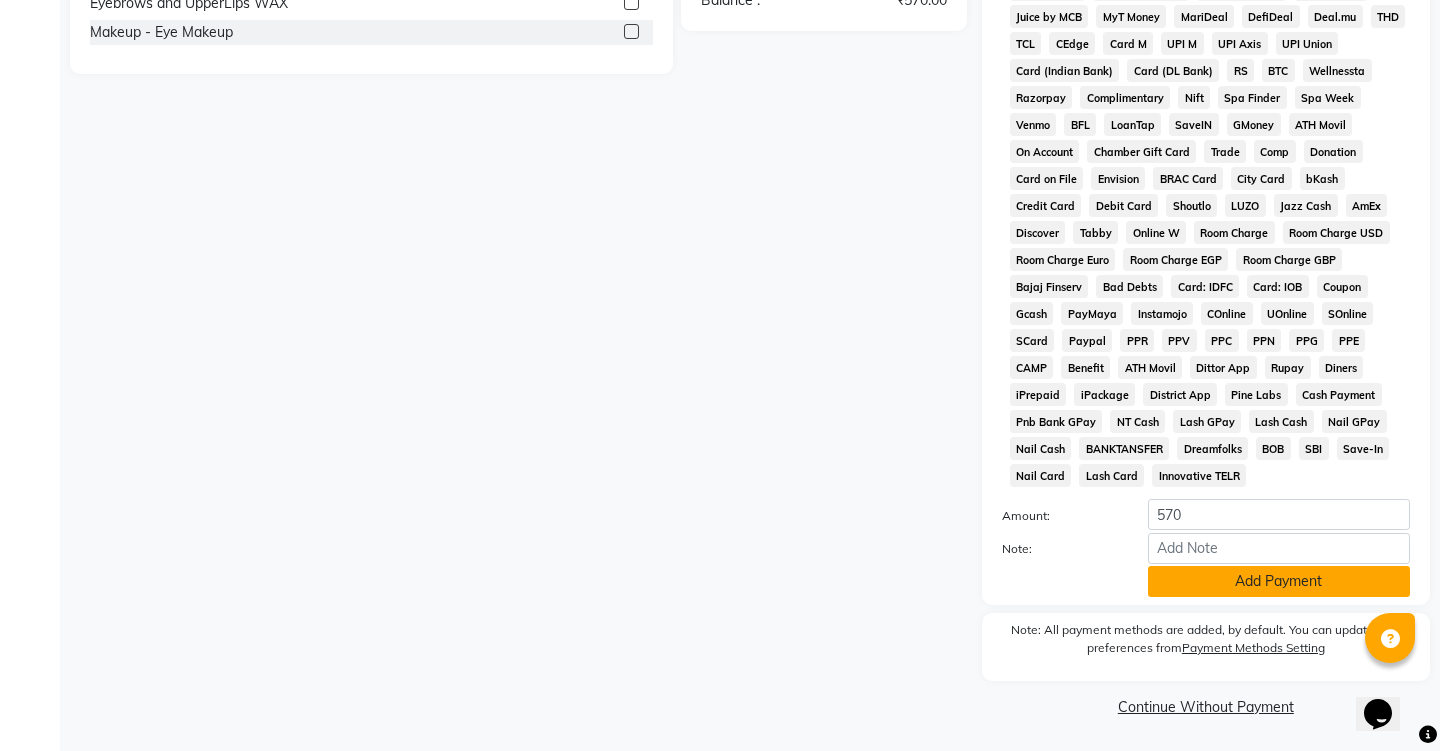 click on "Add Payment" 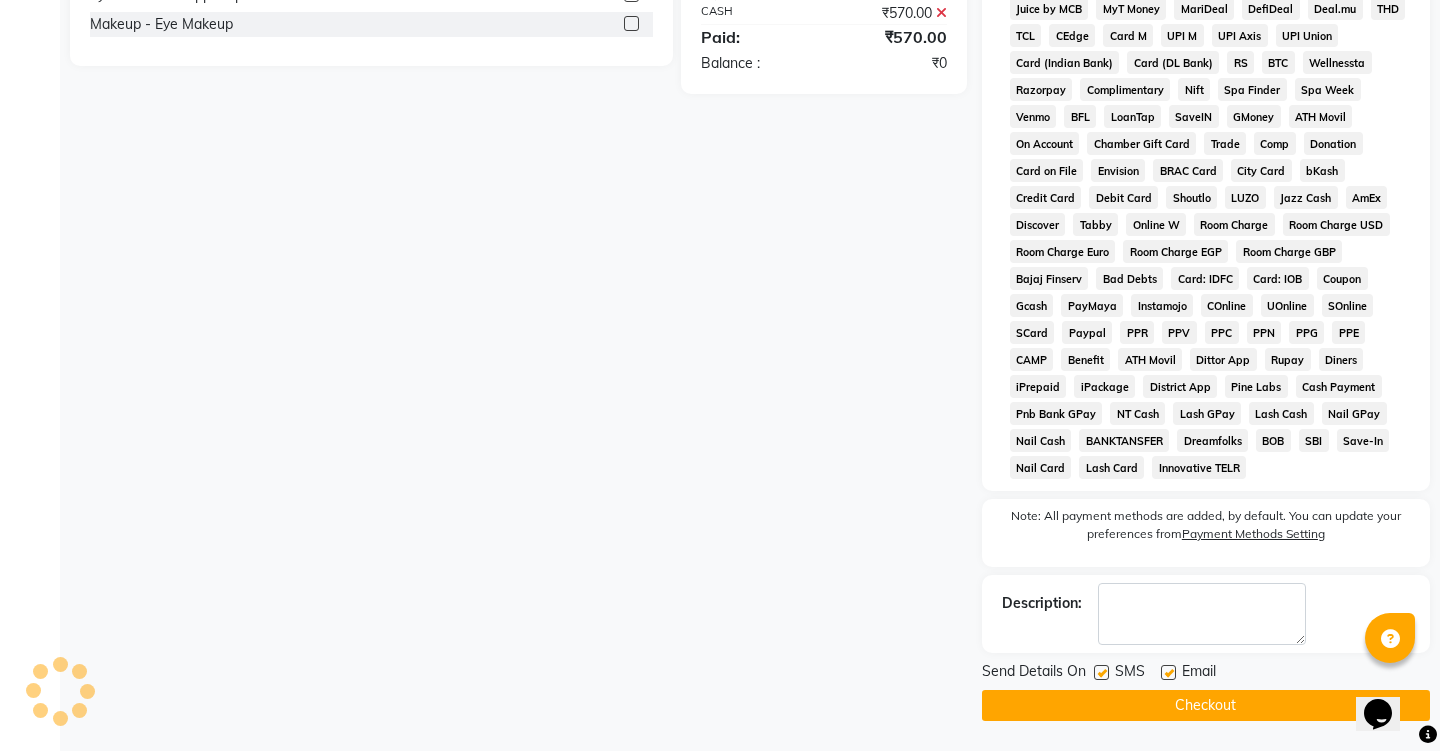 scroll, scrollTop: 735, scrollLeft: 0, axis: vertical 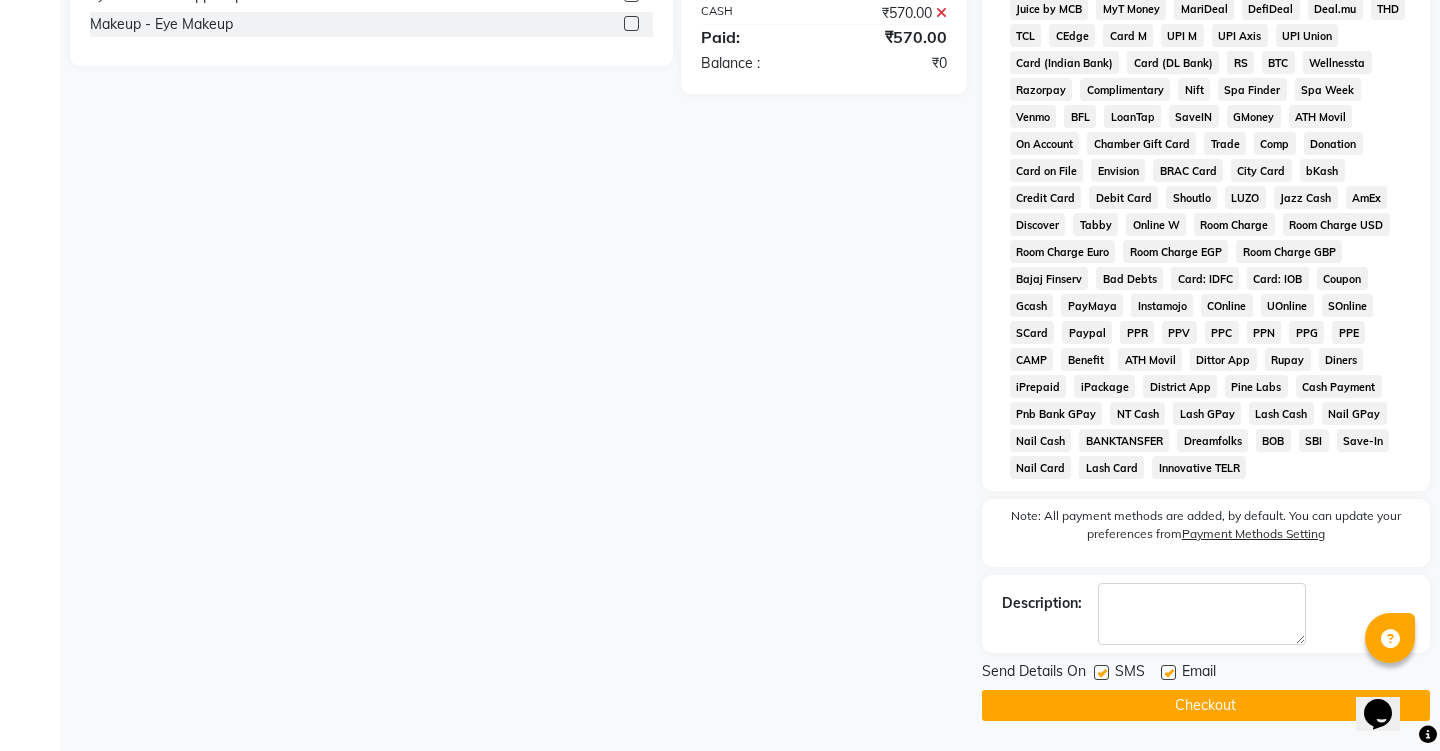 click on "Checkout" 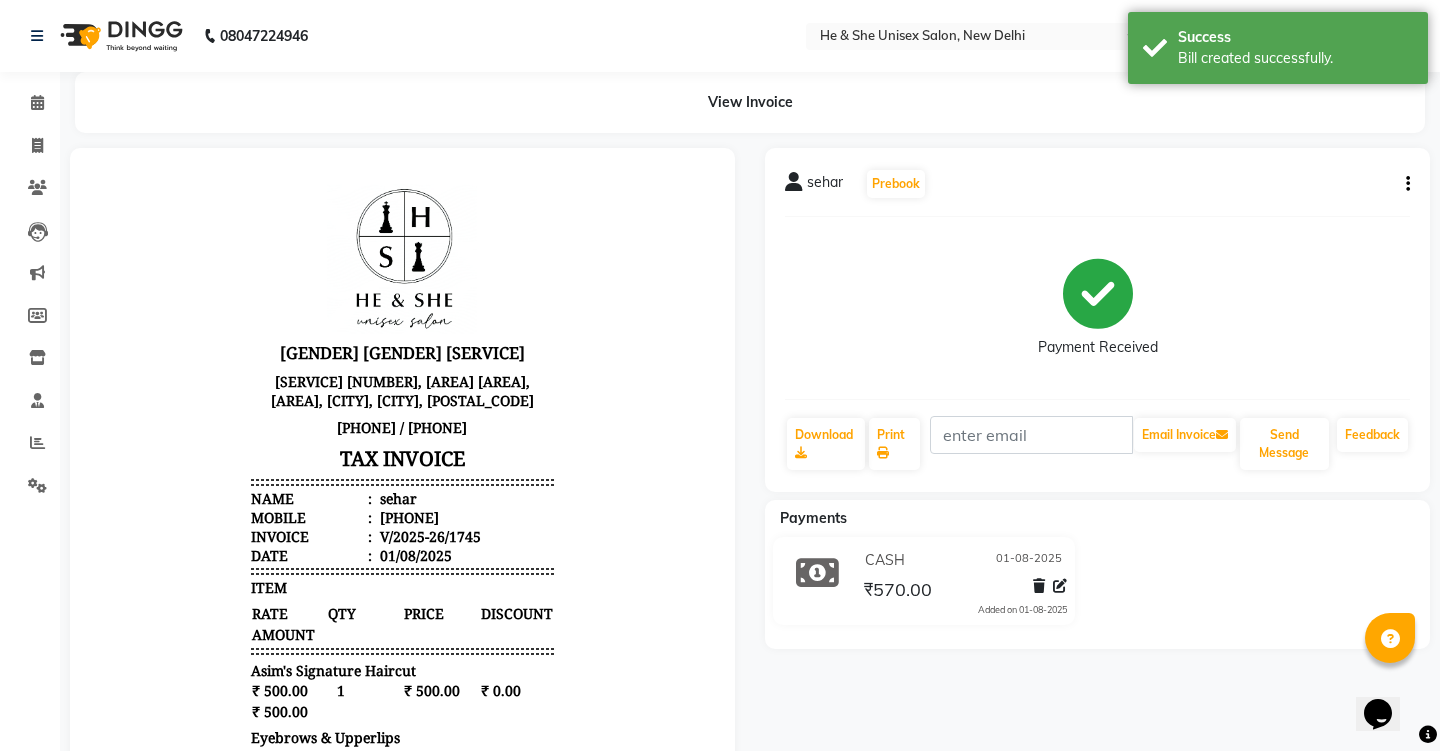 scroll, scrollTop: 0, scrollLeft: 0, axis: both 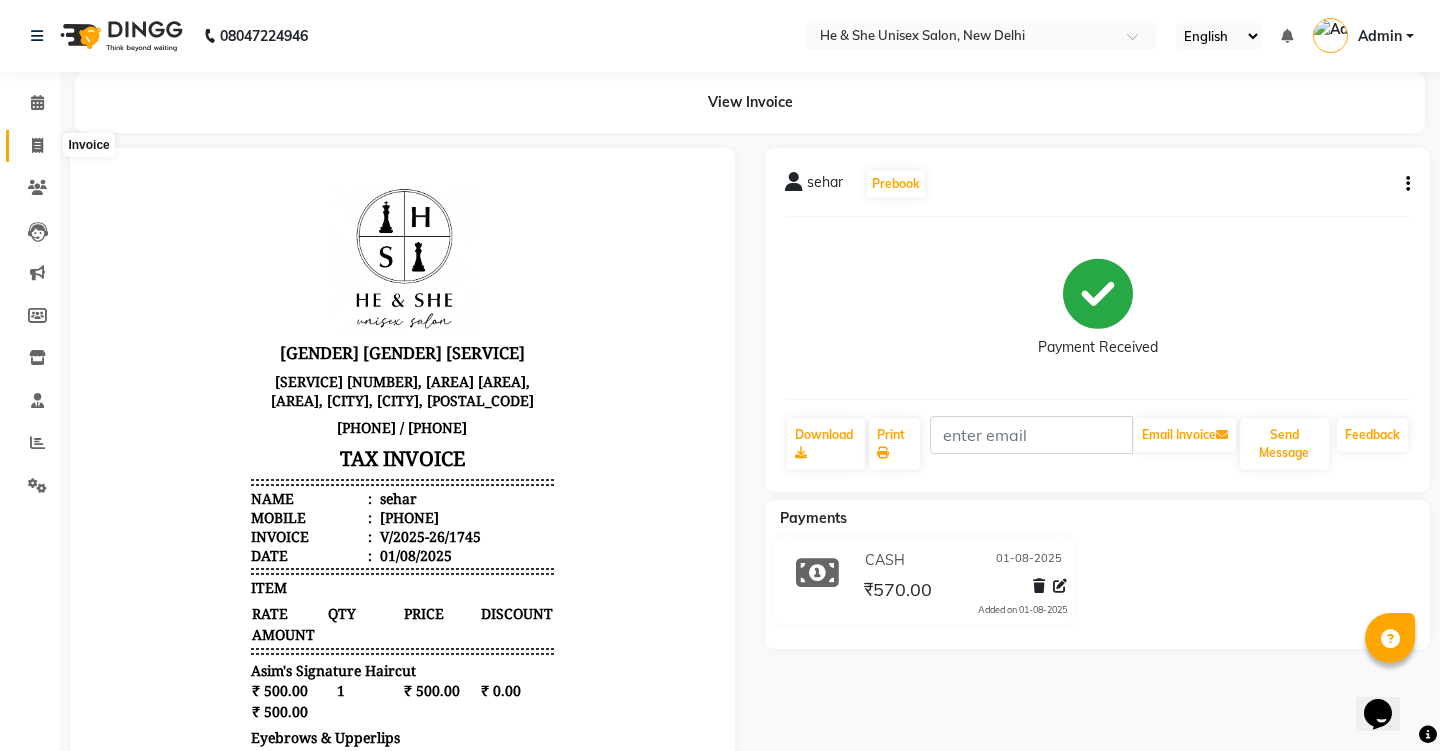 click 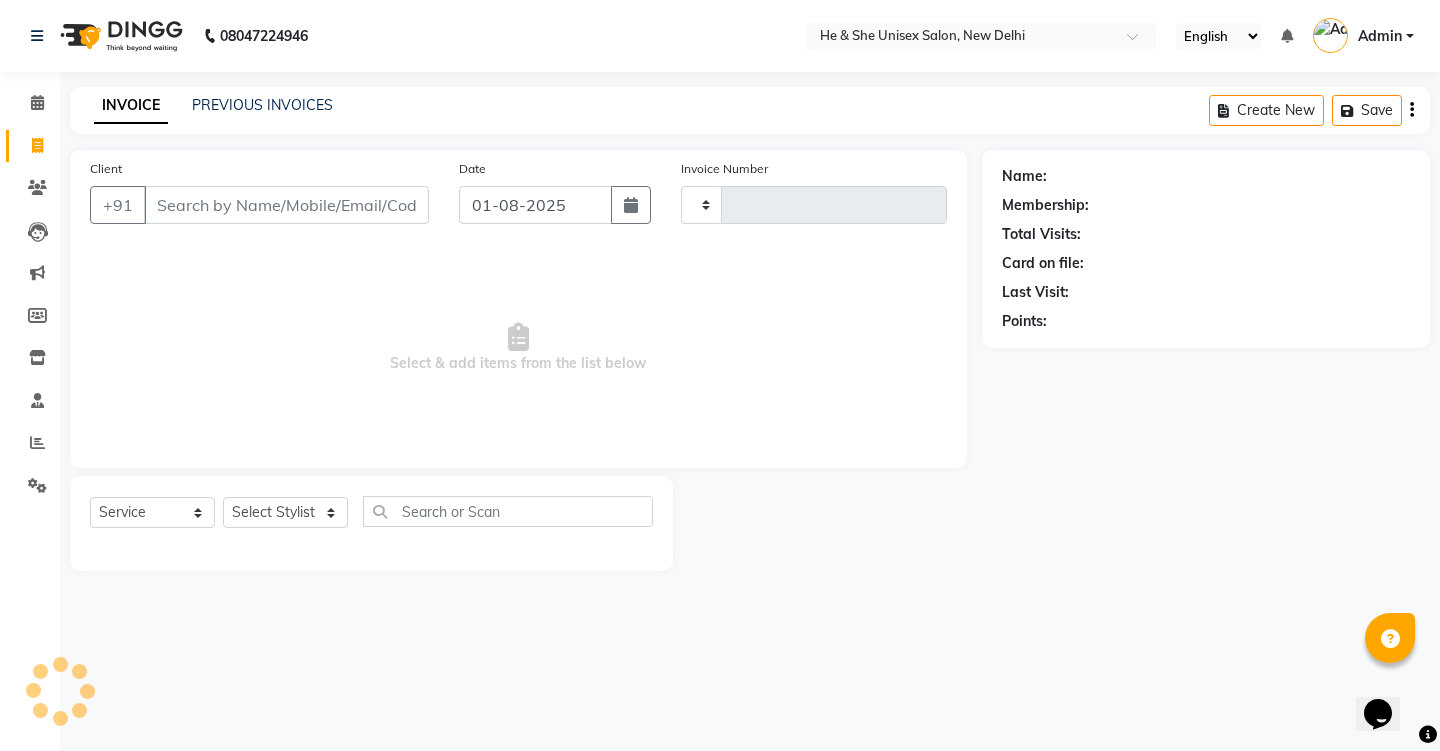 type on "1746" 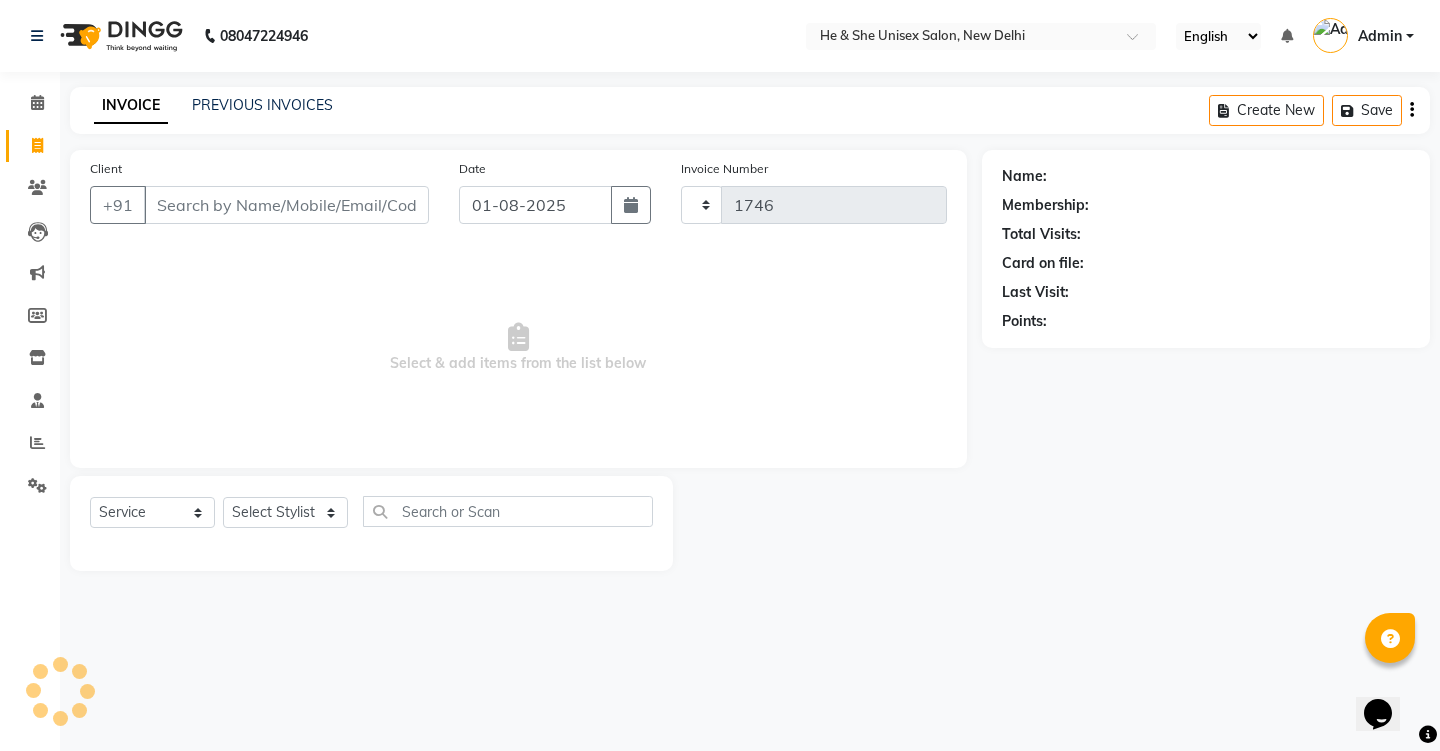 select on "4745" 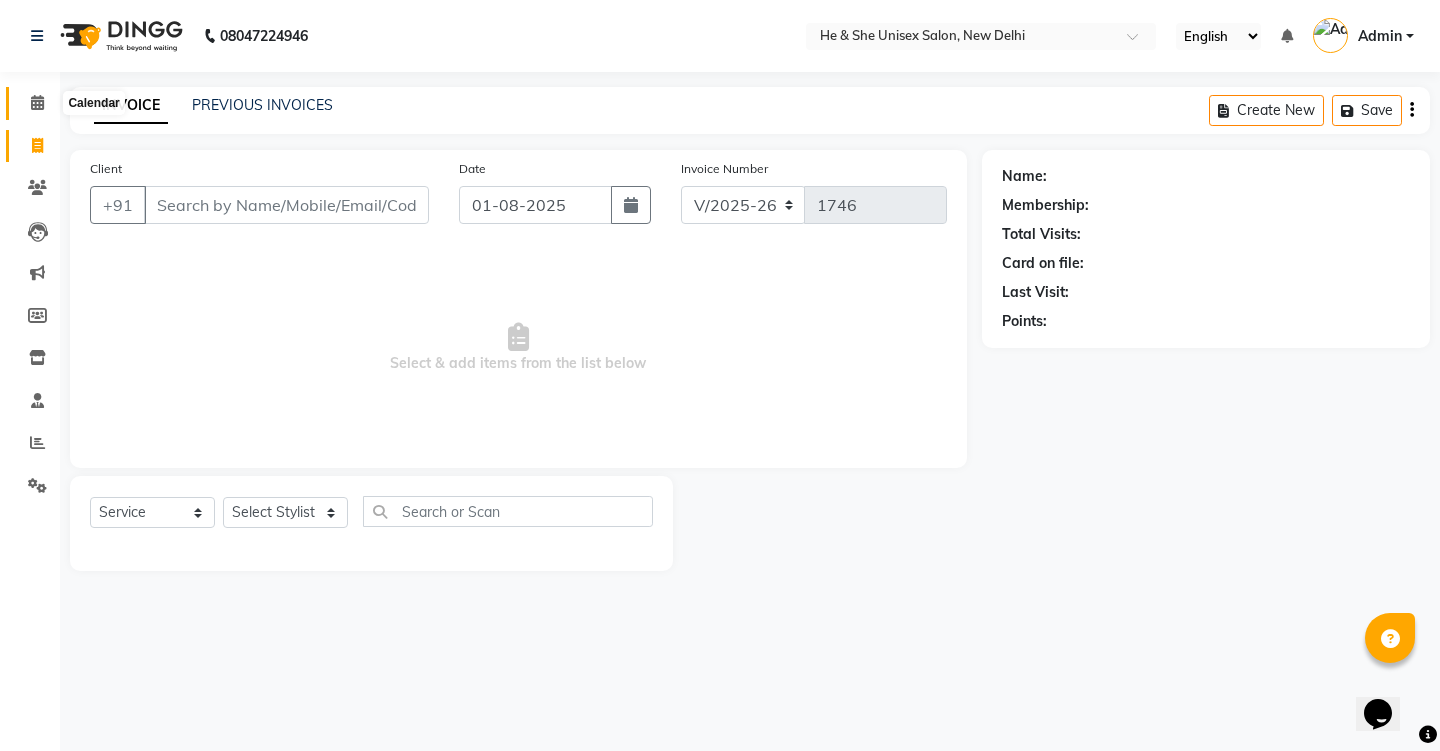 click 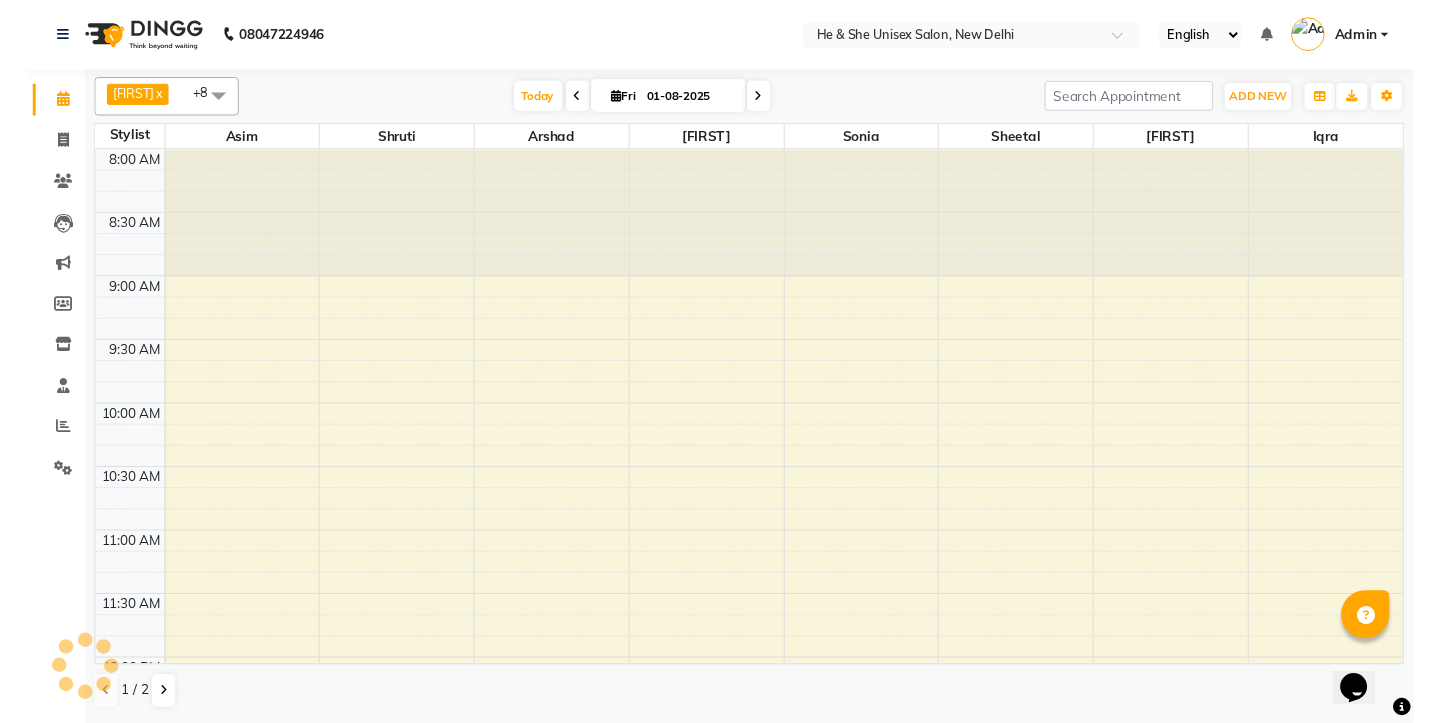scroll, scrollTop: 1143, scrollLeft: 0, axis: vertical 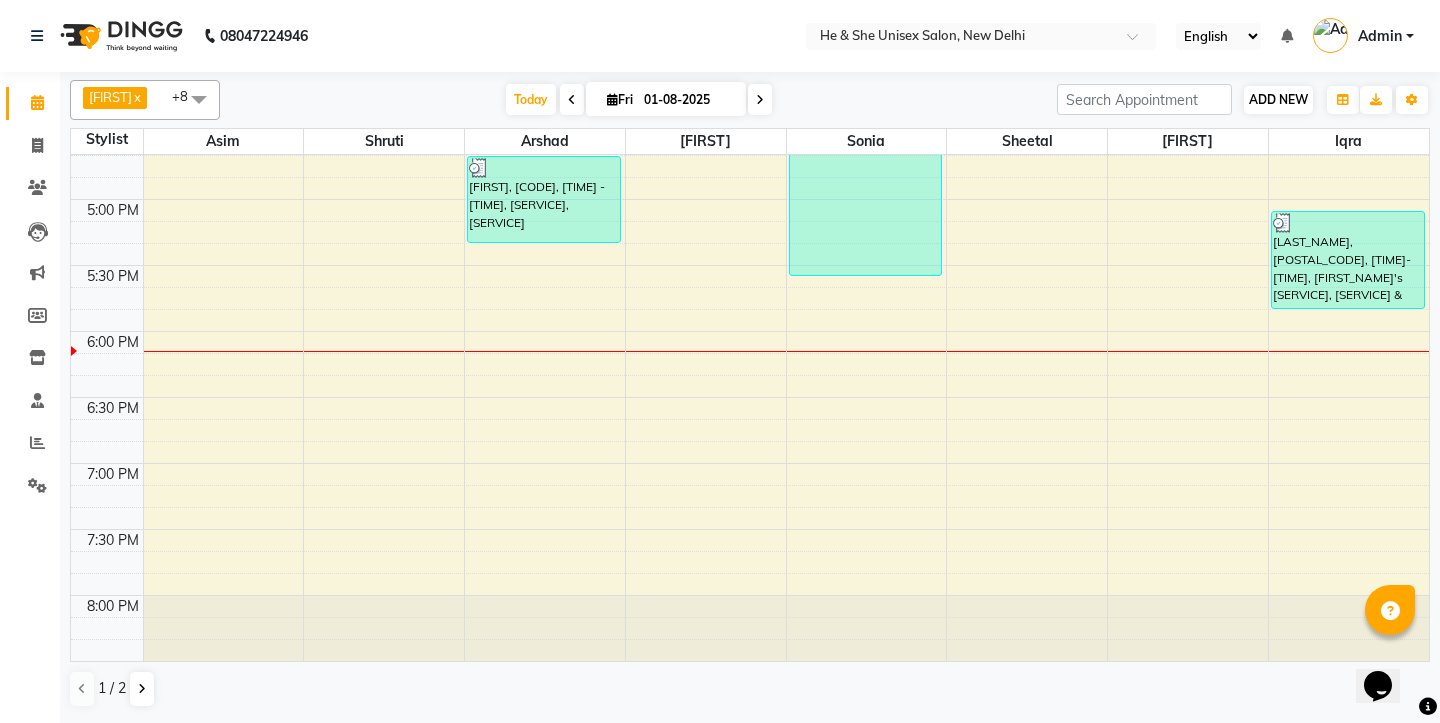 click on "ADD NEW" at bounding box center (1278, 99) 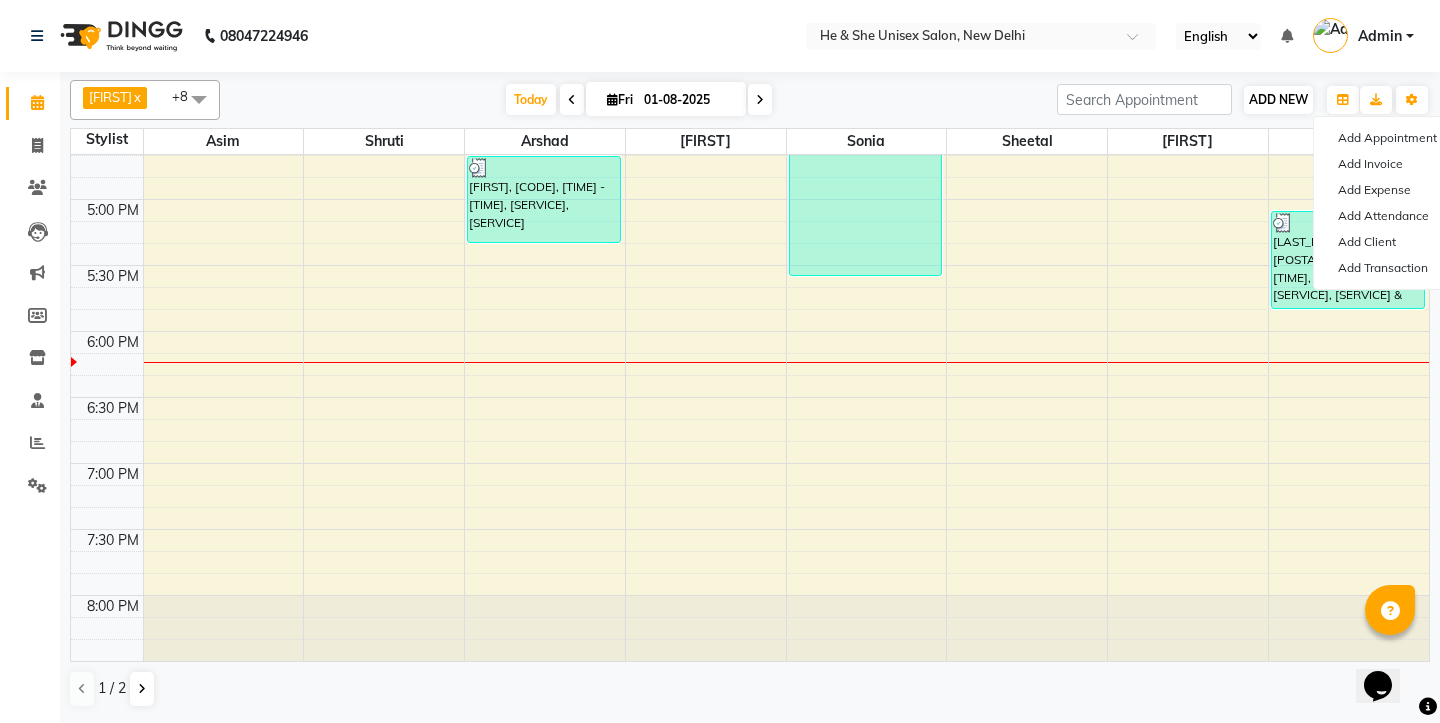 click on "ADD NEW" at bounding box center [1278, 99] 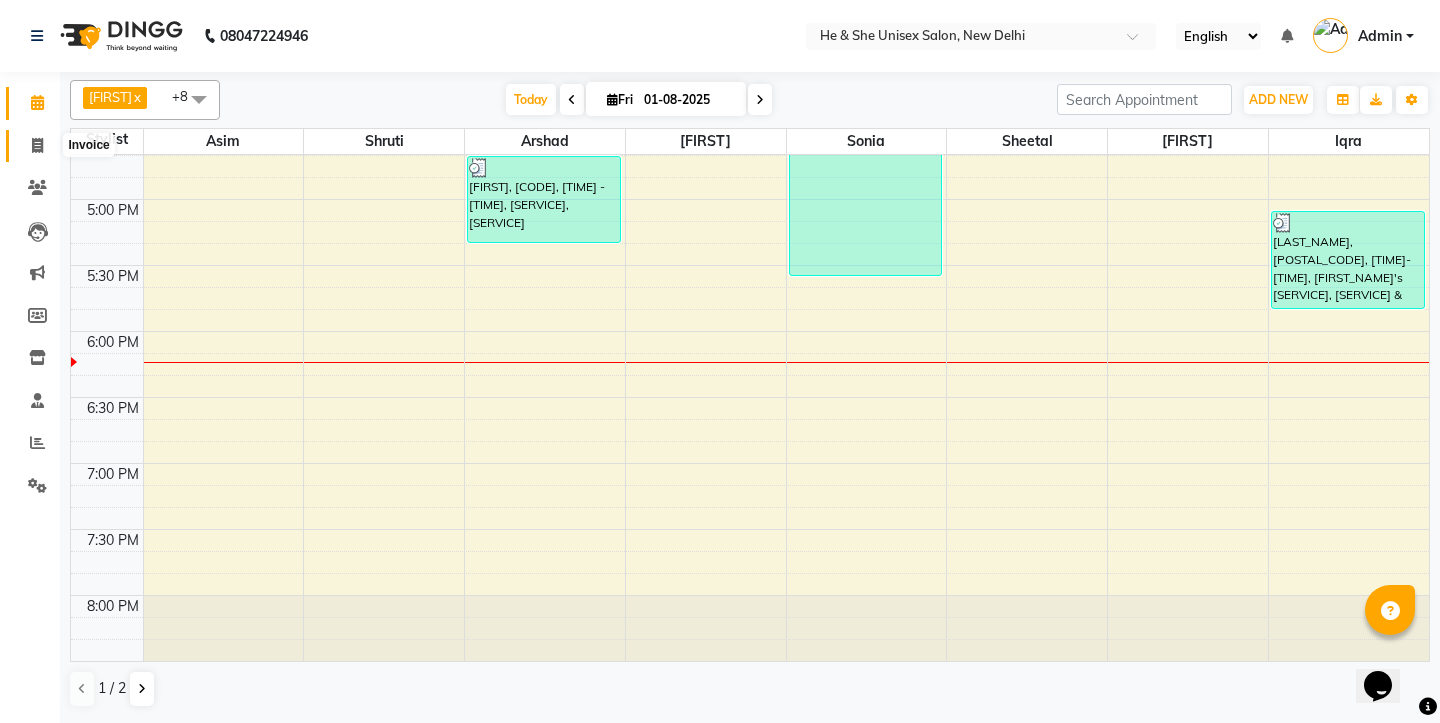 click 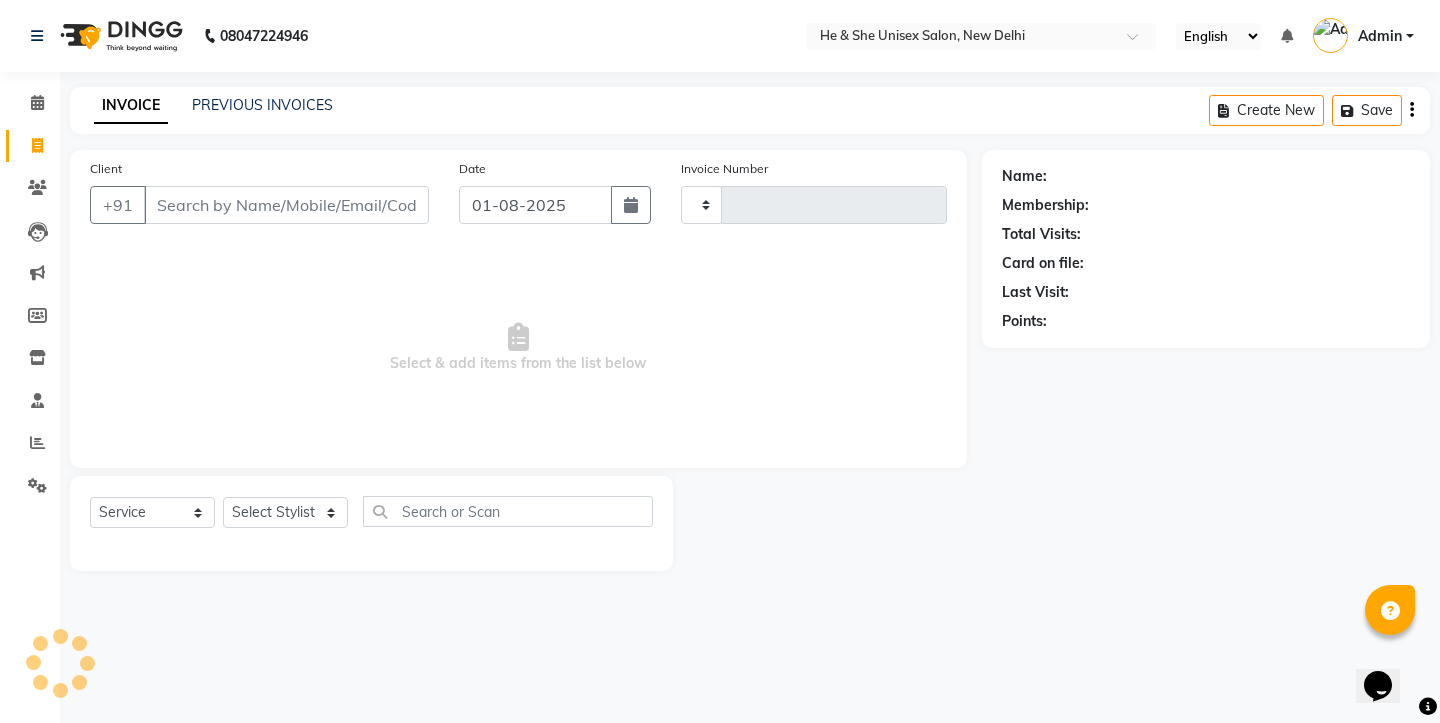 type on "1746" 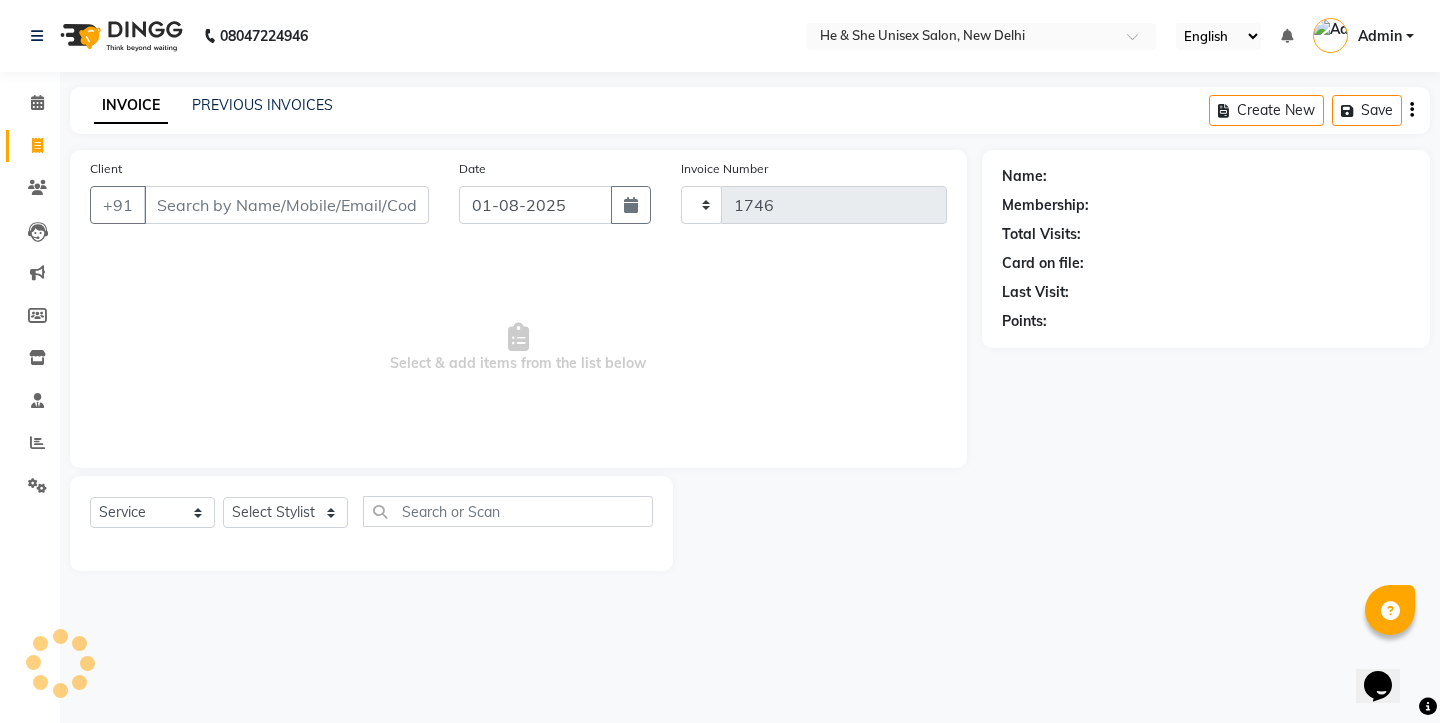 select on "4745" 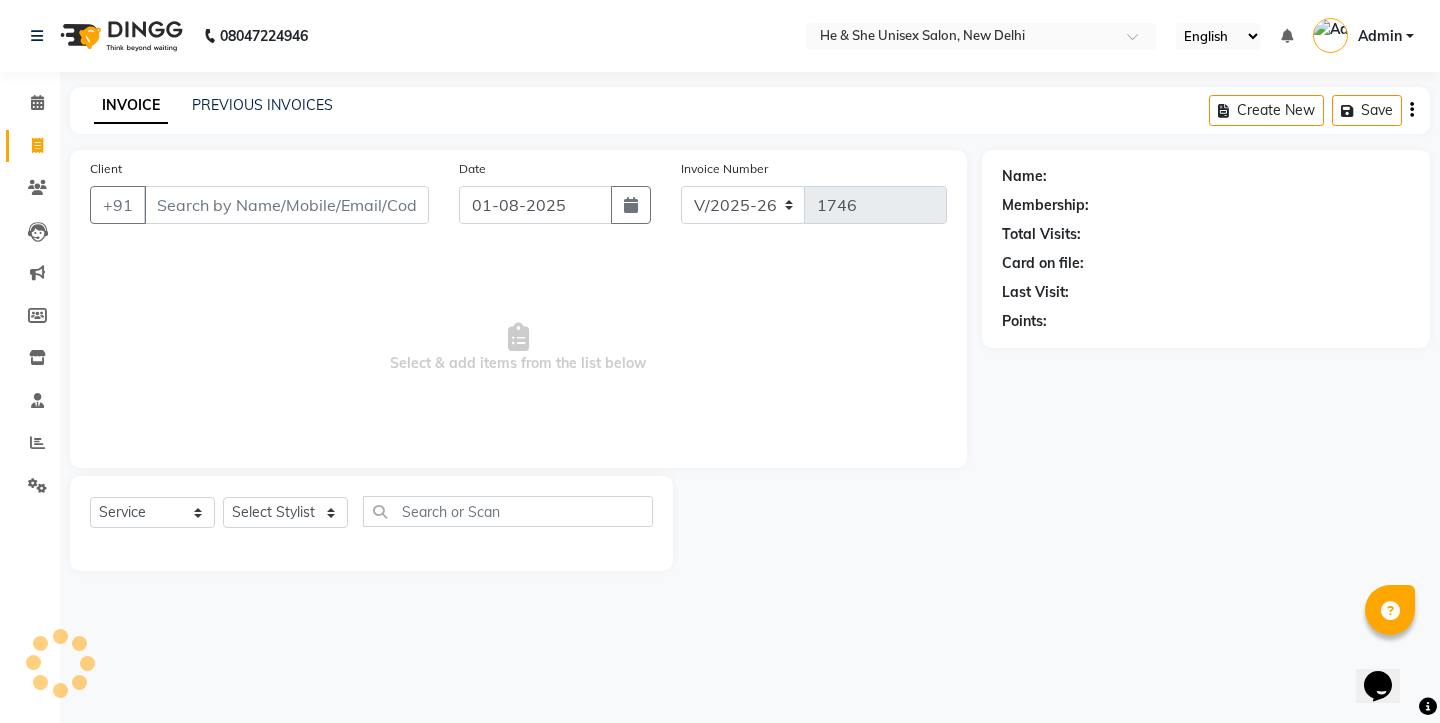 click on "Client" at bounding box center [286, 205] 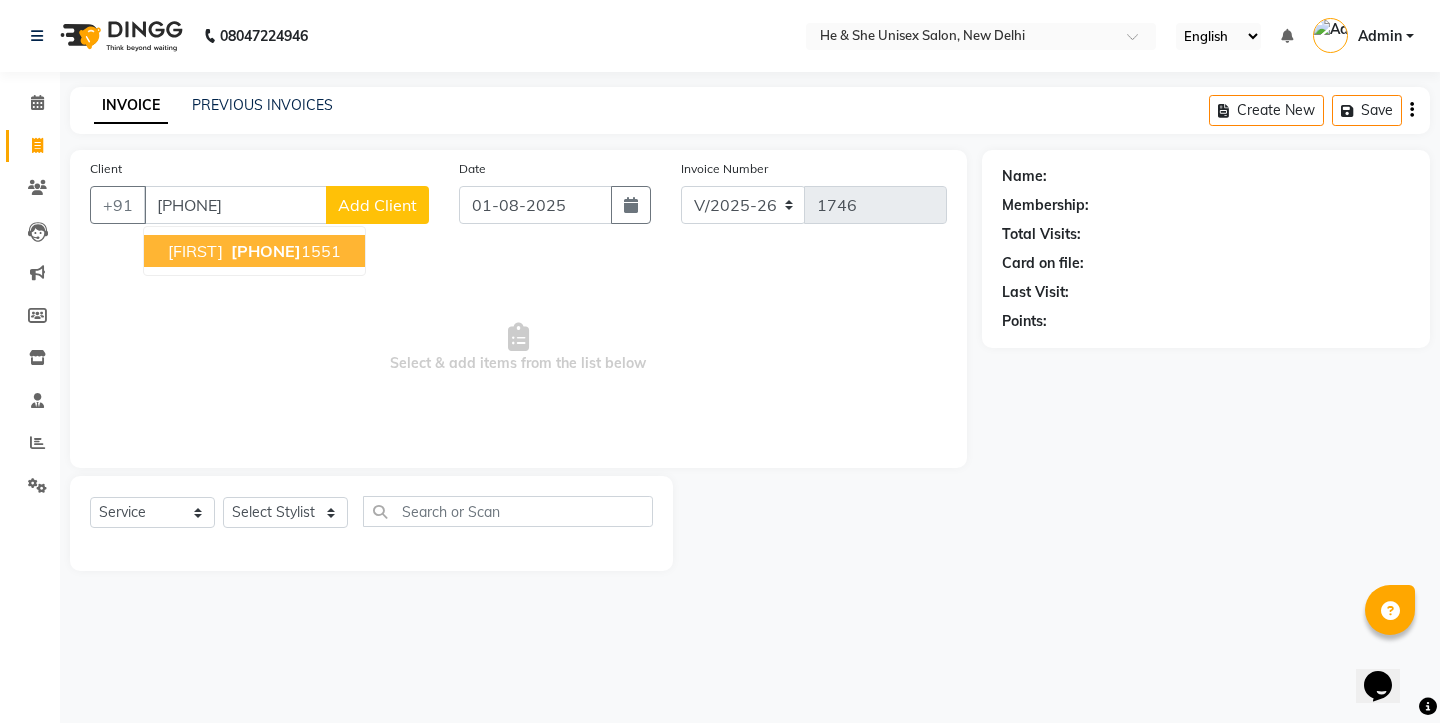 click on "[PHONE]" at bounding box center (266, 251) 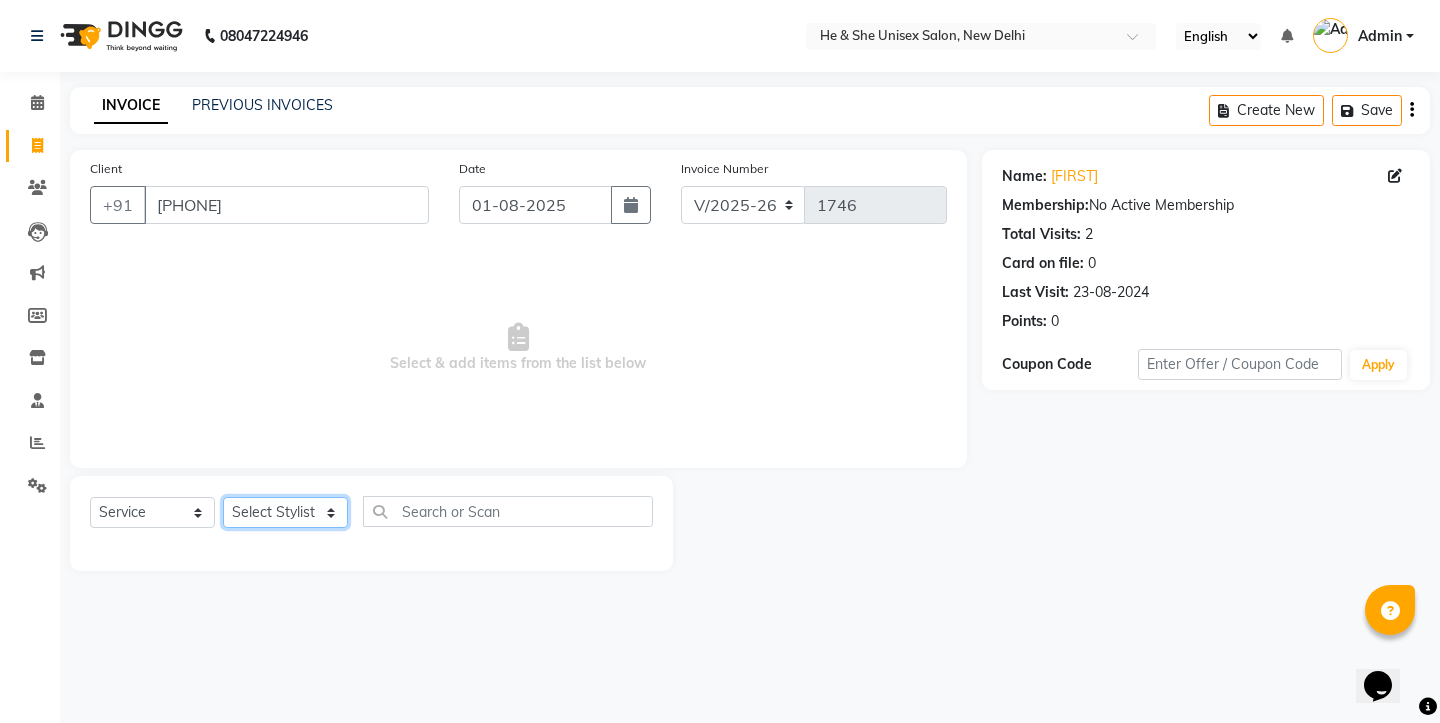 select on "28381" 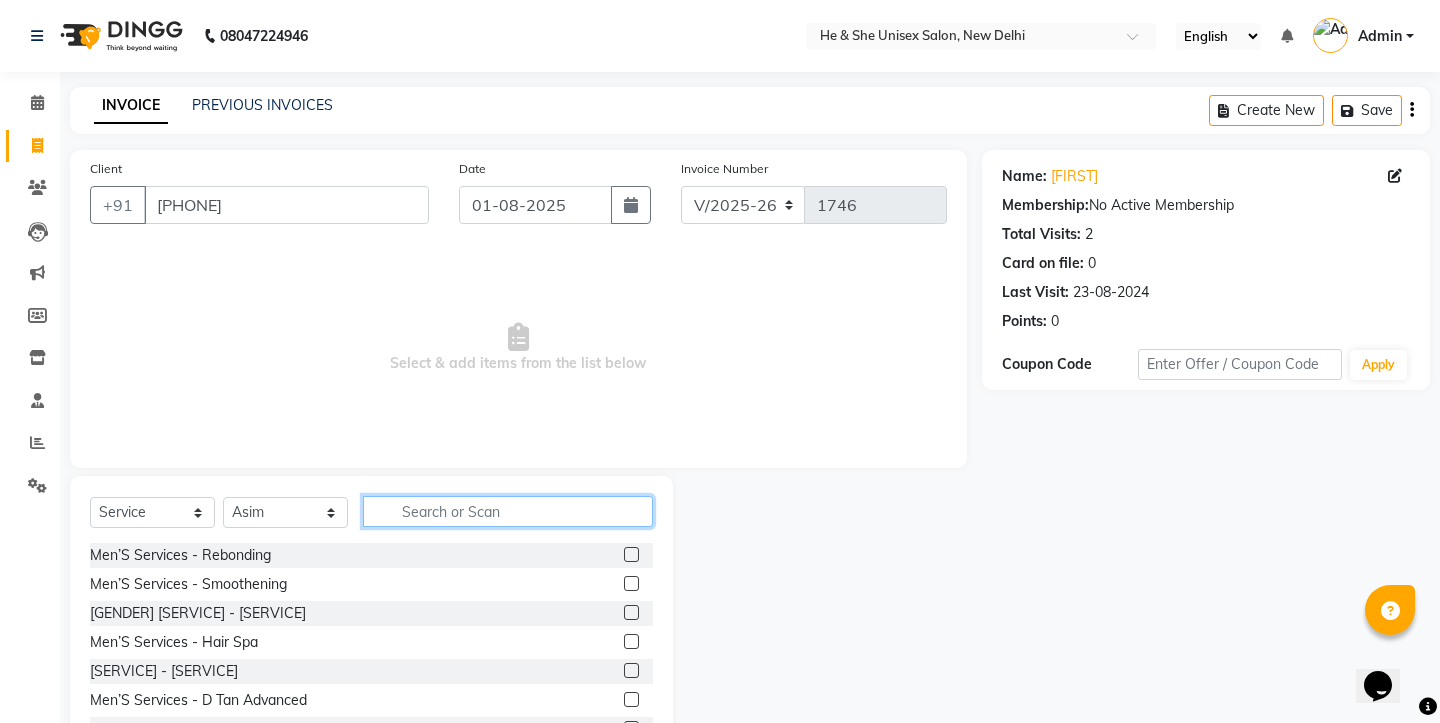 click 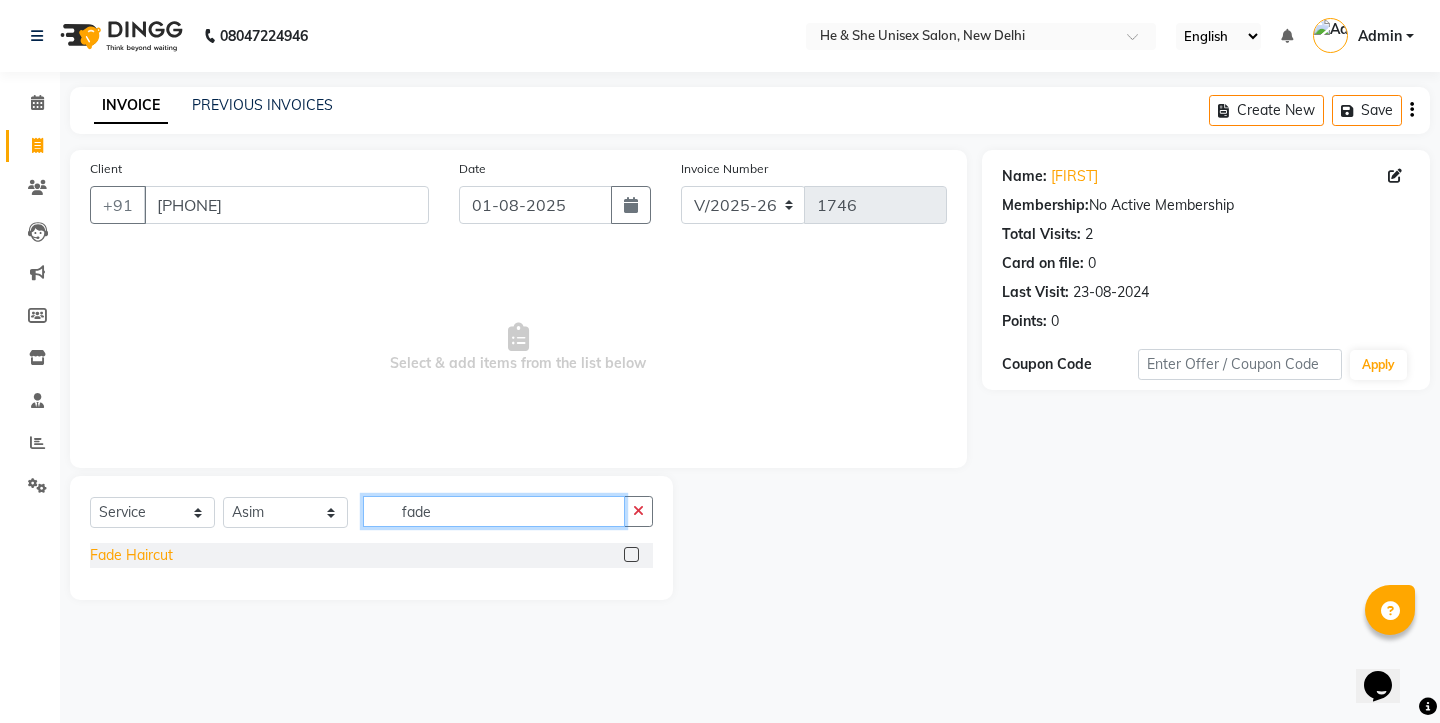 type on "fade" 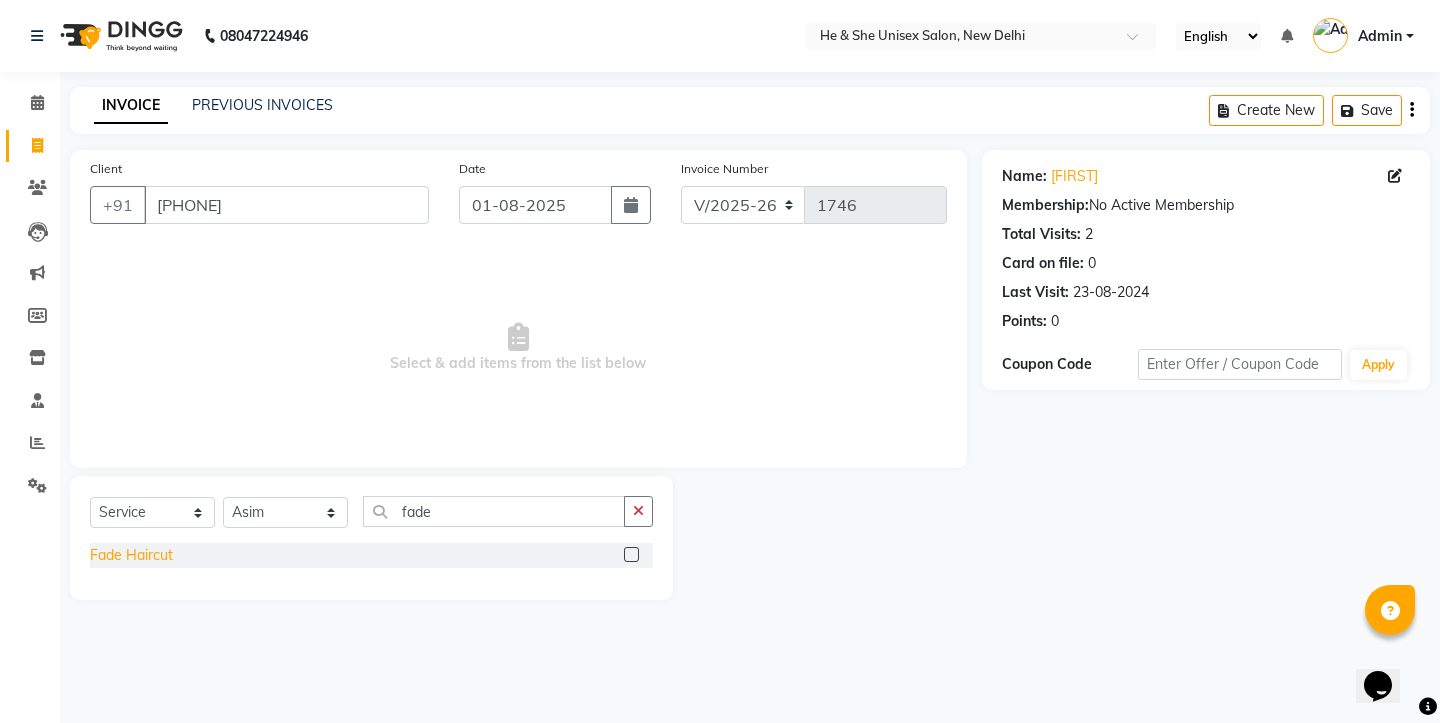 click on "Fade Haircut" 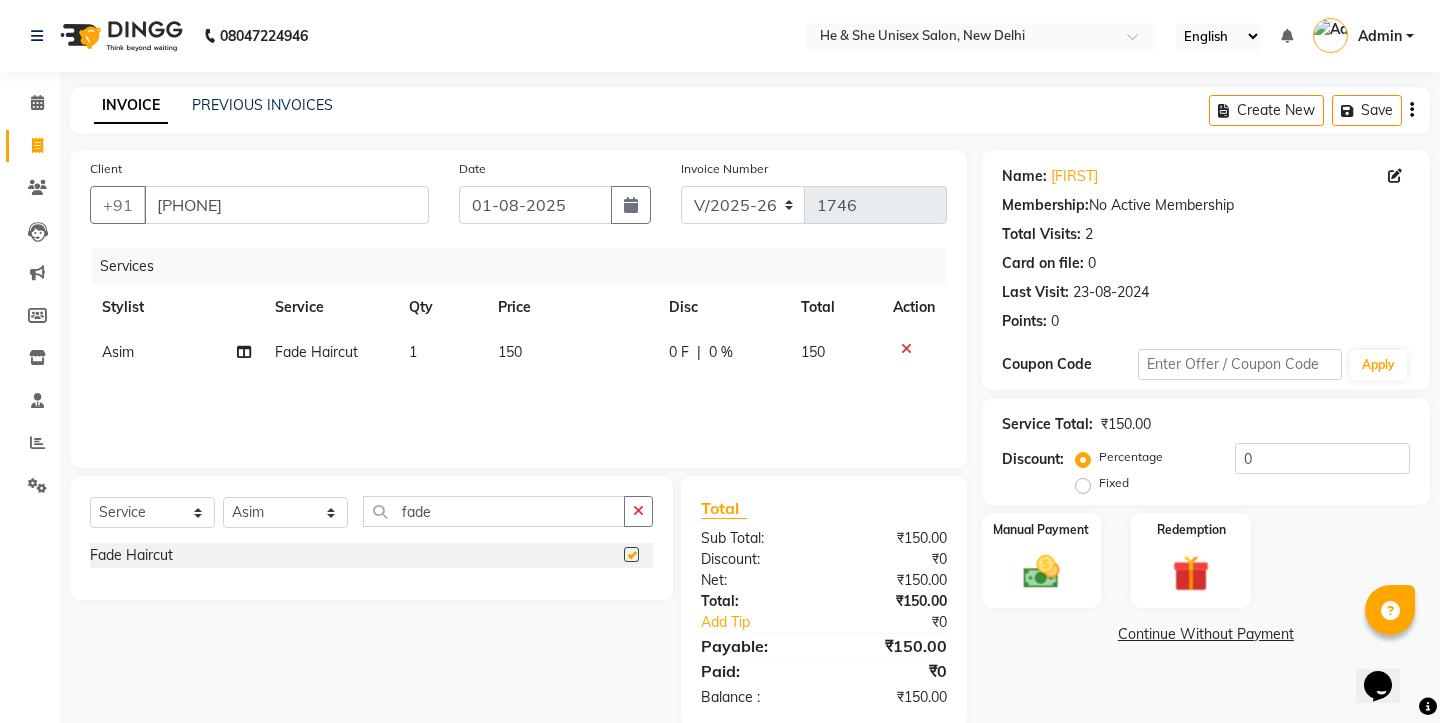checkbox on "false" 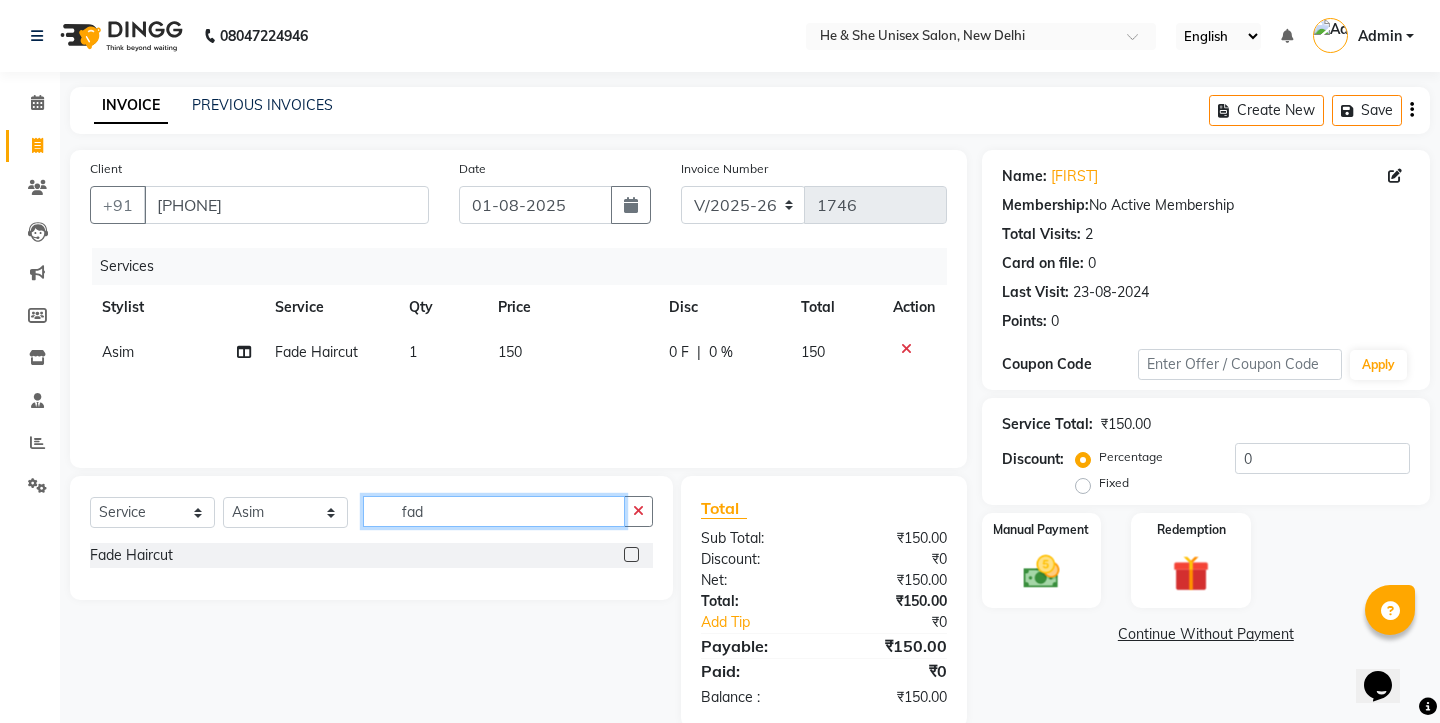 click on "fad" 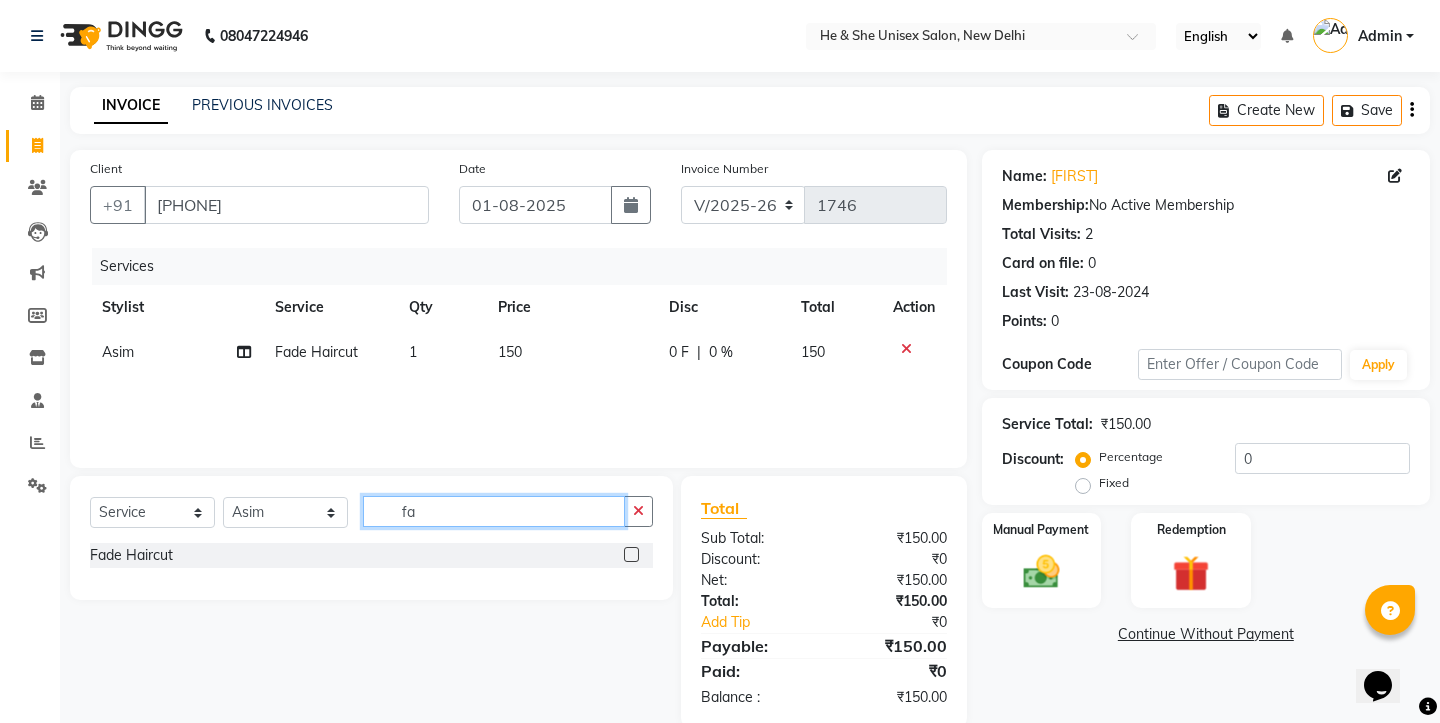 type on "f" 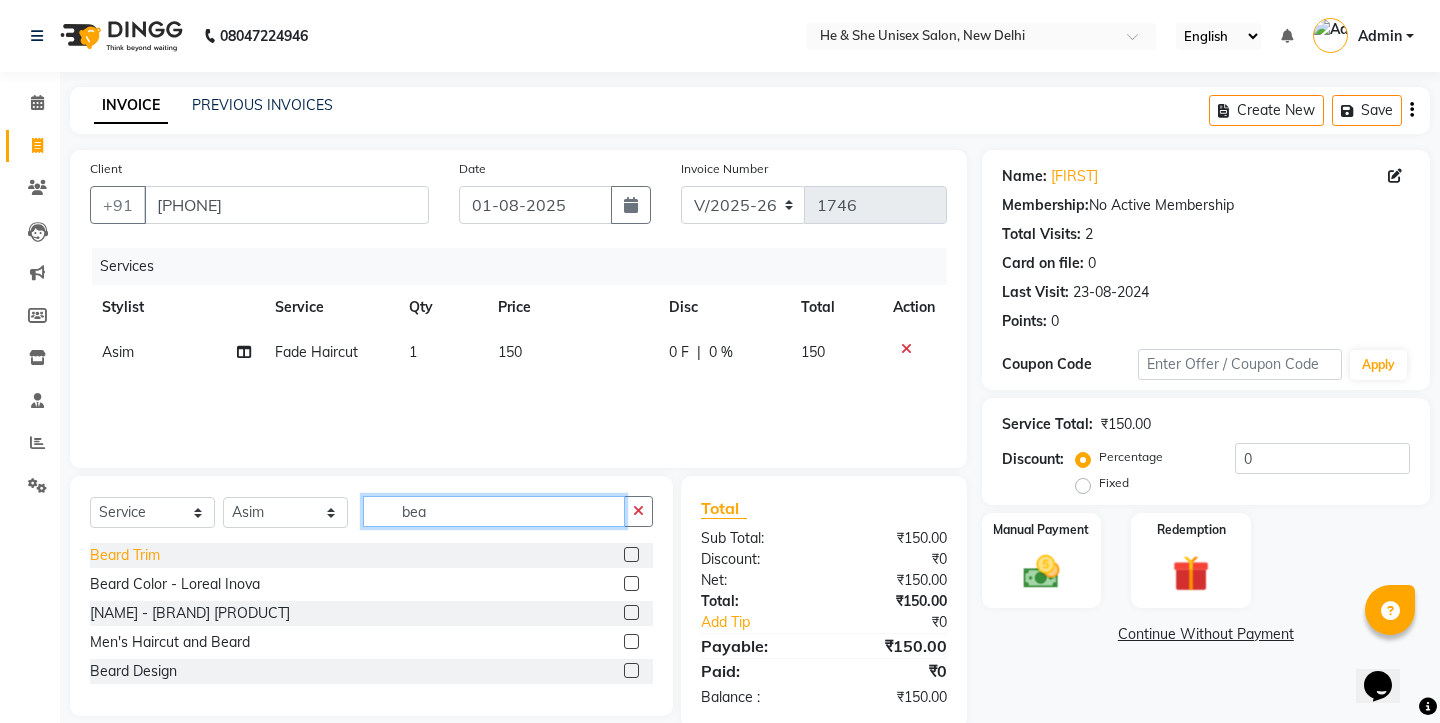 type on "bea" 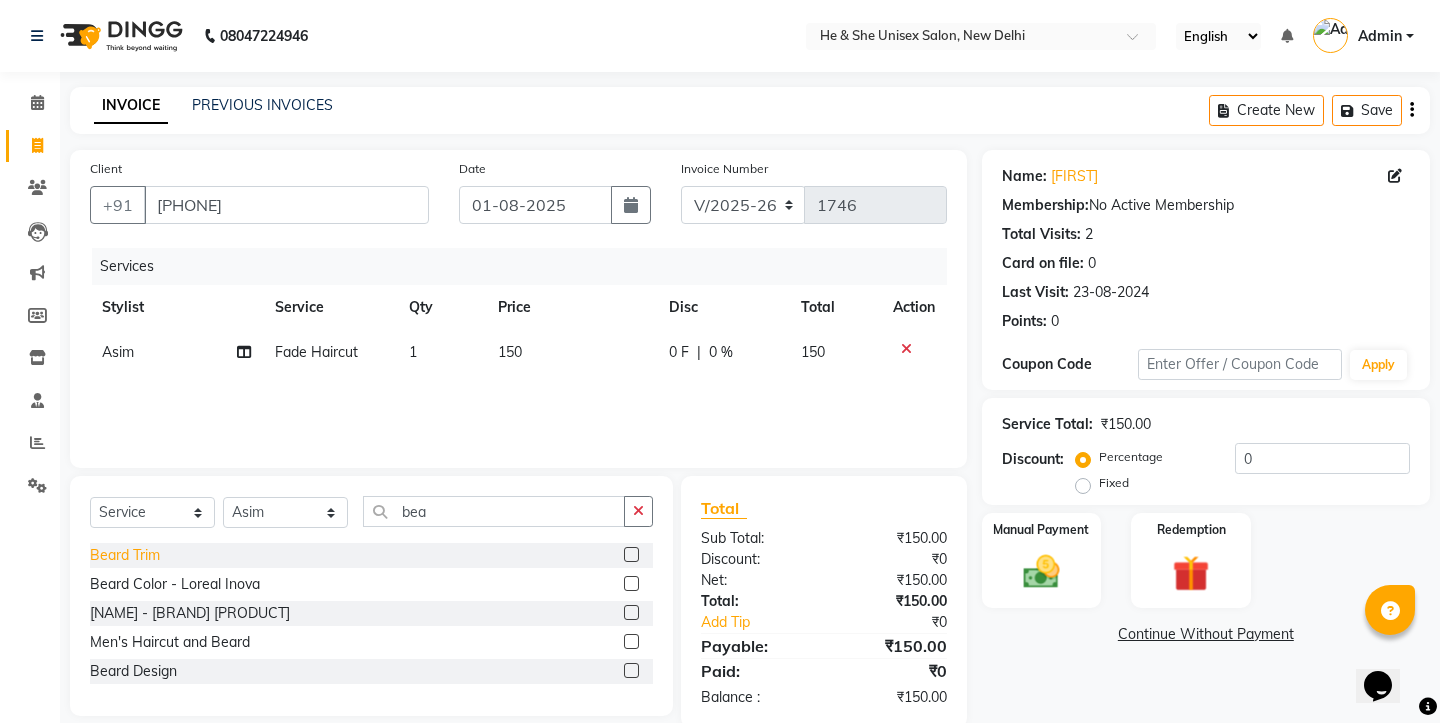 click on "Beard Trim" 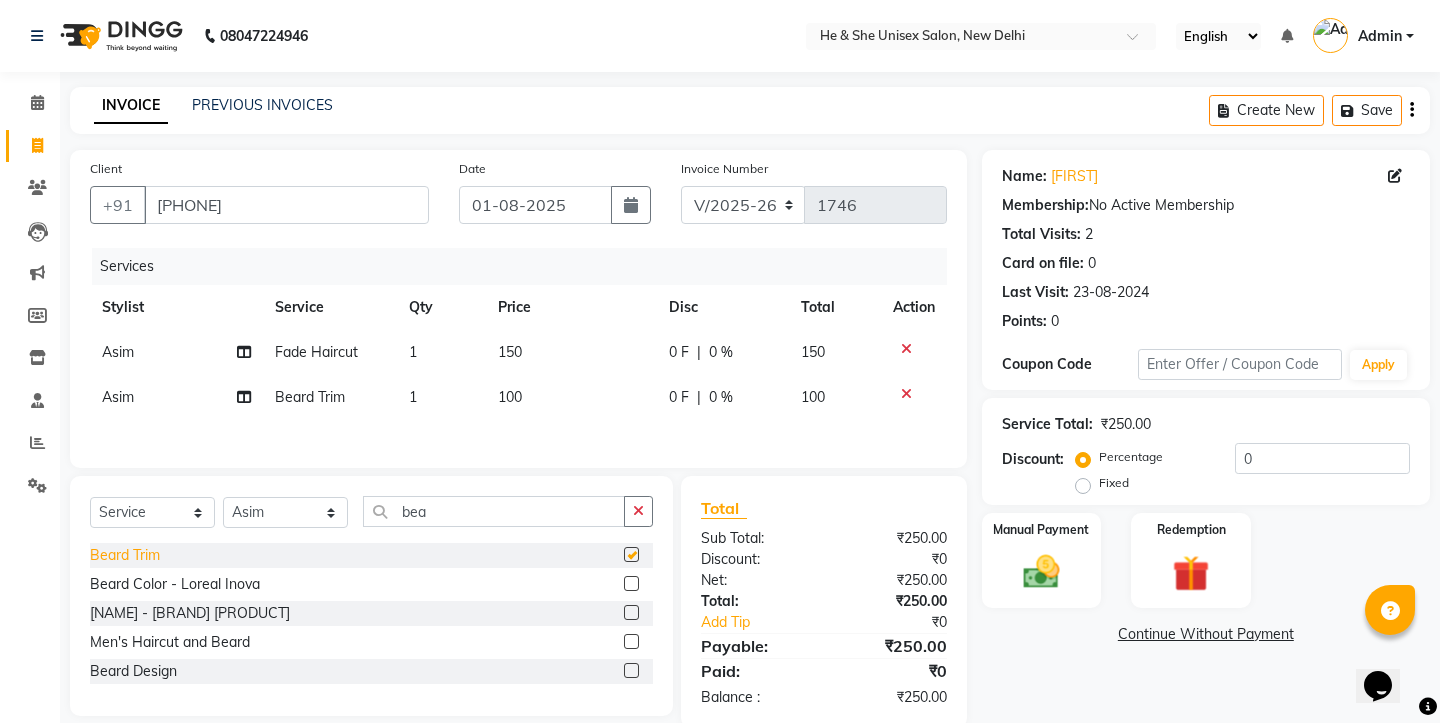 checkbox on "false" 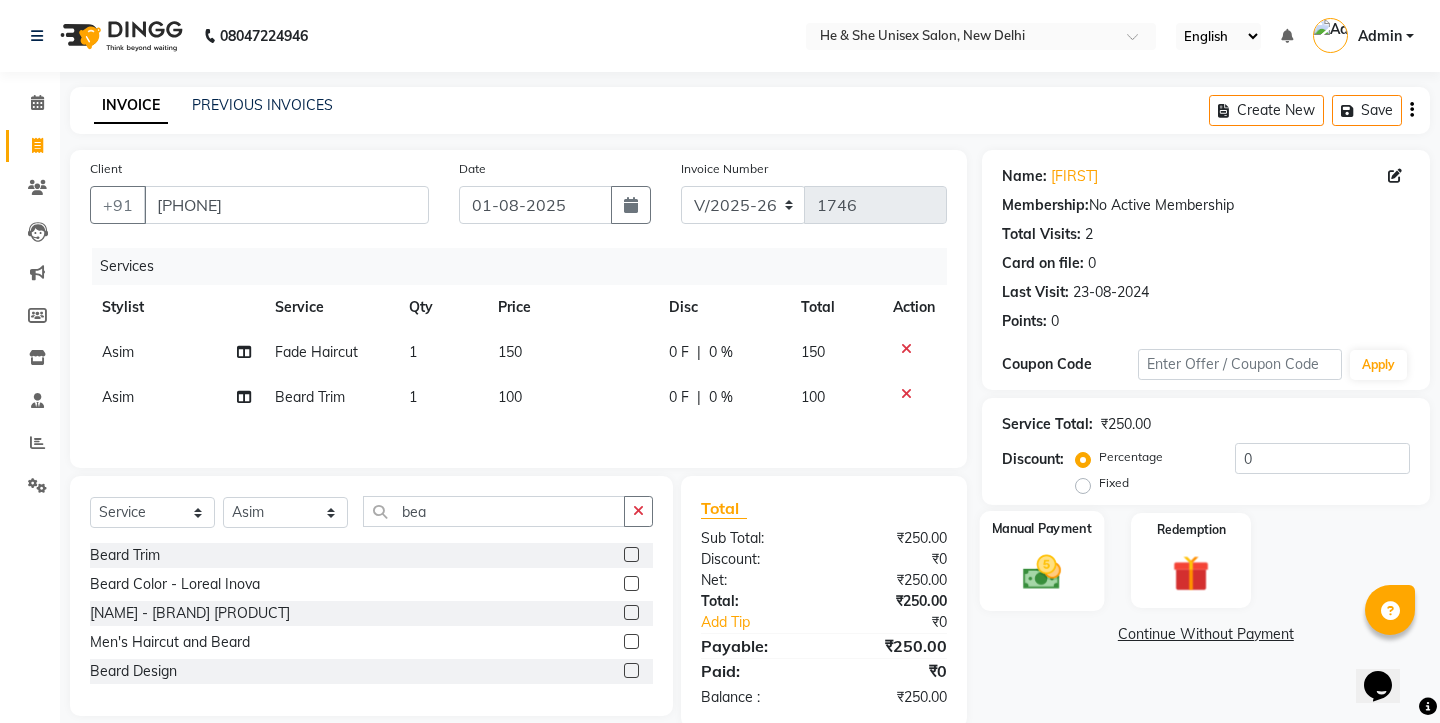 click on "Manual Payment" 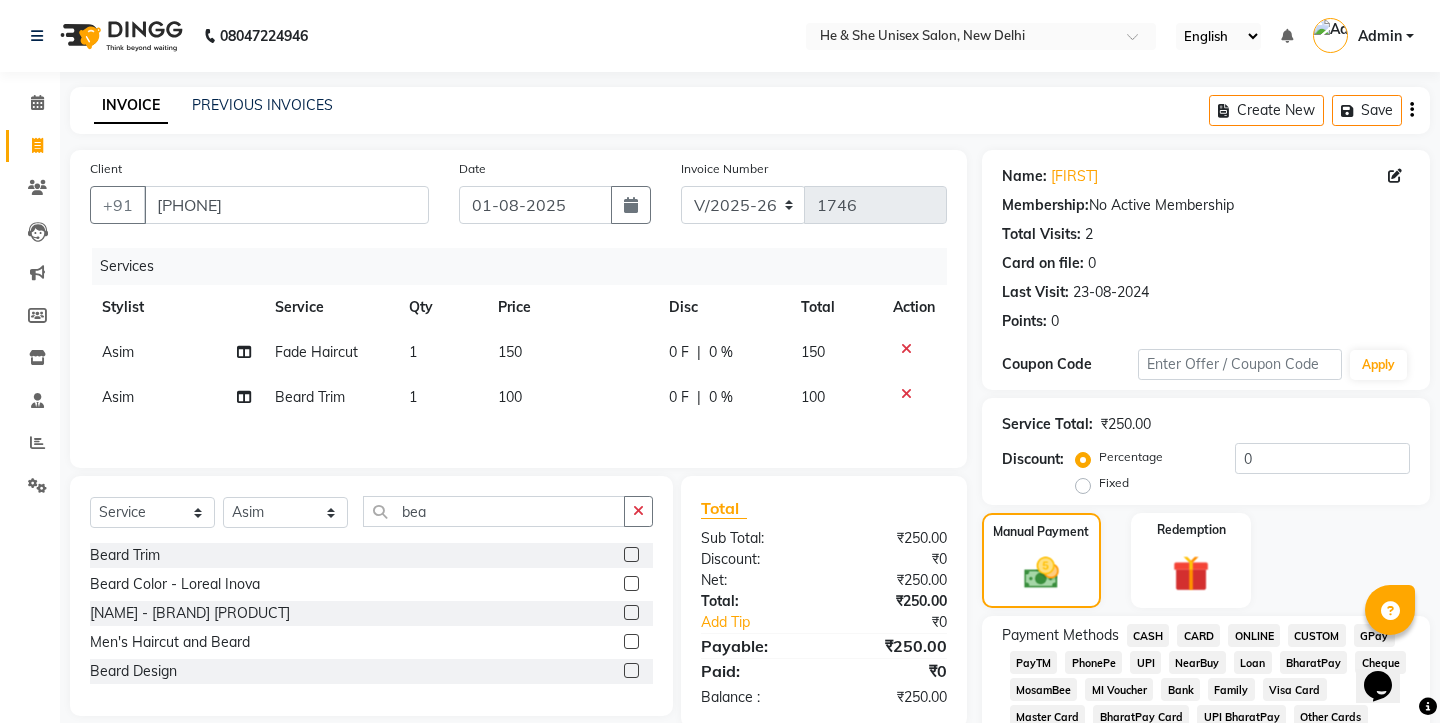 click on "UPI" 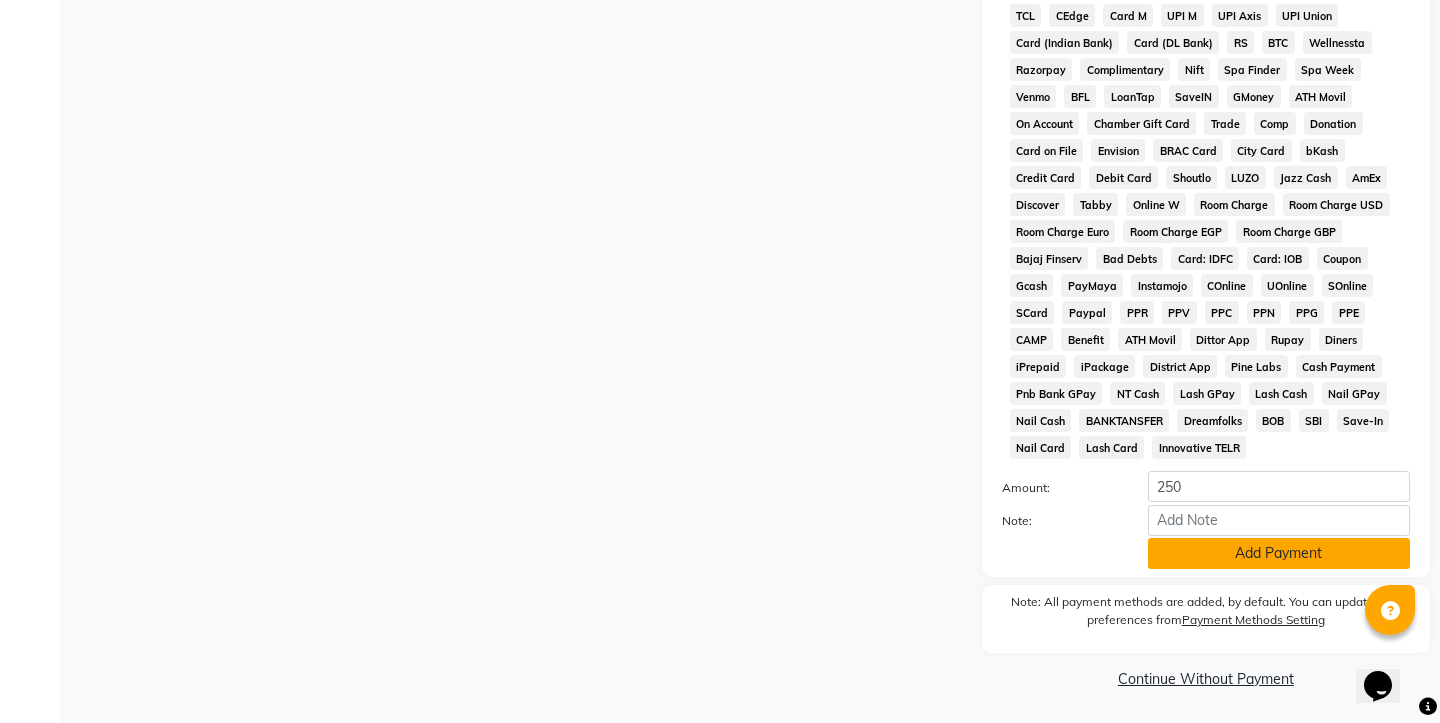 click on "Add Payment" 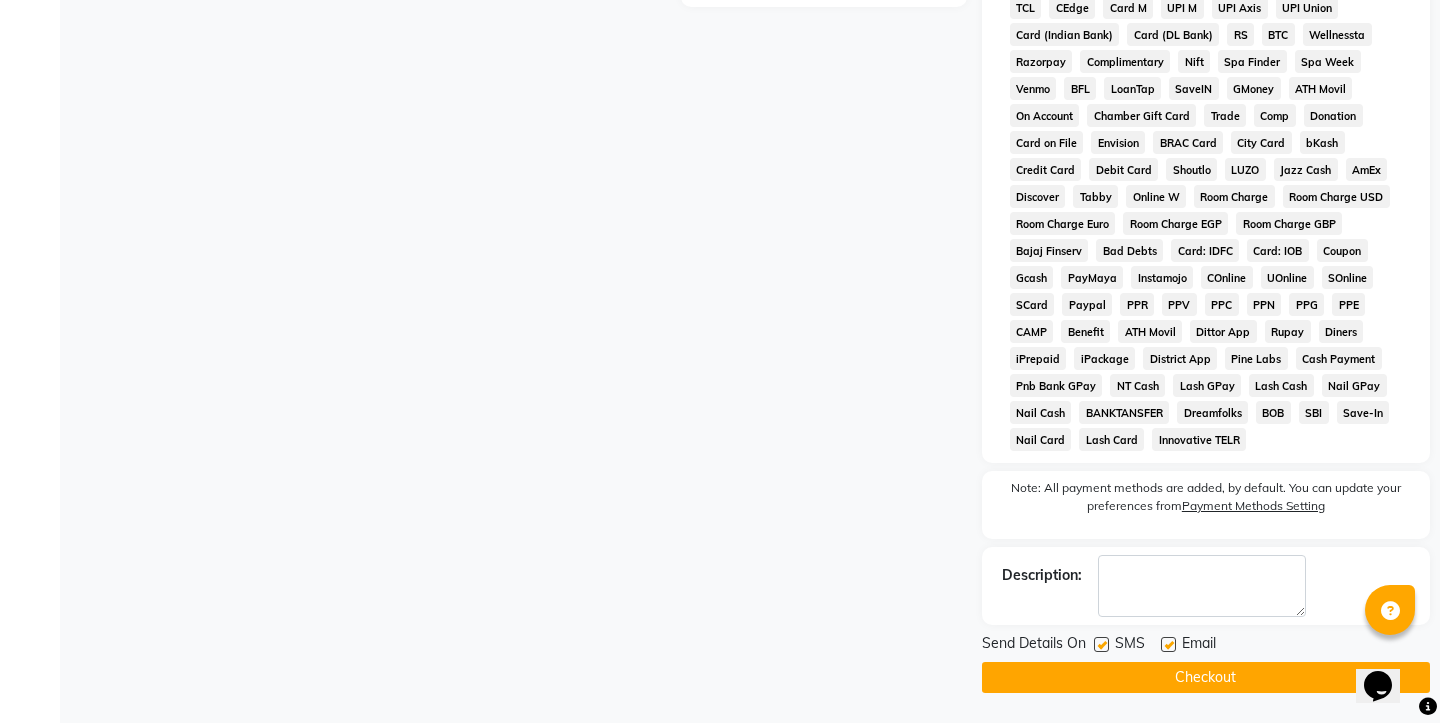 scroll, scrollTop: 763, scrollLeft: 0, axis: vertical 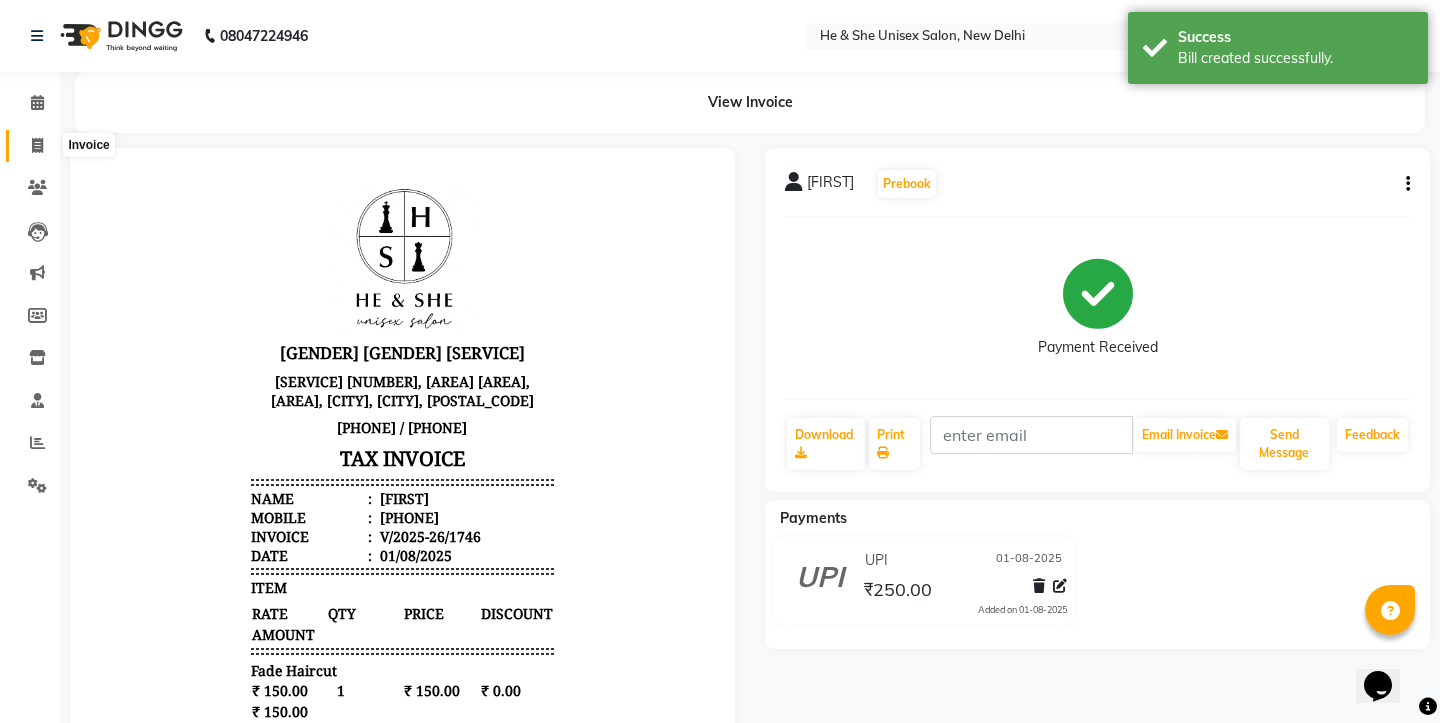 click 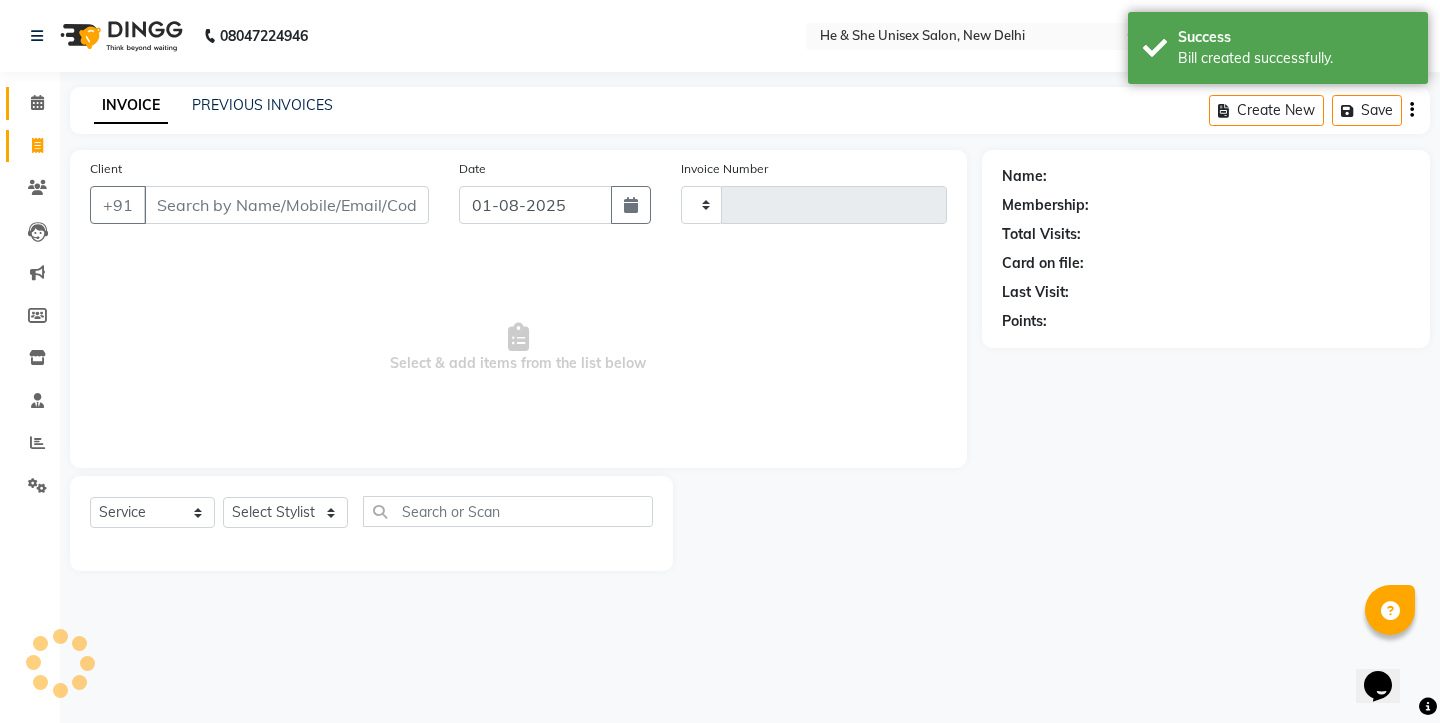 type on "1747" 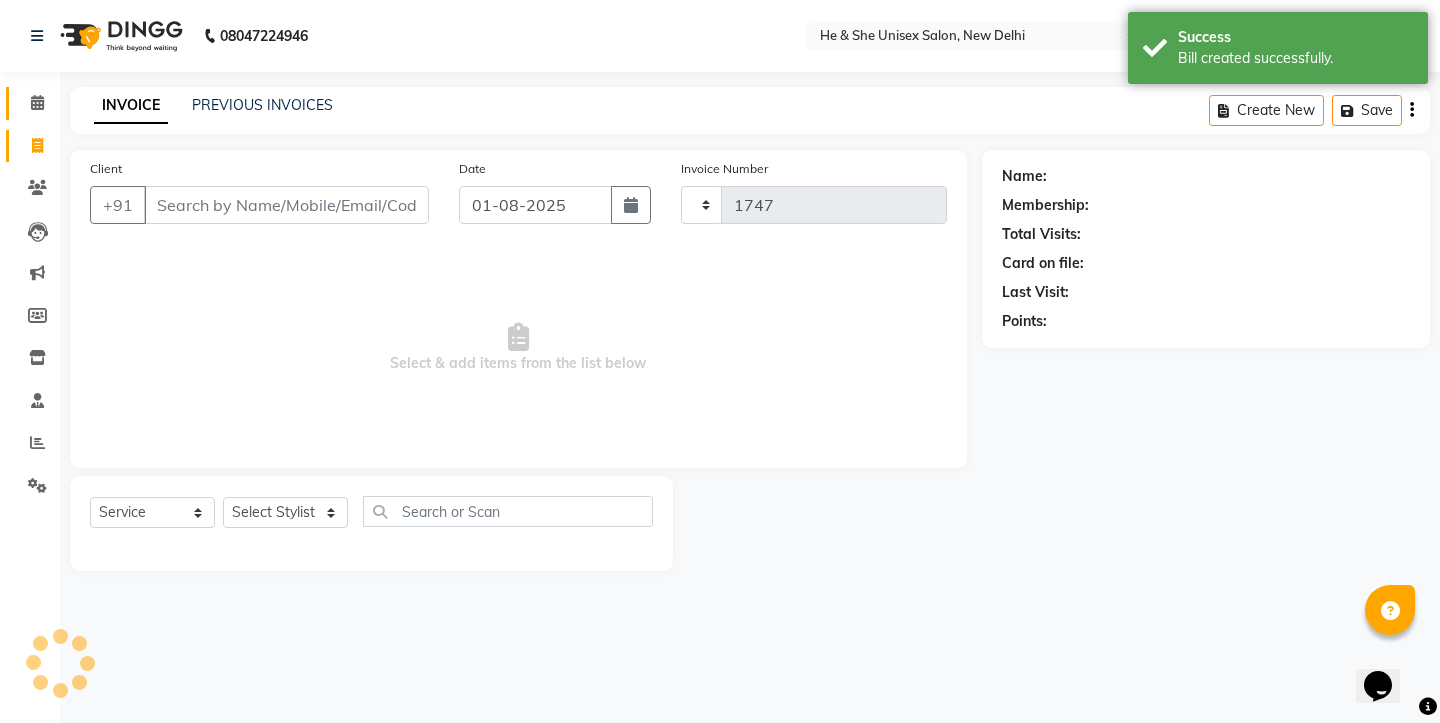 select on "4745" 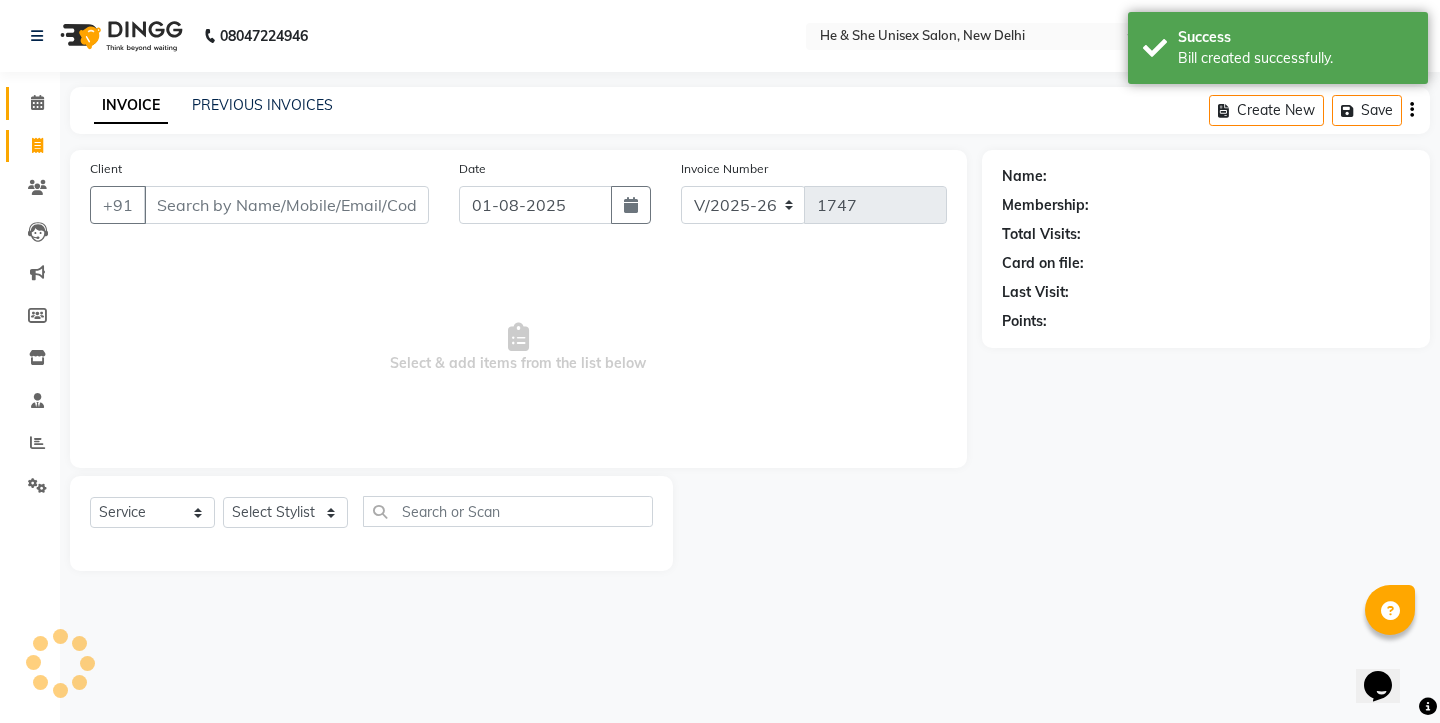 click 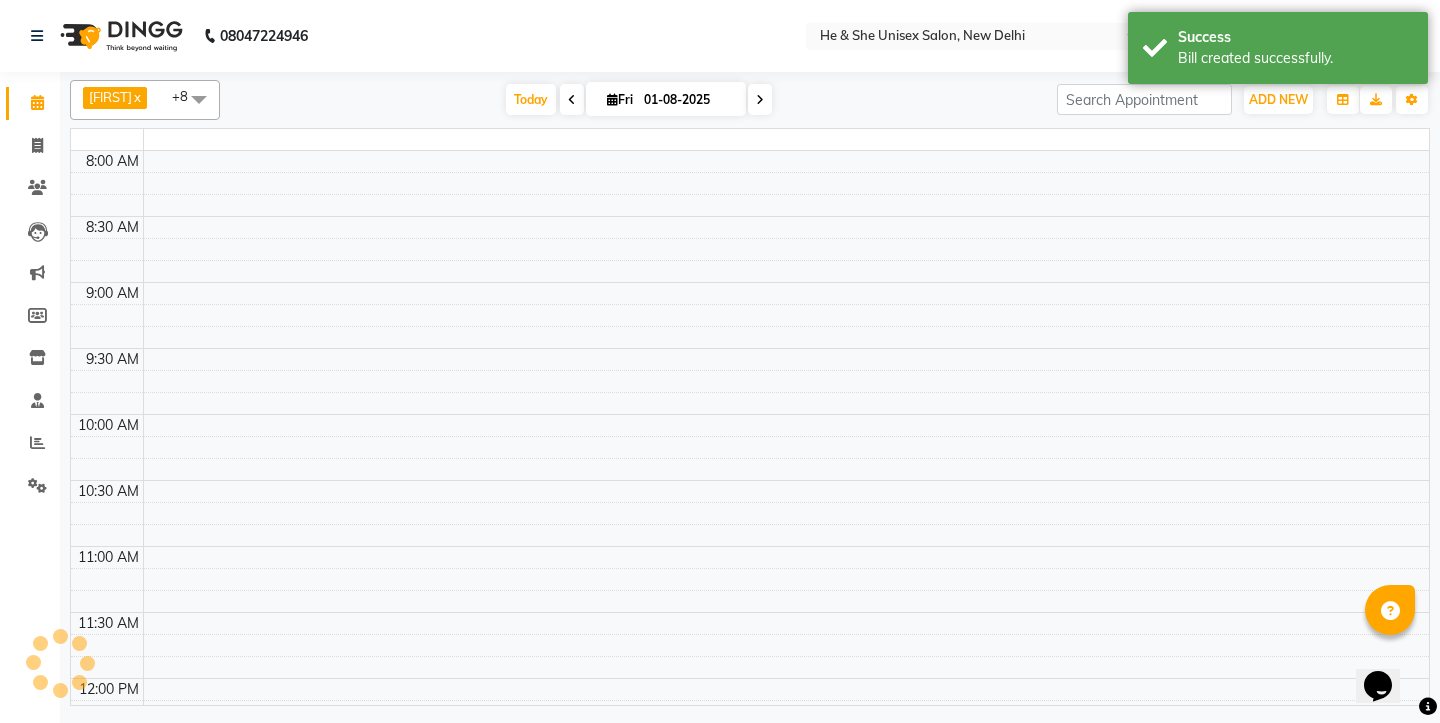 scroll, scrollTop: 0, scrollLeft: 0, axis: both 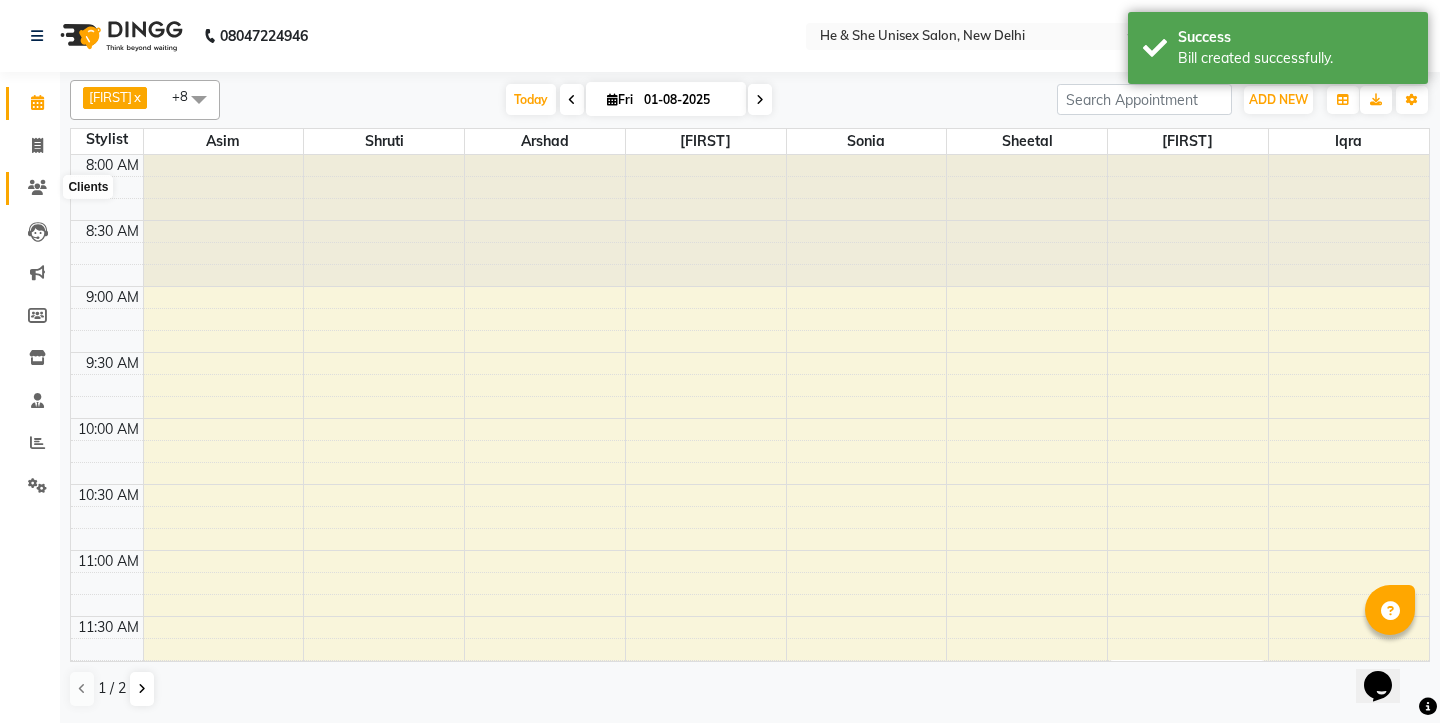 click 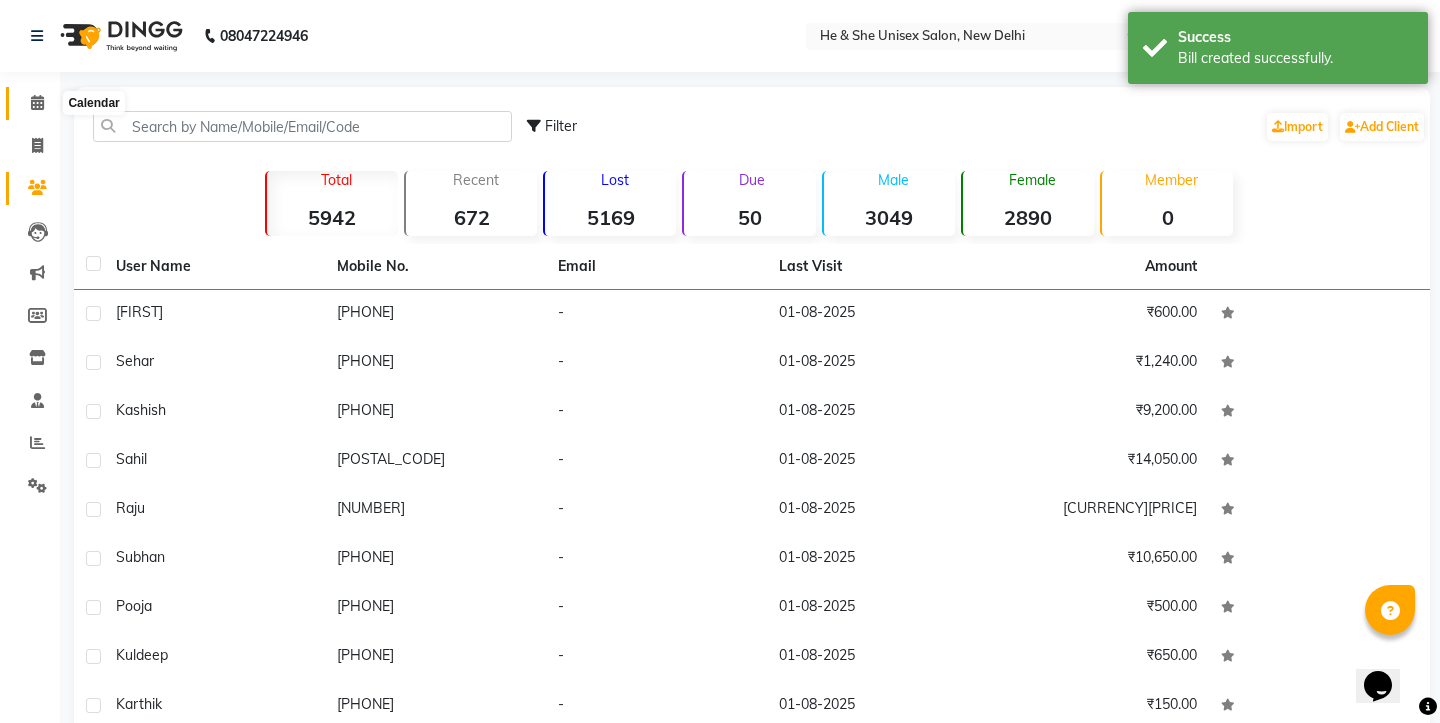click 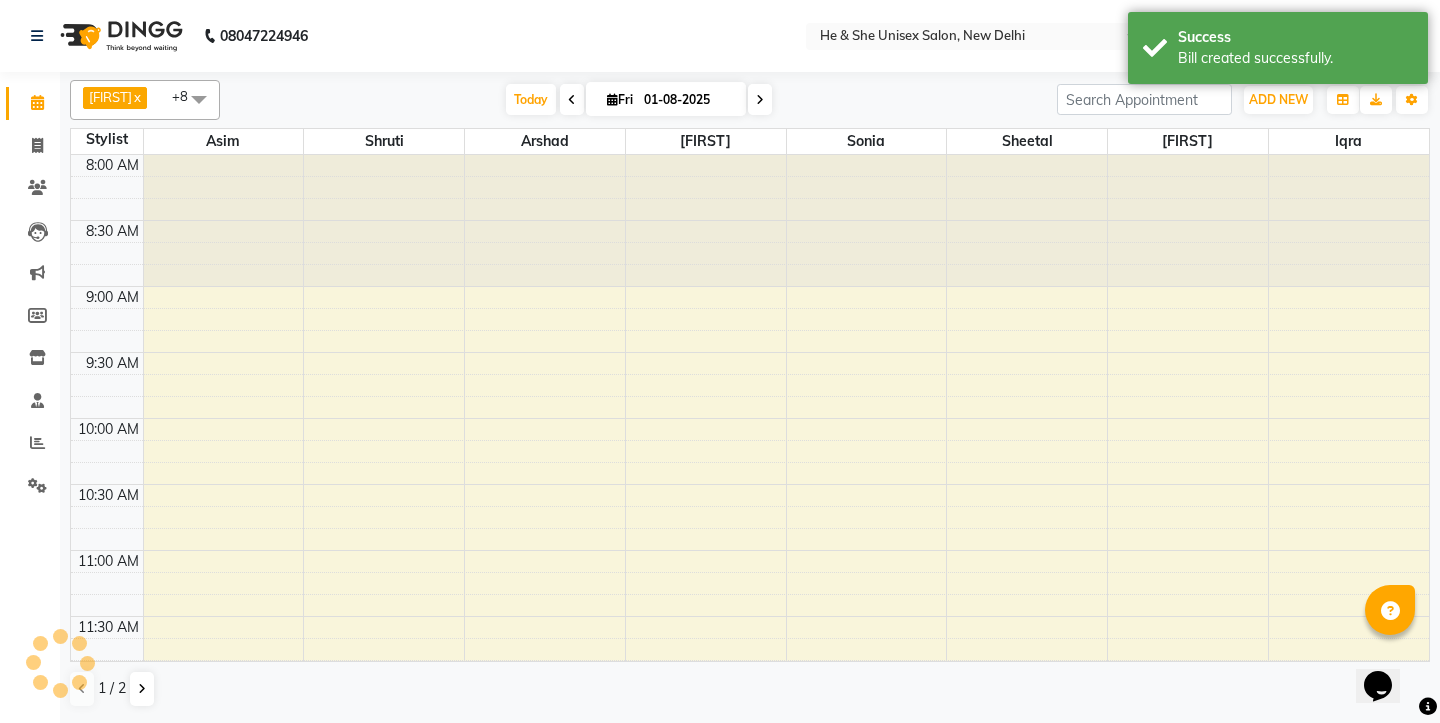 scroll, scrollTop: 1171, scrollLeft: 0, axis: vertical 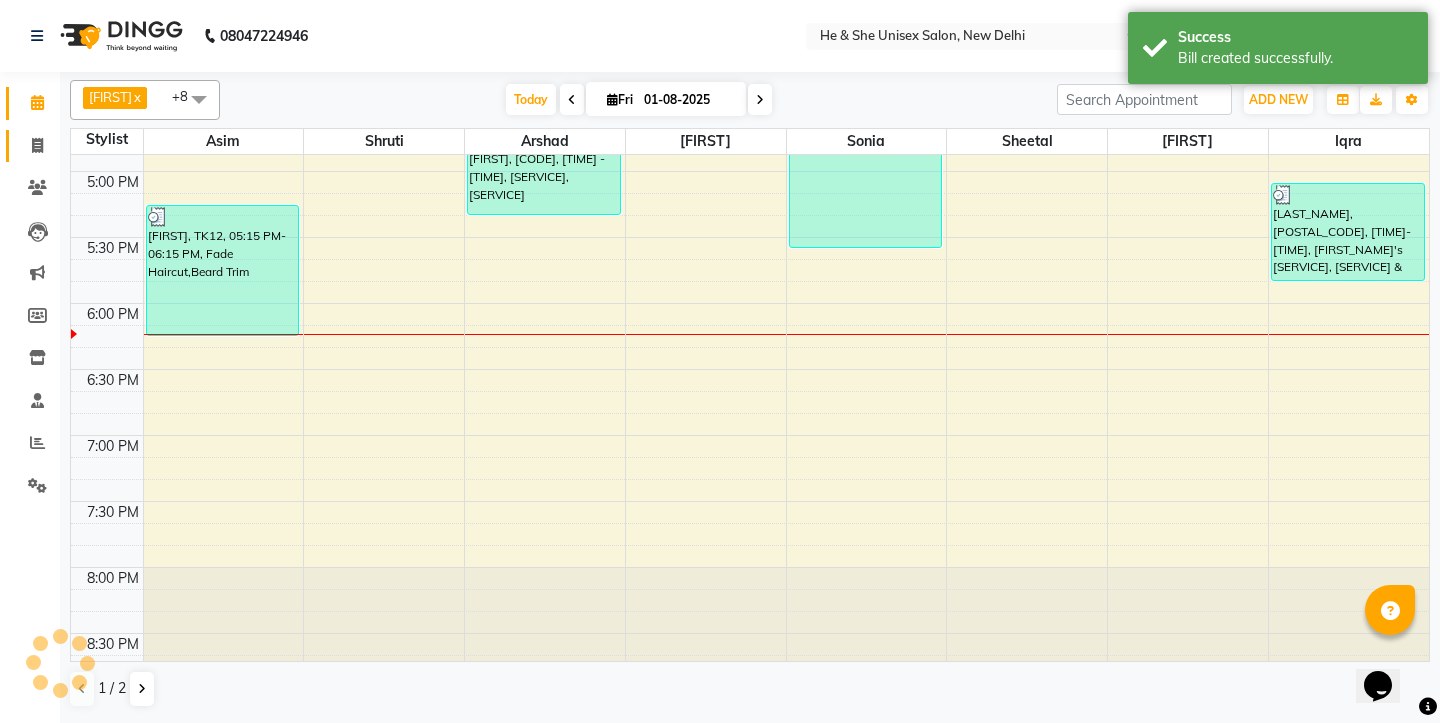 click 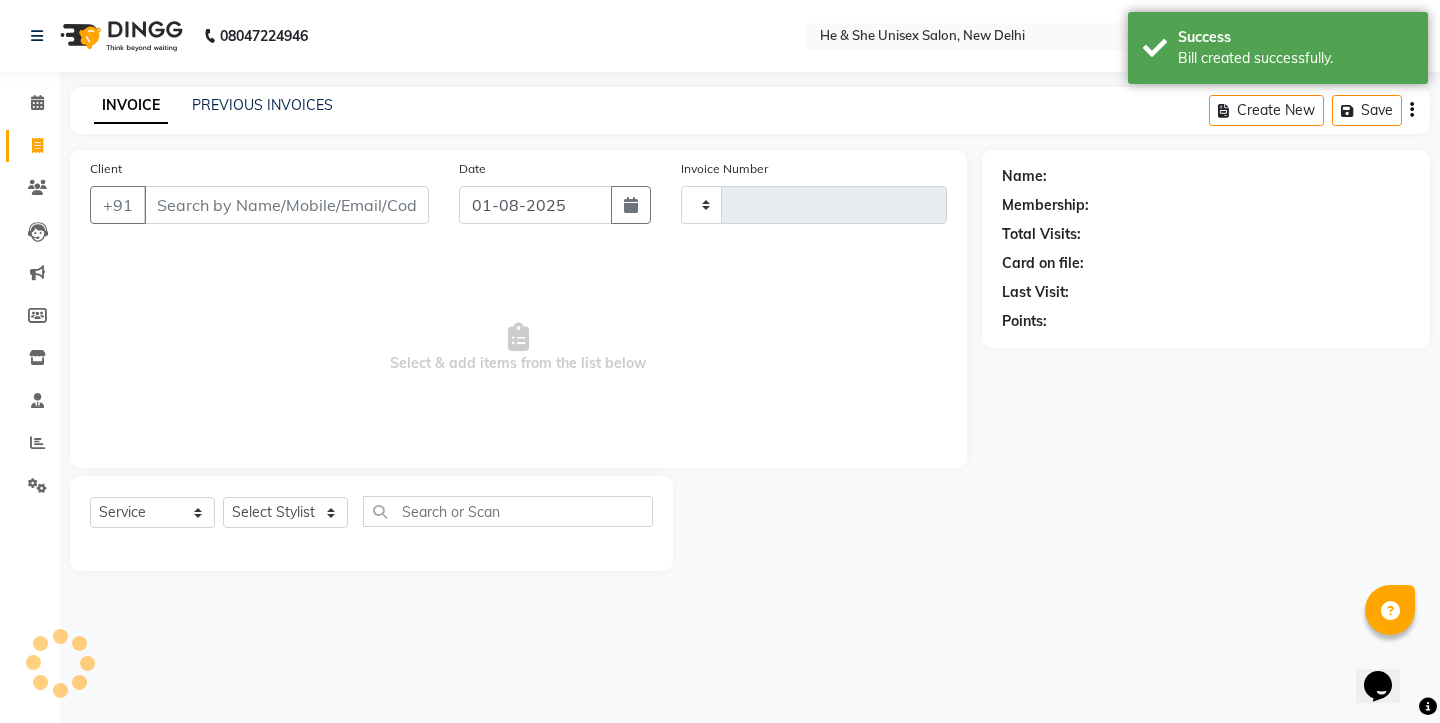 type on "1747" 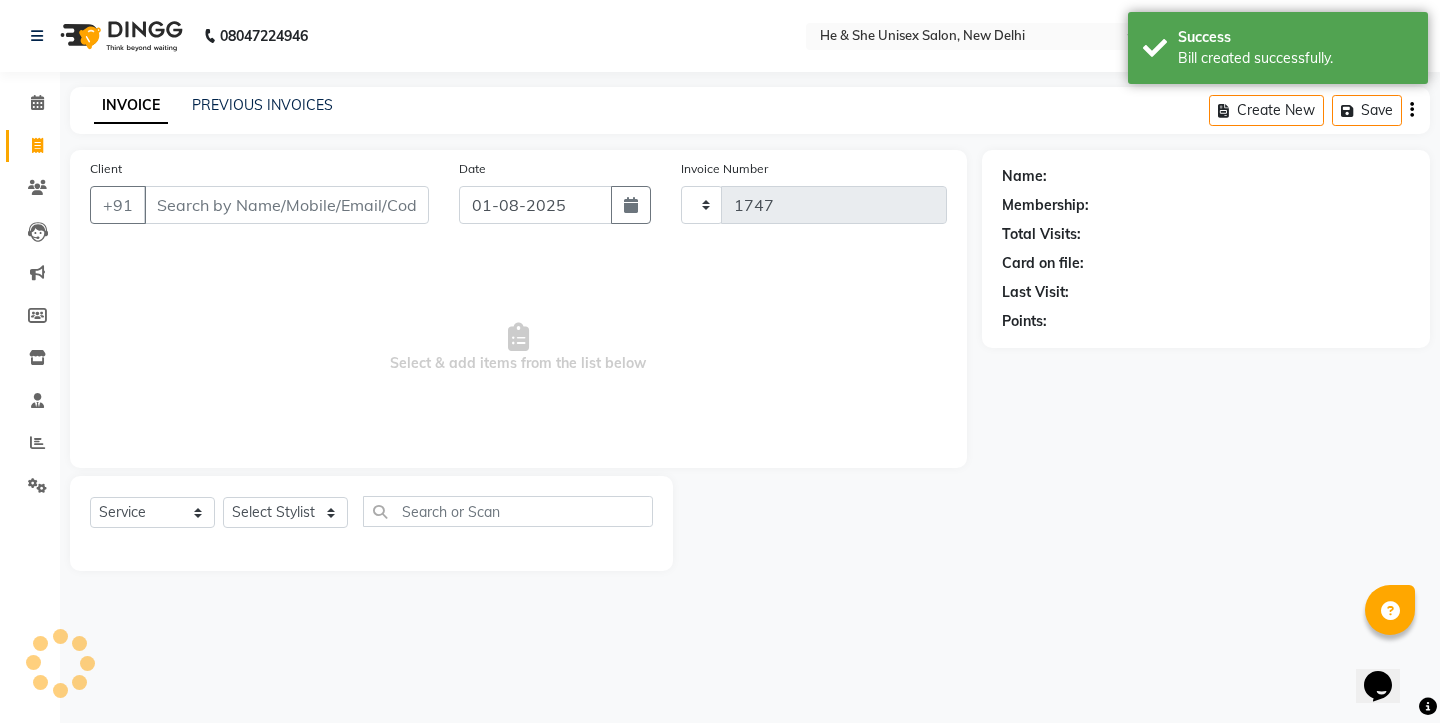 select on "4745" 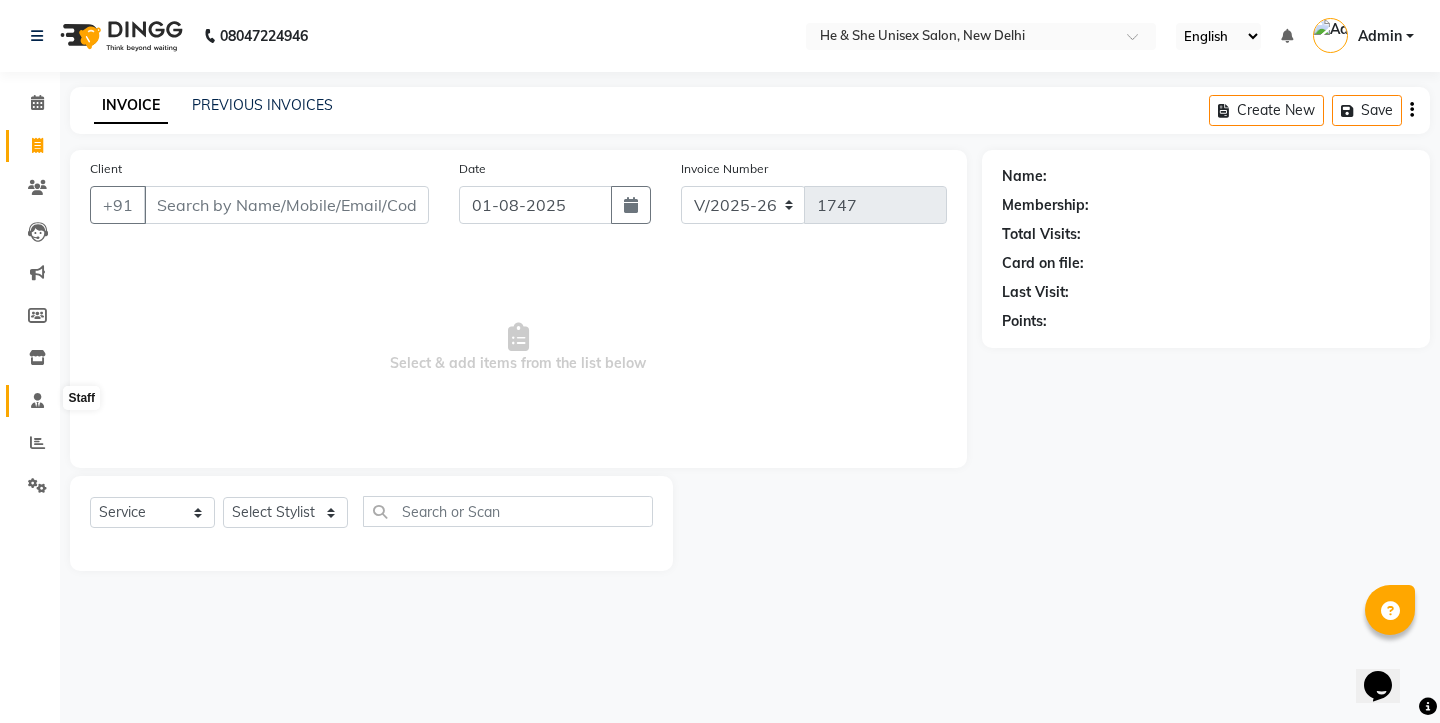 click 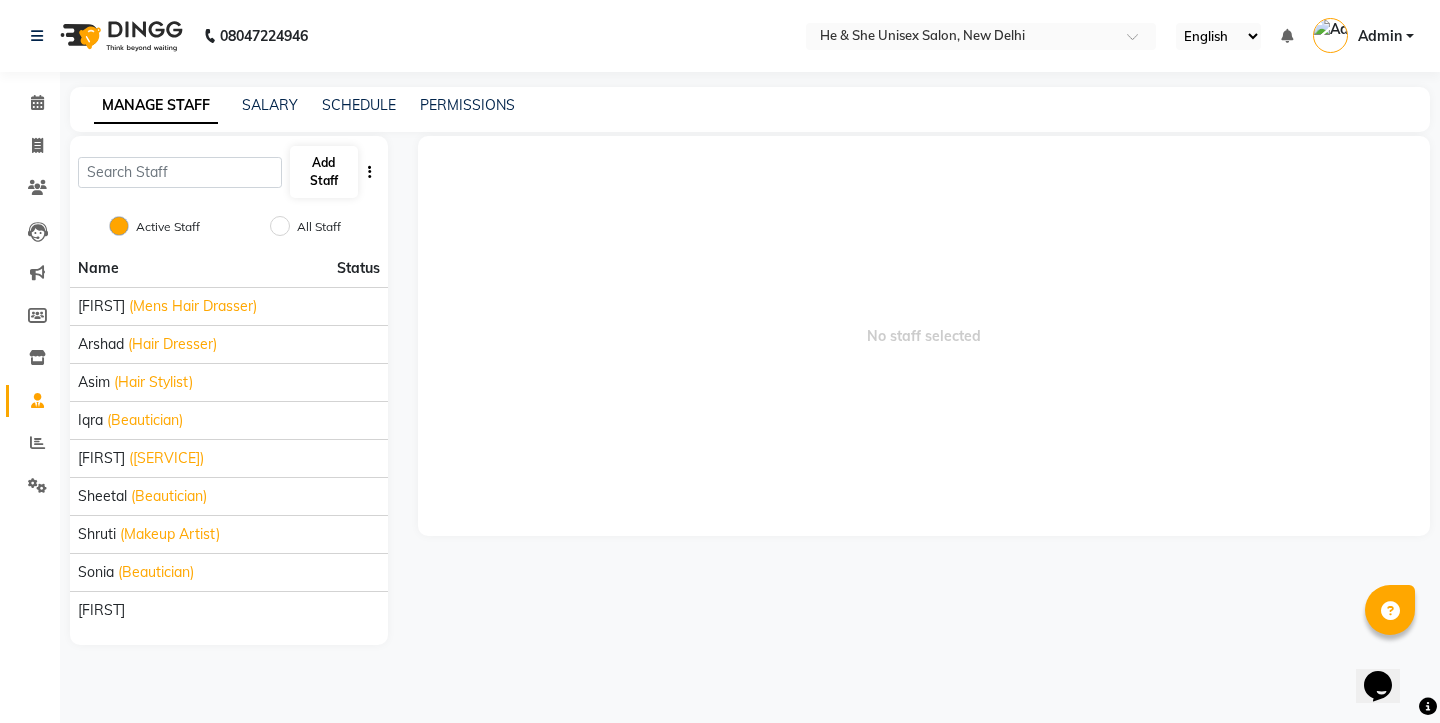 click on "Add Staff" 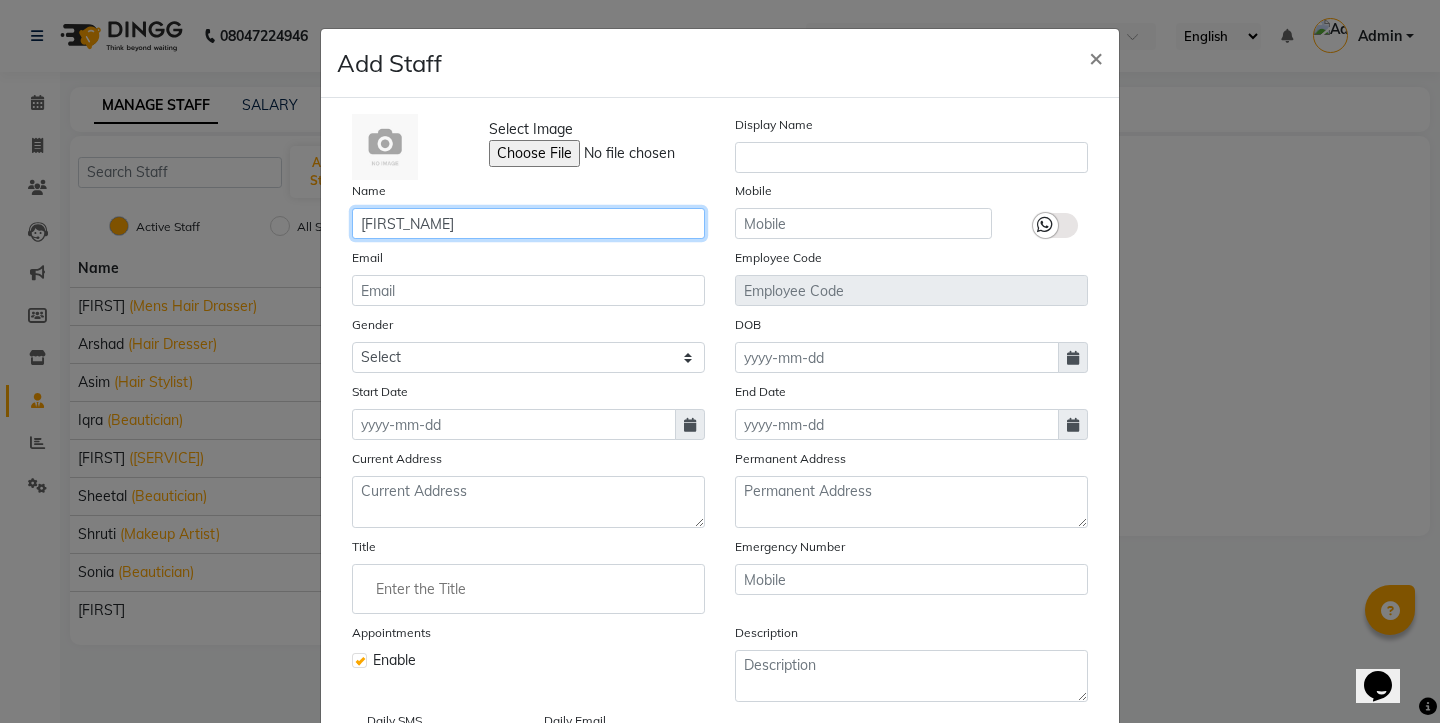 type on "[FIRST_NAME]" 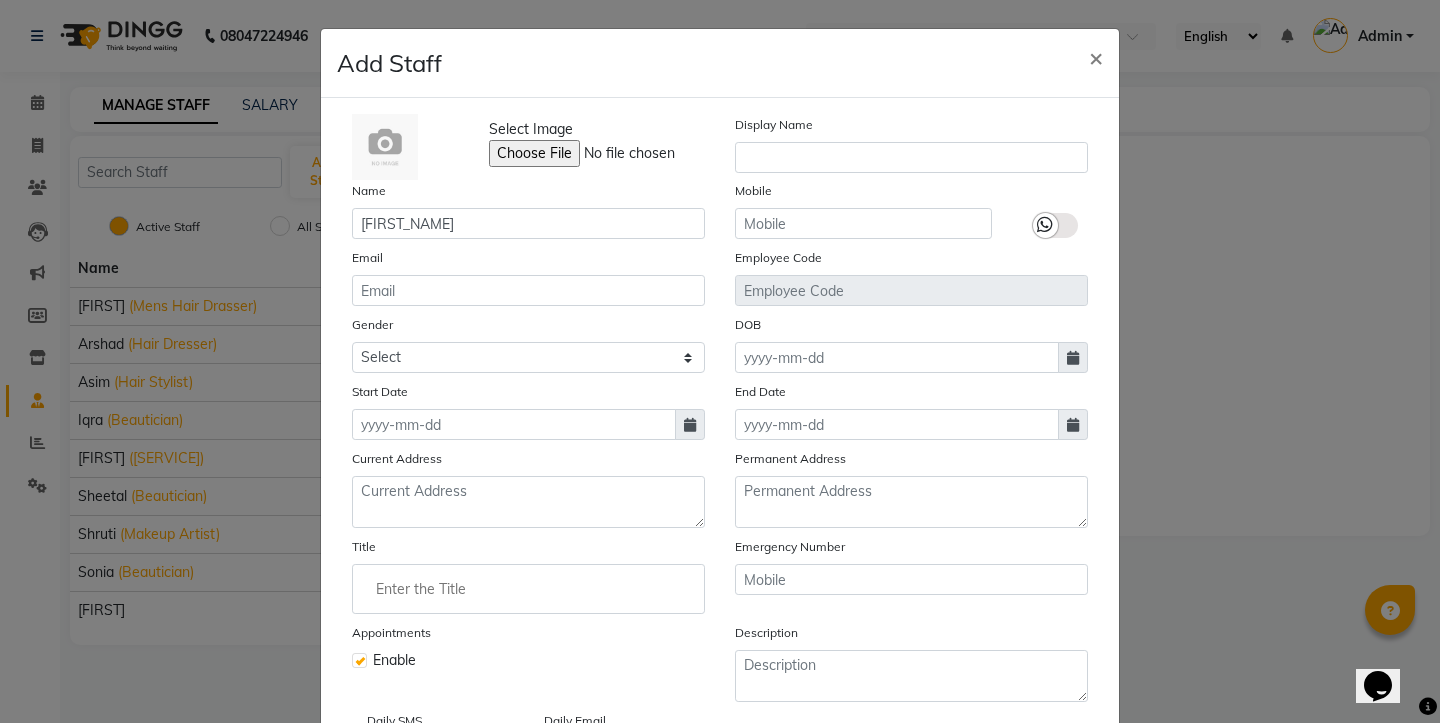 click on "Email" 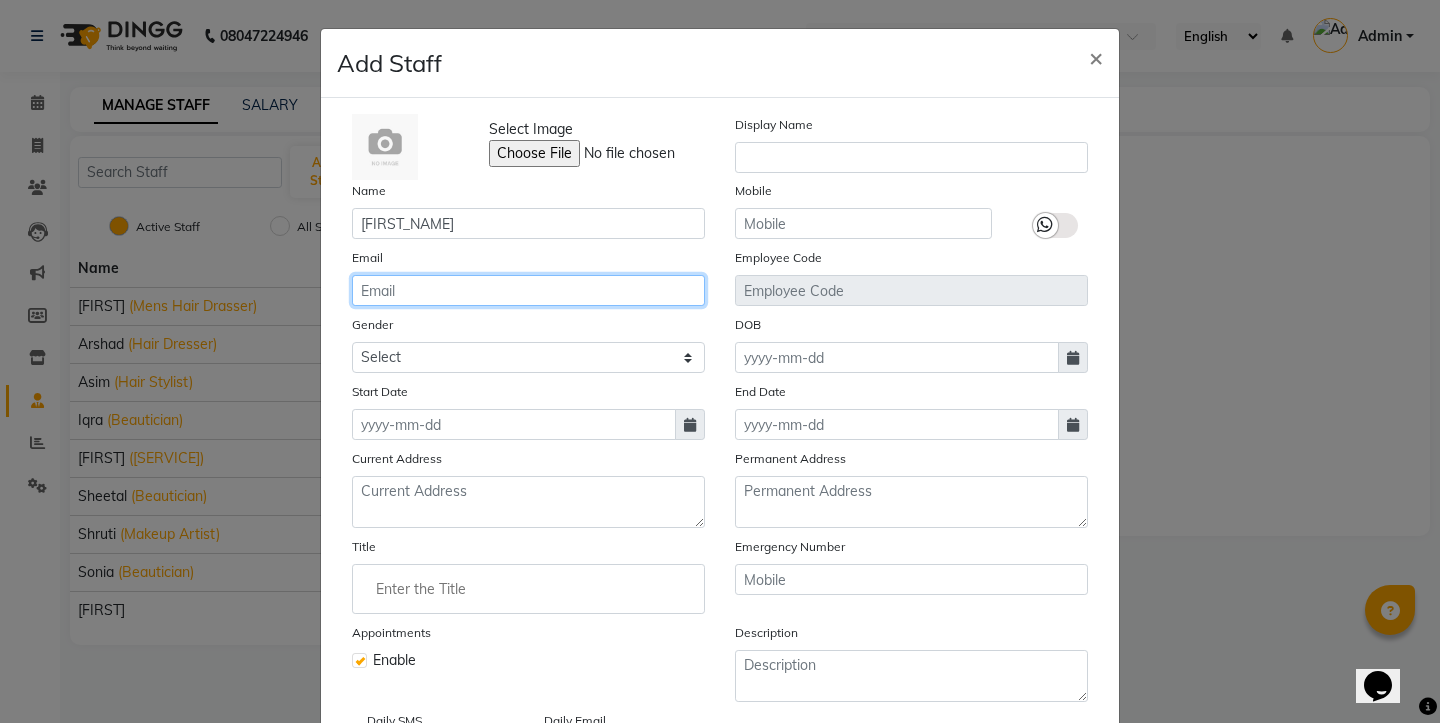 click 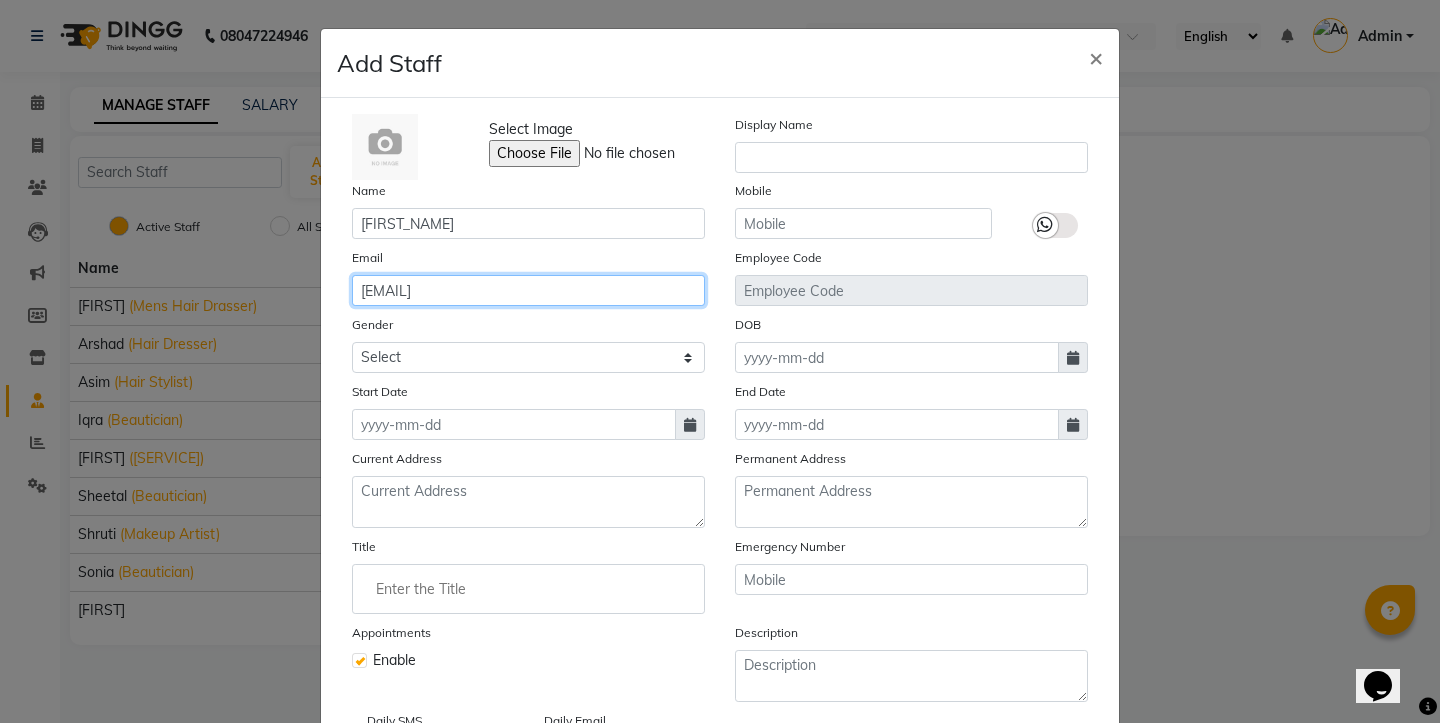 type on "[EMAIL]" 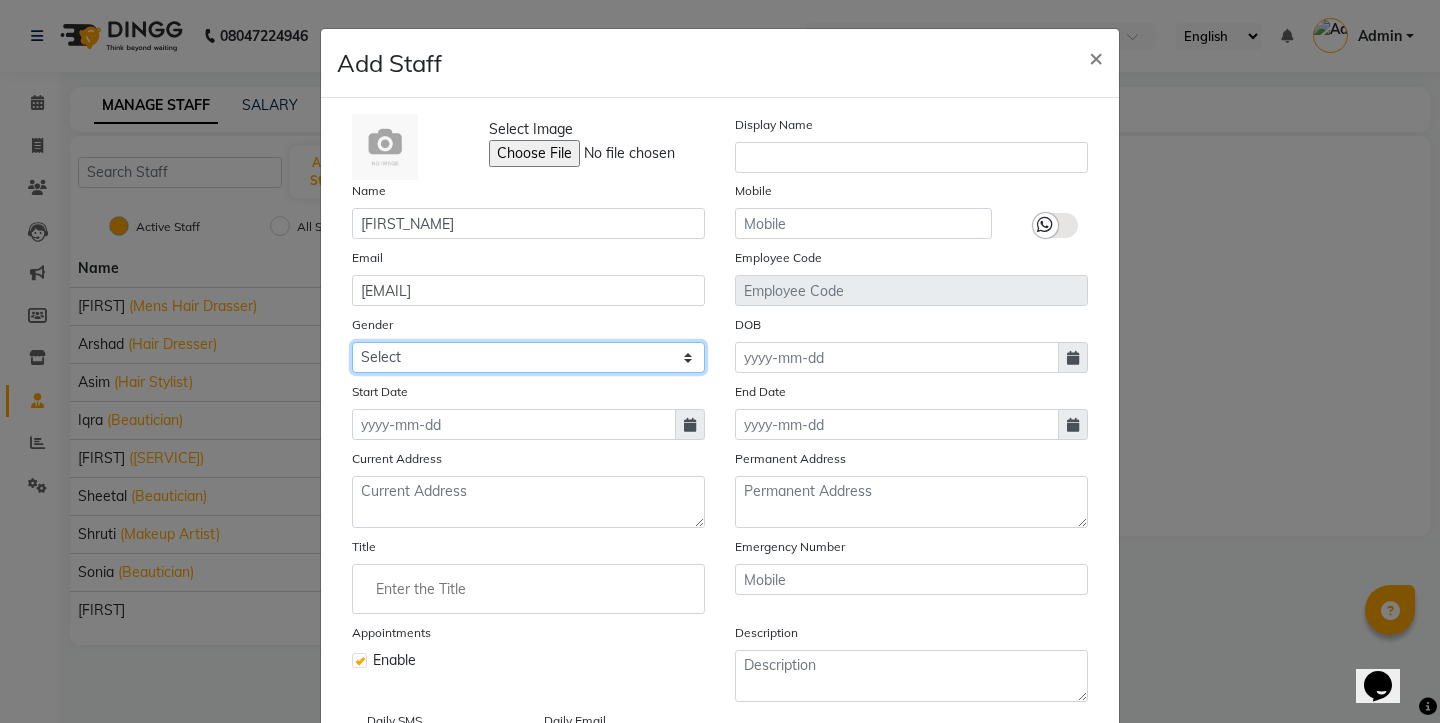 select on "male" 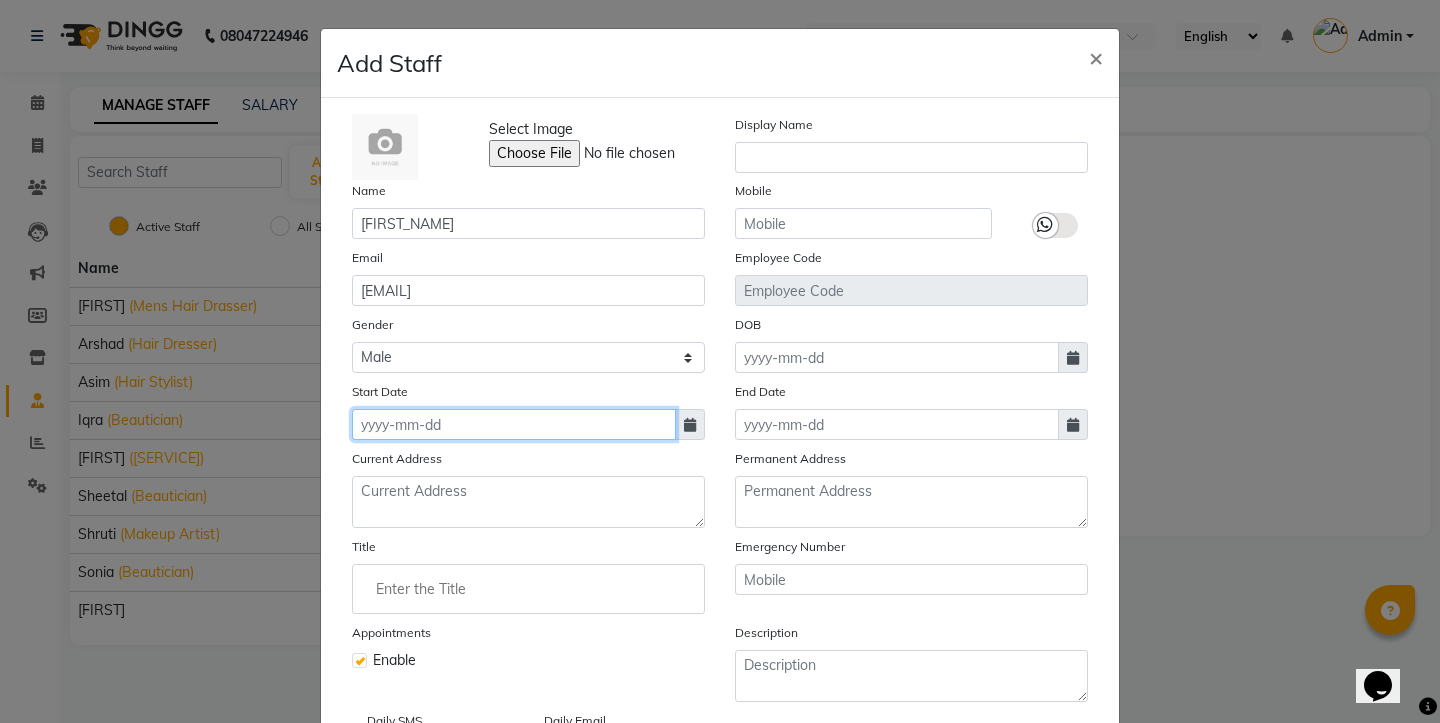 click 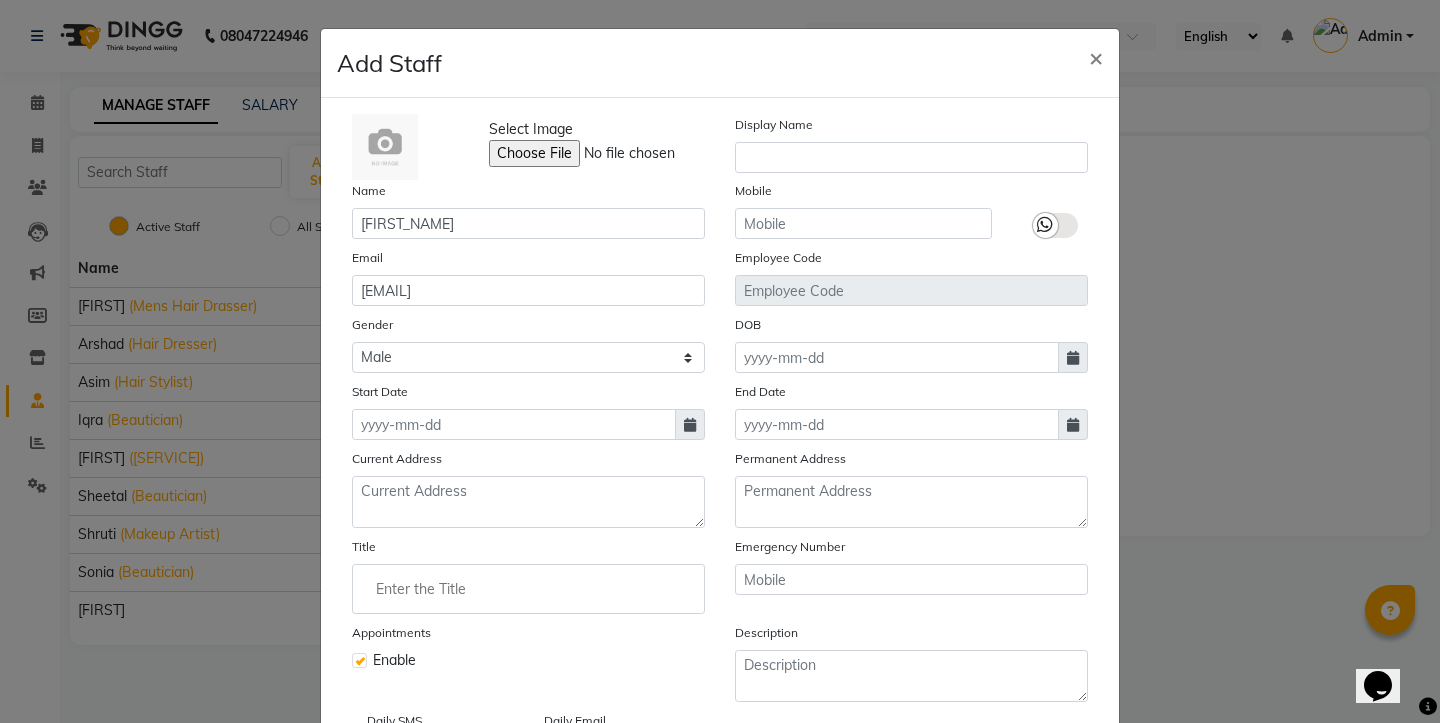 select on "8" 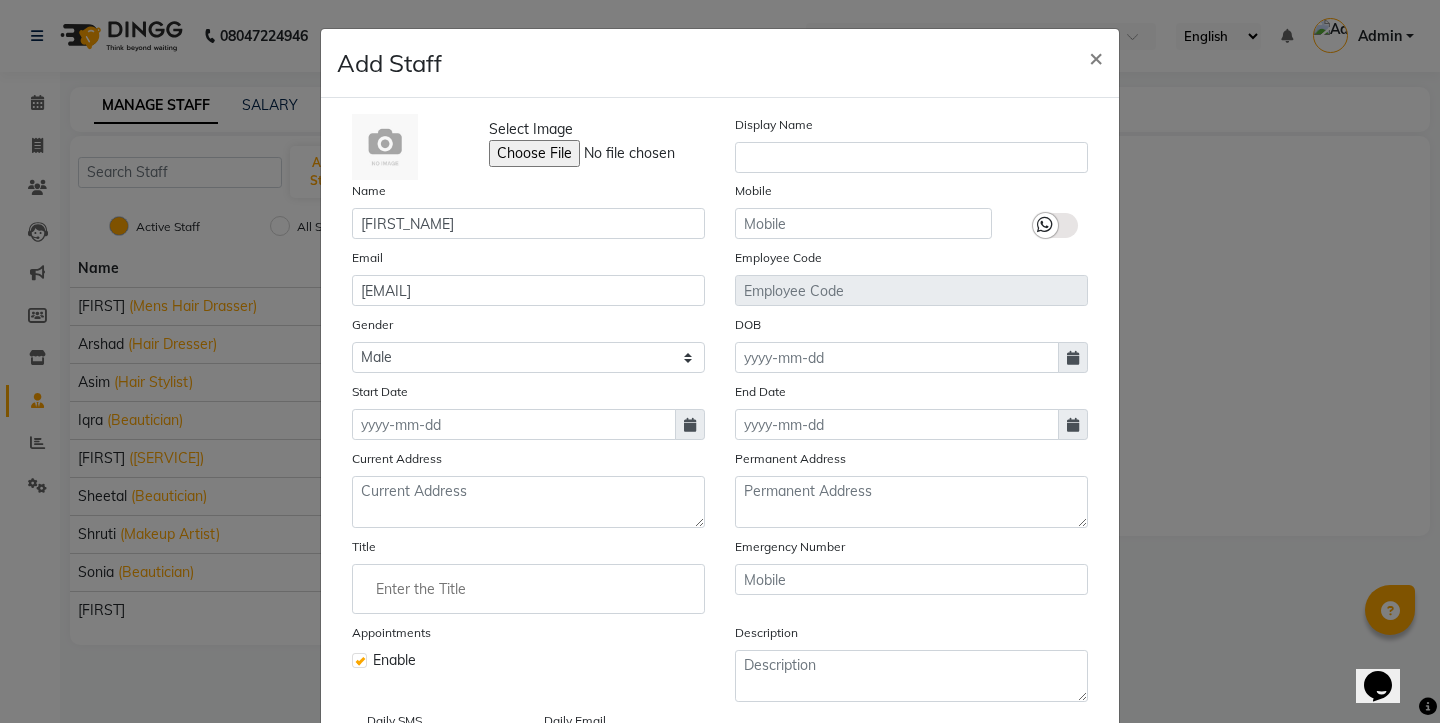 select on "2025" 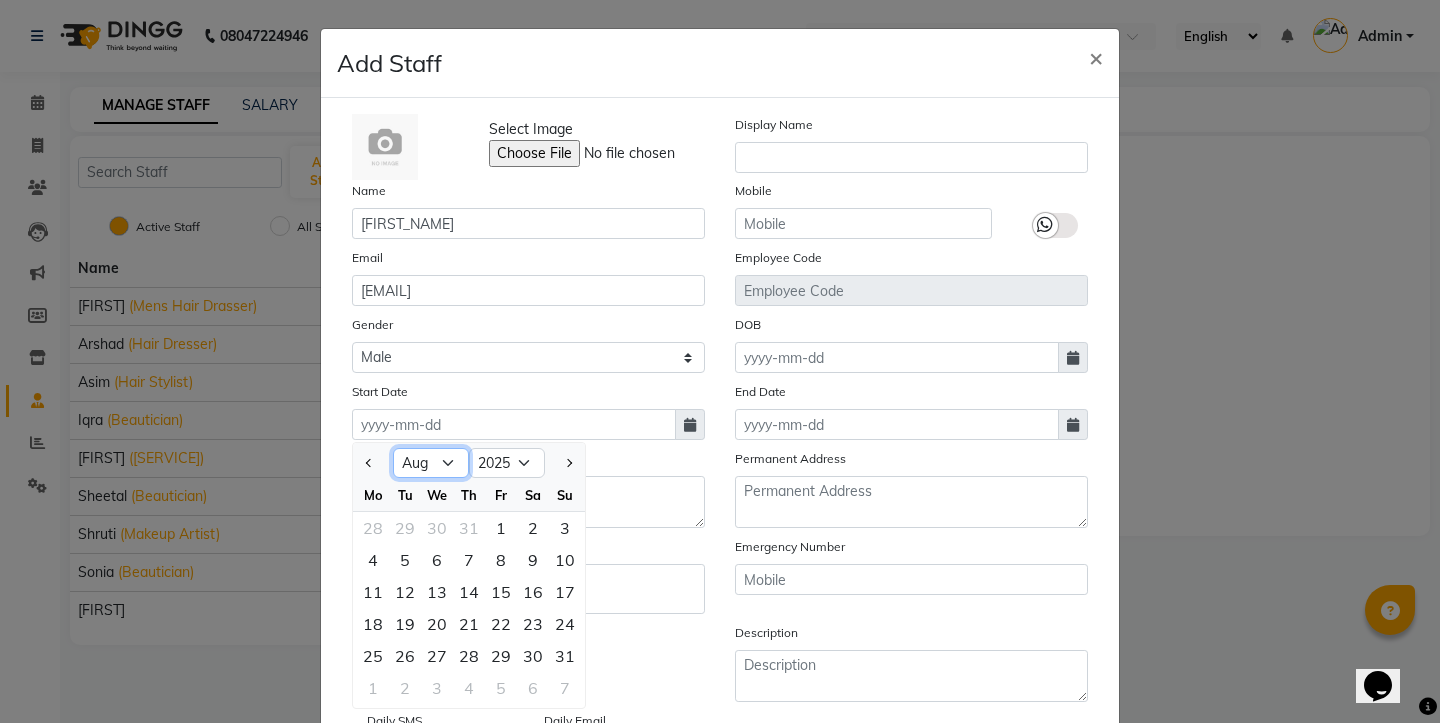 select on "7" 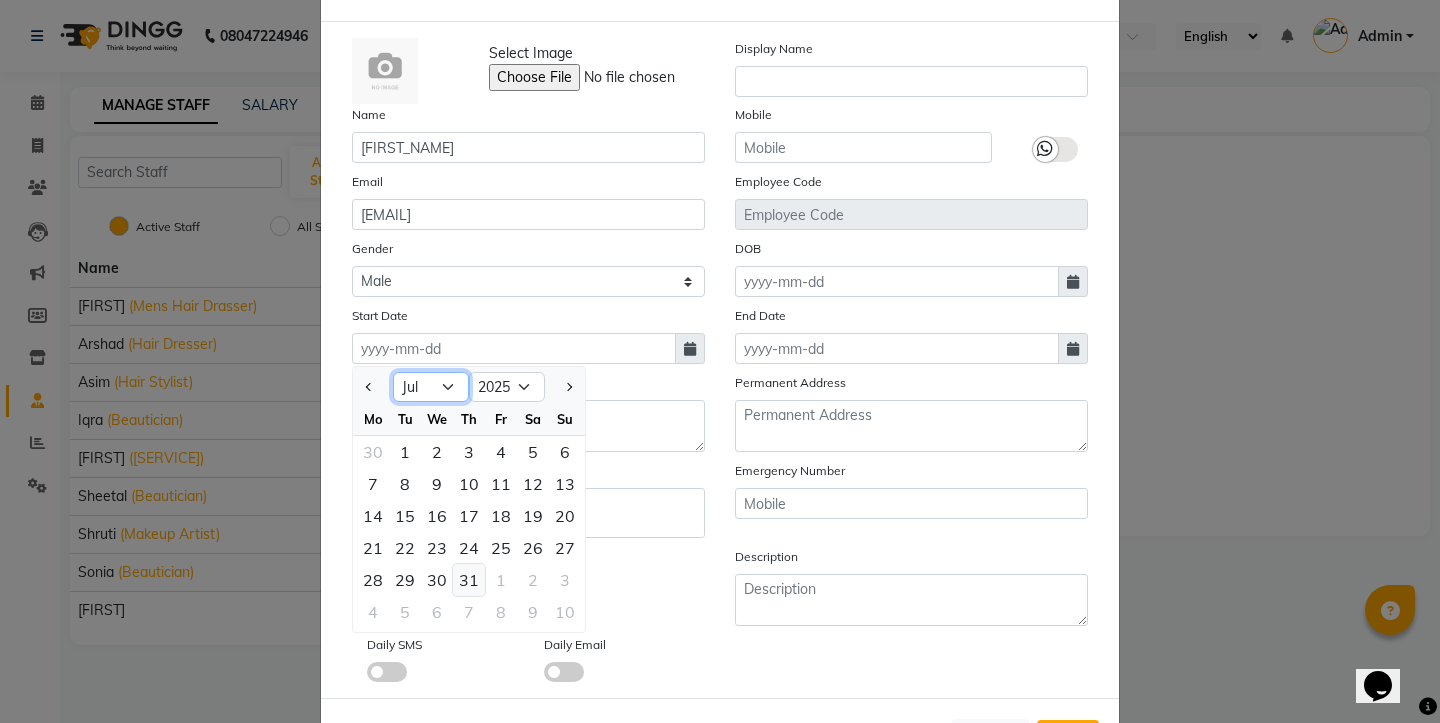 scroll, scrollTop: 103, scrollLeft: 0, axis: vertical 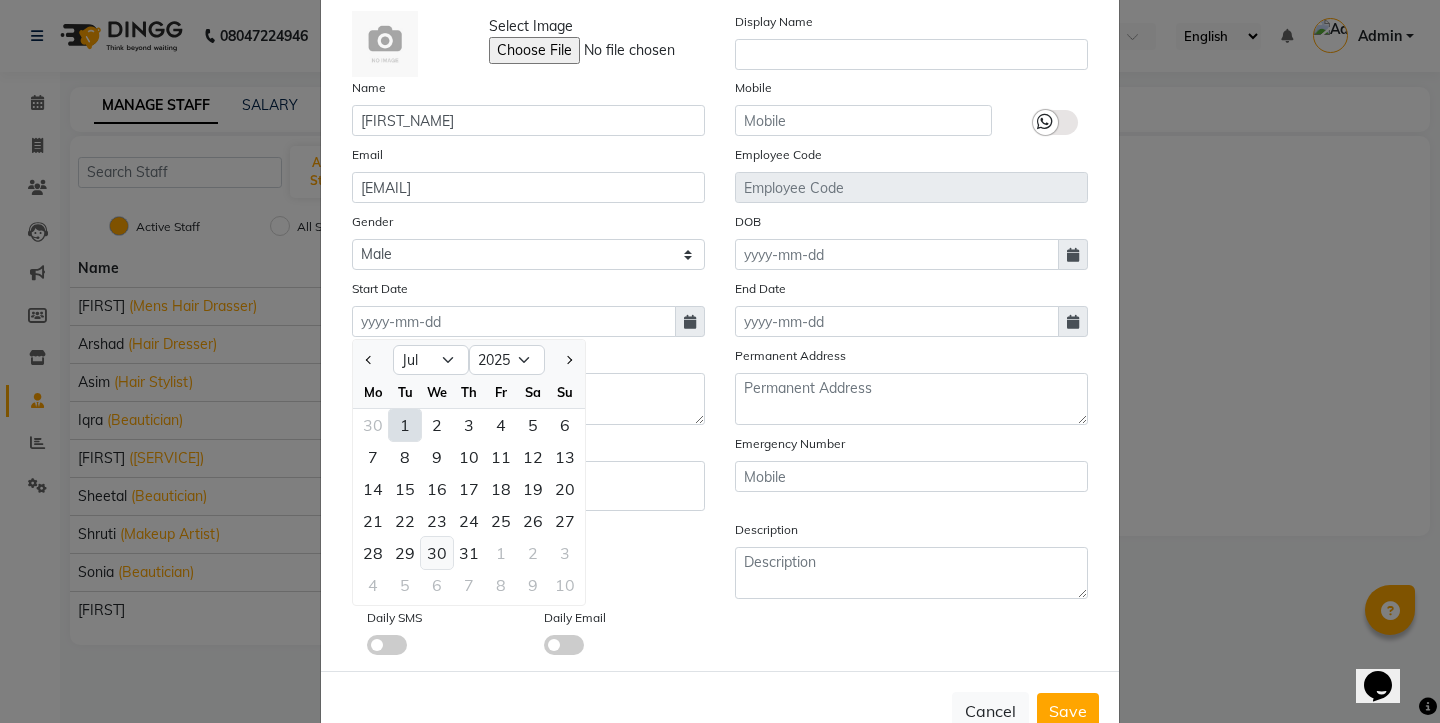 click on "30" 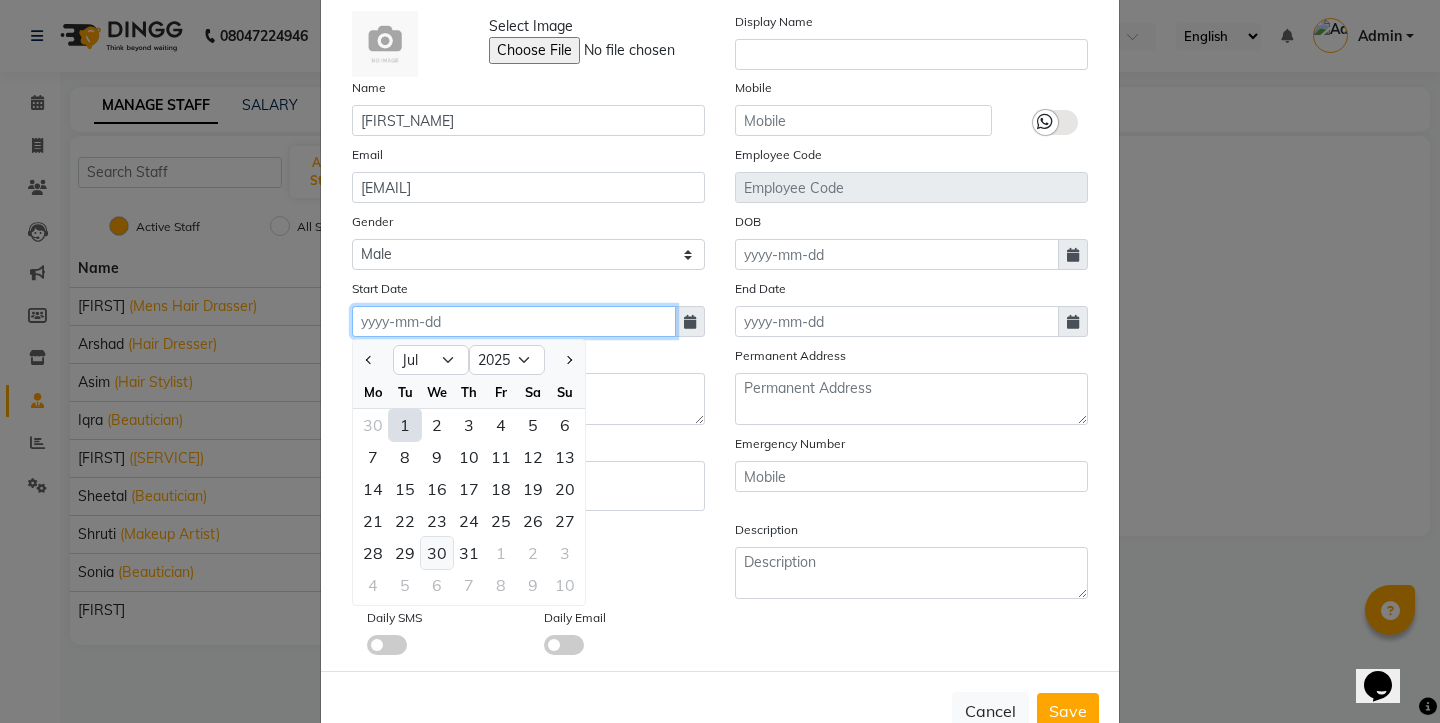 type on "30-07-2025" 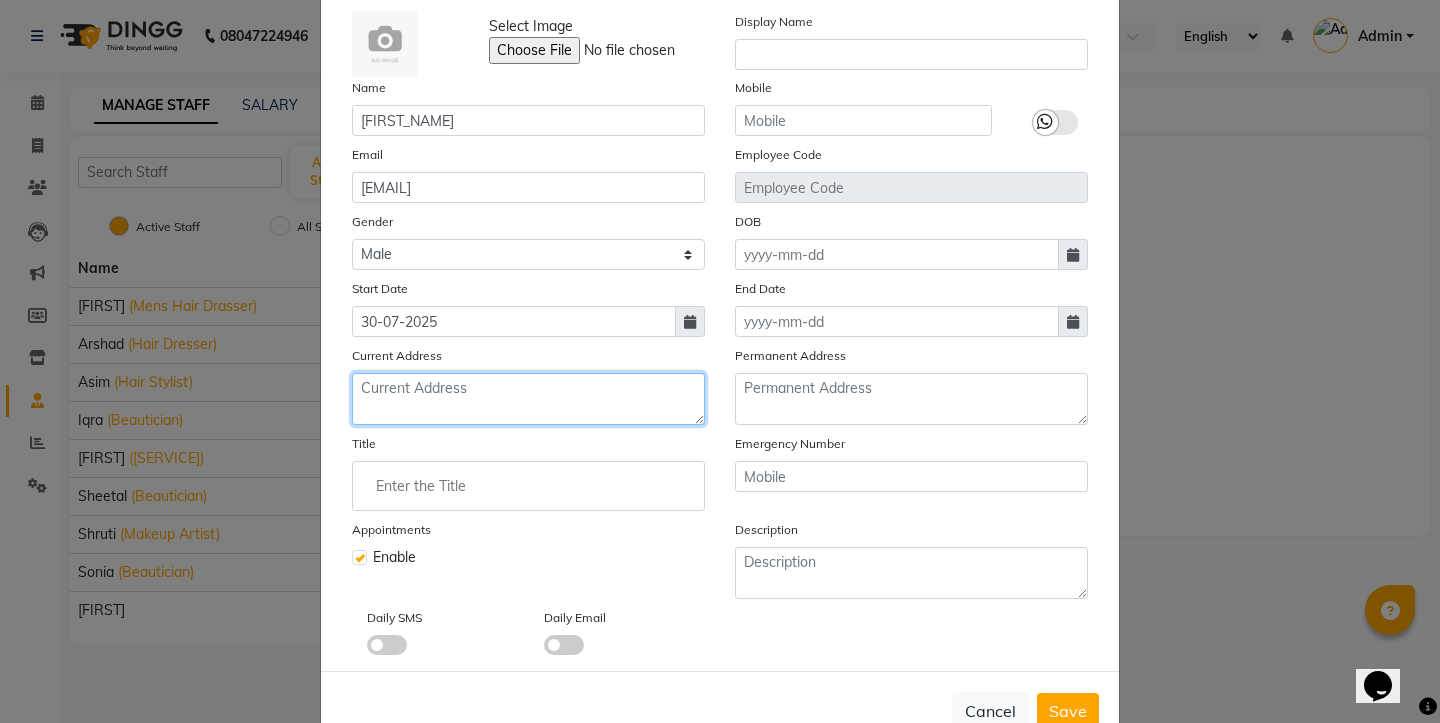 click 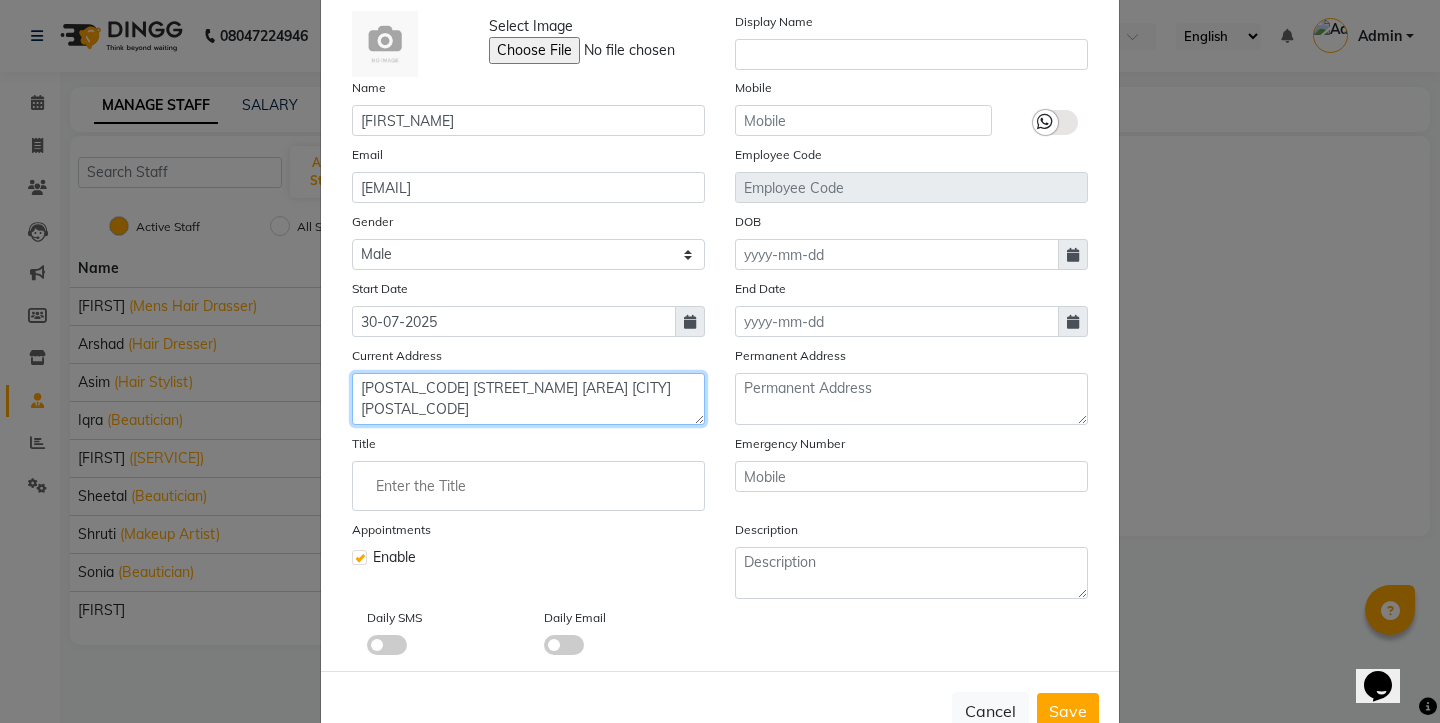 type on "[POSTAL_CODE] [STREET_NAME] [AREA] [CITY] [POSTAL_CODE]" 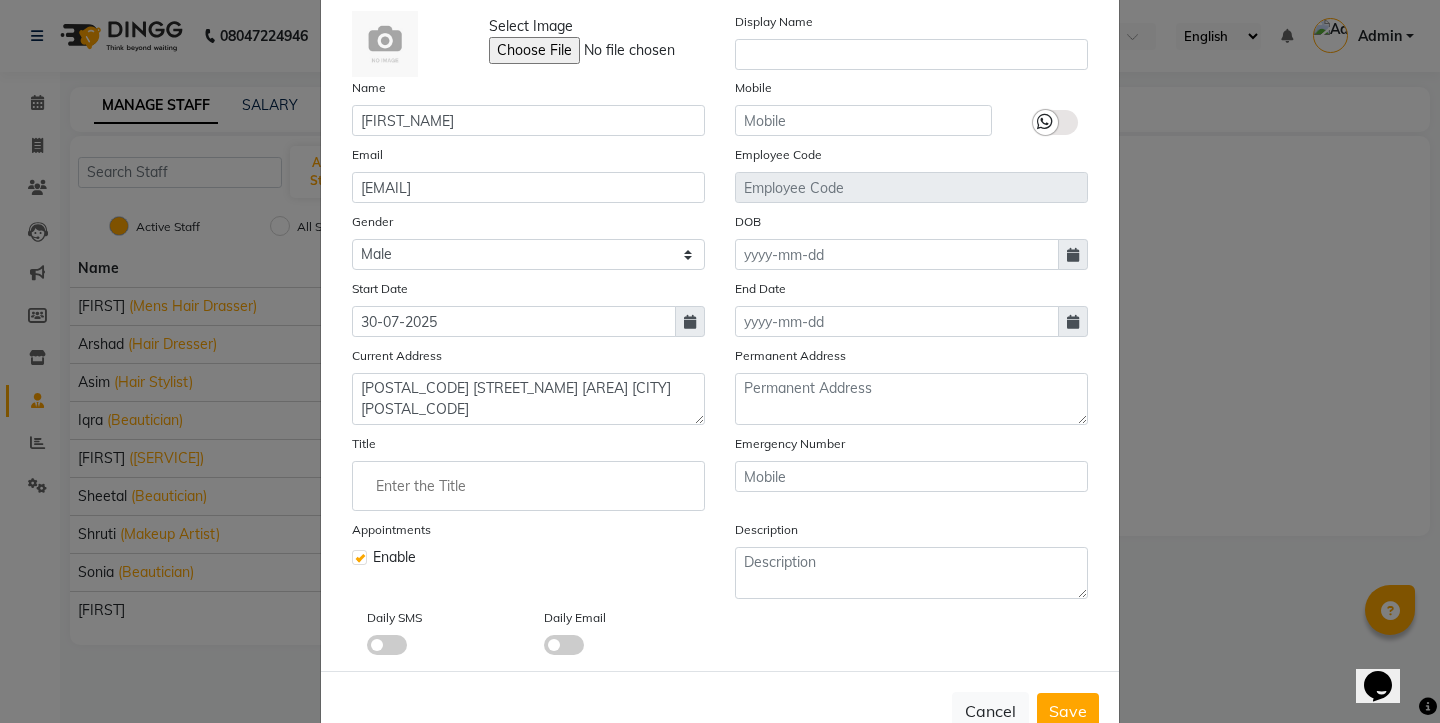 click 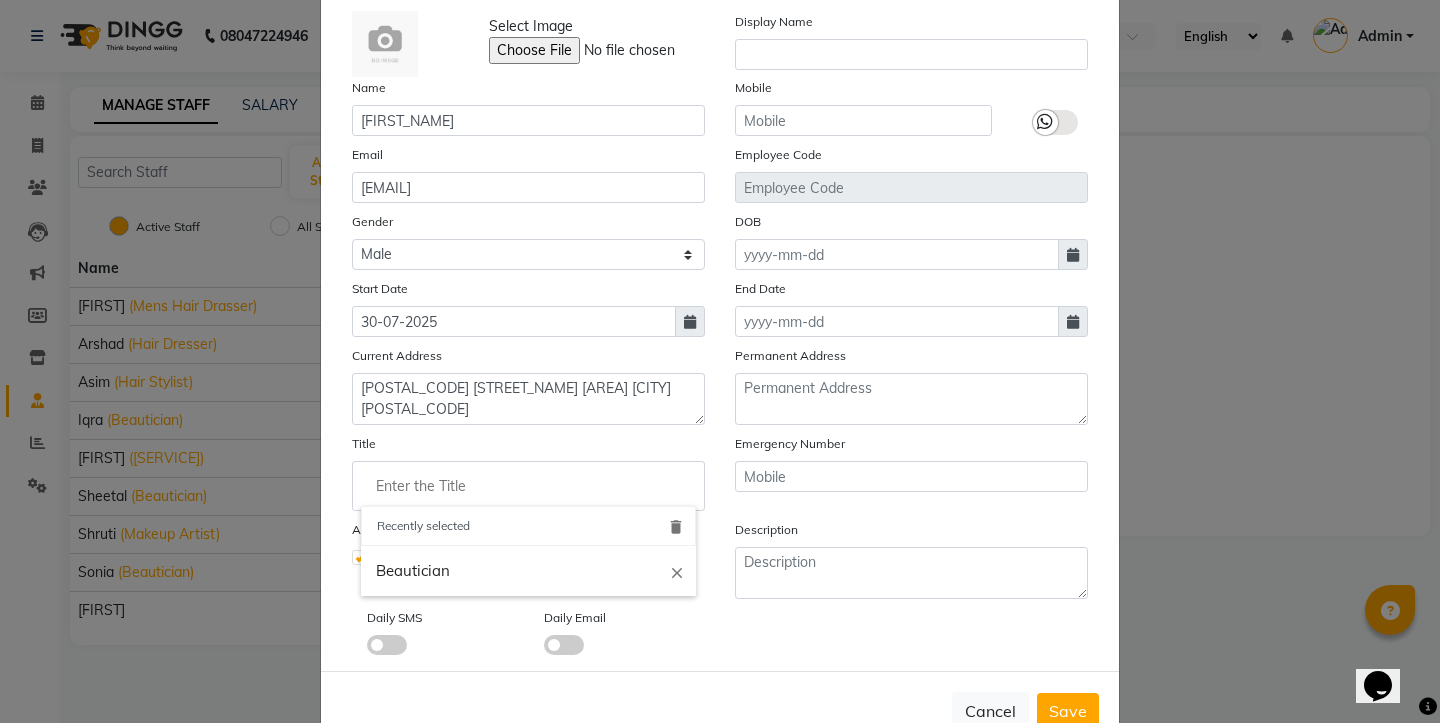 type on "h" 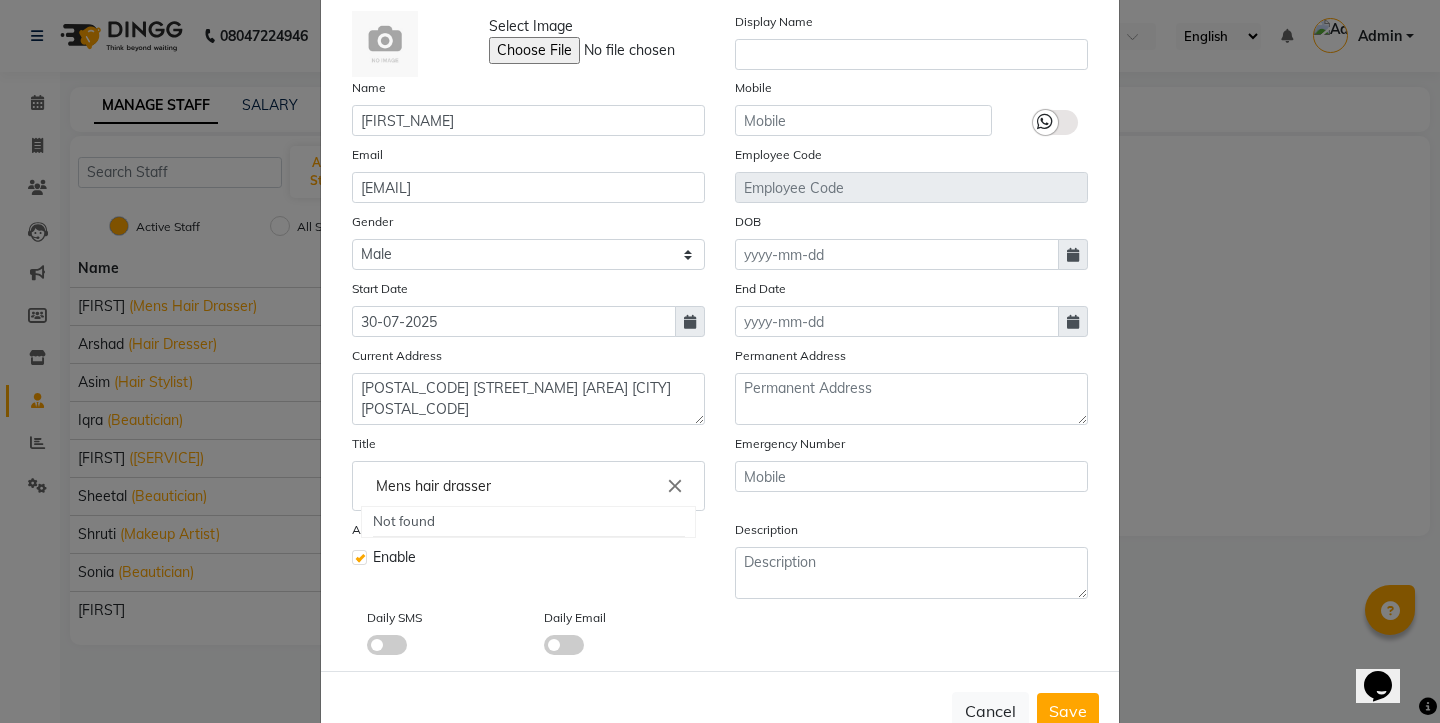 type on "Mens hair Drasser" 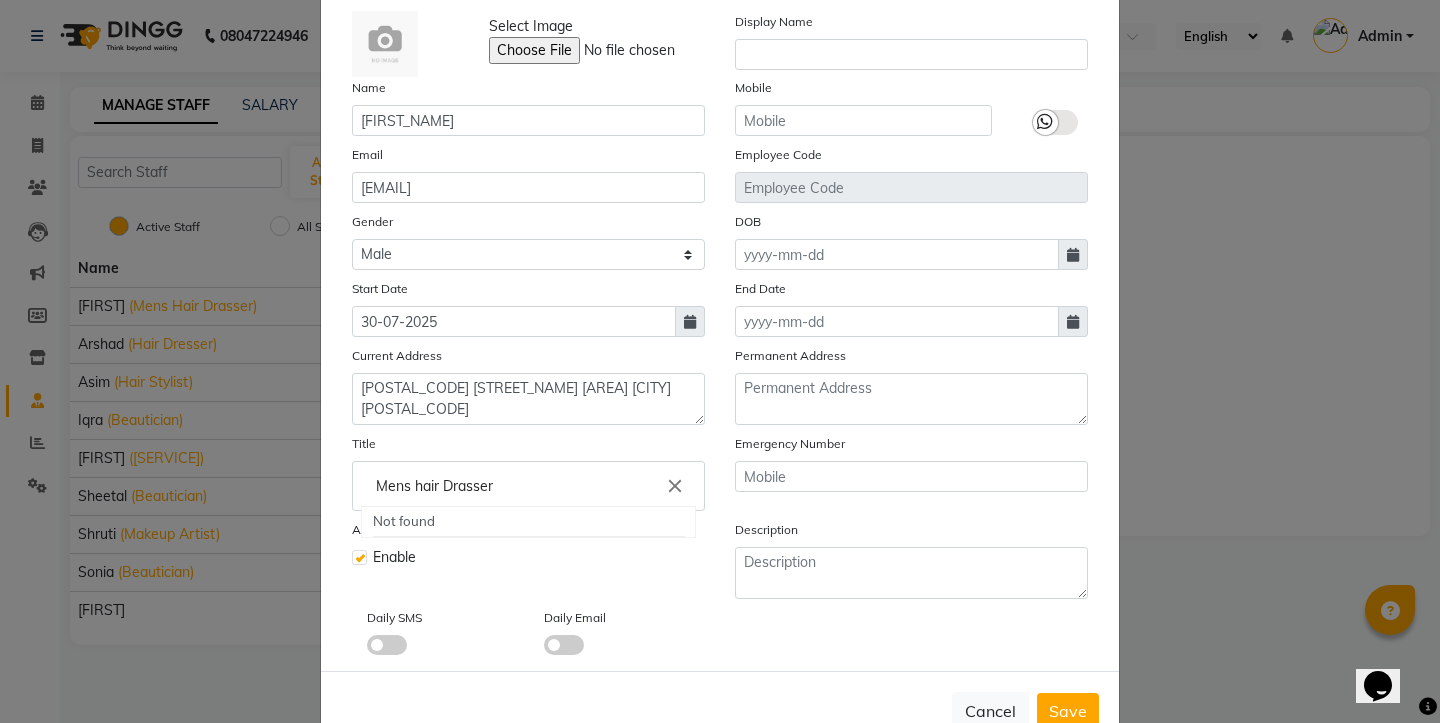 drag, startPoint x: 519, startPoint y: 517, endPoint x: 576, endPoint y: 569, distance: 77.155685 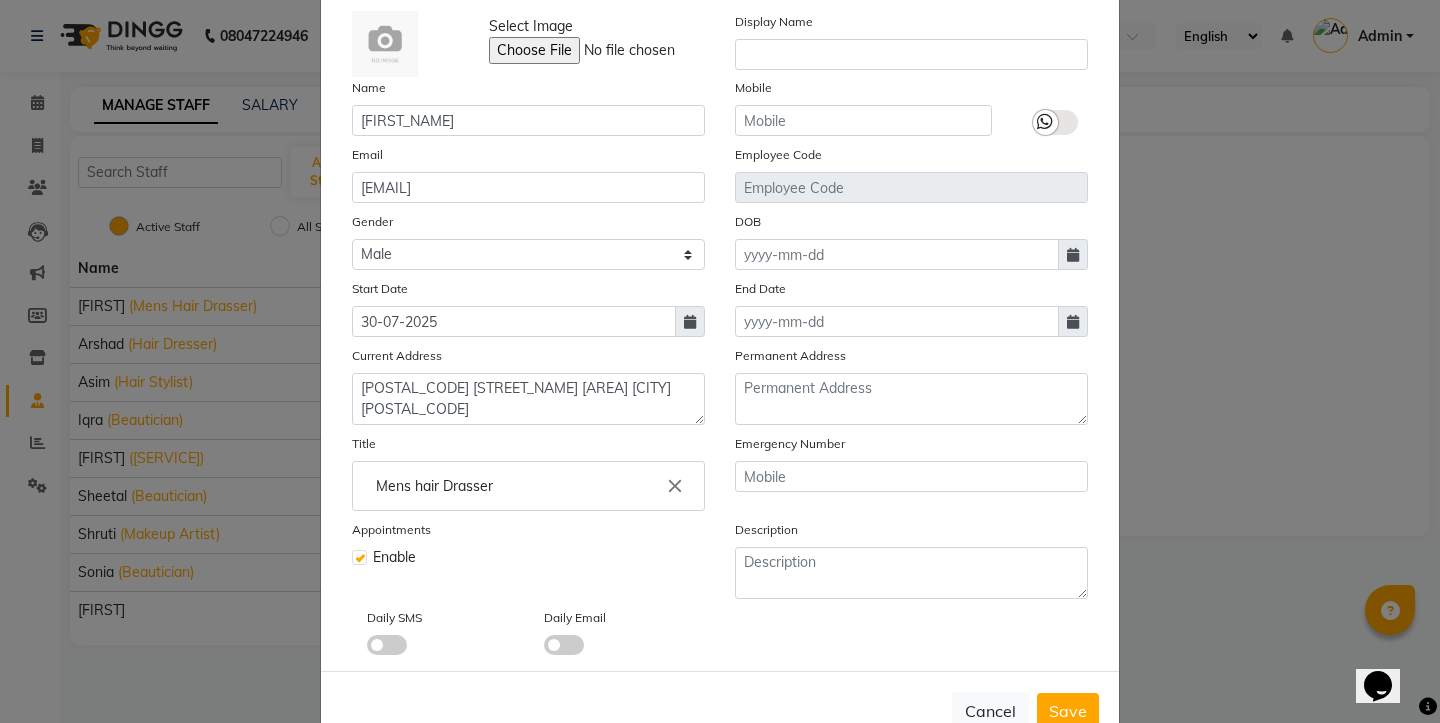 scroll, scrollTop: 0, scrollLeft: 0, axis: both 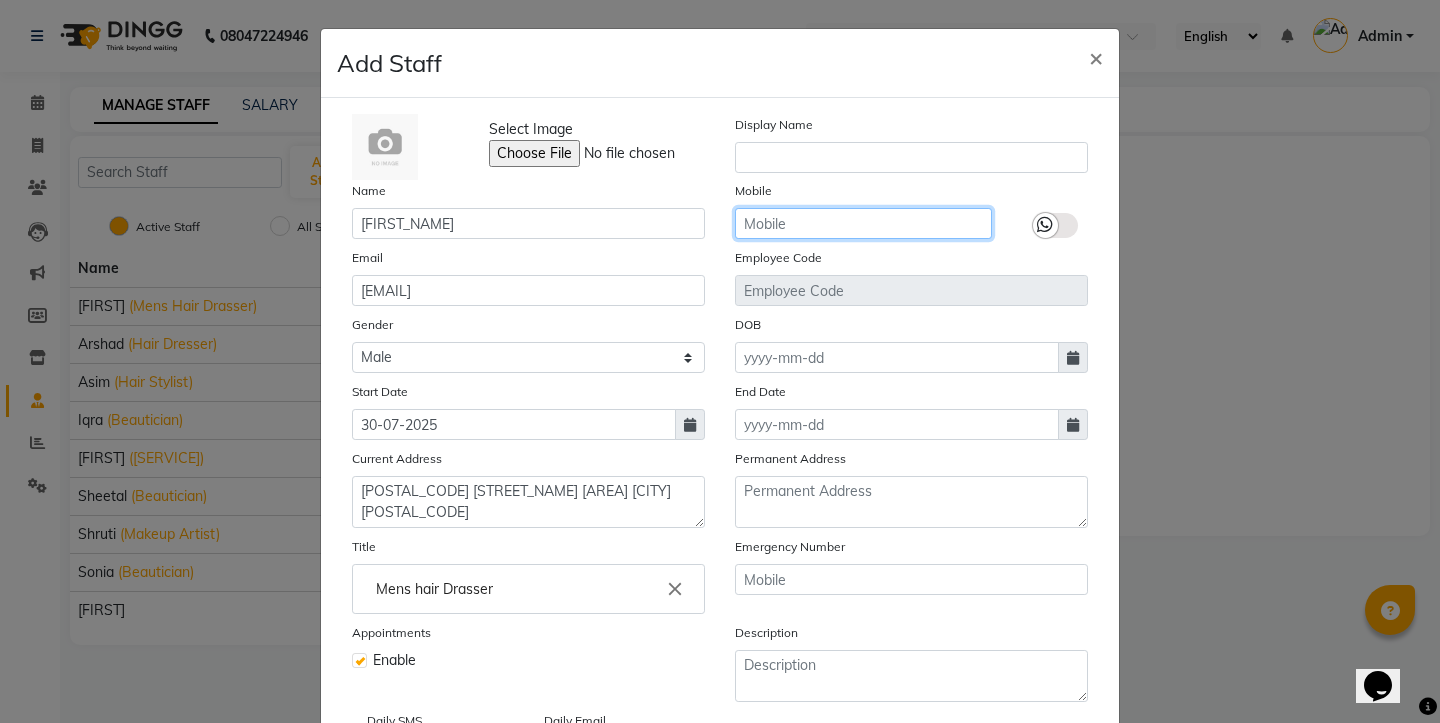 click 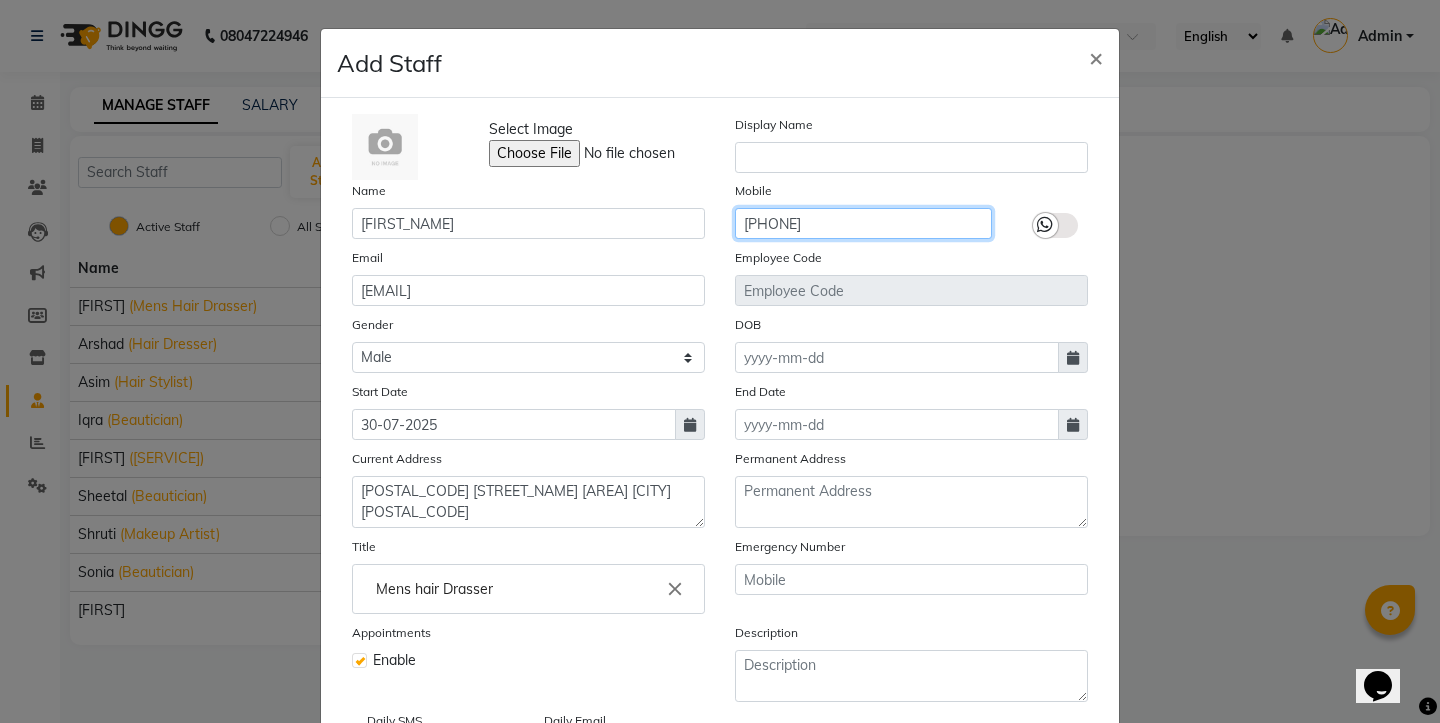 type on "[PHONE]" 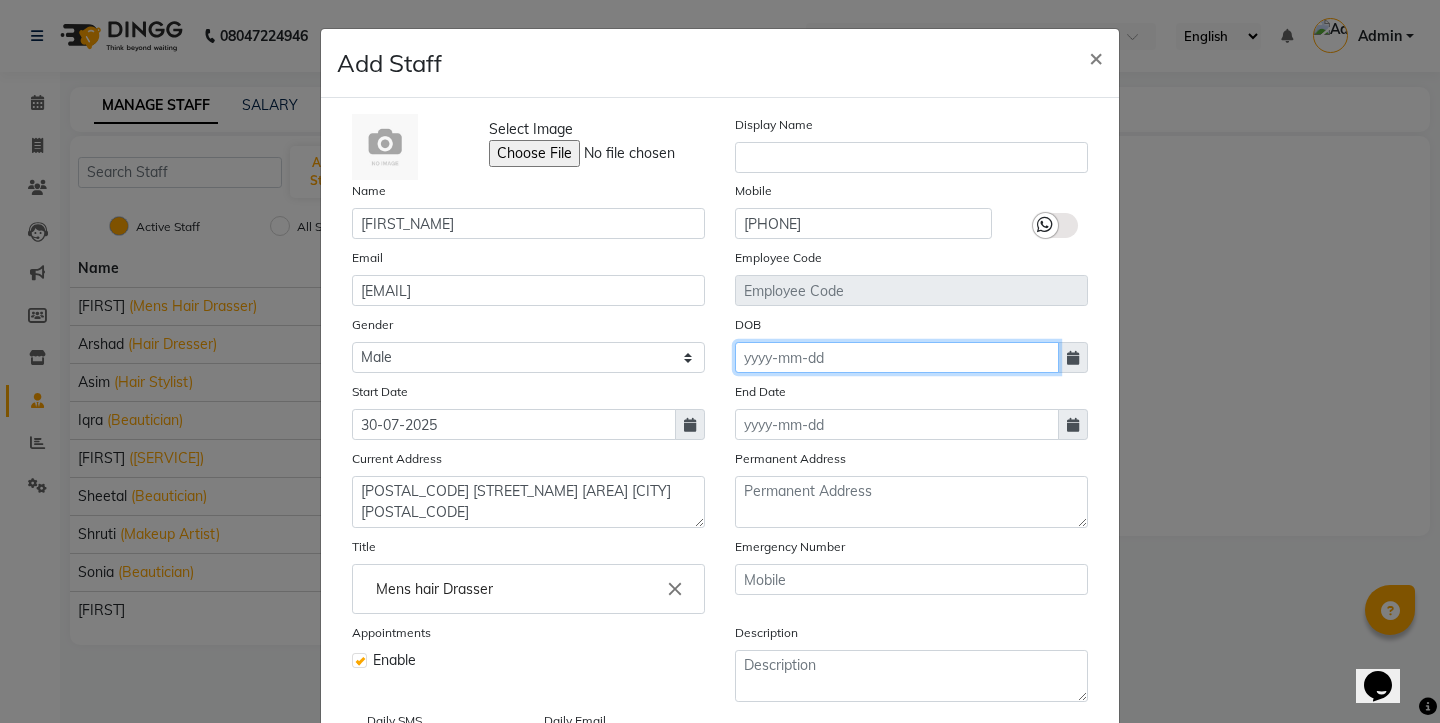 click 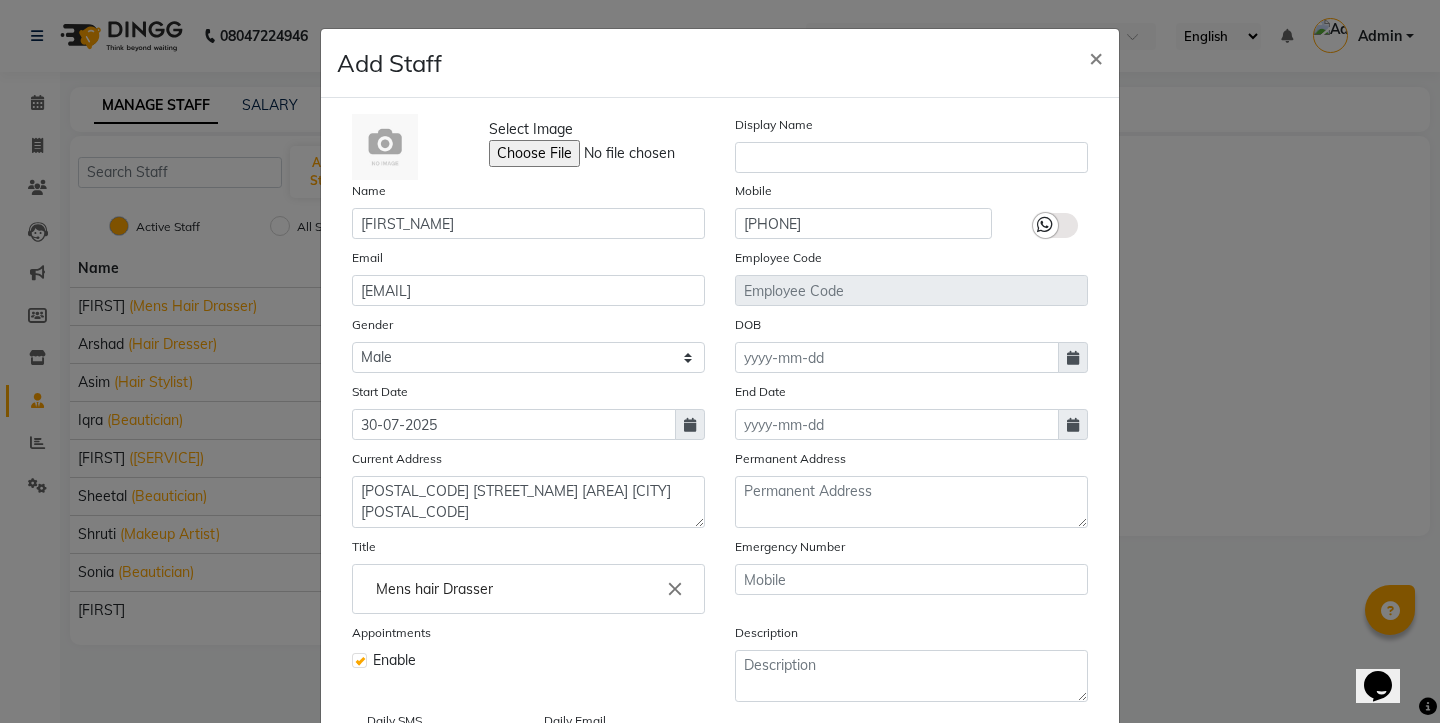 select on "8" 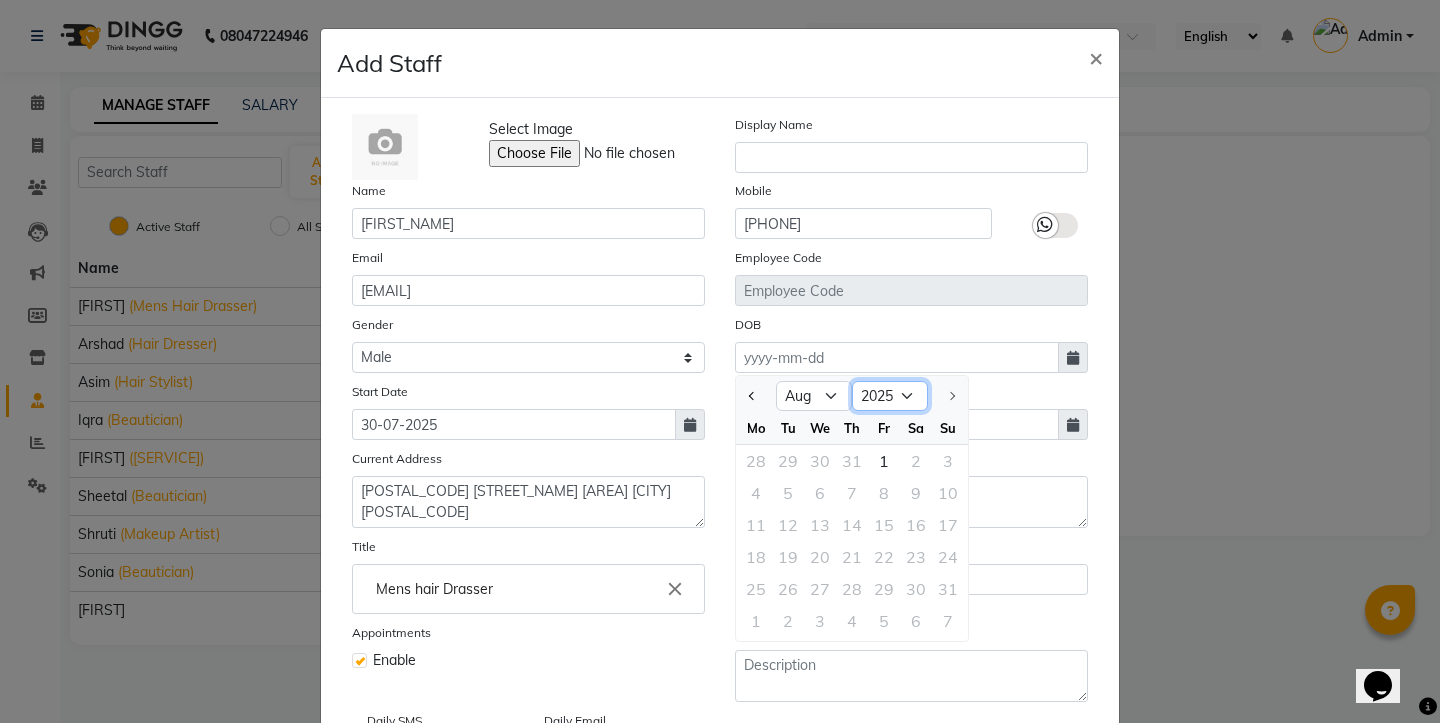 select on "2006" 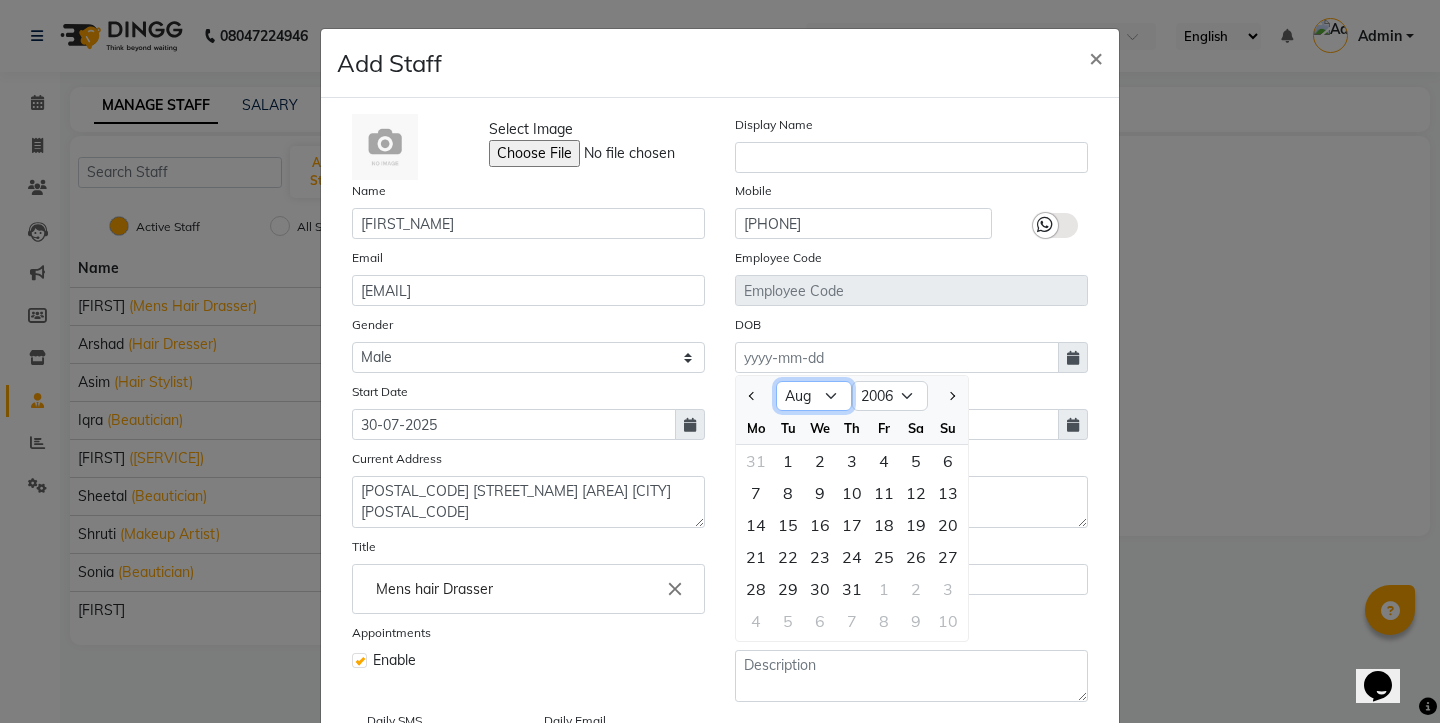 select on "3" 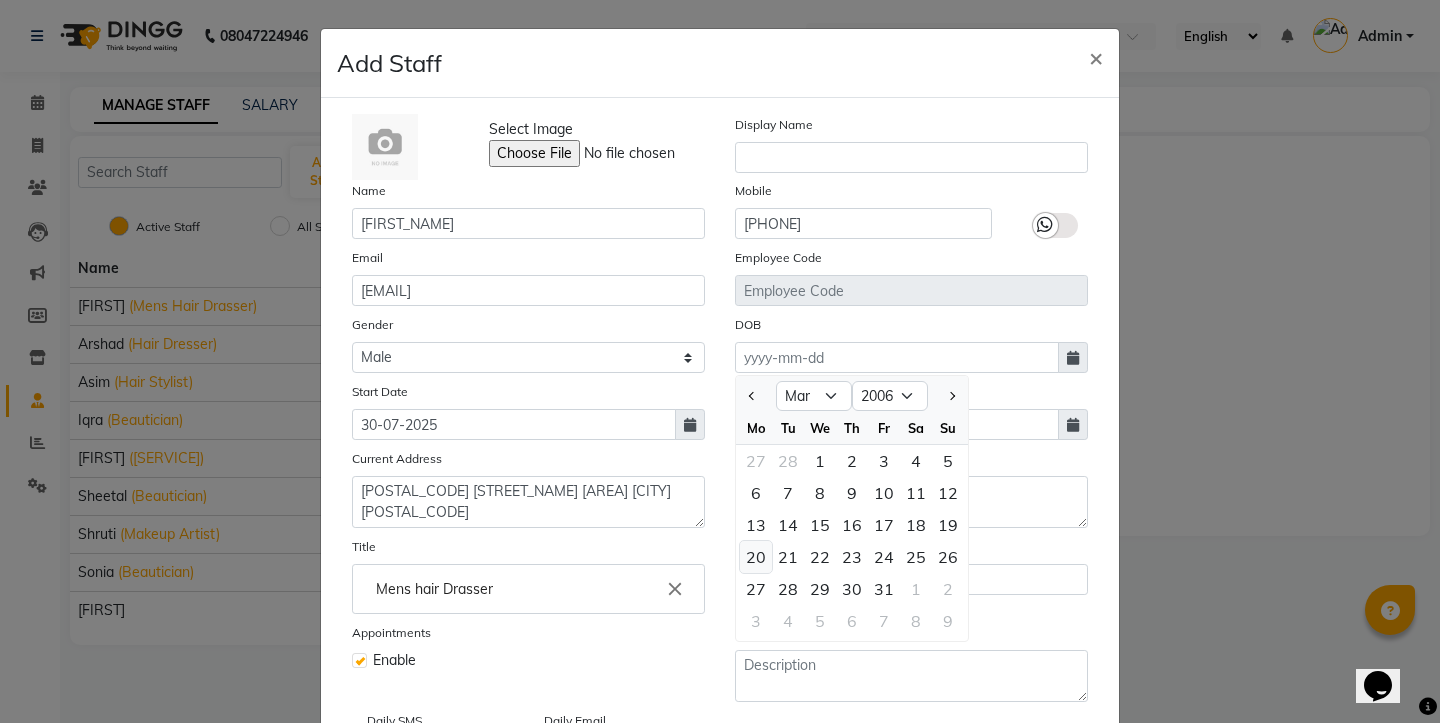 click on "20" 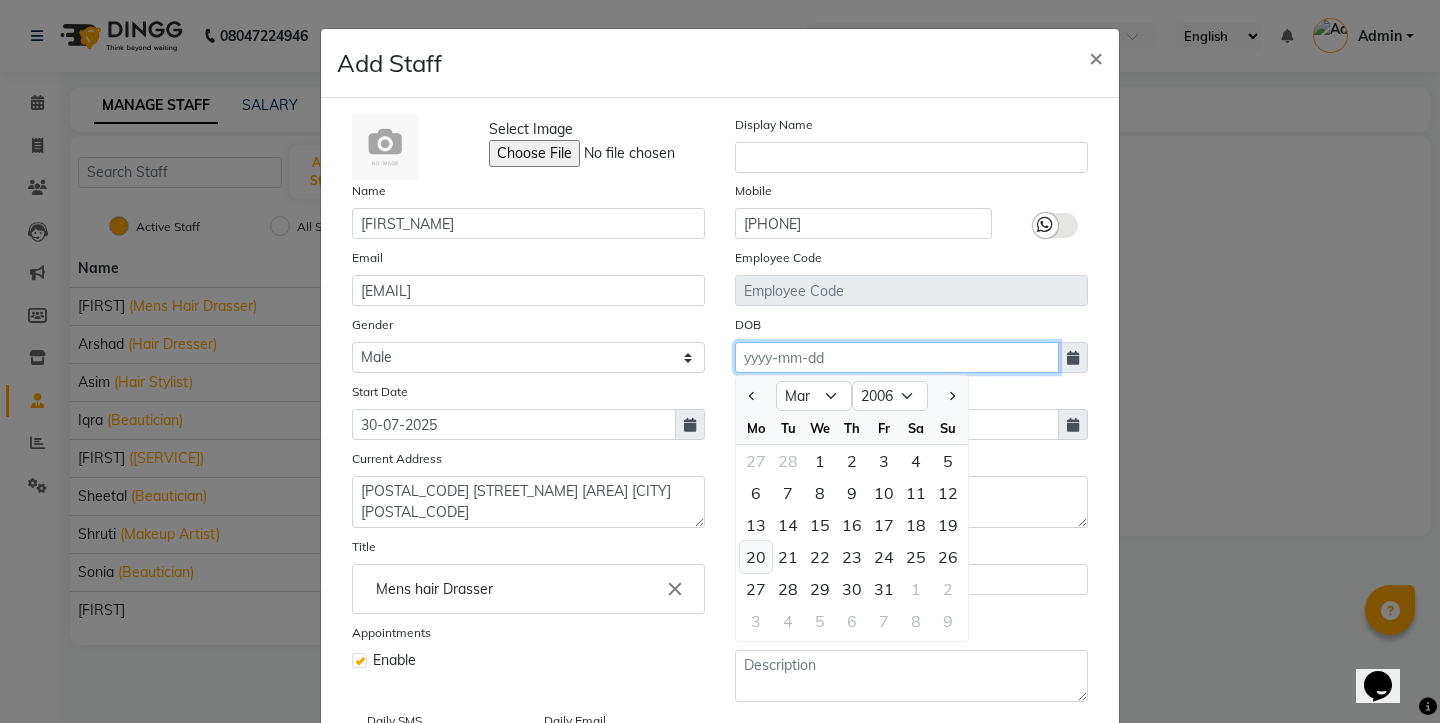 type on "[DATE]" 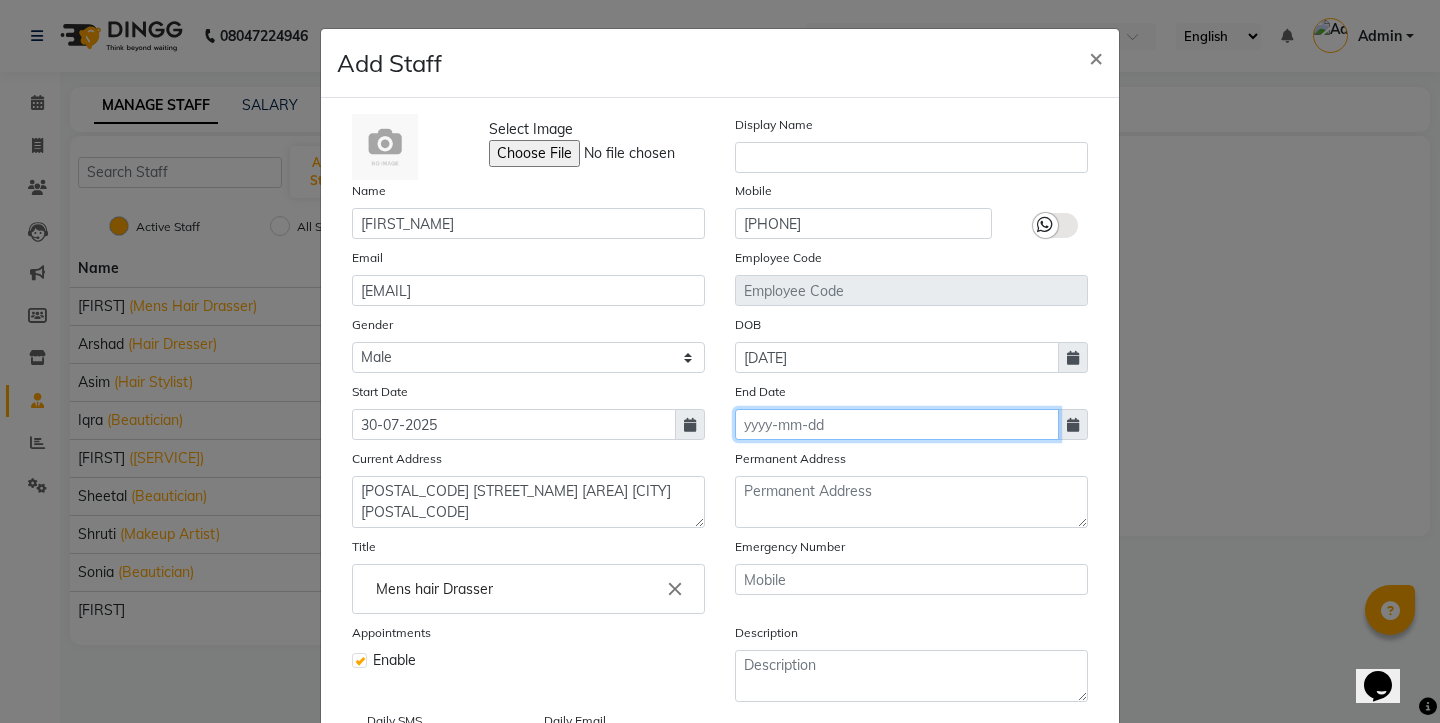click 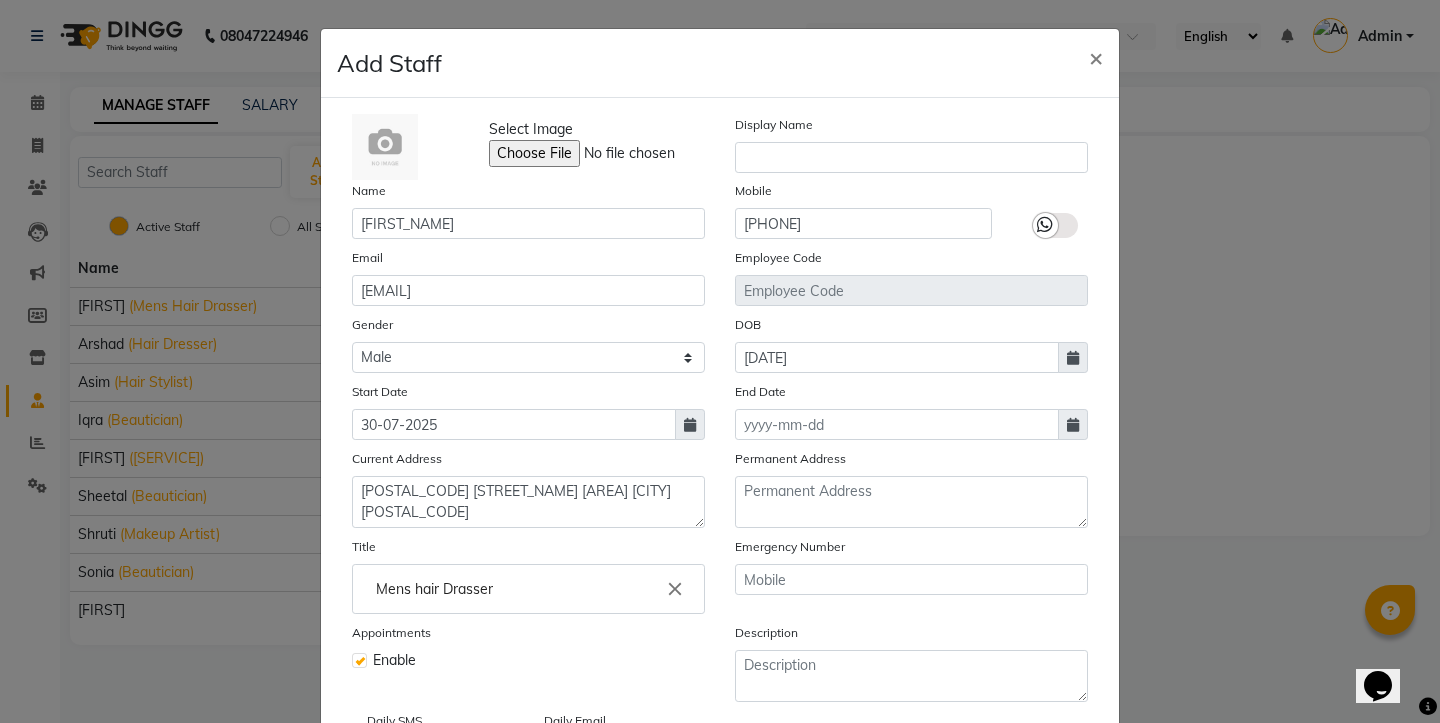 select on "8" 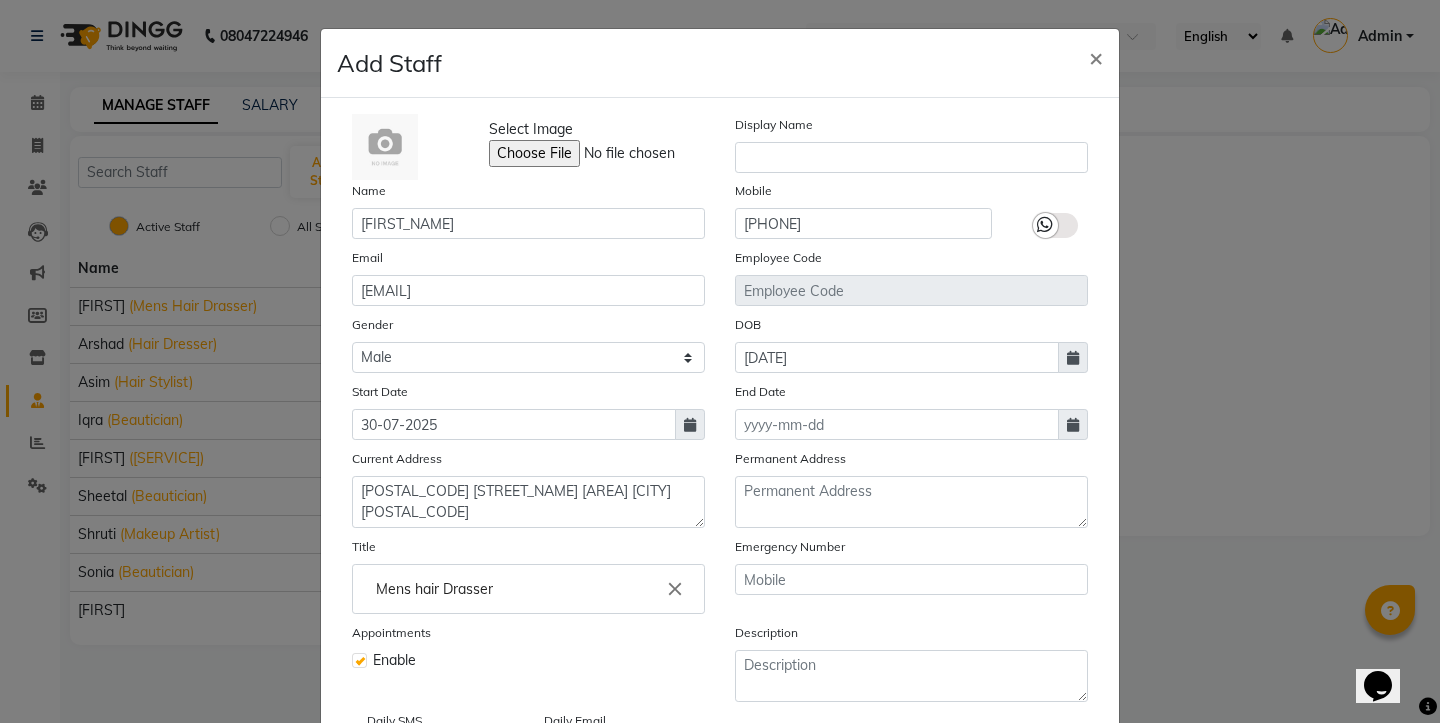 select on "2025" 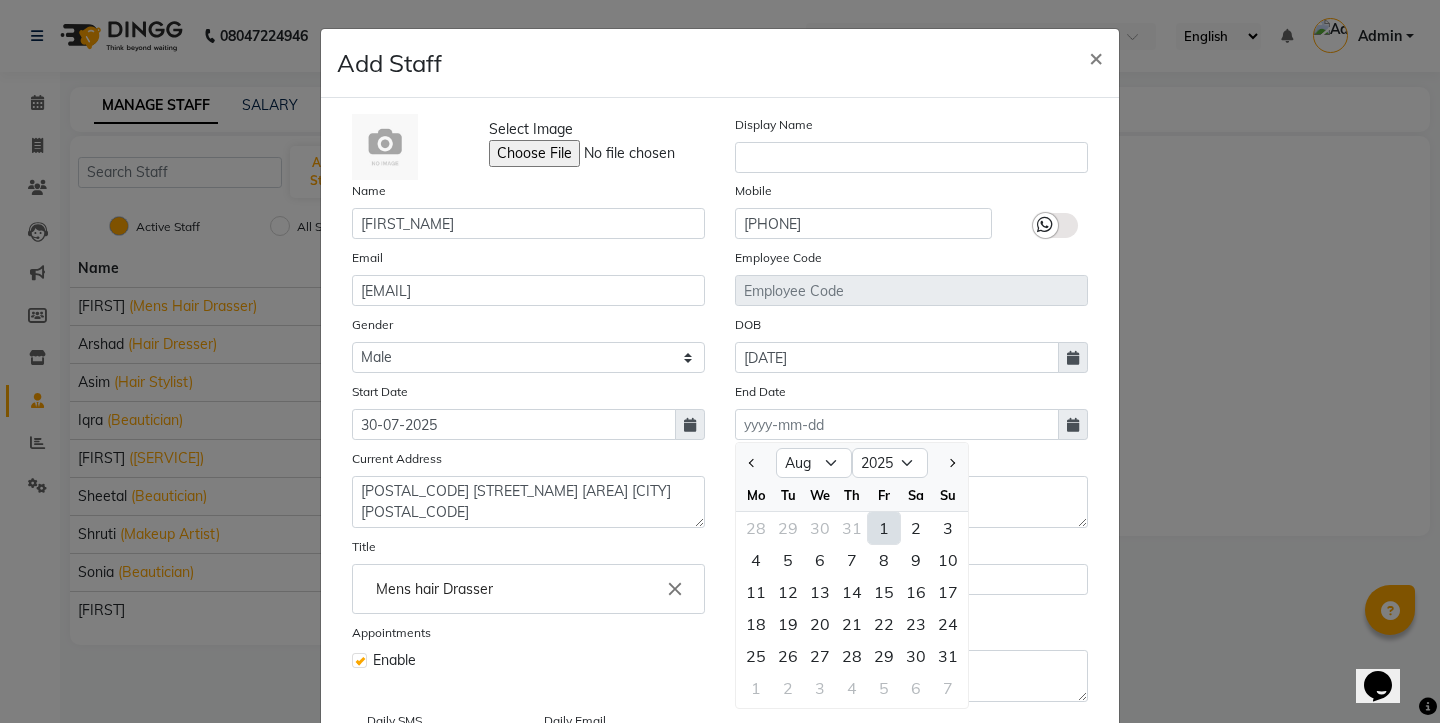 click on "[DATE_TYPE] [DATE]" 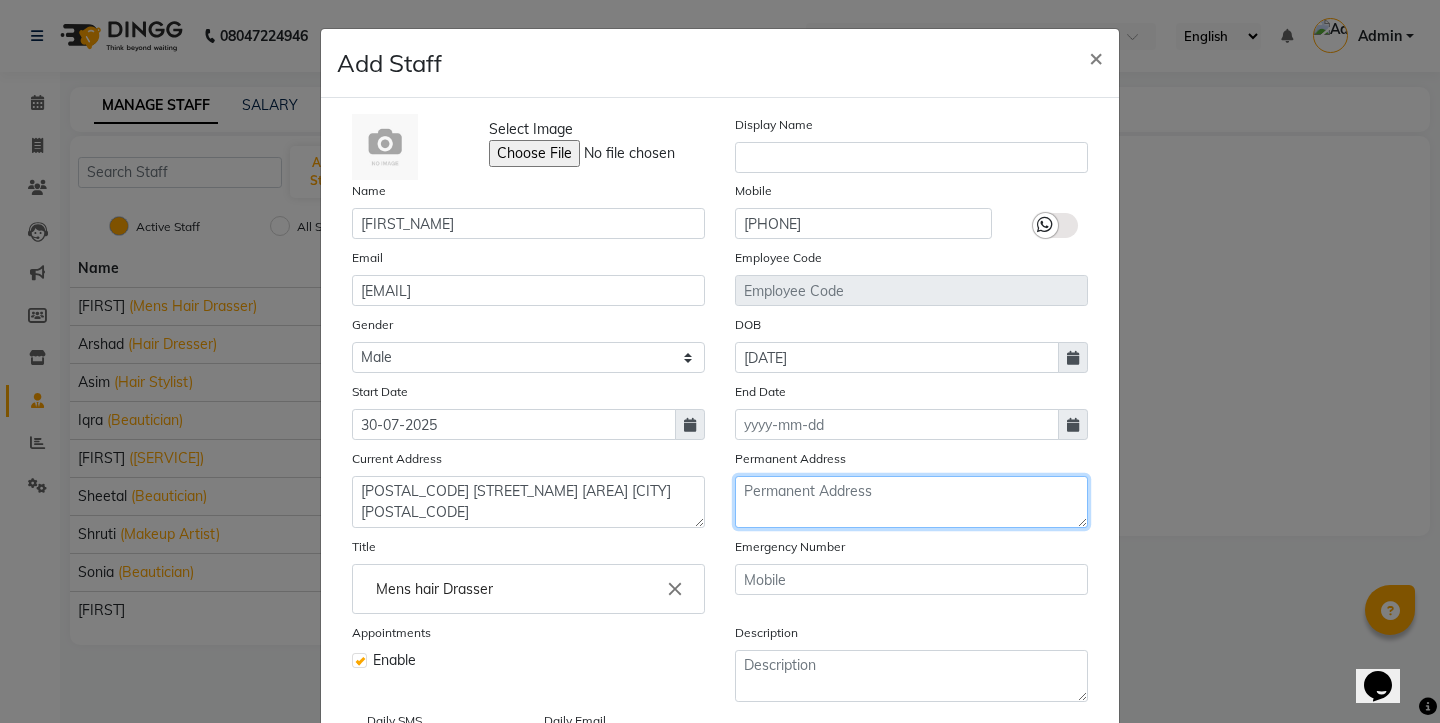 click 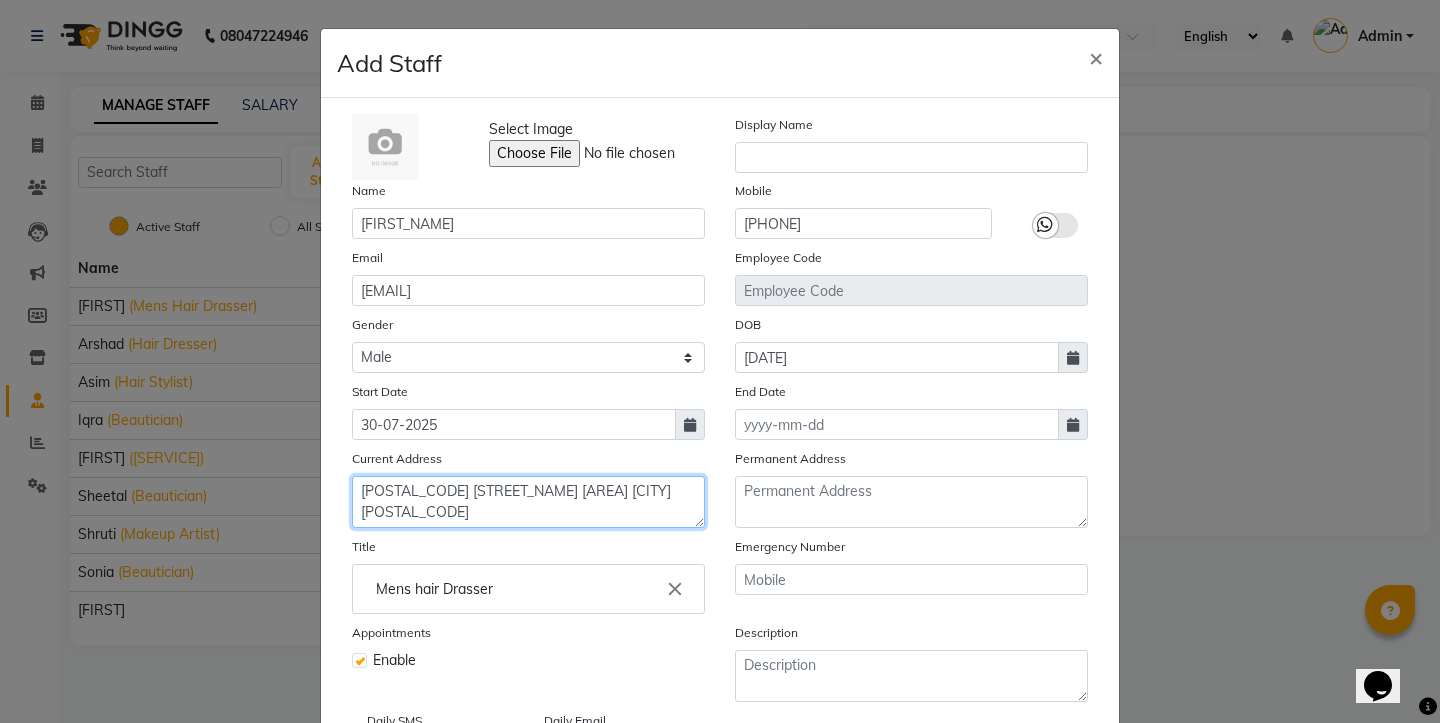drag, startPoint x: 673, startPoint y: 497, endPoint x: 365, endPoint y: 499, distance: 308.0065 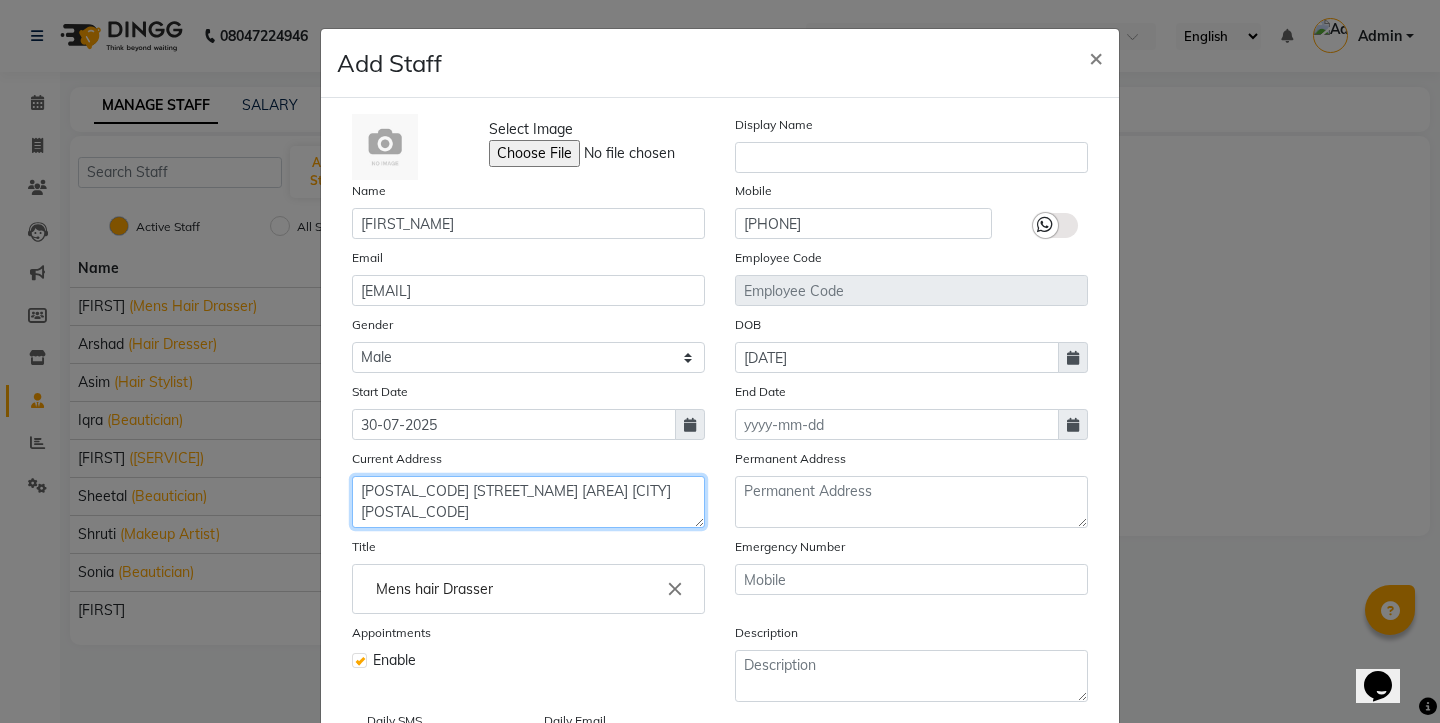 click on "[POSTAL_CODE] [STREET_NAME] [AREA] [CITY] [POSTAL_CODE]" 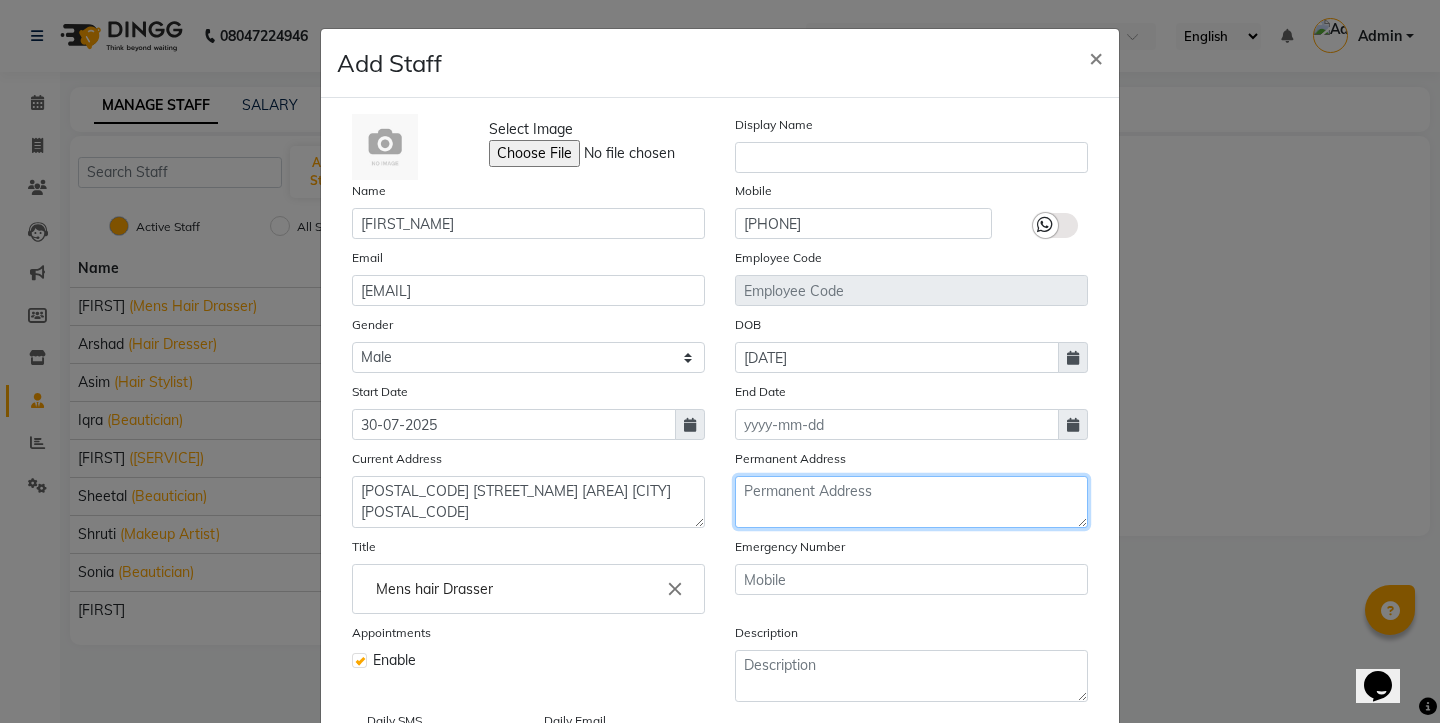 click 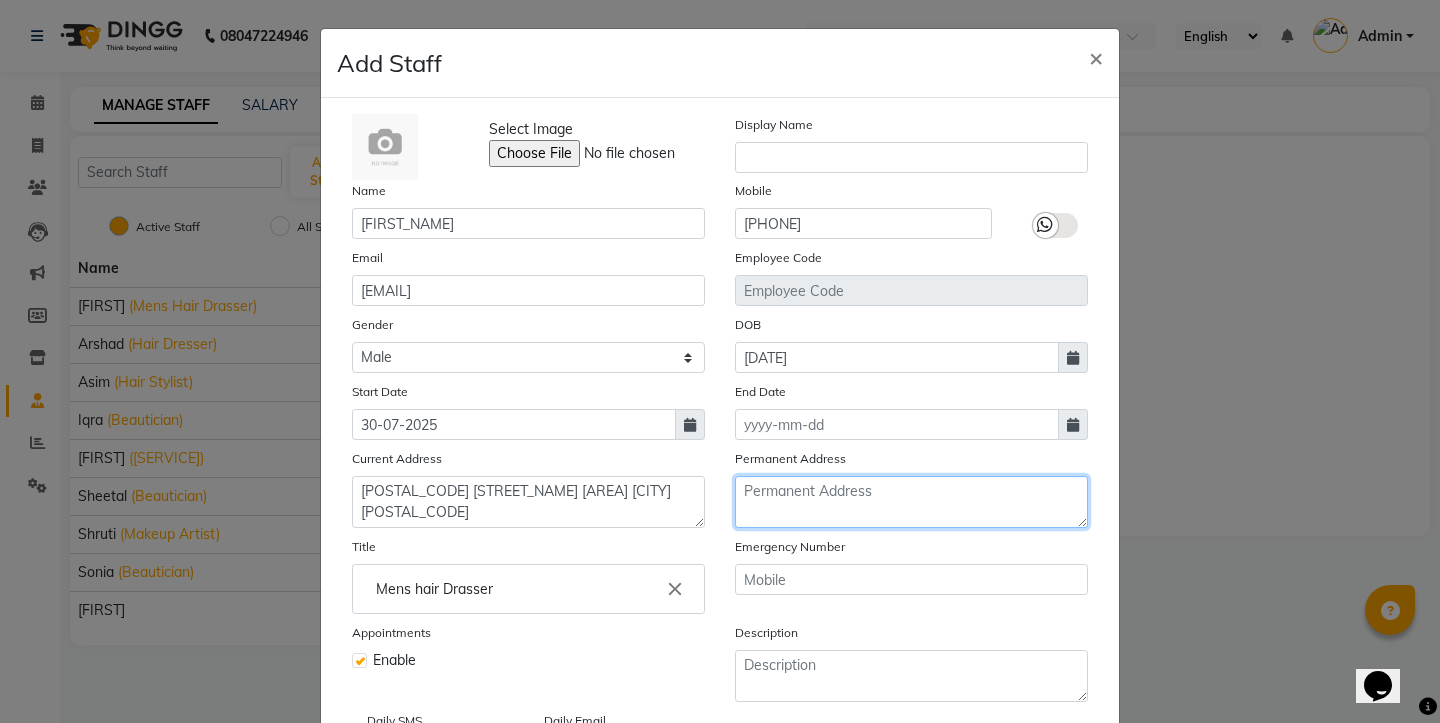 paste on "[POSTAL_CODE] [STREET_NAME] [AREA] [CITY] [POSTAL_CODE]" 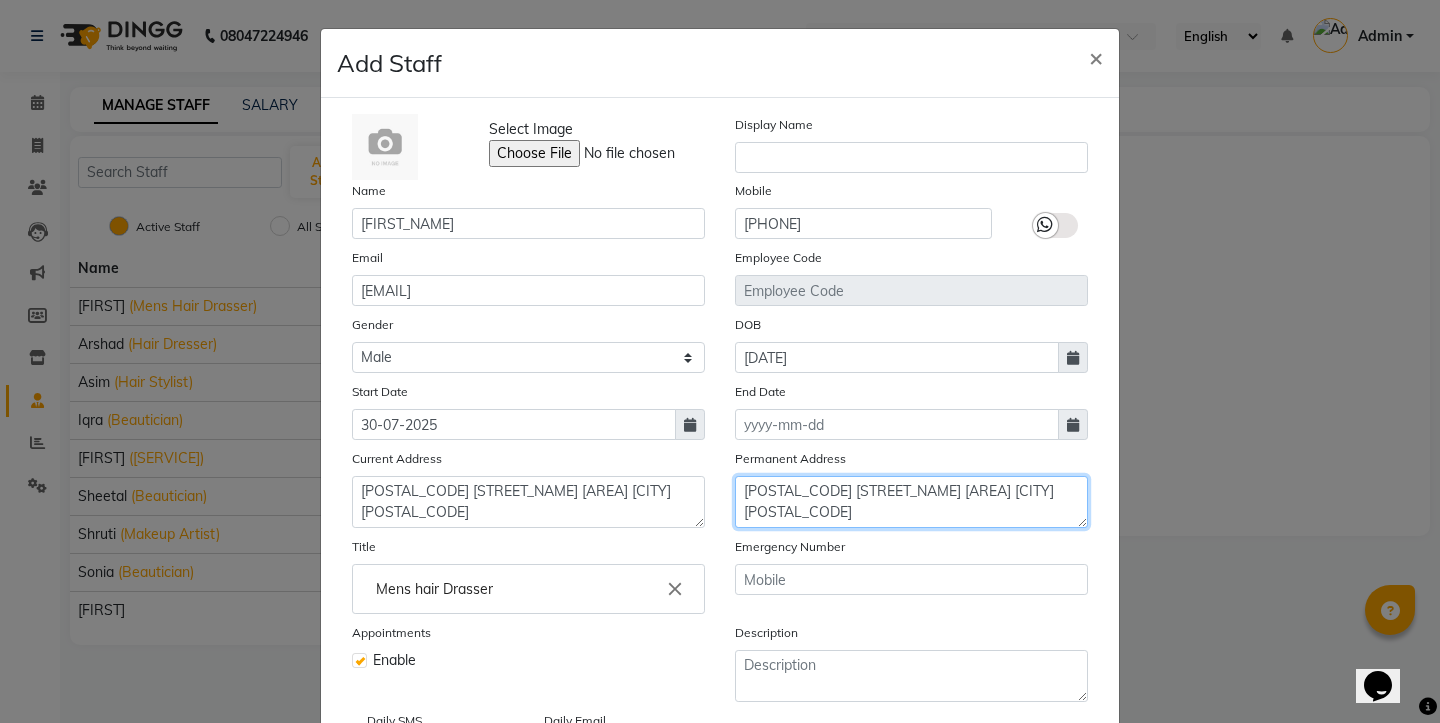 type on "[POSTAL_CODE] [STREET_NAME] [AREA] [CITY] [POSTAL_CODE]" 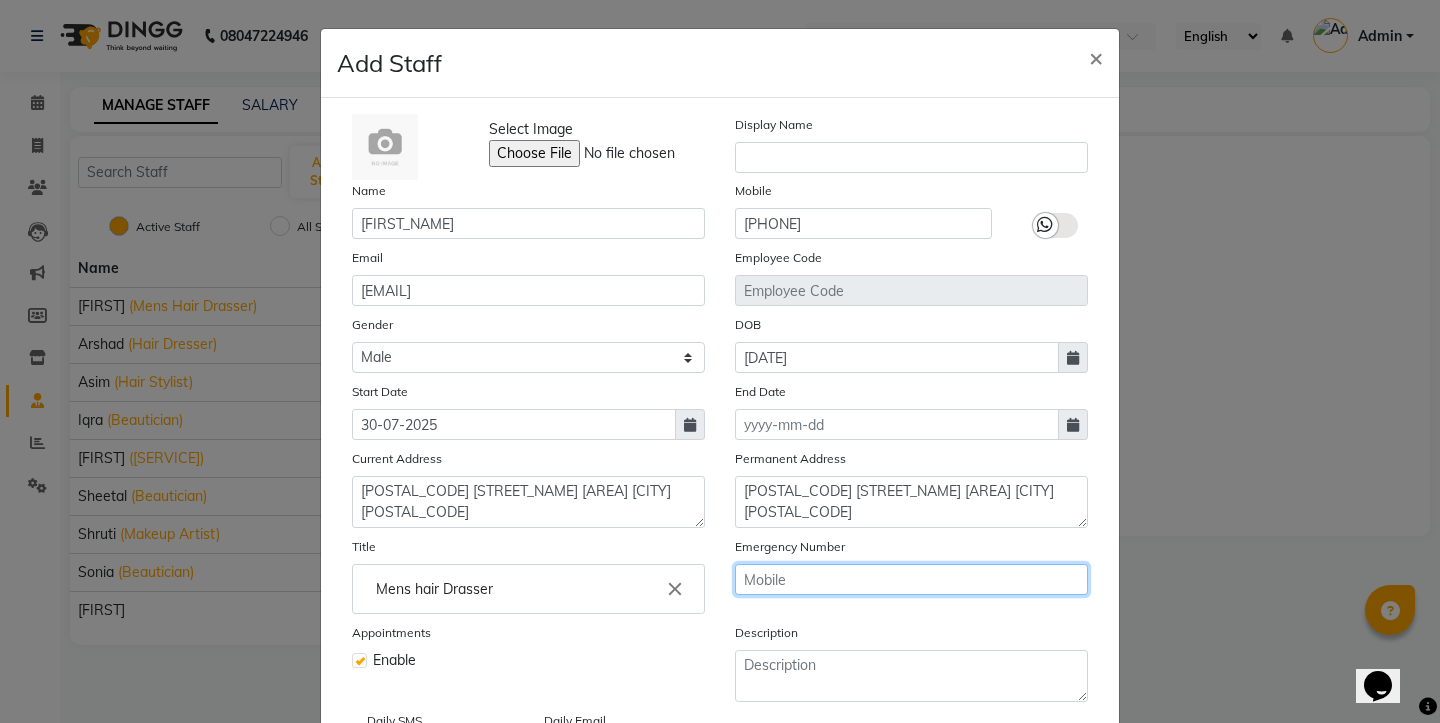 click 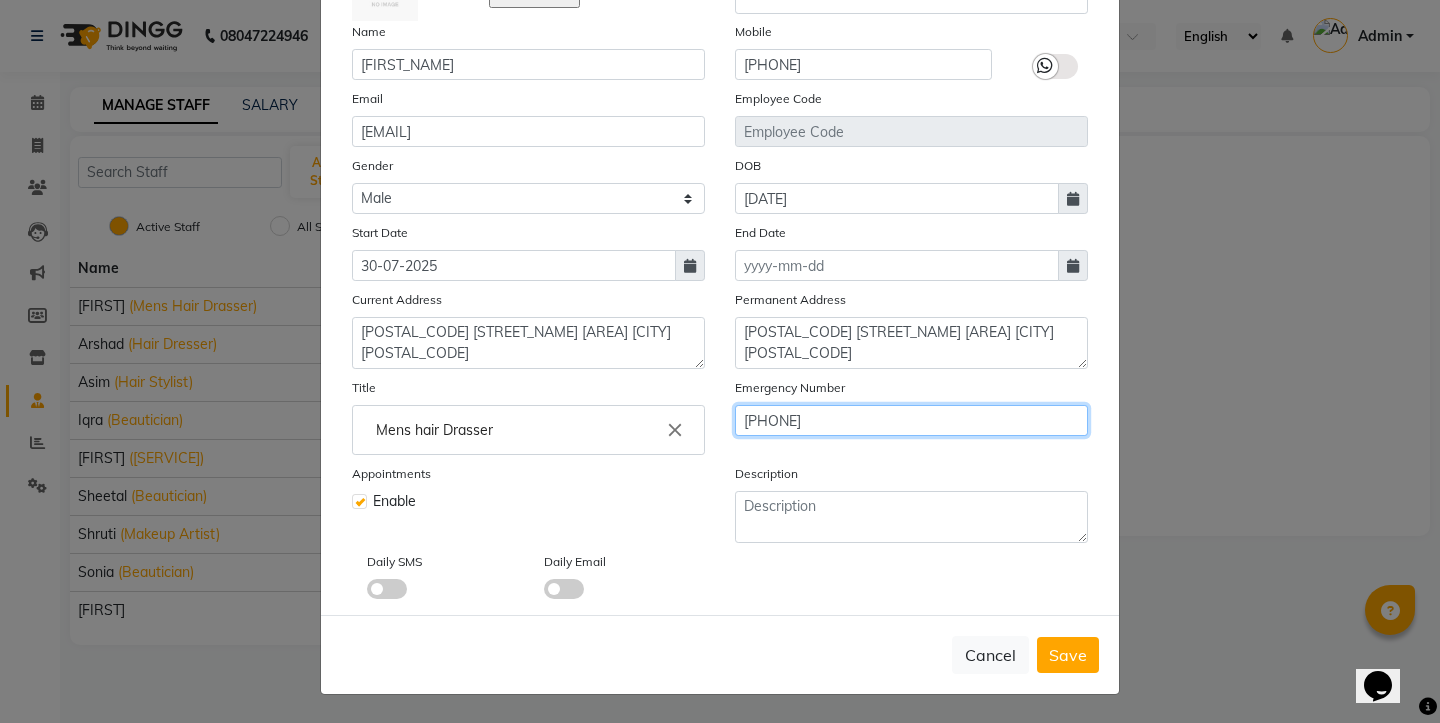 scroll, scrollTop: 159, scrollLeft: 0, axis: vertical 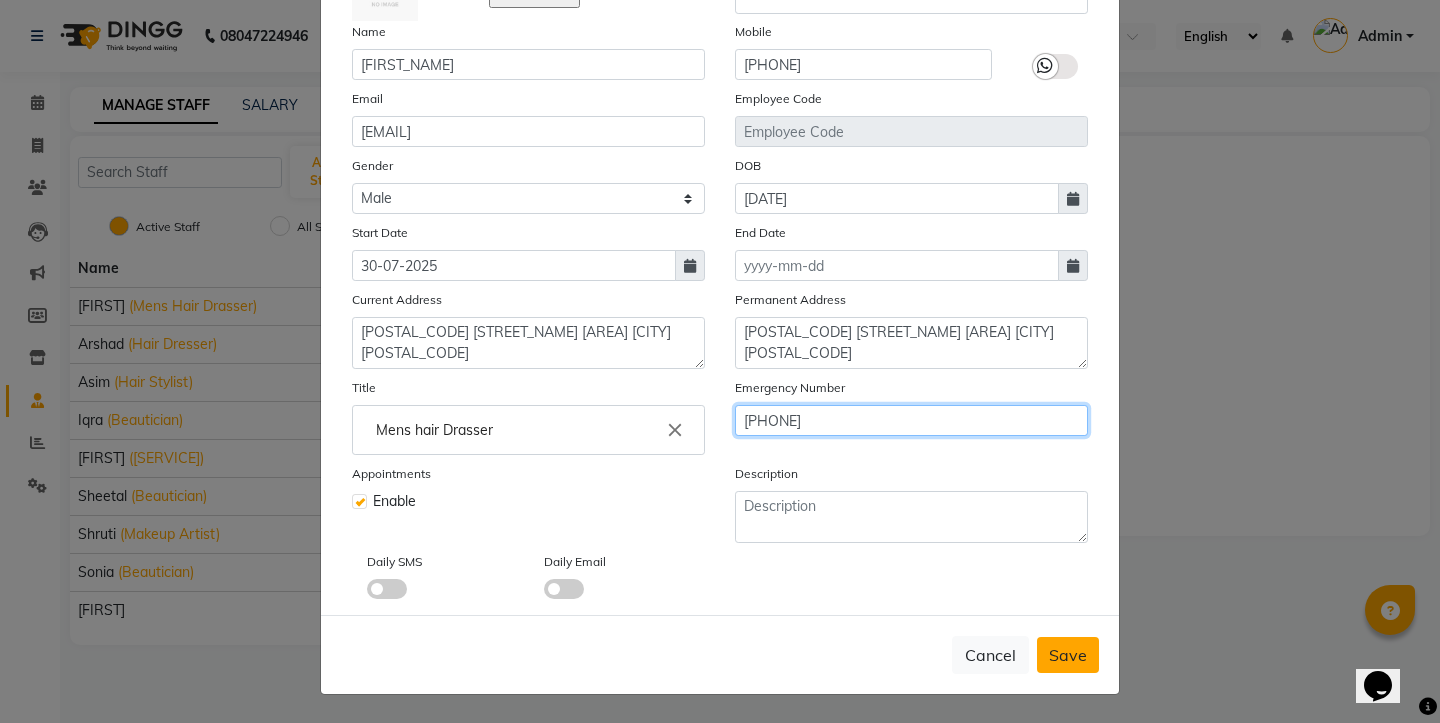type on "[PHONE]" 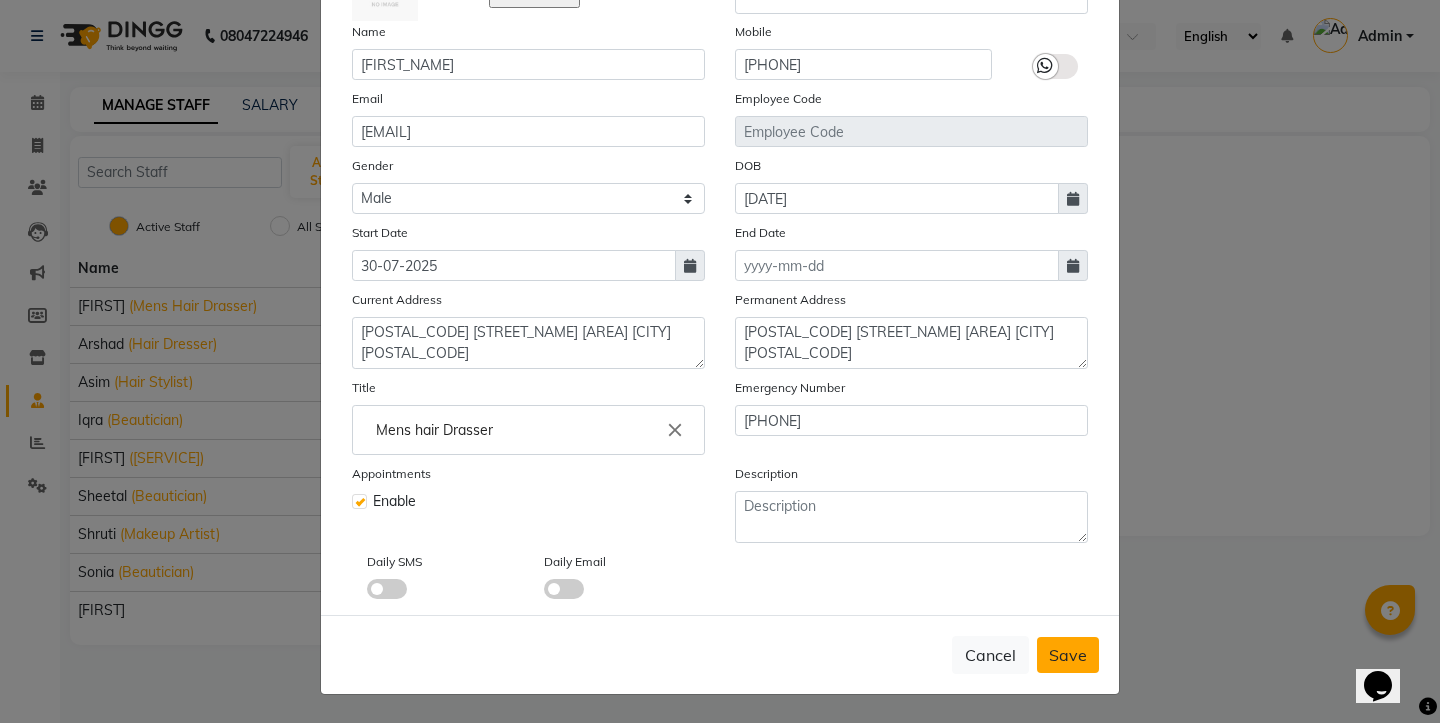 click on "Save" at bounding box center (1068, 655) 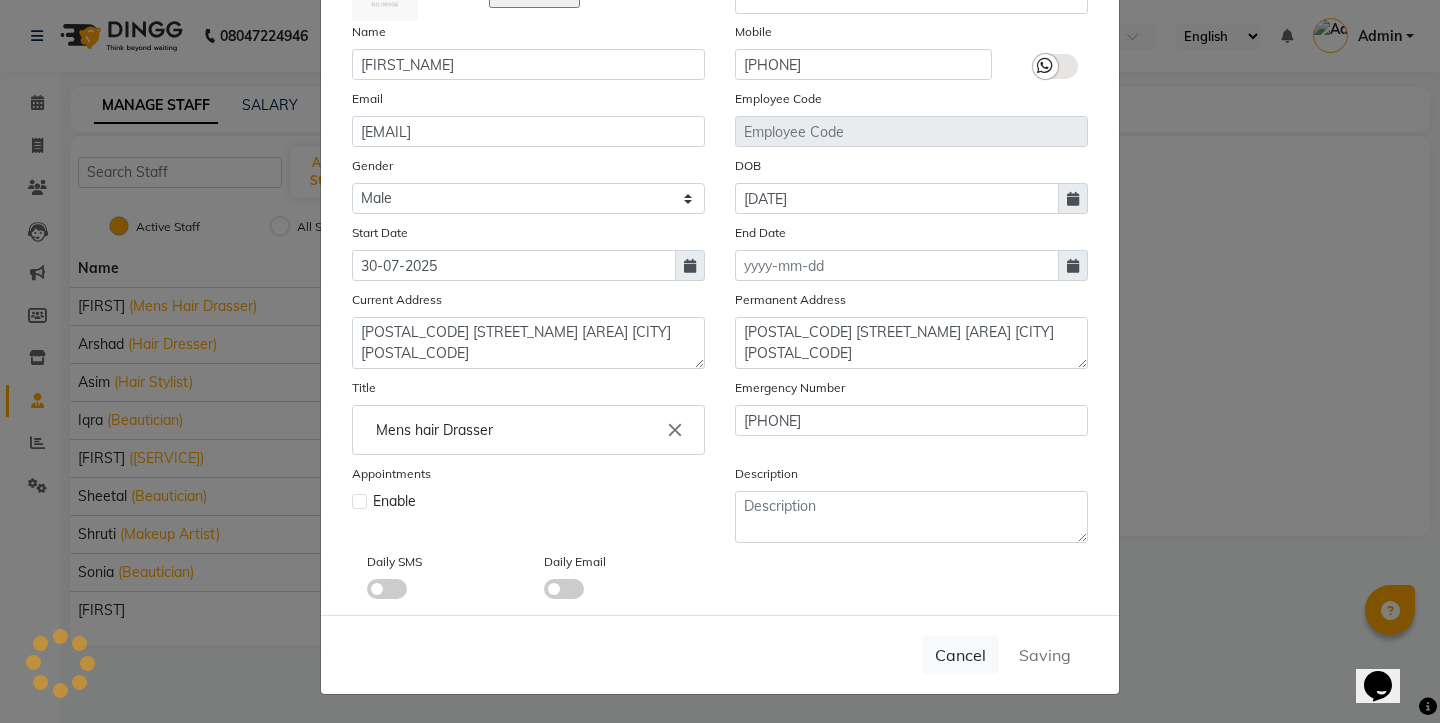 type 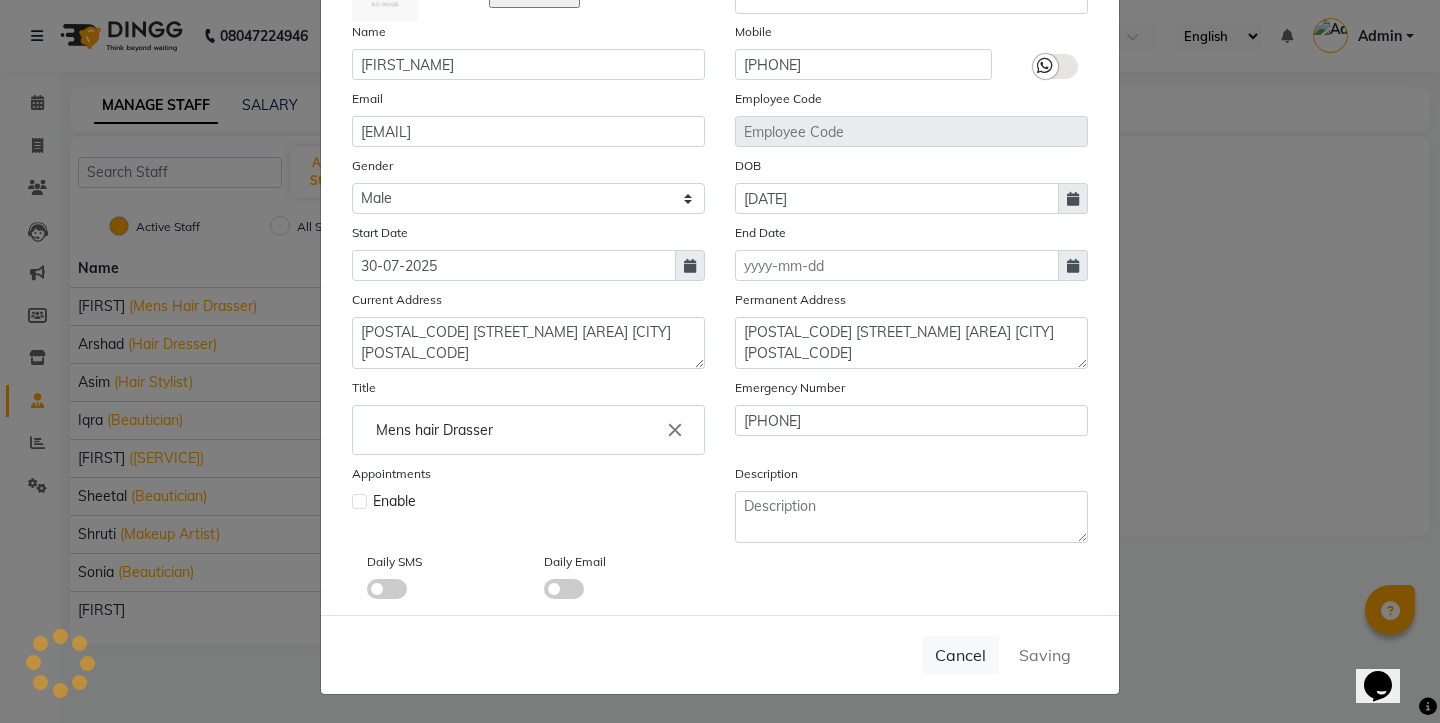 type 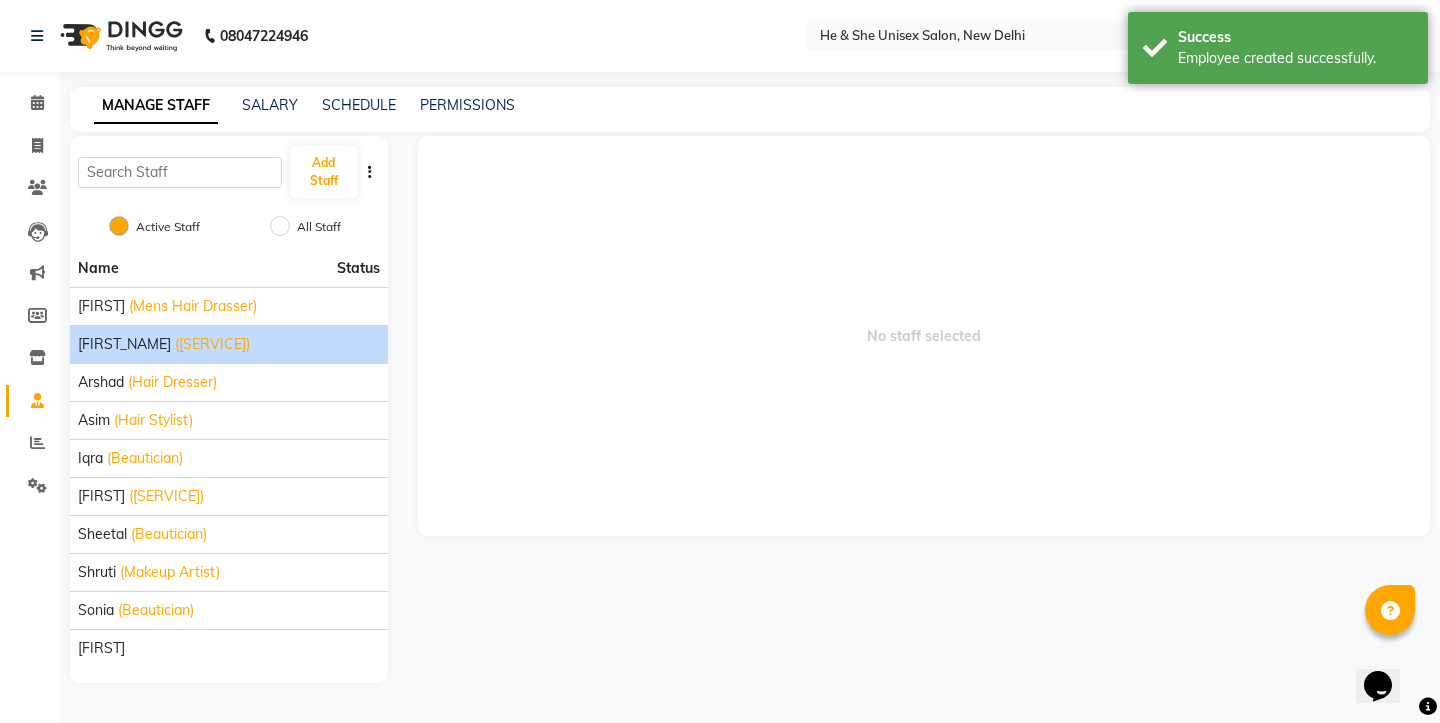 click on "([SERVICE])" 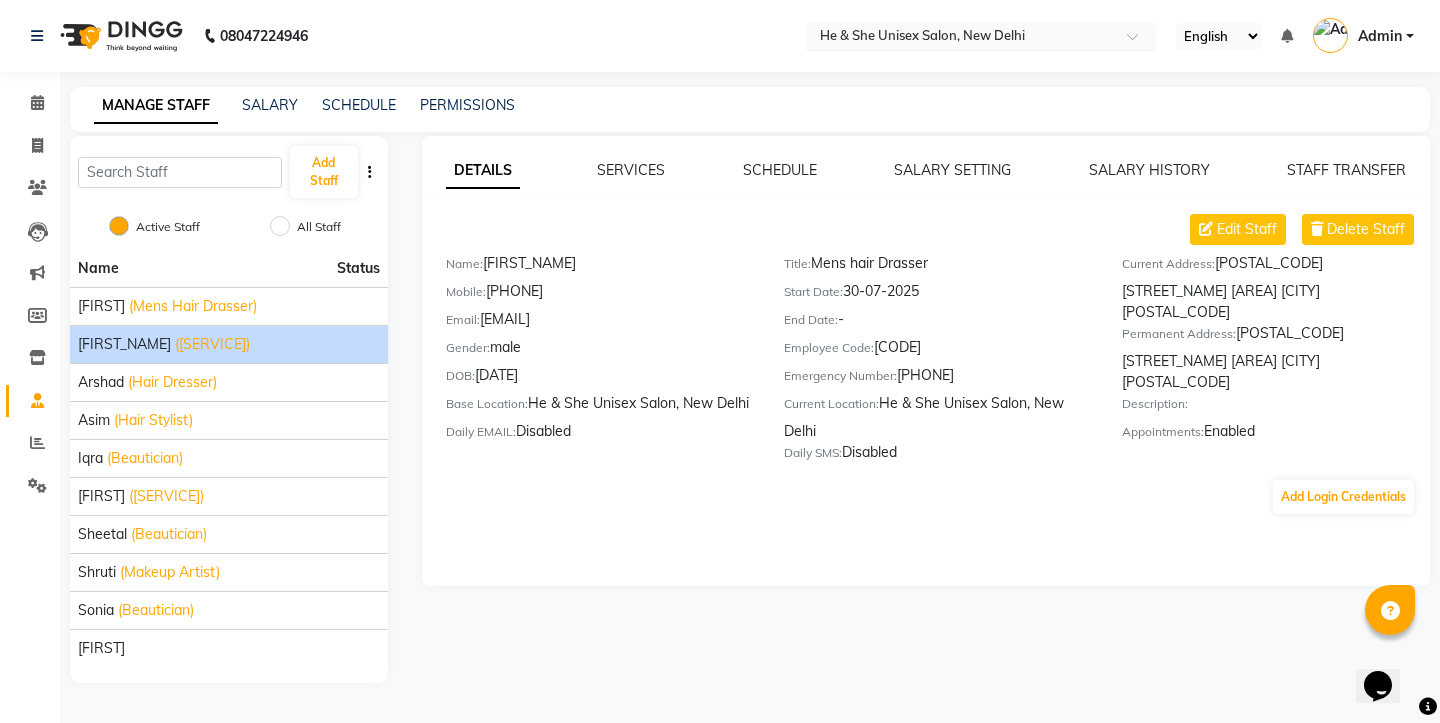 click at bounding box center (961, 38) 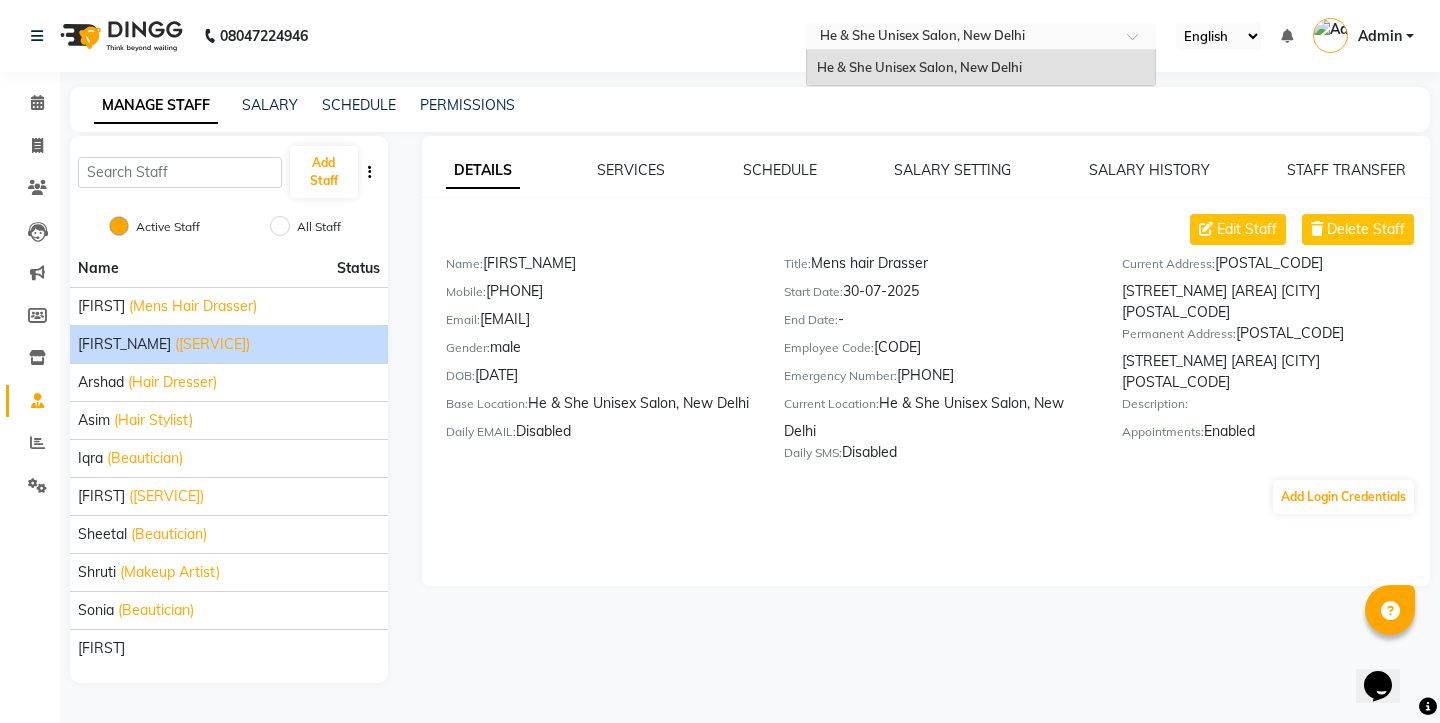 click on "[PHONE] Select Location × [SALON_NAME], [CITY] [SALON_NAME], [CITY] English ENGLISH Español العربية मराठी हिंदी ગુજરાતી தமிழ் 中文 Notifications nothing to show Admin Manage Profile Change Password Sign out  Version:[VERSION]" 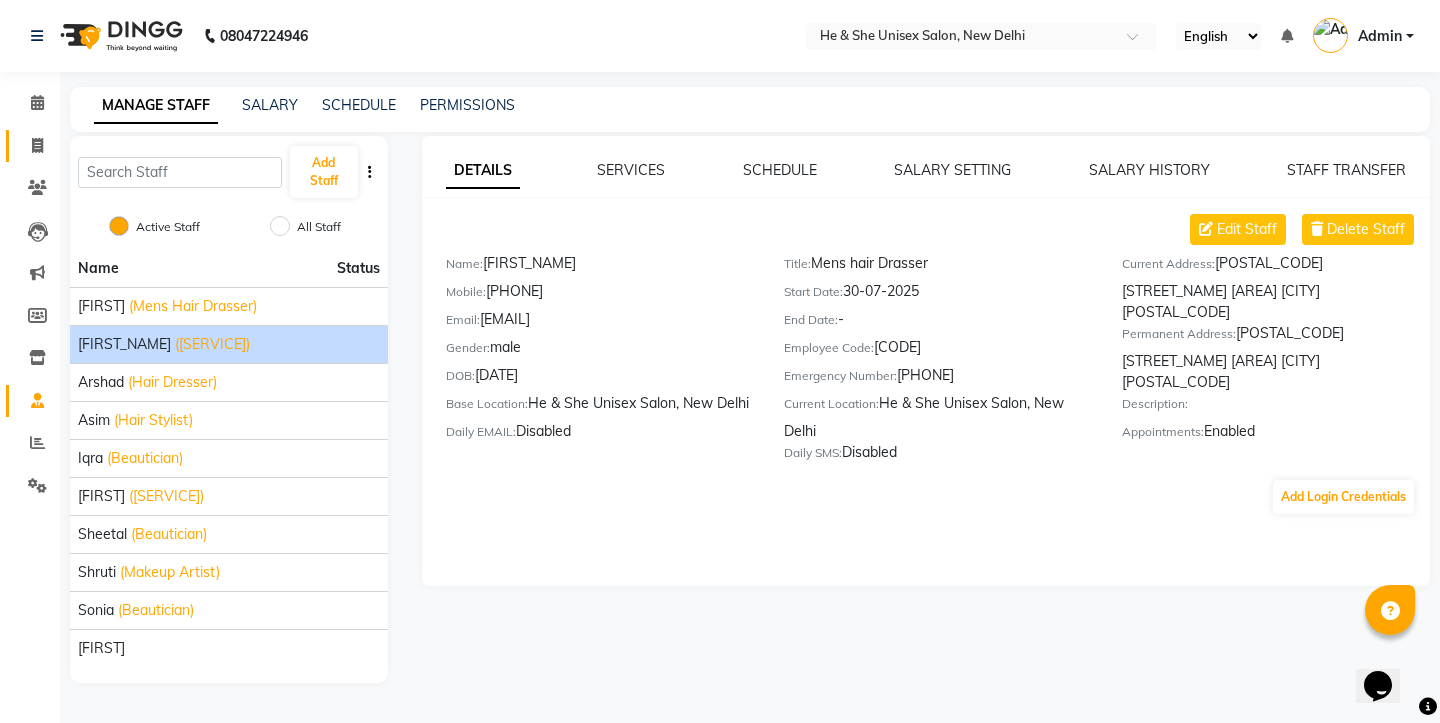 click 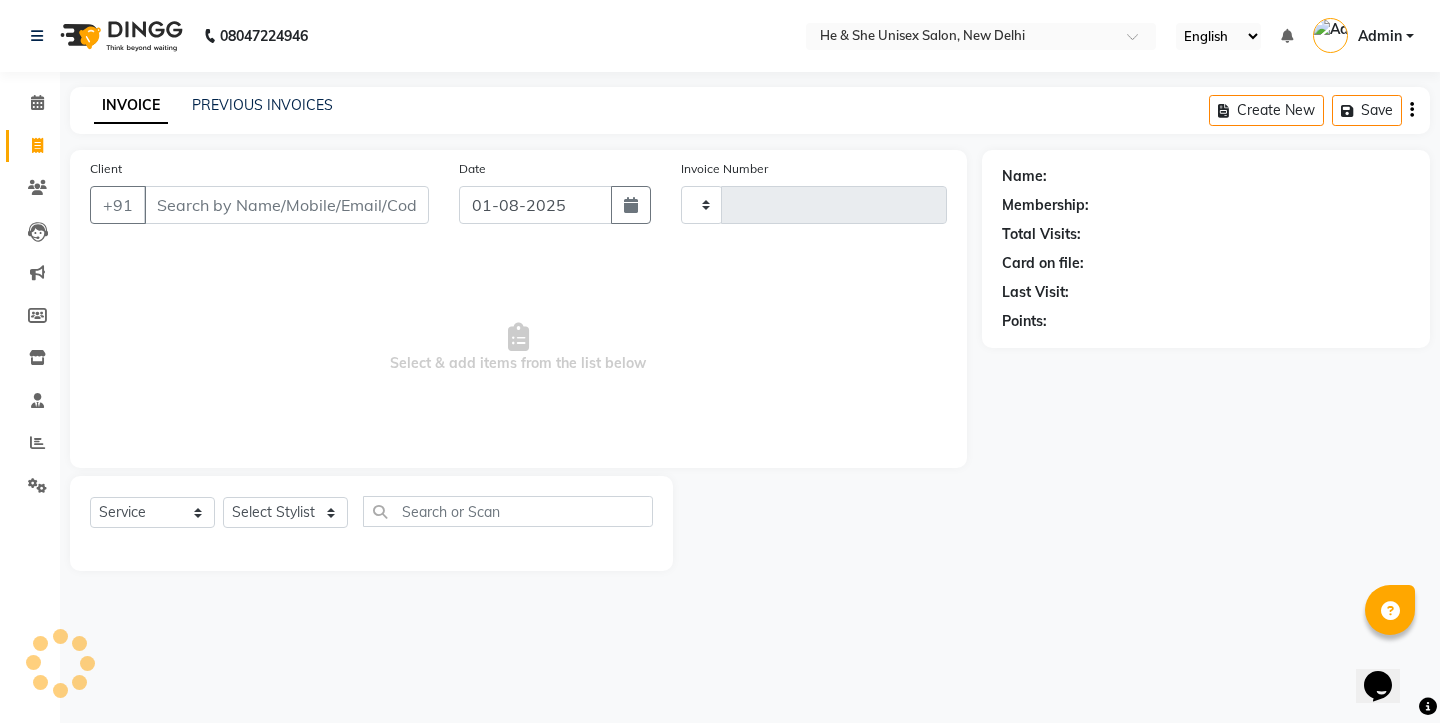 type on "1747" 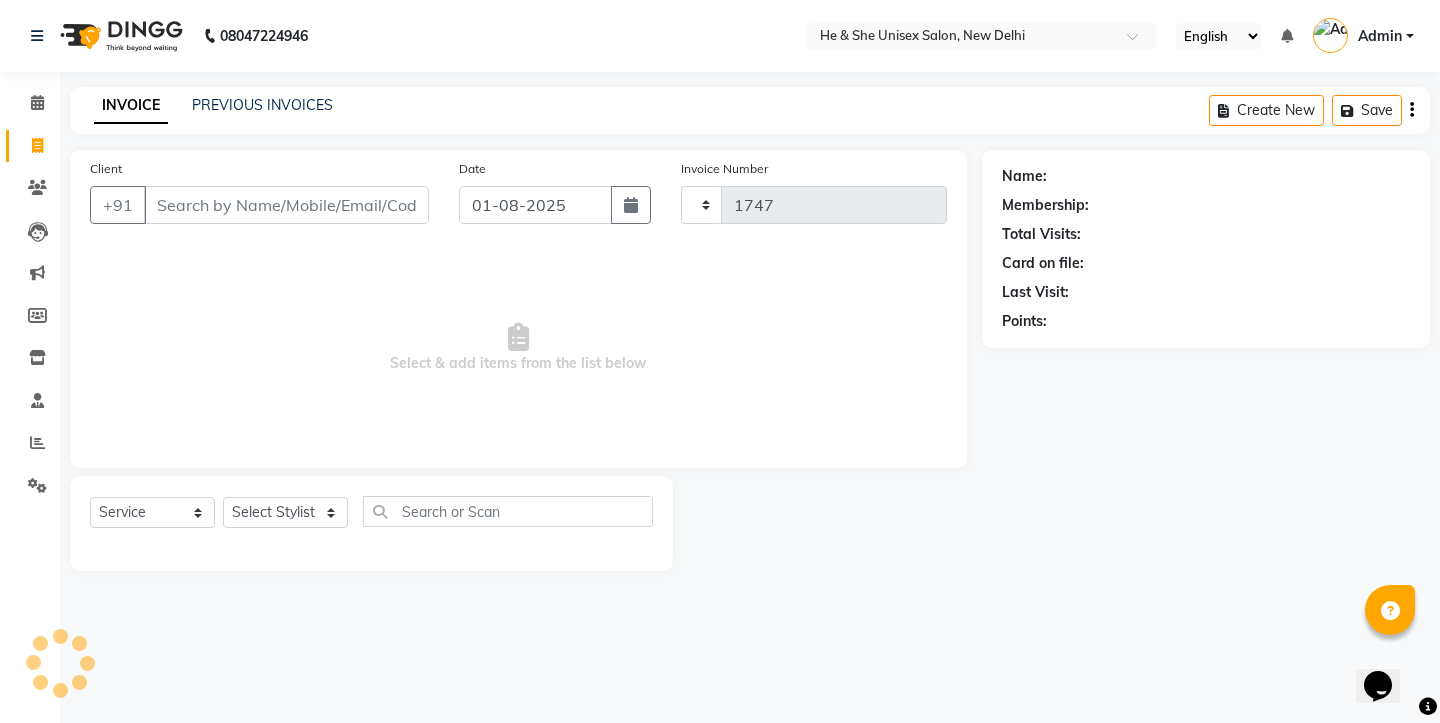 select on "4745" 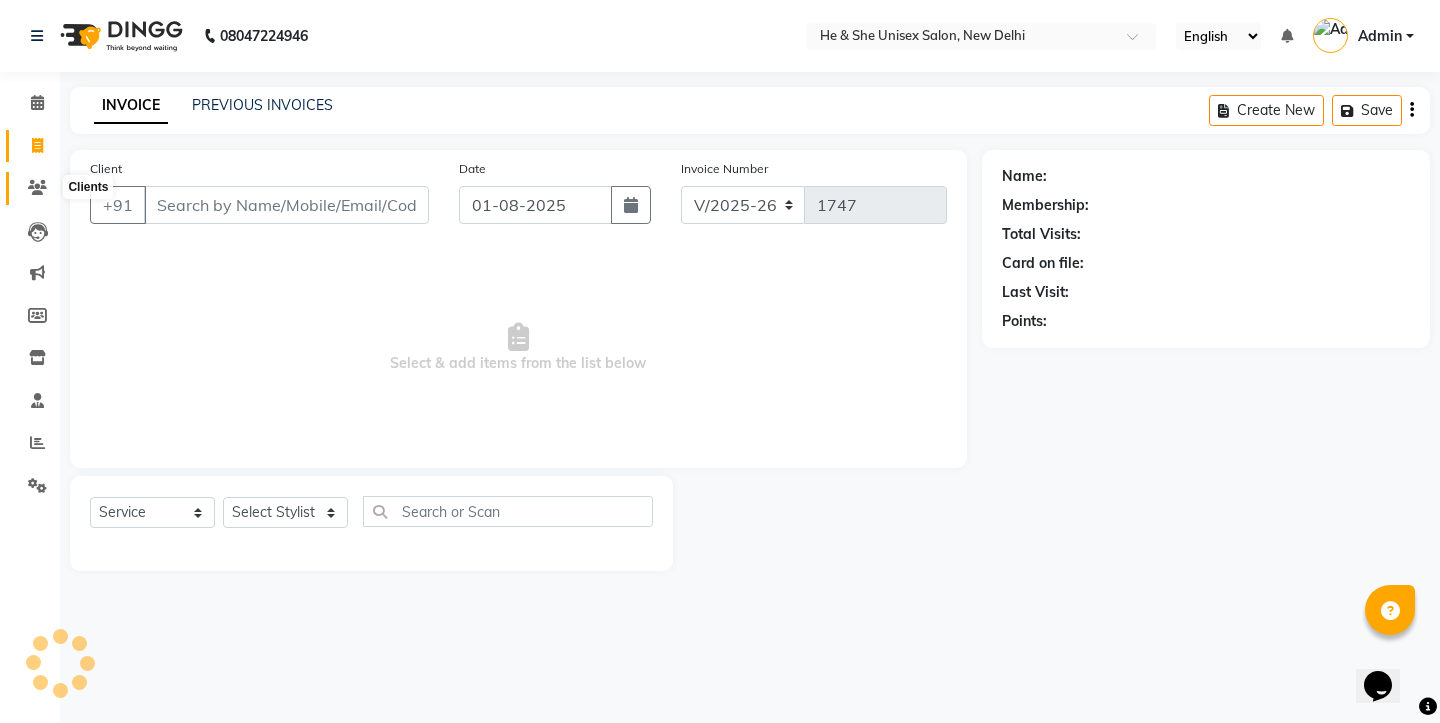 click 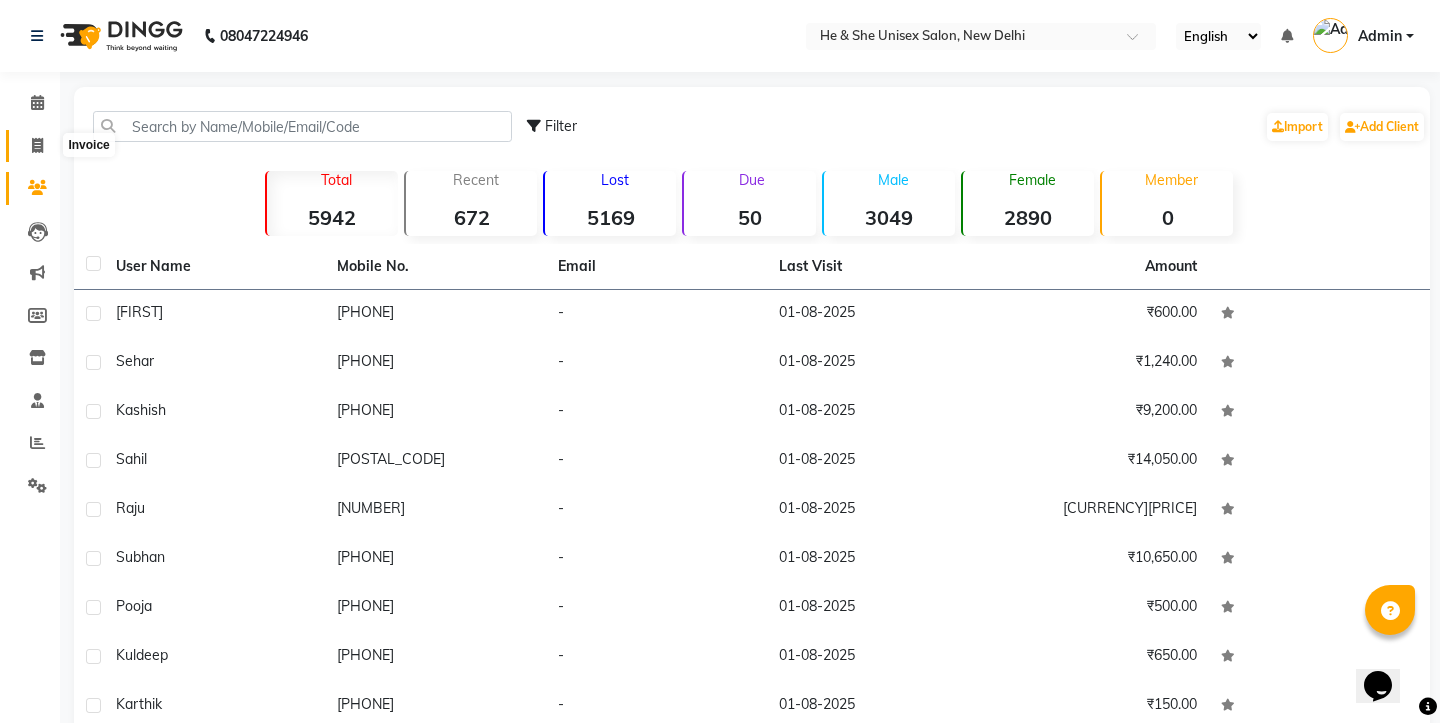 click 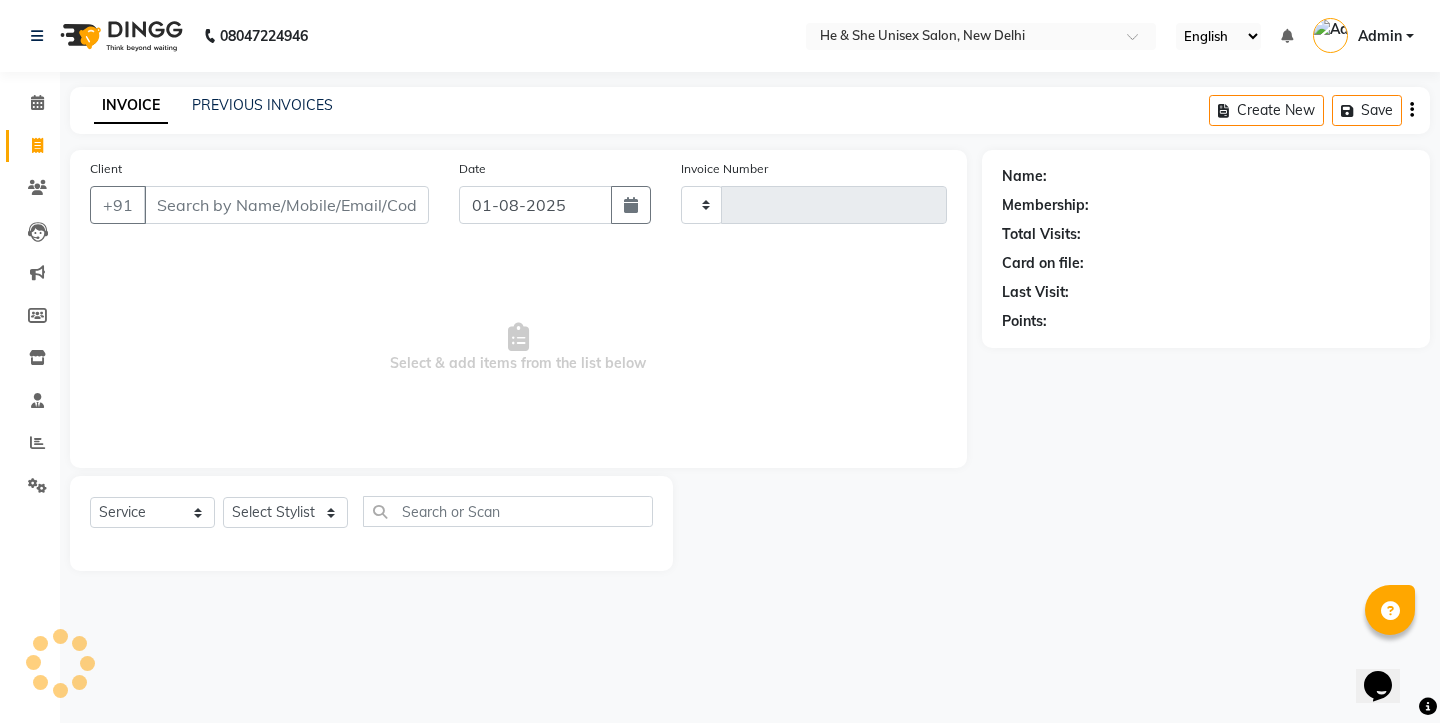 type on "1747" 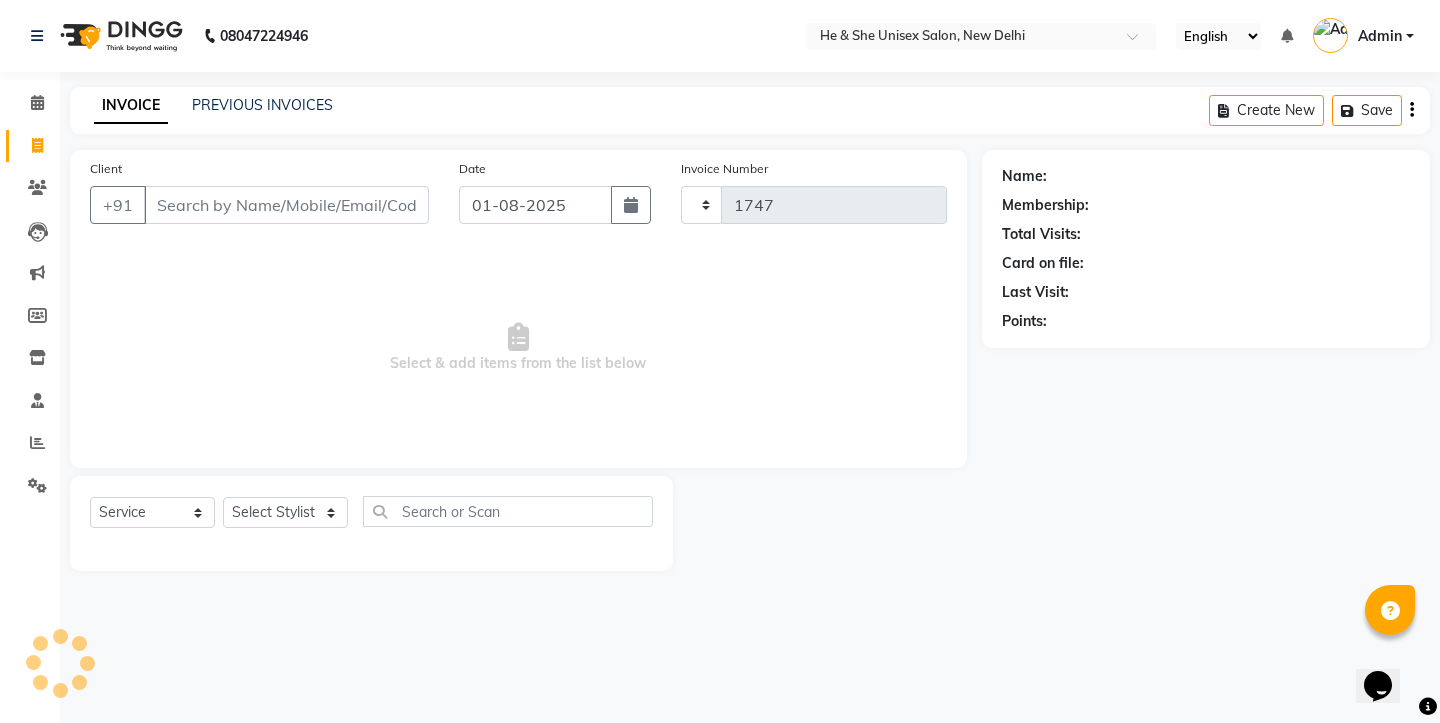 select on "4745" 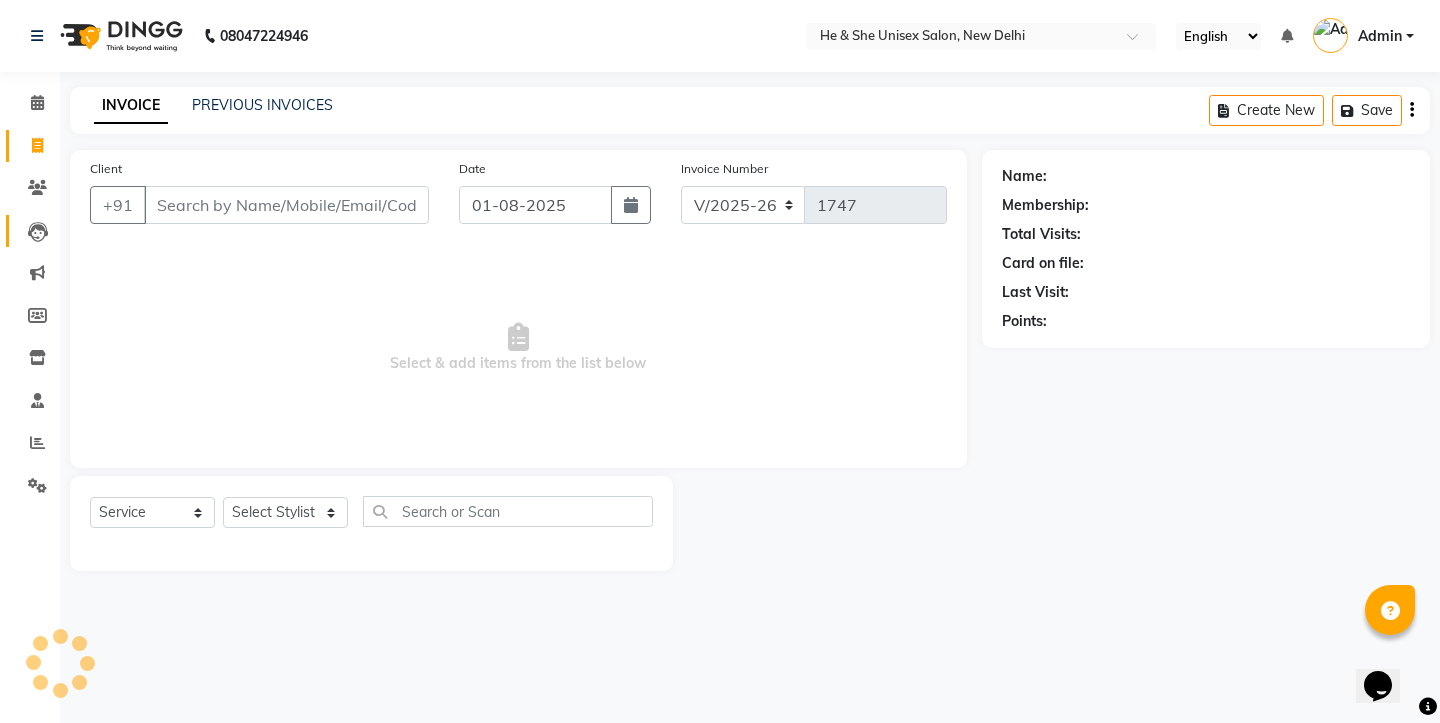 click on "Leads" 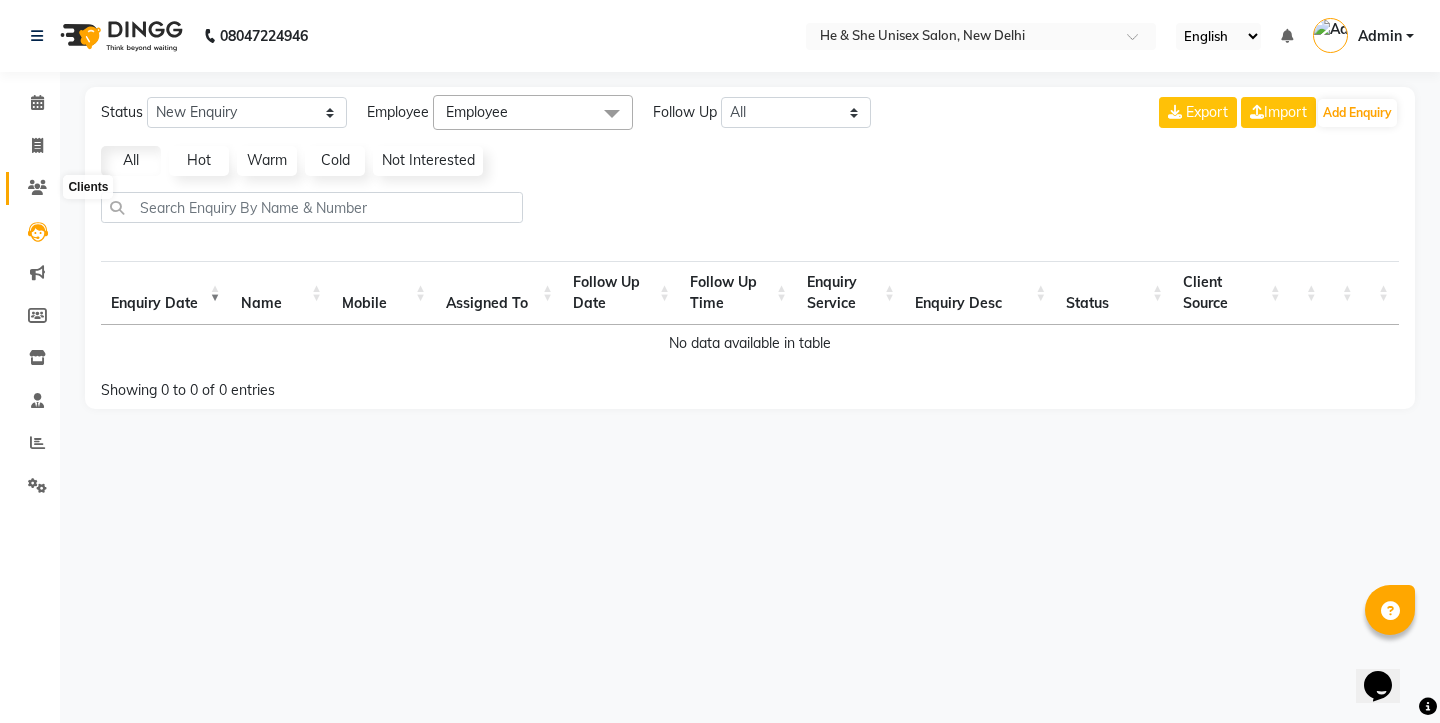 click 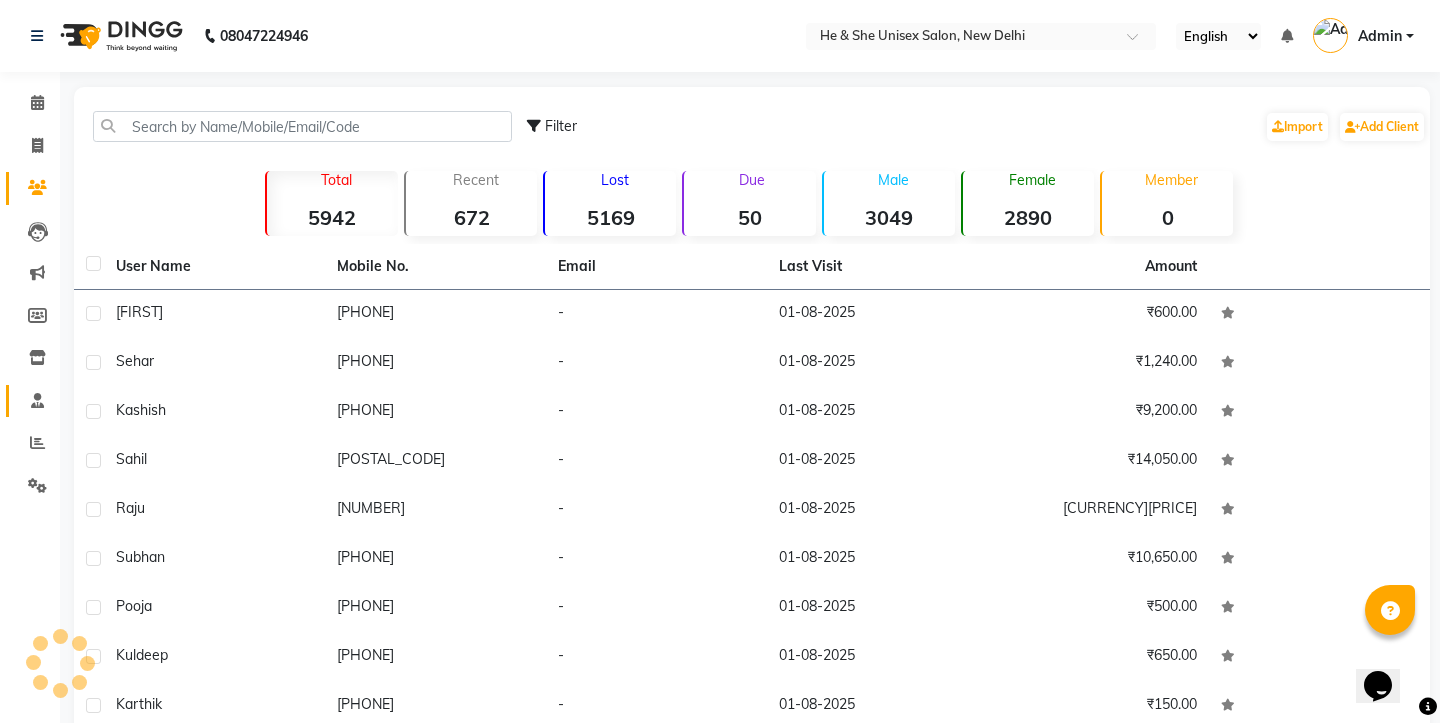 click 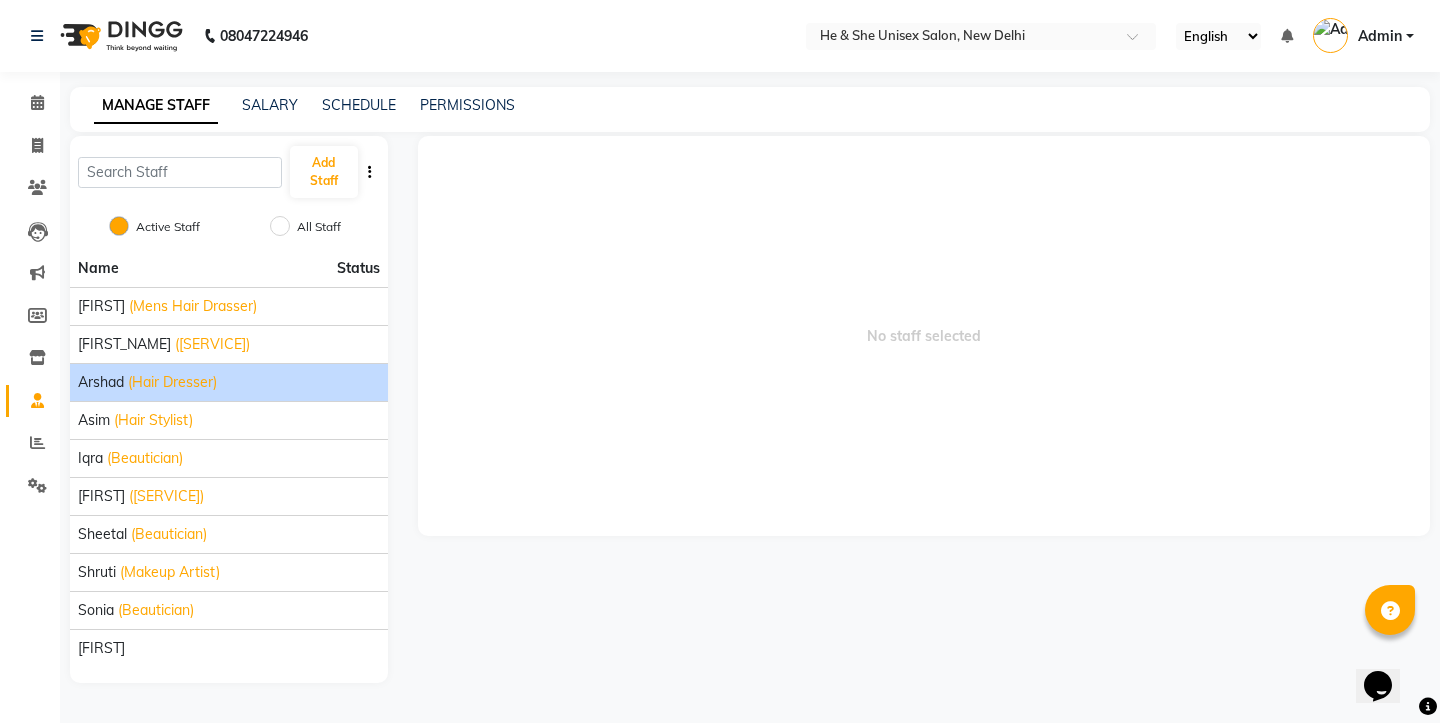 click on "(Hair Dresser)" 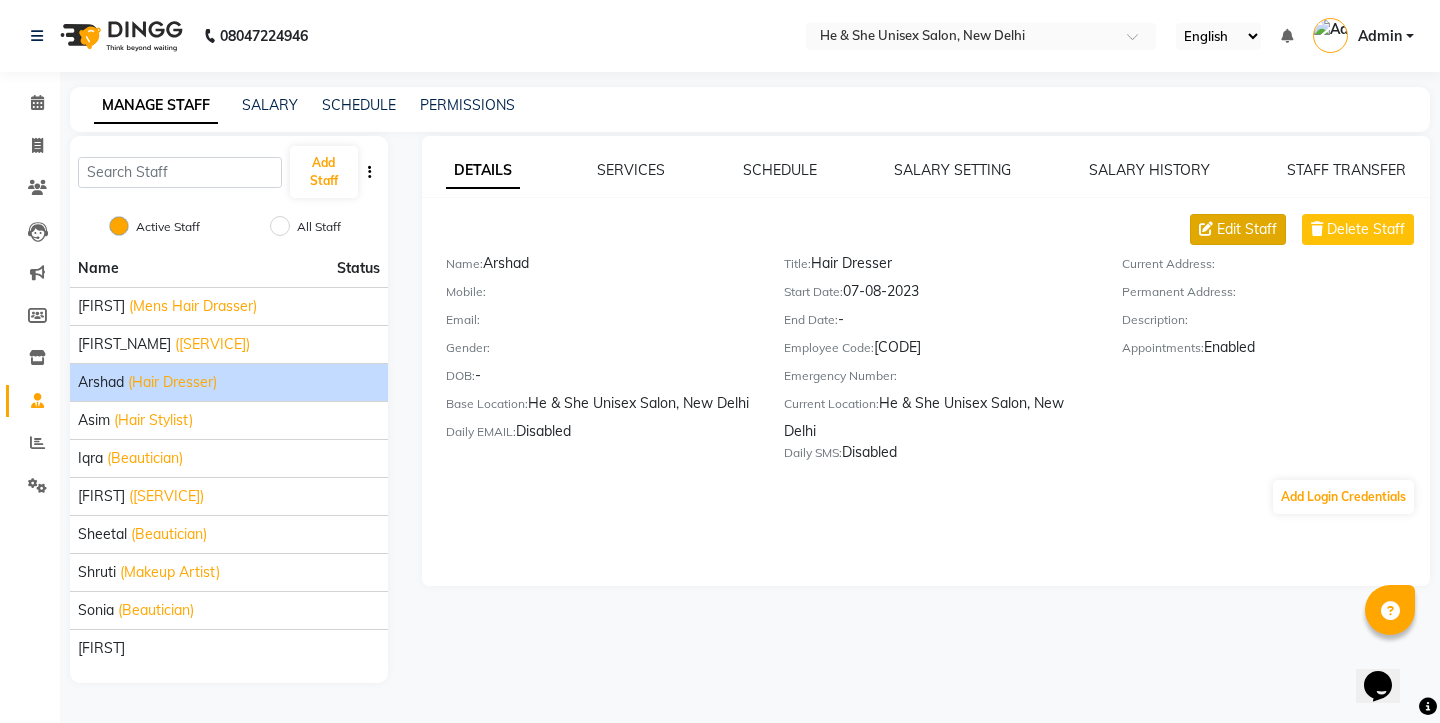 click 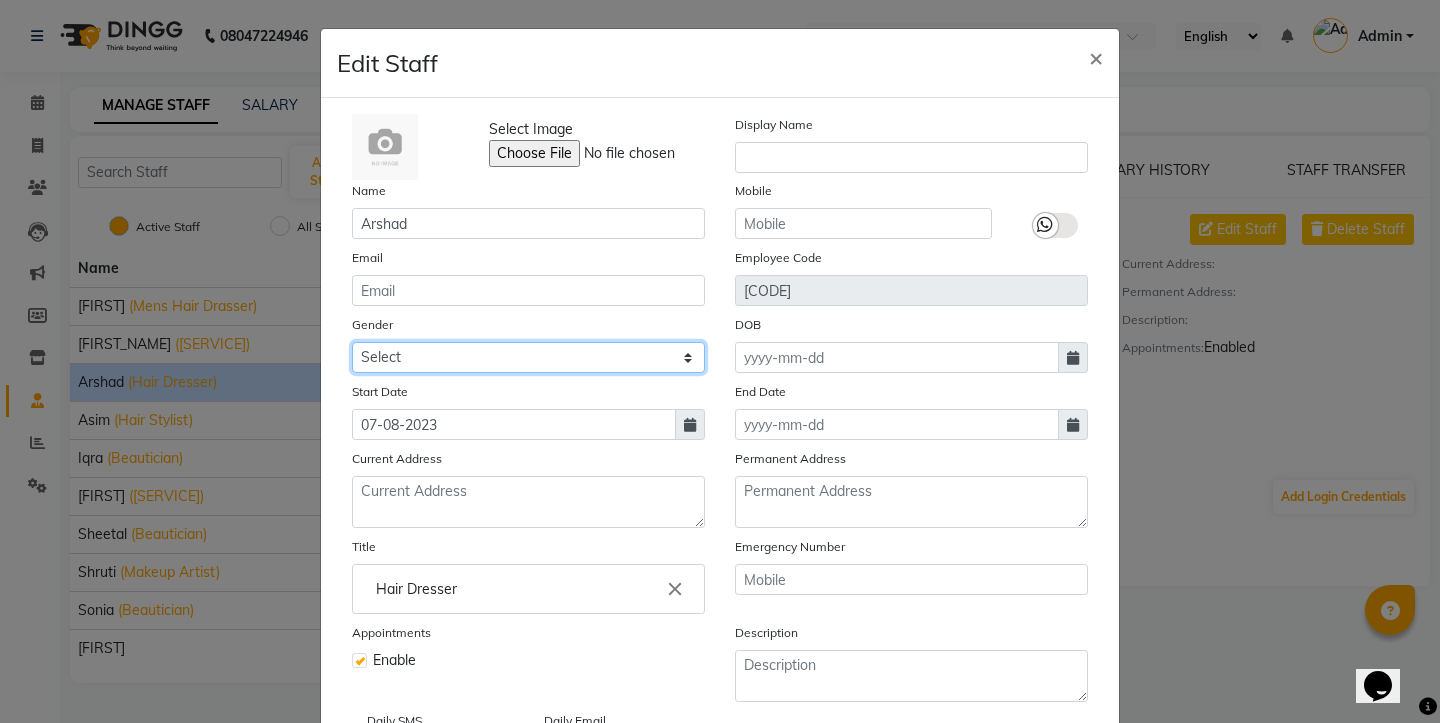 select on "male" 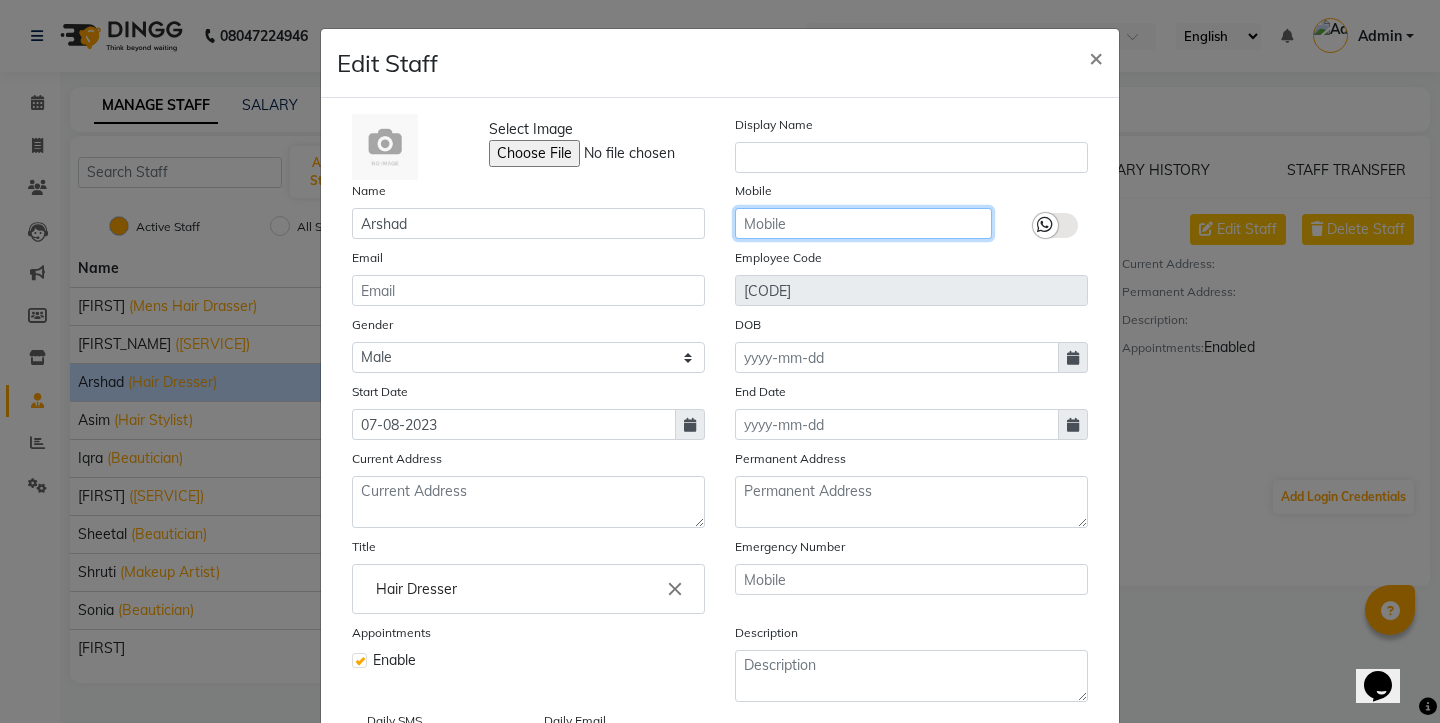 click 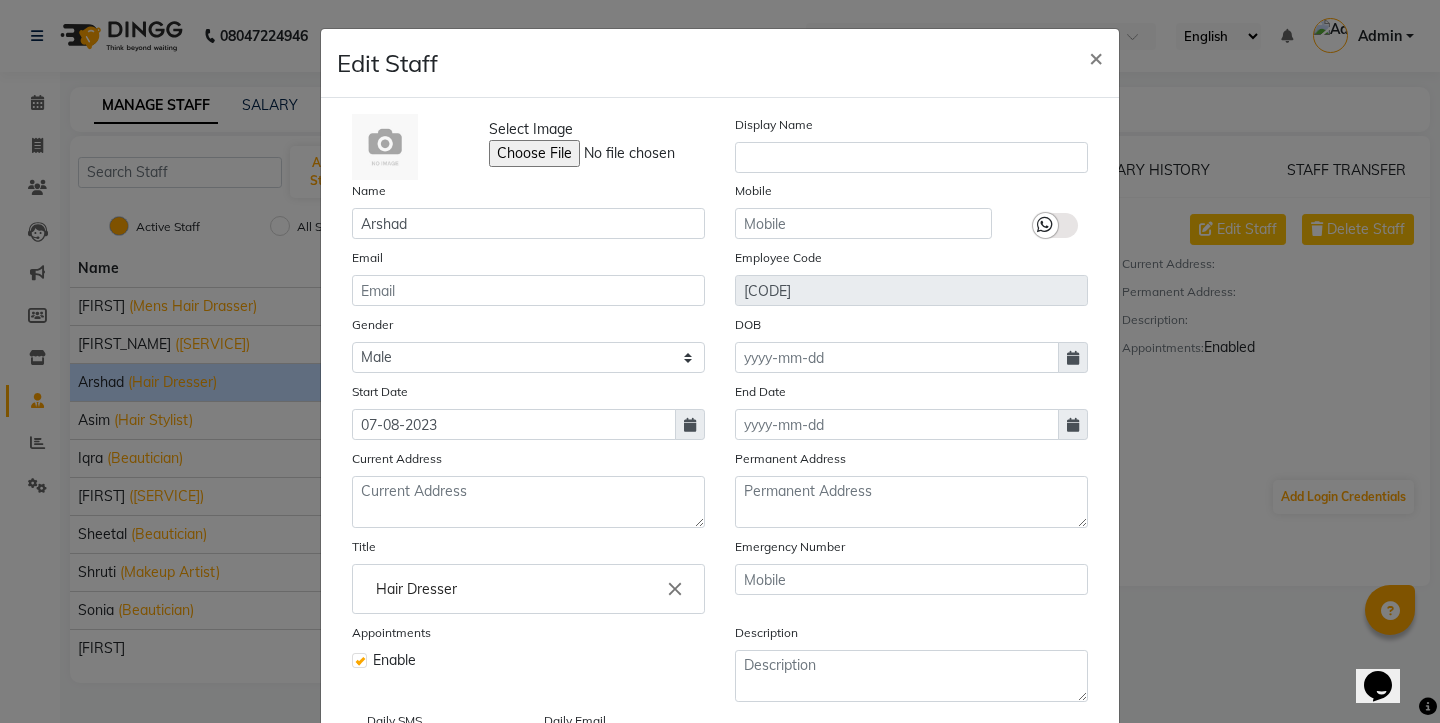 click on "Select Image  Display Name Name [FIRST] Mobile Email Employee Code [EMPLOYEE_CODE] Gender Select Male Female Other Prefer Not To Say DOB Start Date [DATE] End Date Current Address Permanent Address Title Hair Dresser close Emergency Number Appointments Enable Description Daily SMS Daily Email" 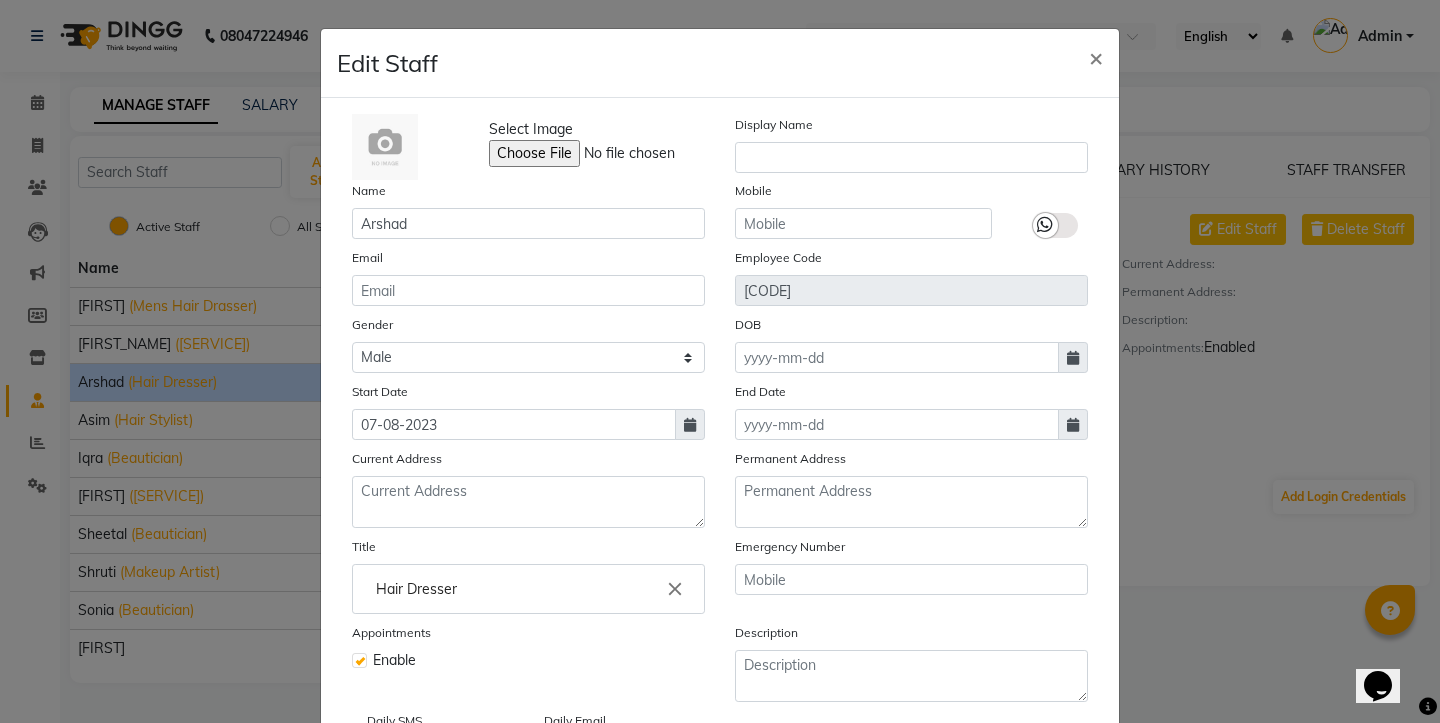 scroll, scrollTop: 0, scrollLeft: 0, axis: both 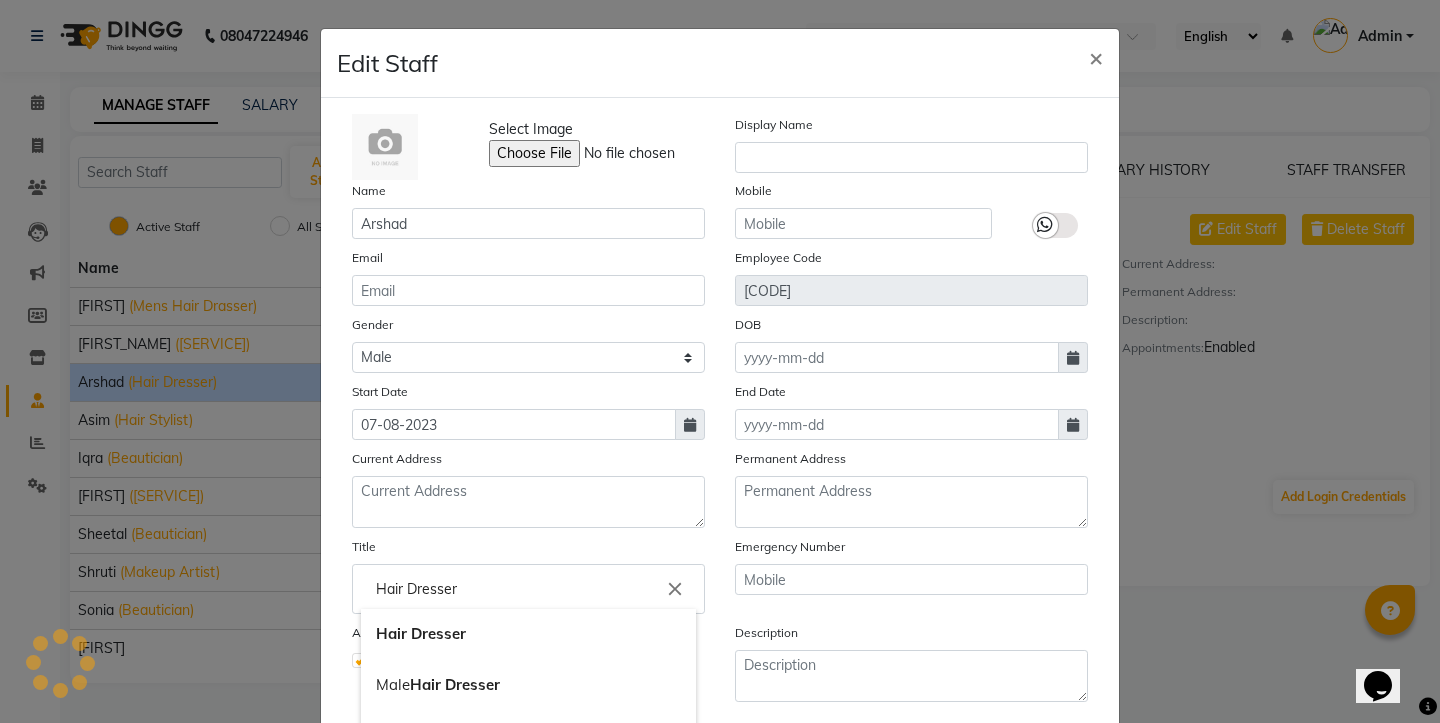 click on "Hair Dresser" 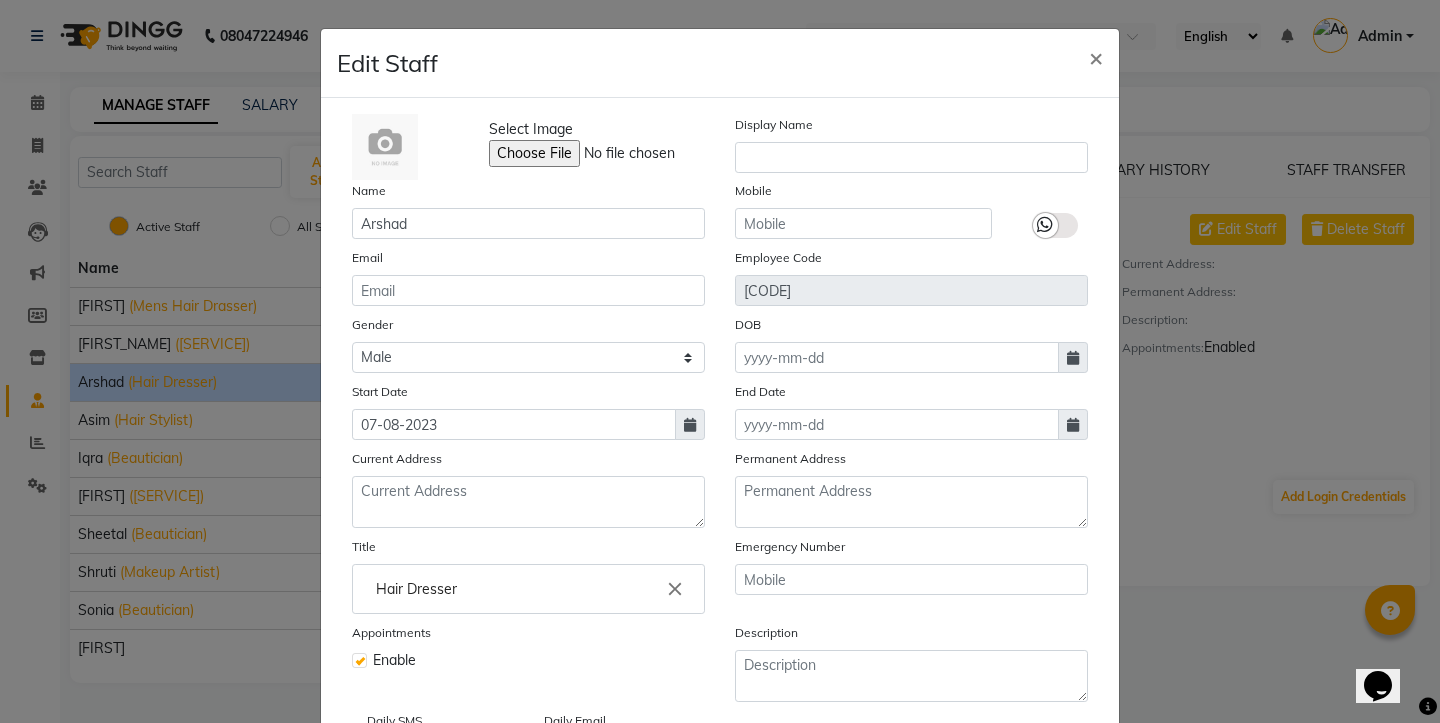 click on "Hair Dresser" 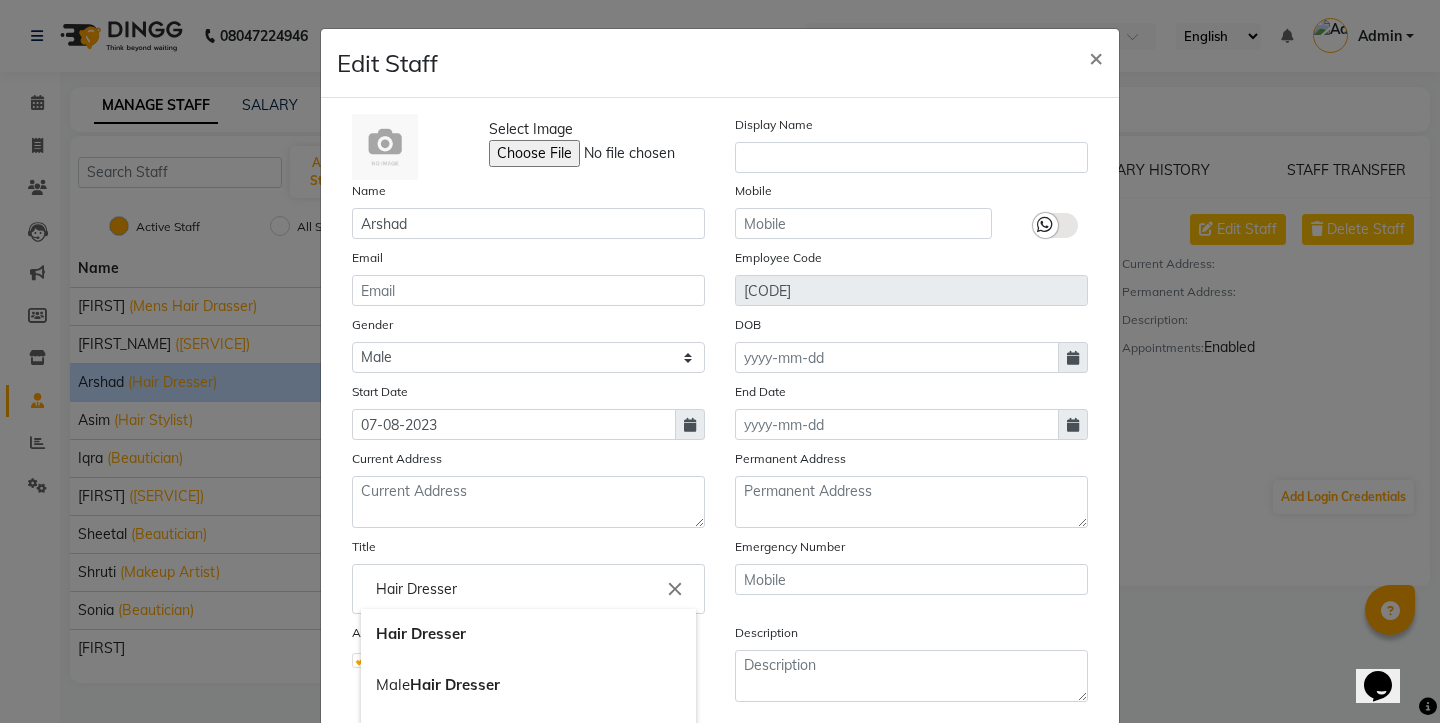 click on "Hair Dresser" 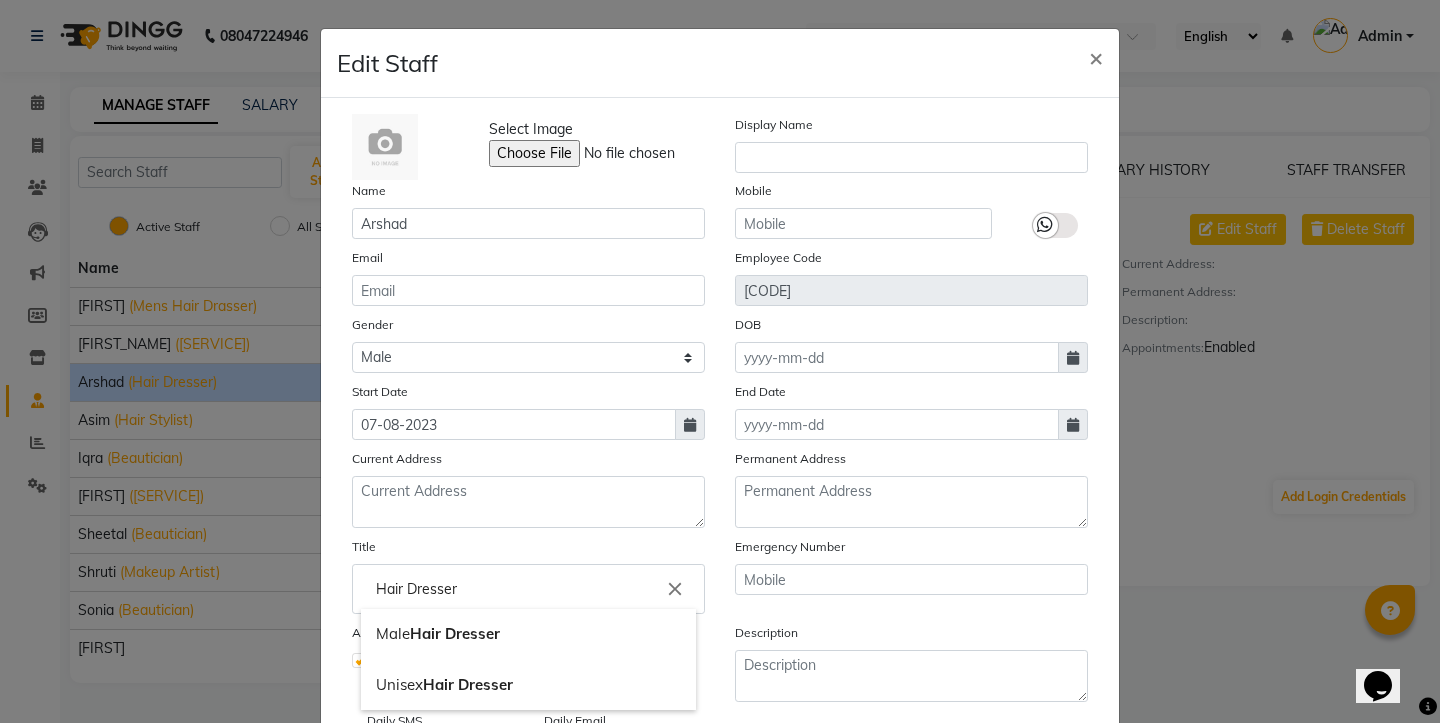 click on "Hair Dresser" 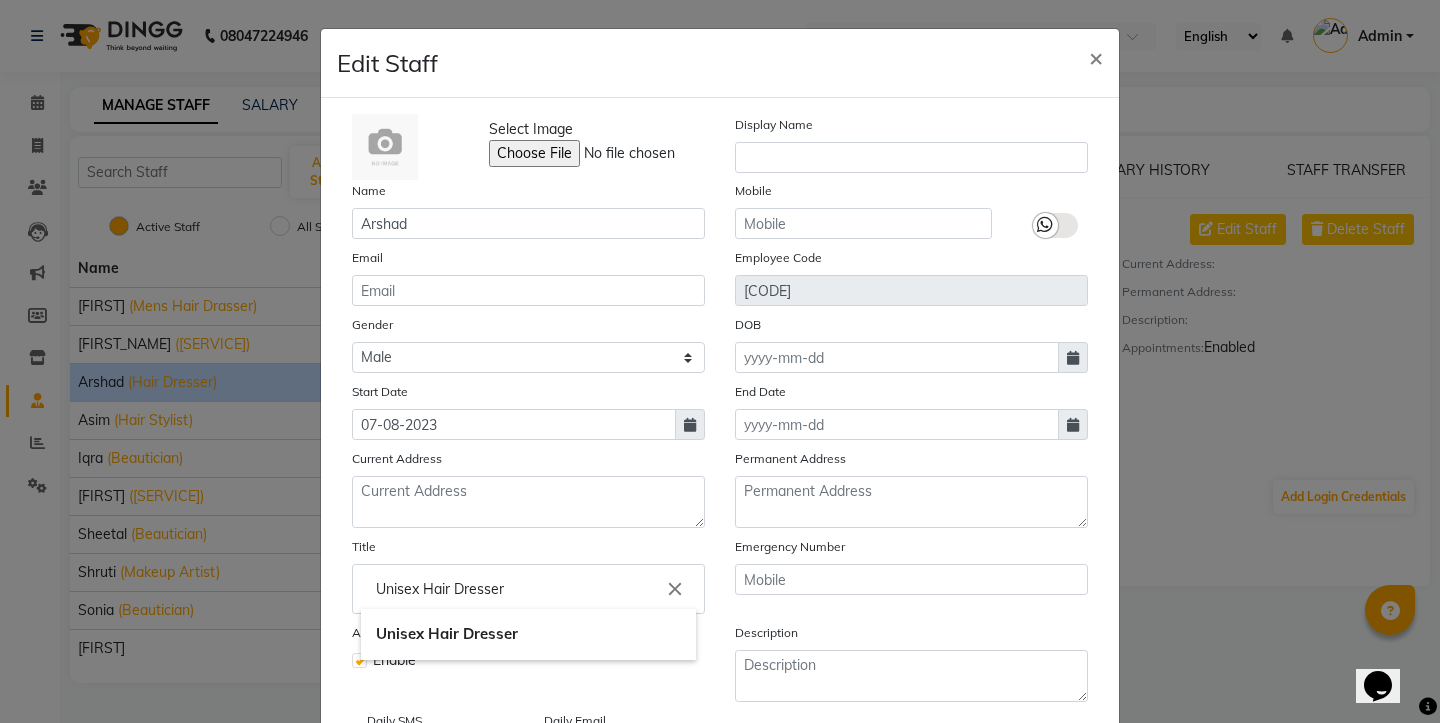 type on "Unisex Hair Dresser" 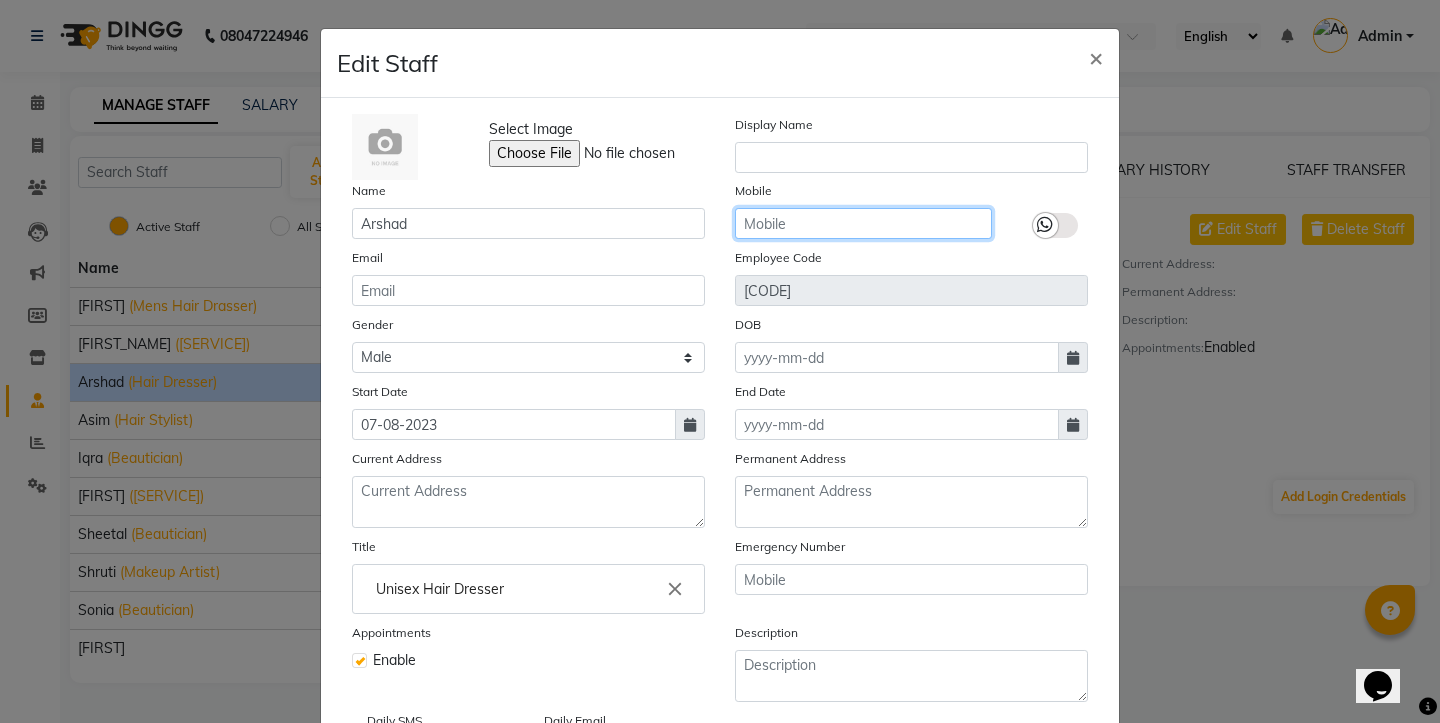 click 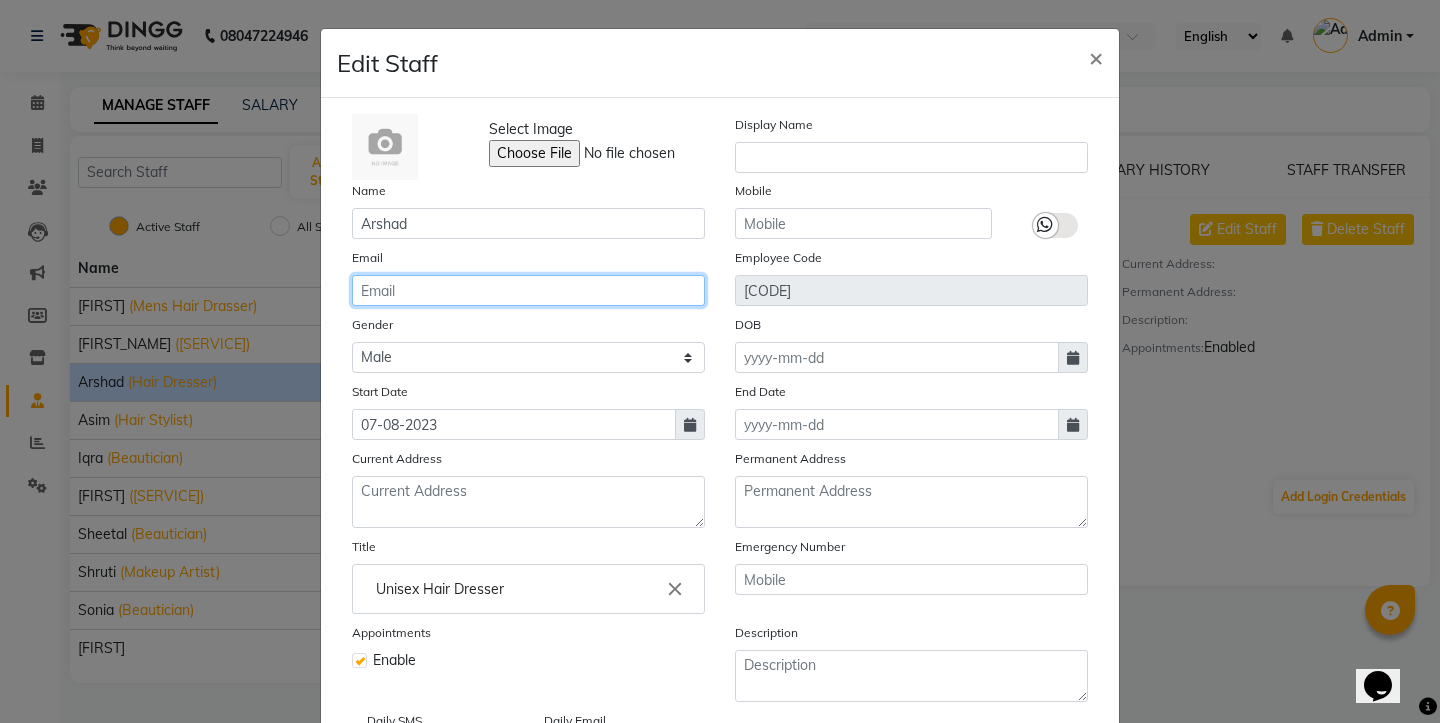 click 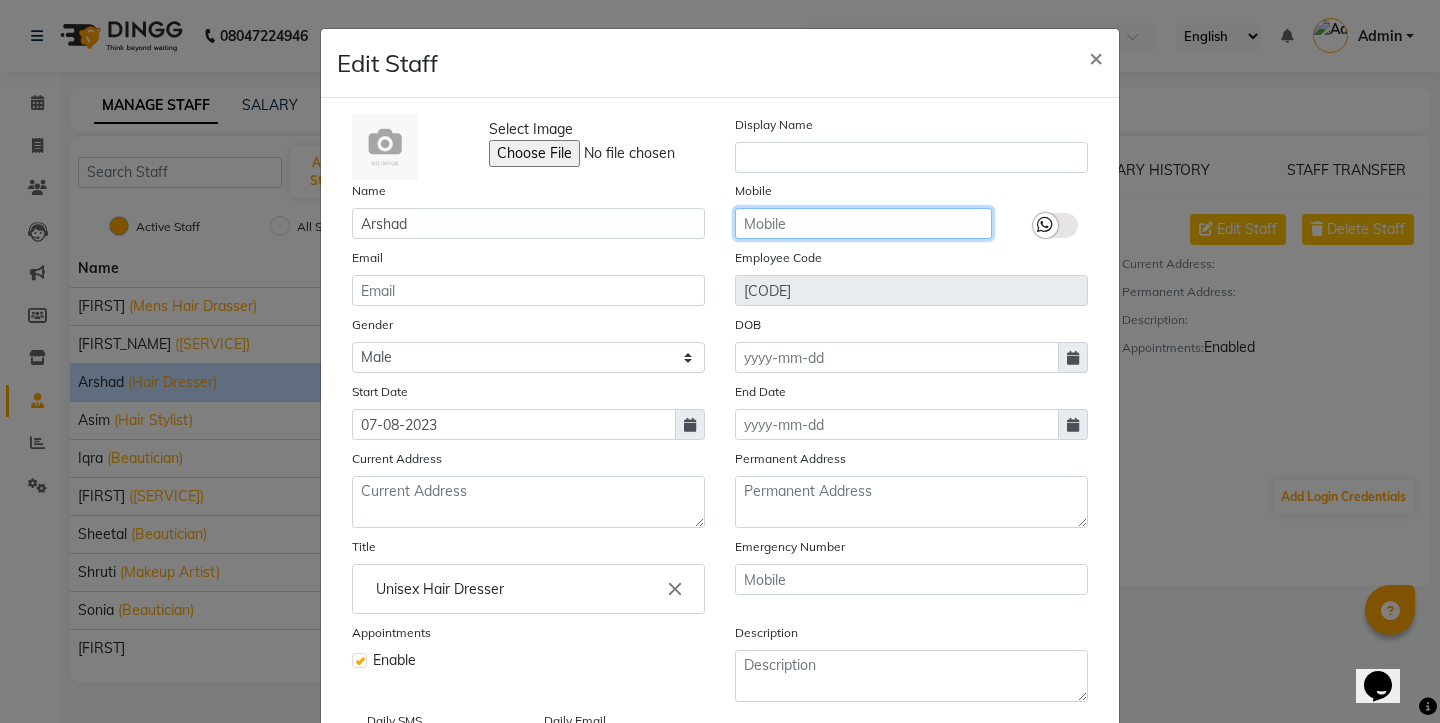 click 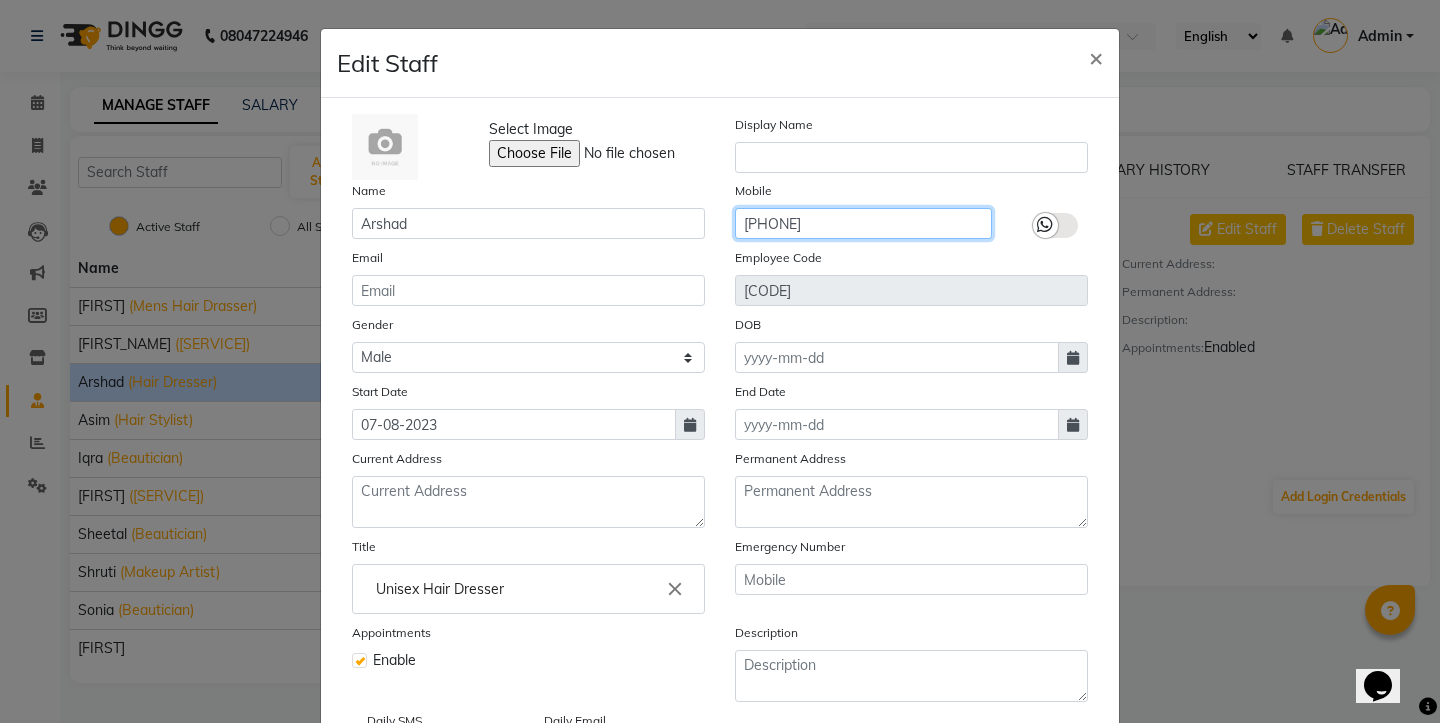 drag, startPoint x: 848, startPoint y: 227, endPoint x: 746, endPoint y: 224, distance: 102.044106 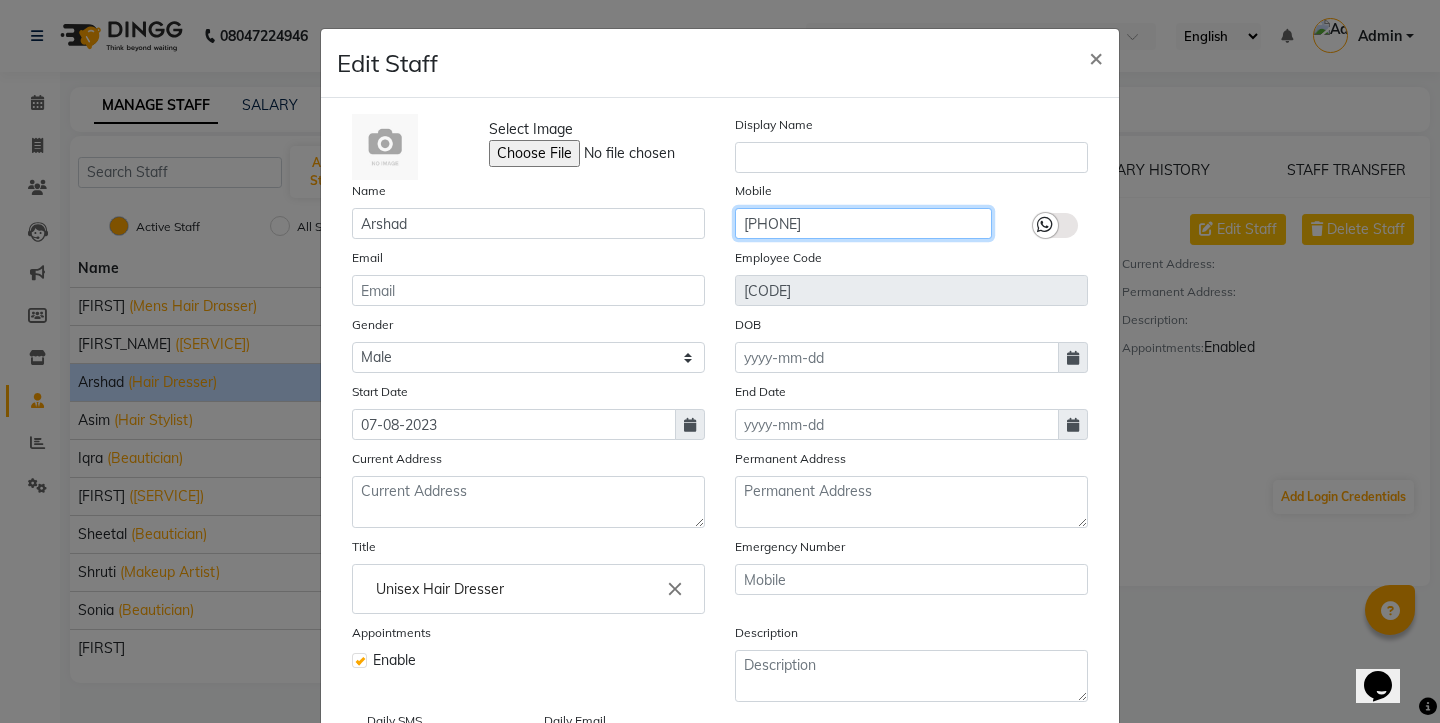 type on "[PHONE]" 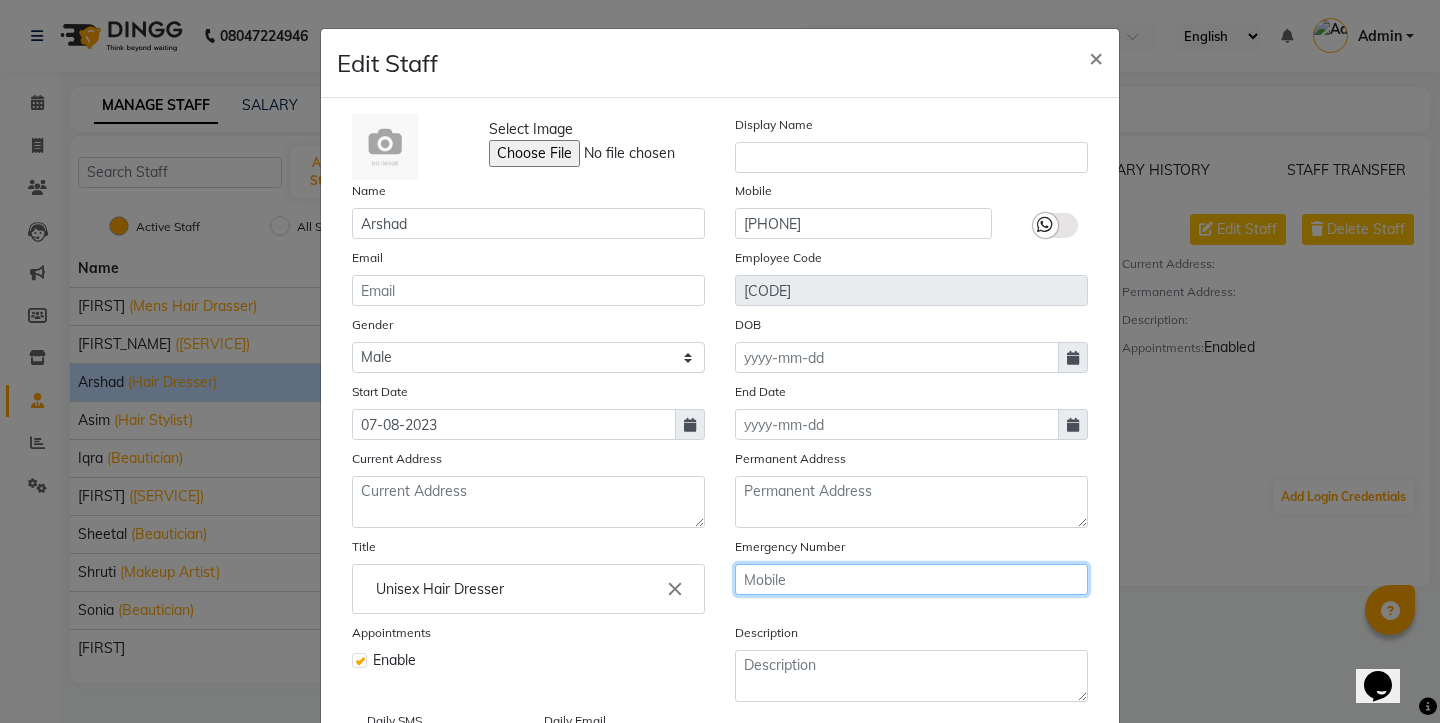 click 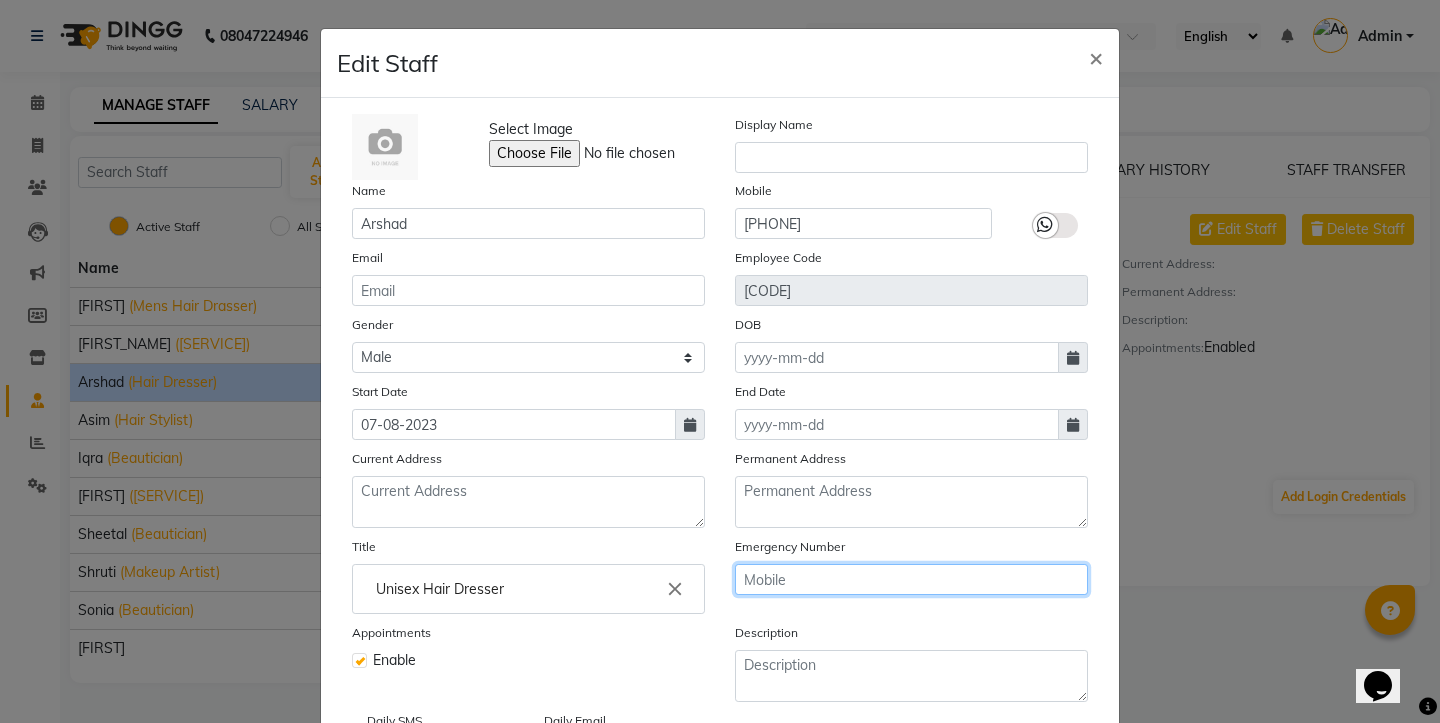 click 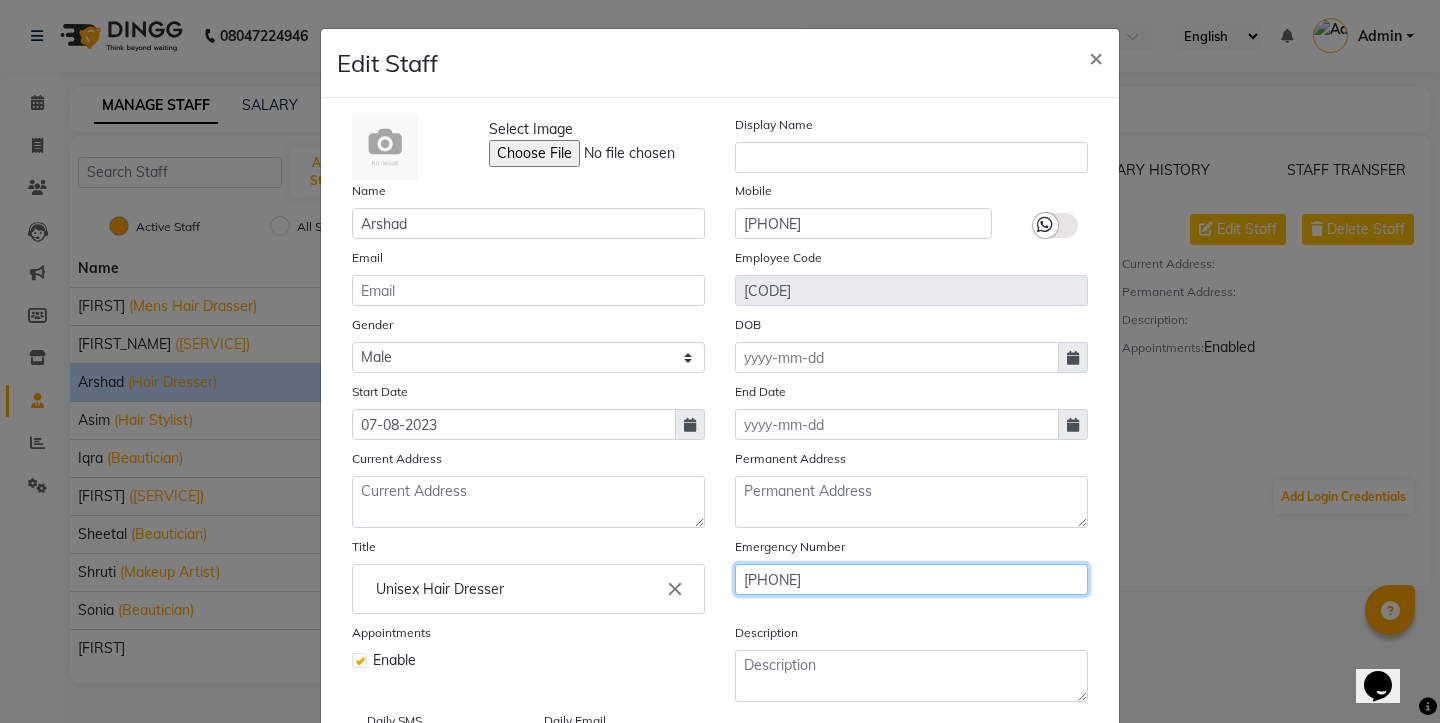 type on "[PHONE]" 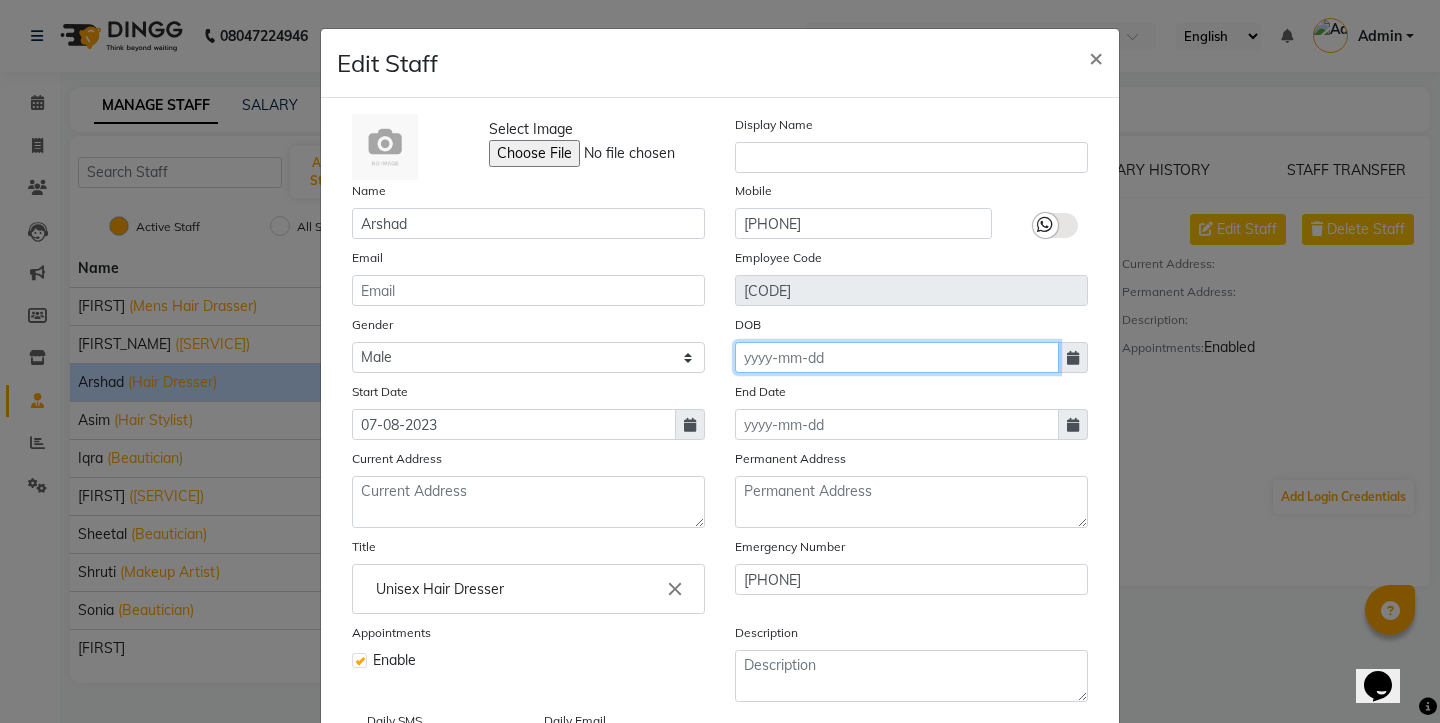 click 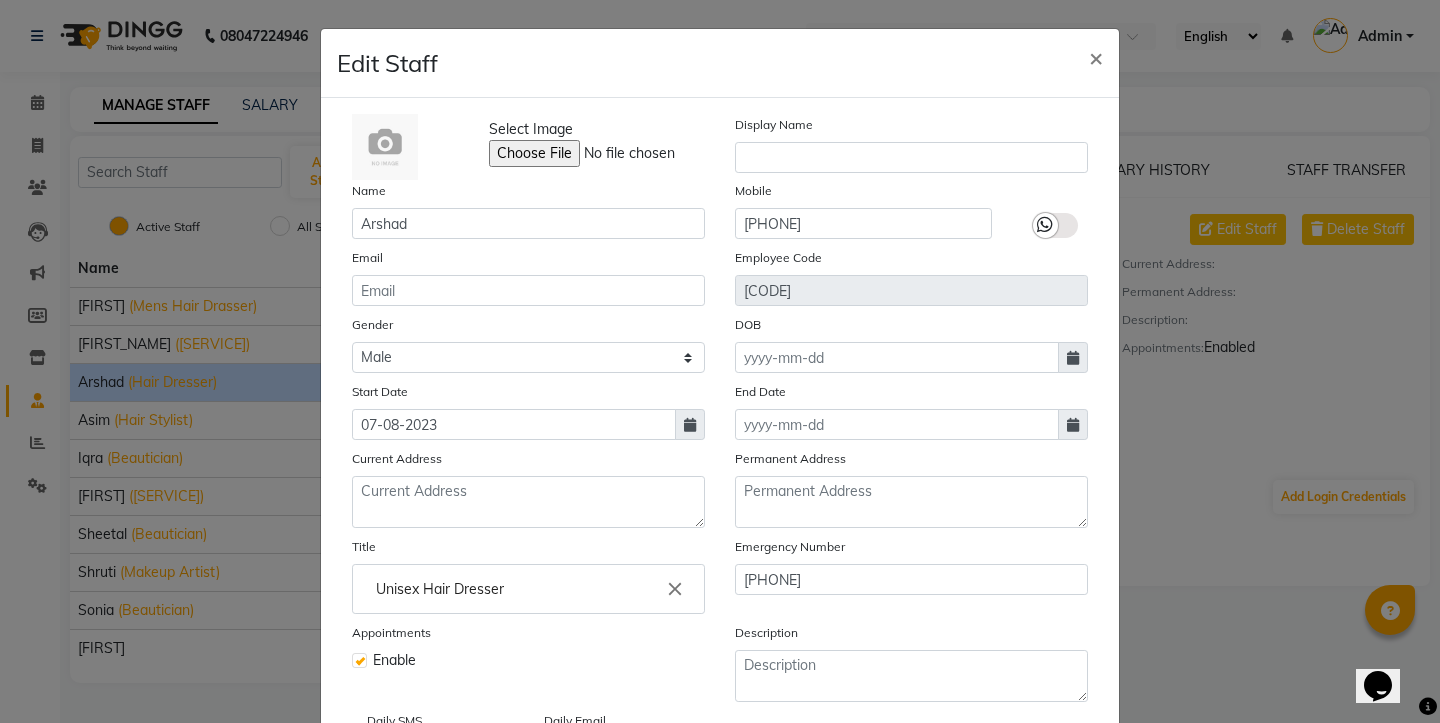 select on "8" 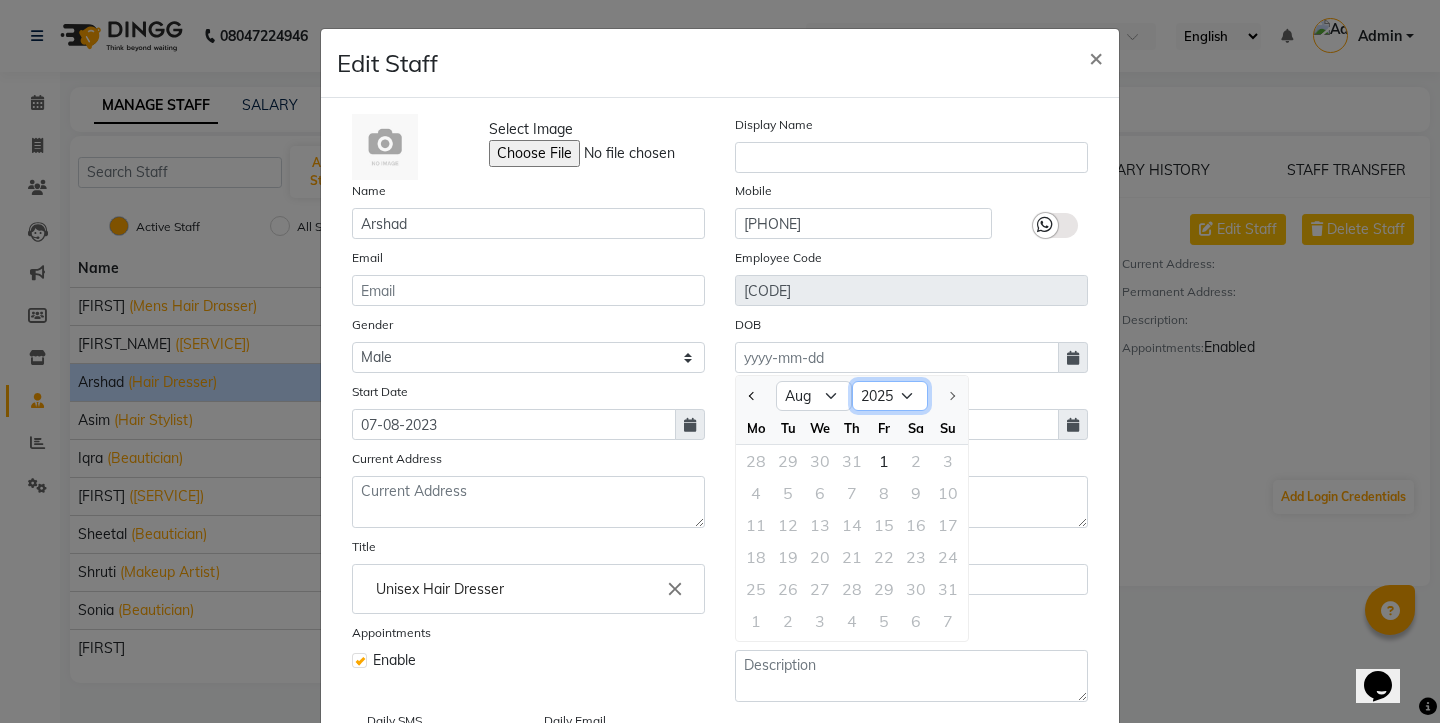 select on "1997" 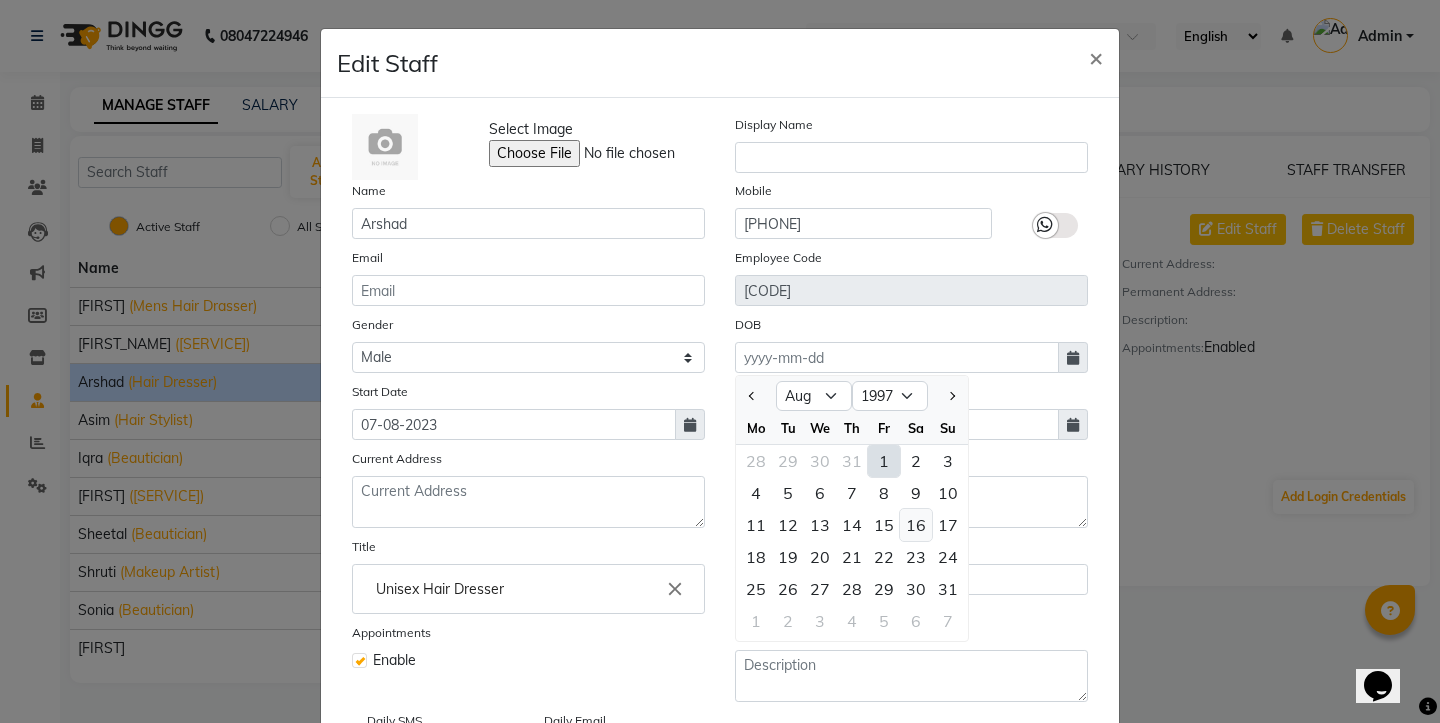 click on "16" 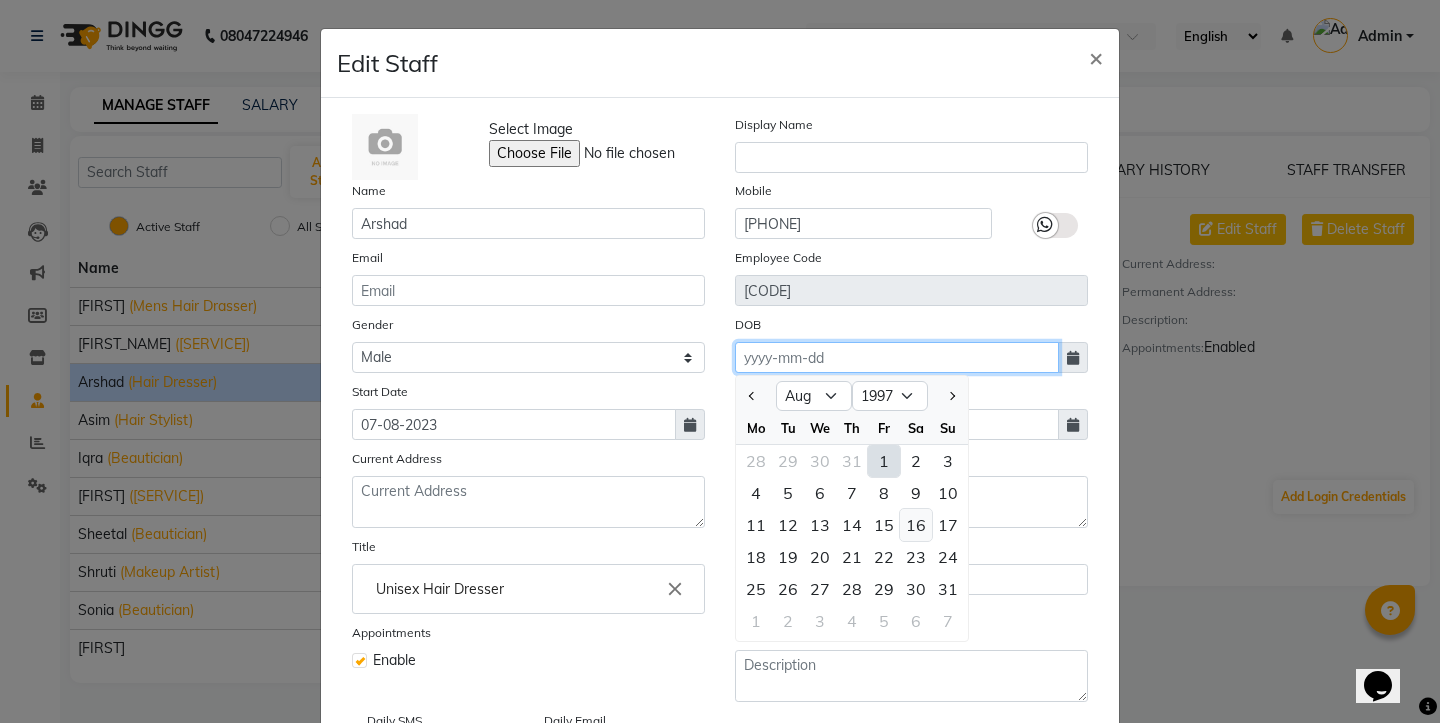 type on "[DATE]" 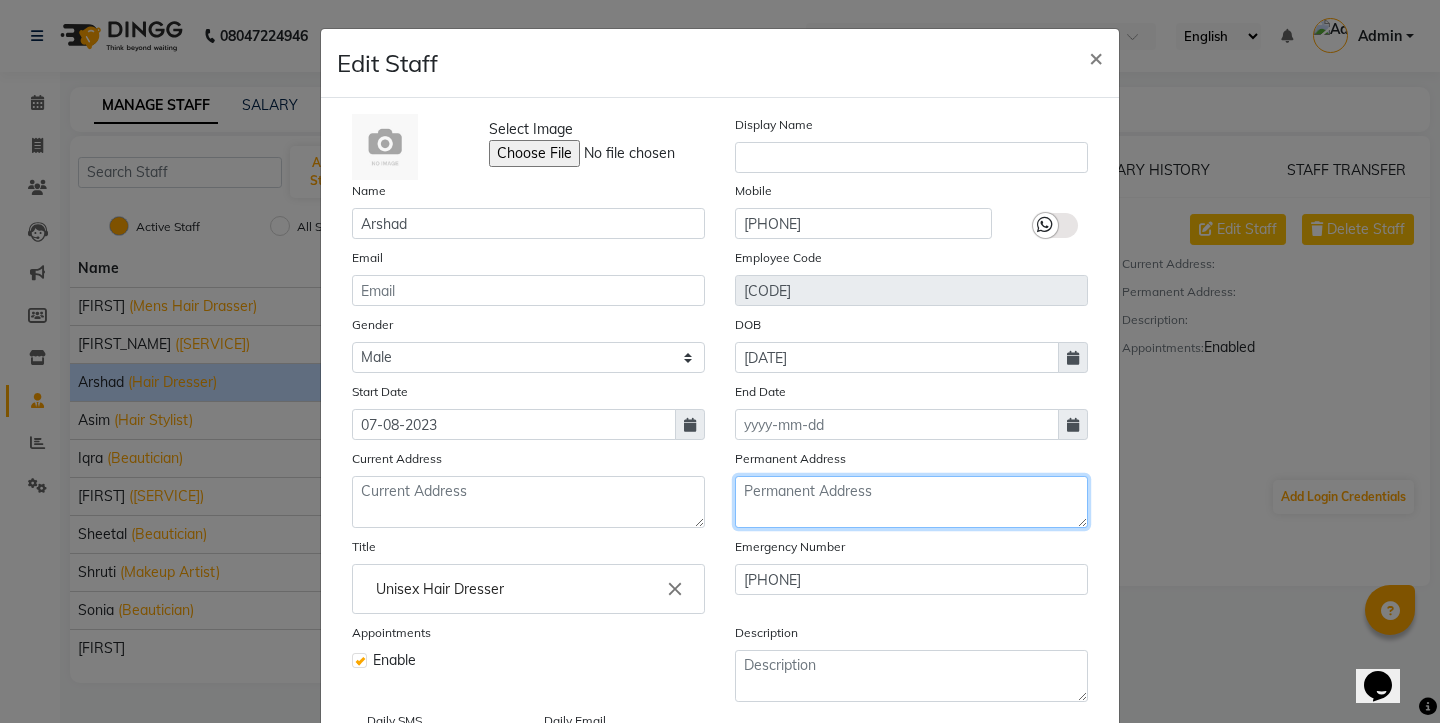 click 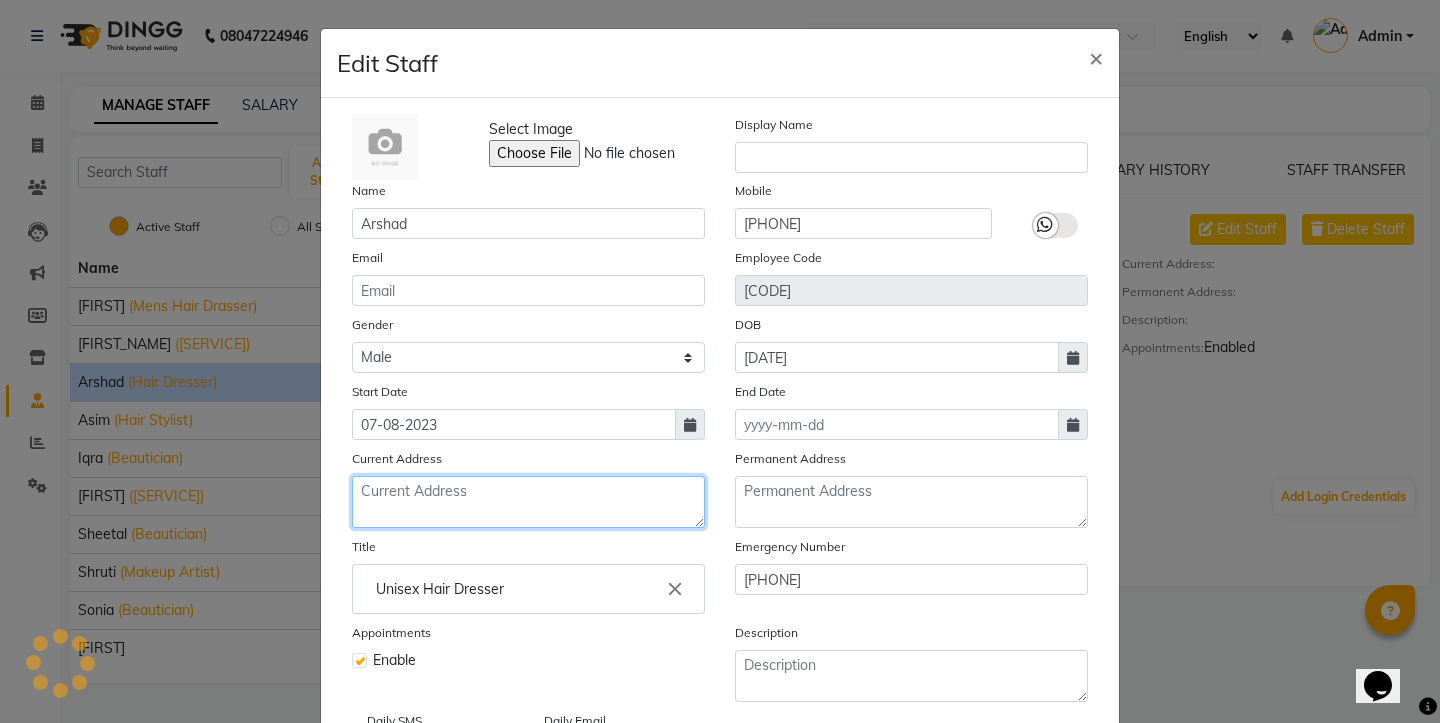 click 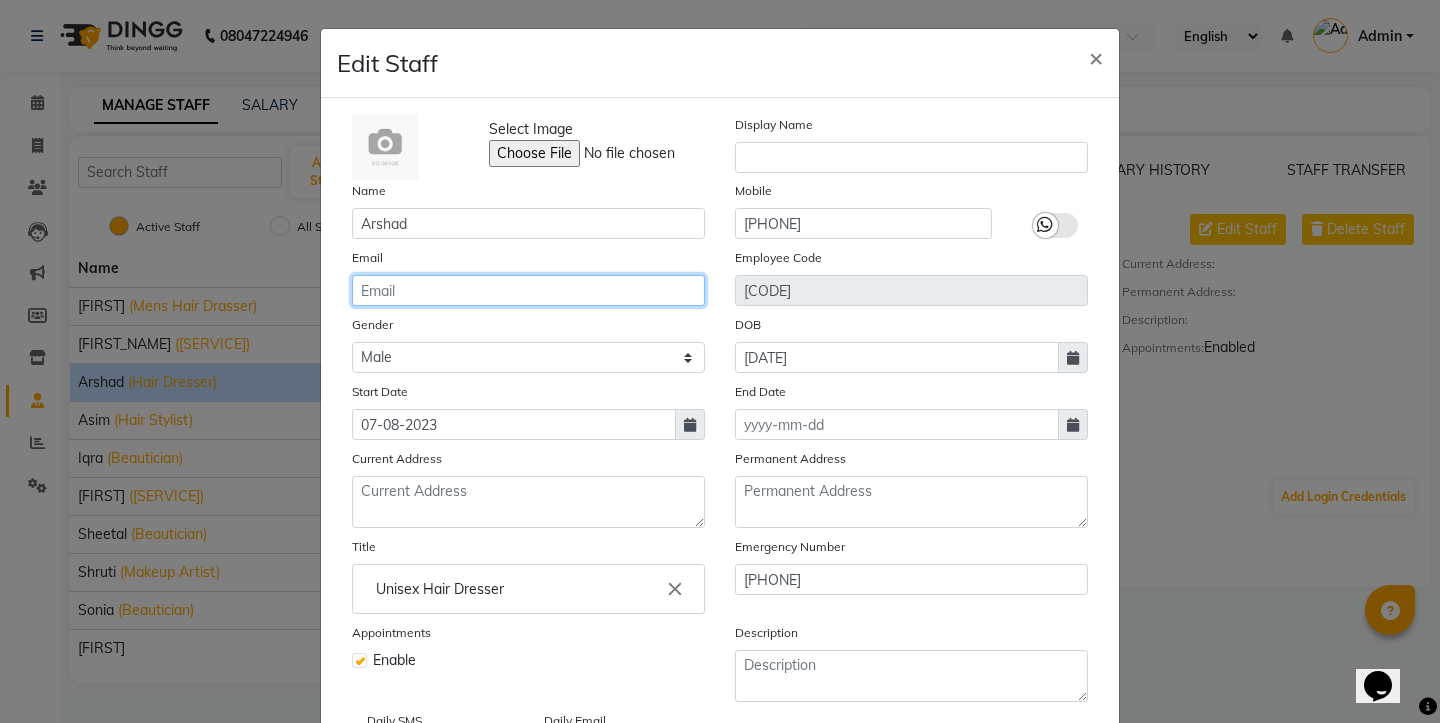 click 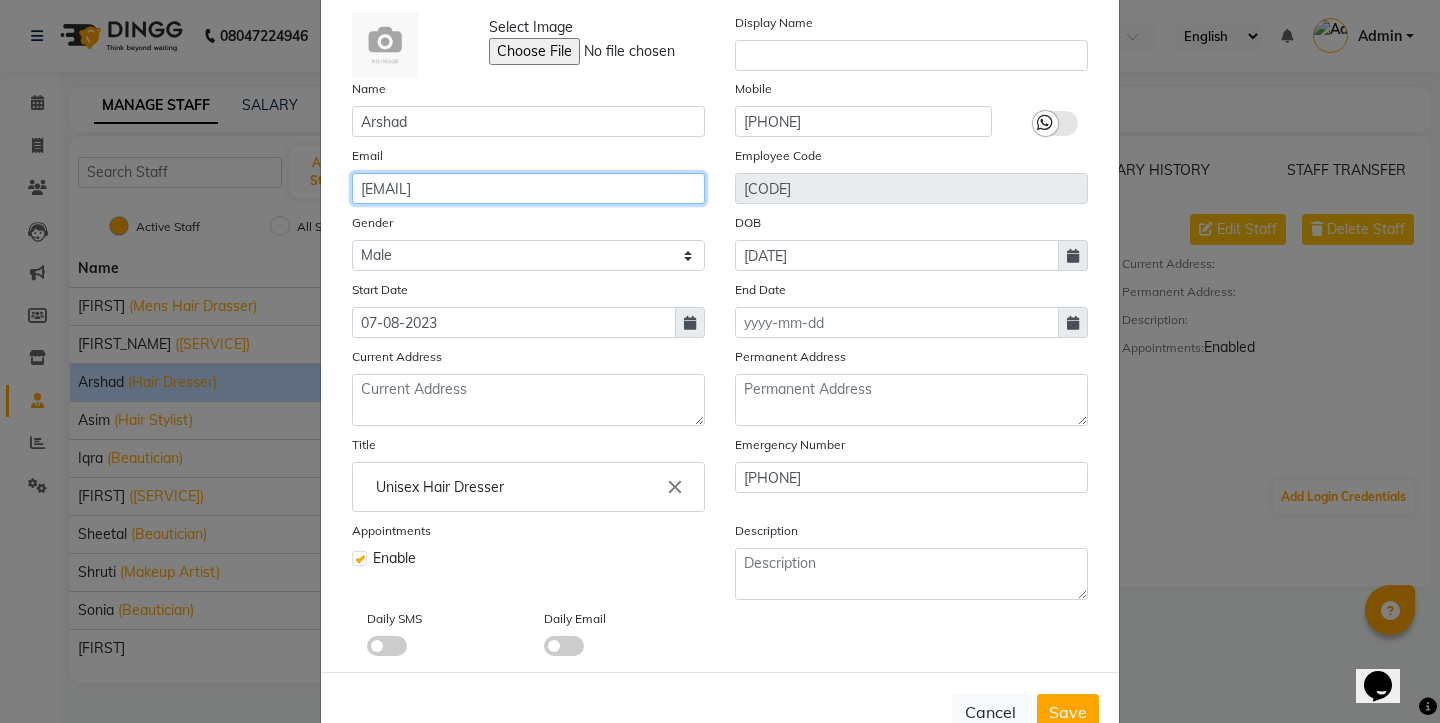 scroll, scrollTop: 95, scrollLeft: 0, axis: vertical 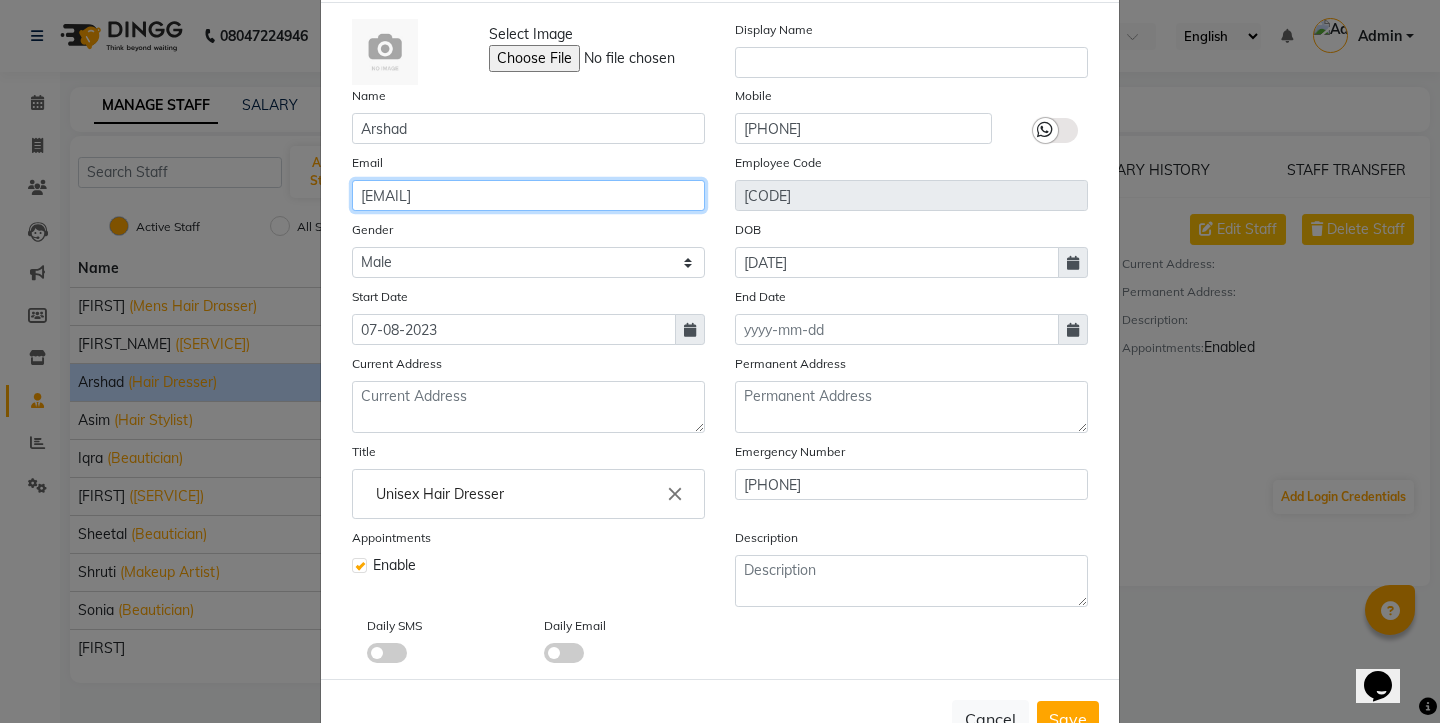 type on "[EMAIL]" 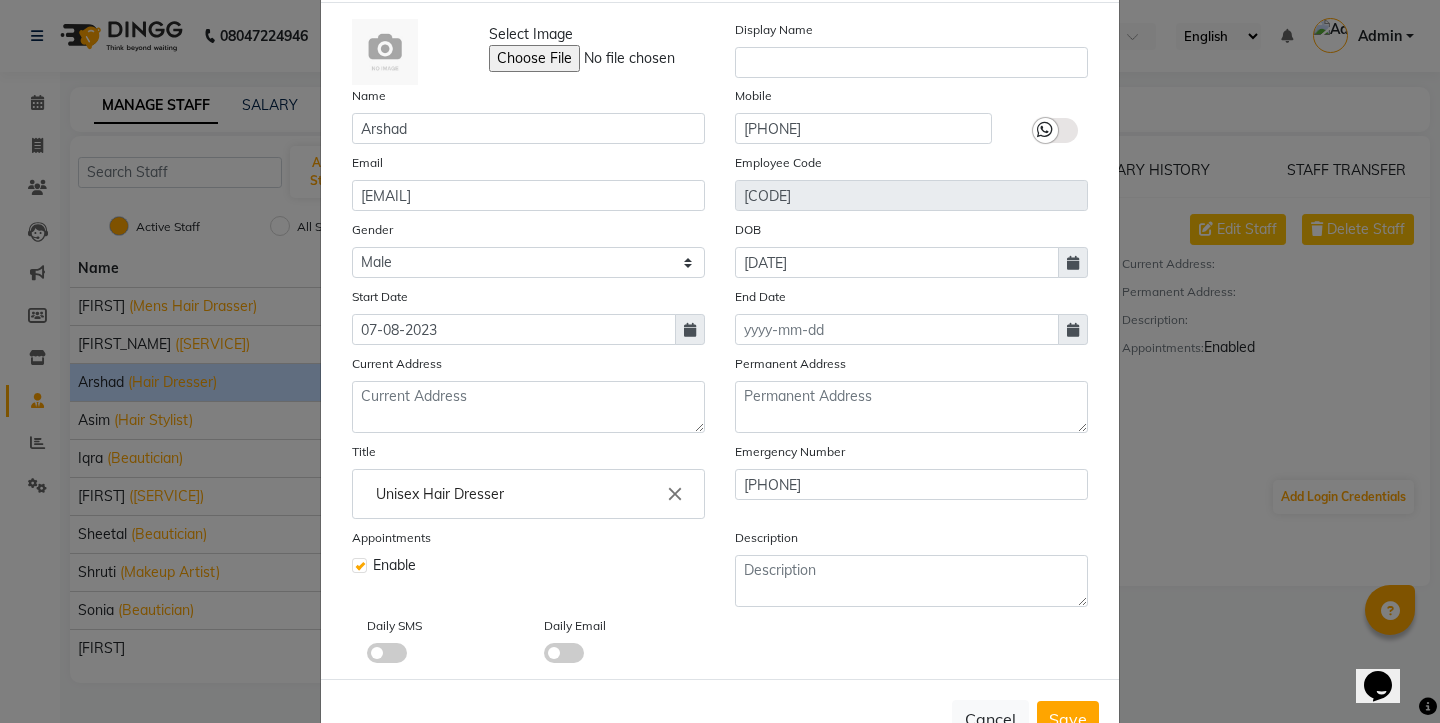 click on "Select Image  Display Name Name [FIRST] Mobile [PHONE] Email [EMAIL] Employee Code [EMPLOYEE_CODE] Gender Select Male Female Other Prefer Not To Say DOB [DATE] Start Date [DATE] End Date Current Address Permanent Address Title Unisex Hair Dresser close Emergency Number [PHONE] Appointments Enable Description Daily SMS Daily Email" 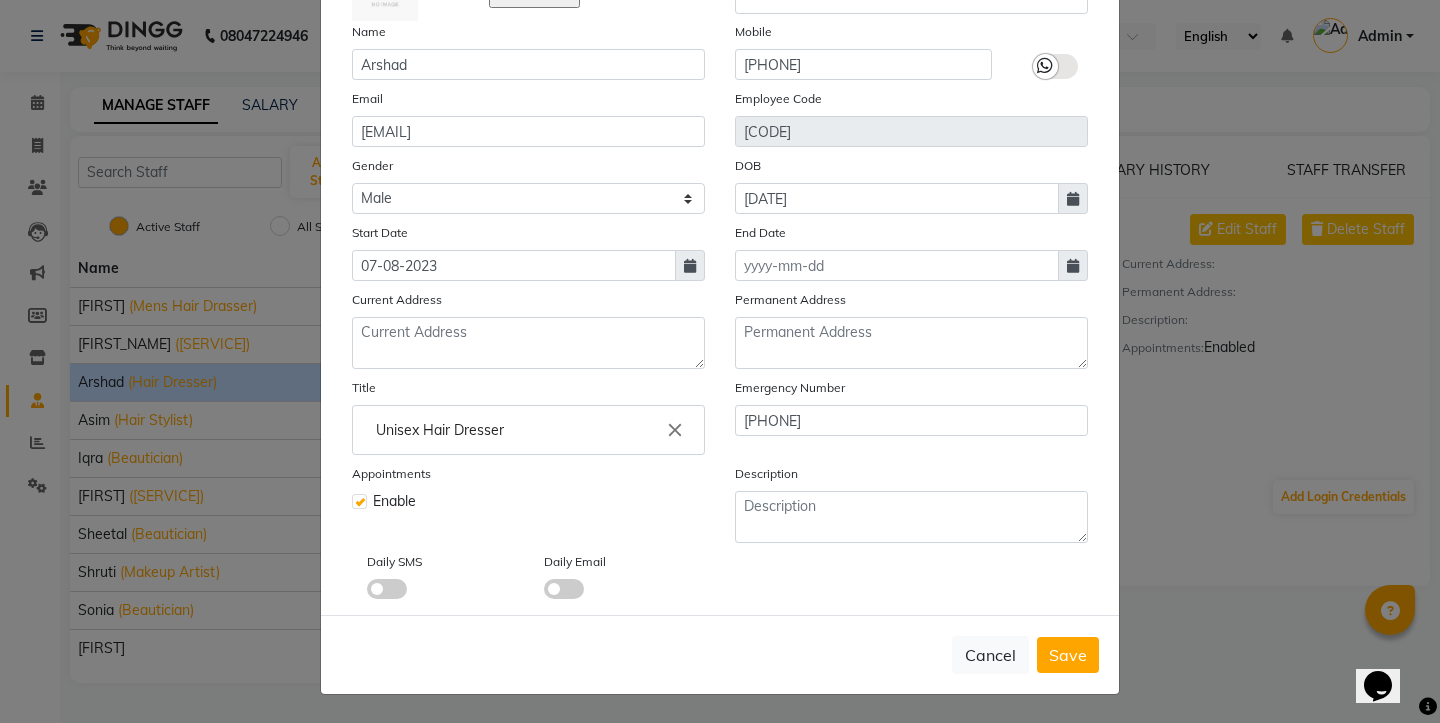scroll, scrollTop: 159, scrollLeft: 0, axis: vertical 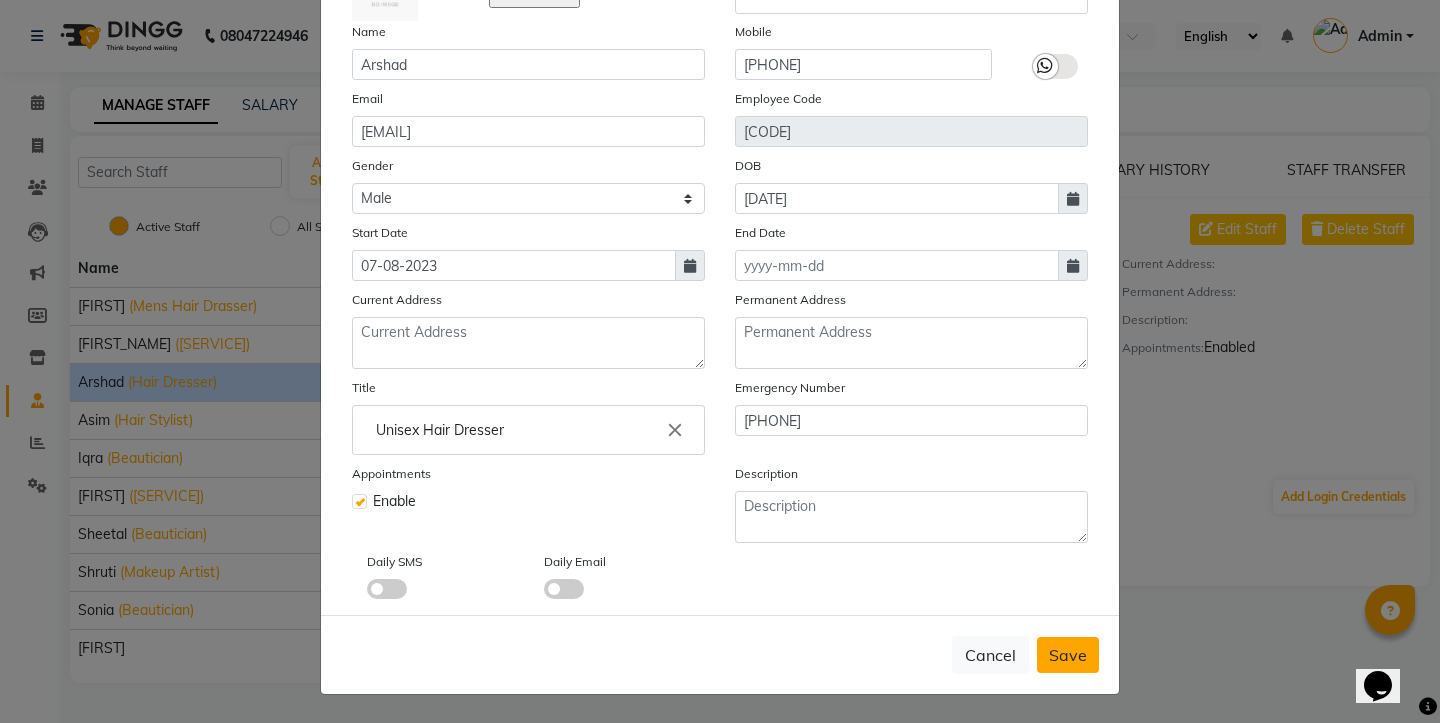 click on "Save" at bounding box center [1068, 655] 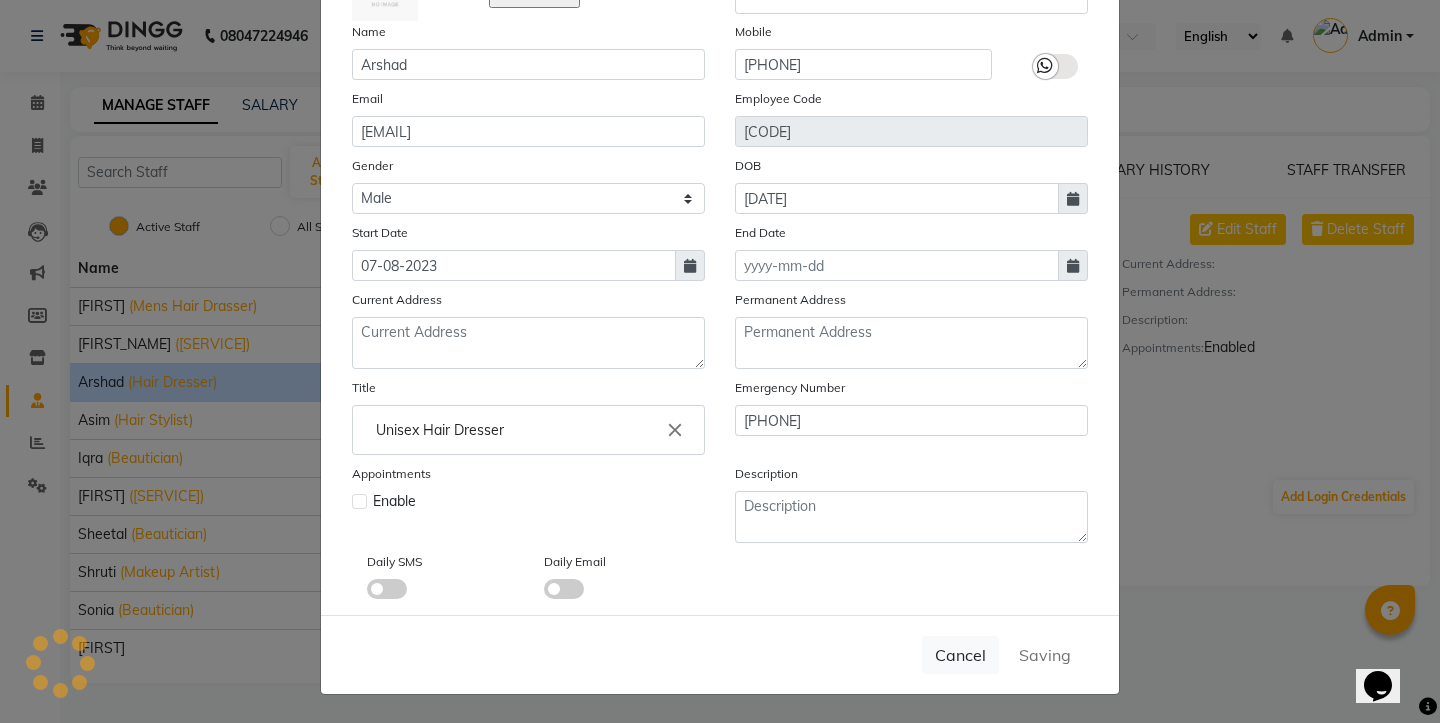 type 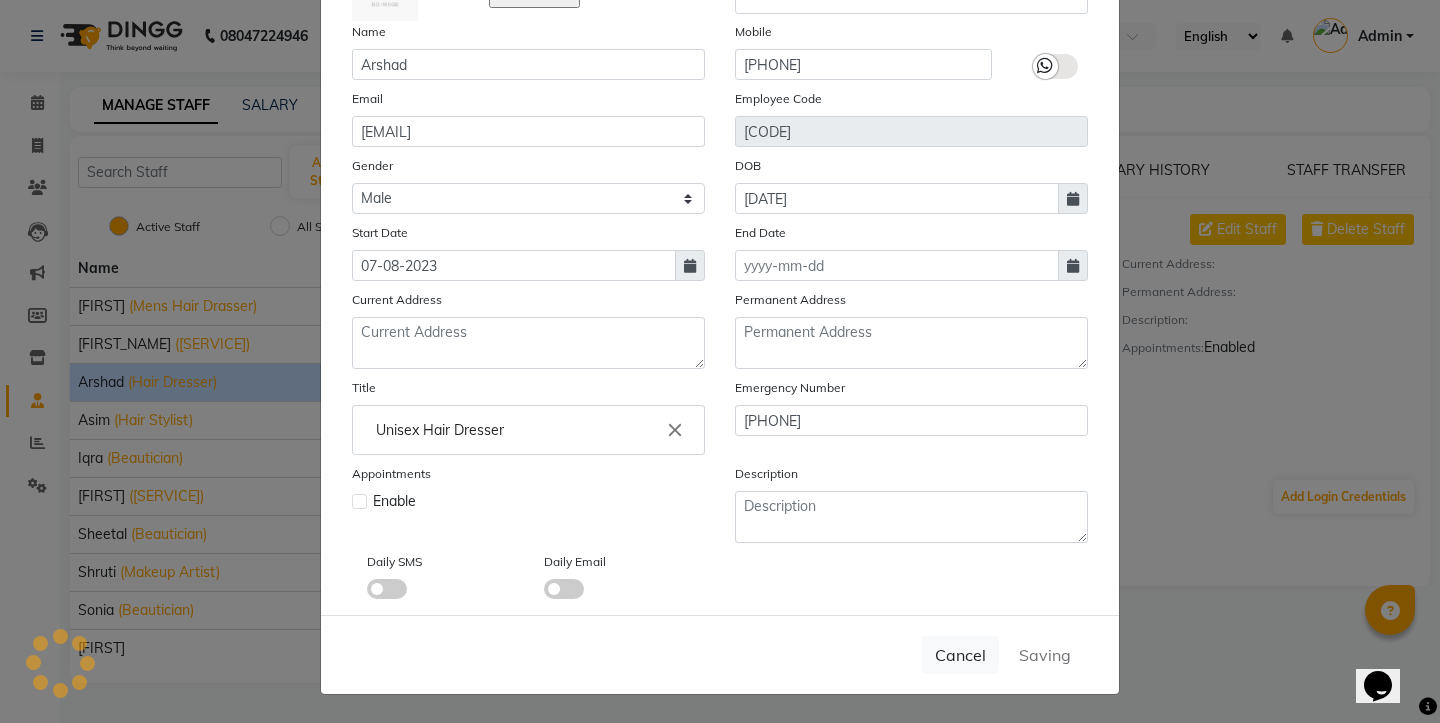 type 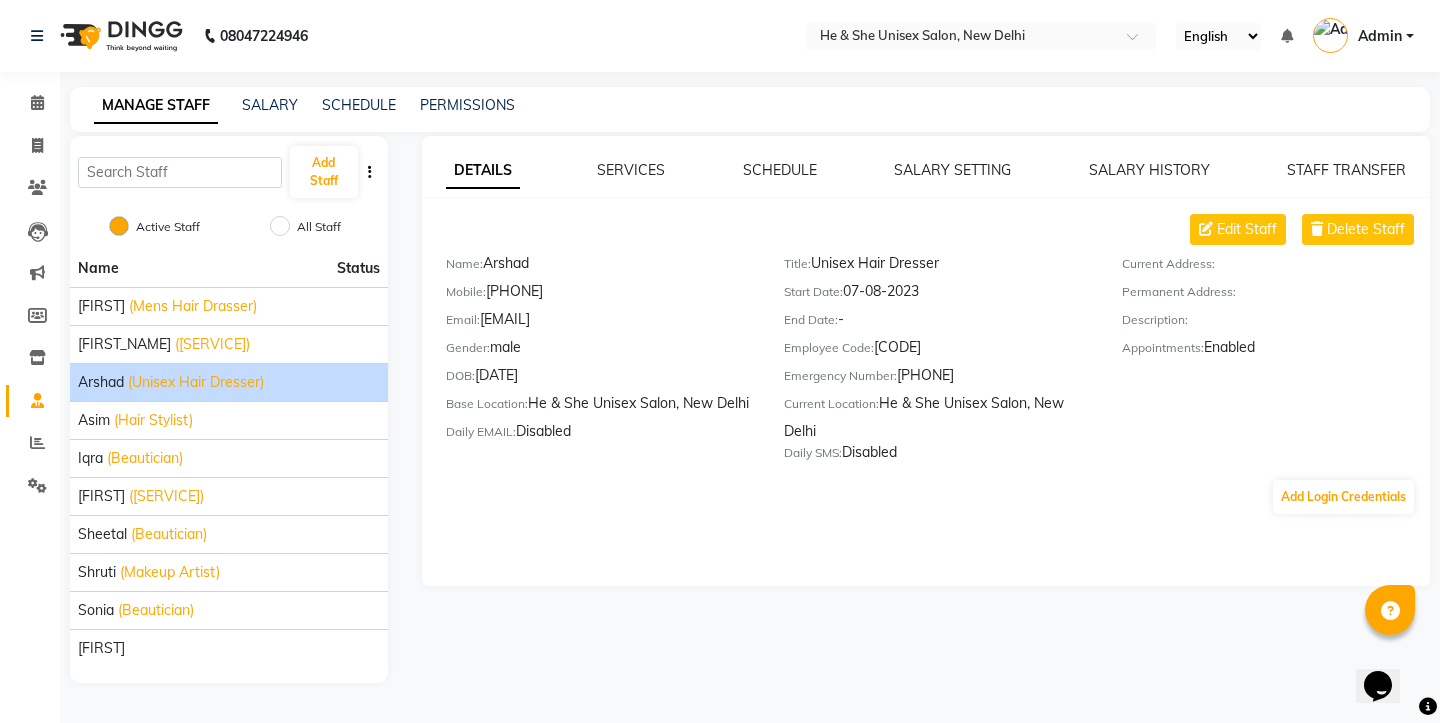 click on "Start Date:   [DD-MM-YYYY]" 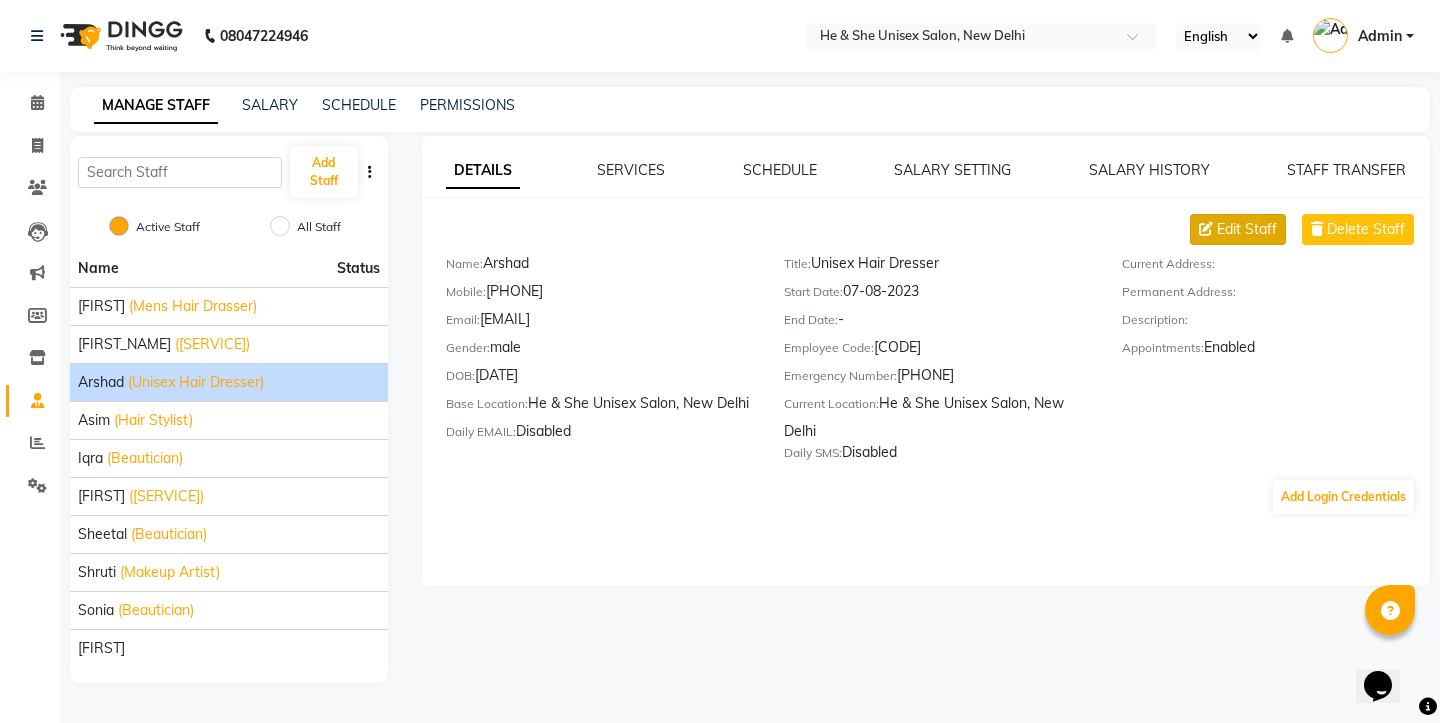 click on "Edit Staff" 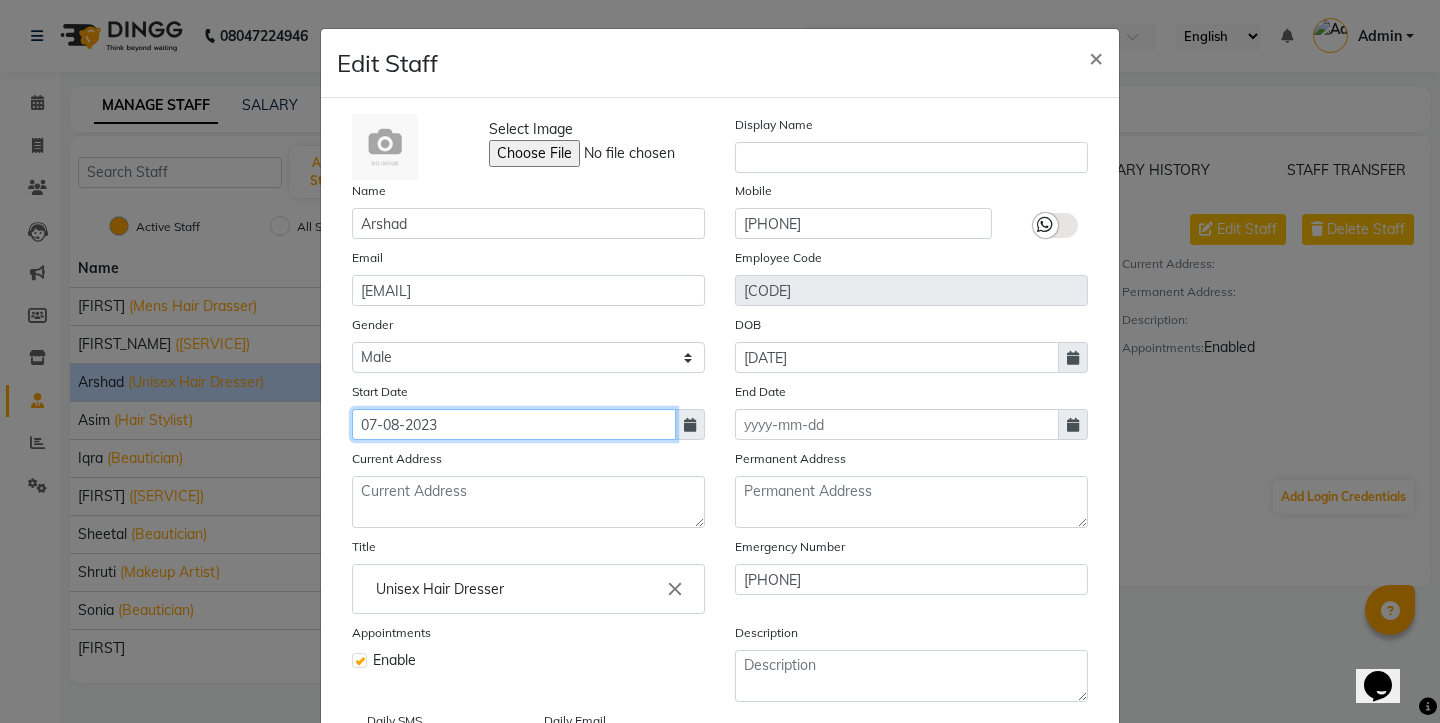 click on "07-08-2023" 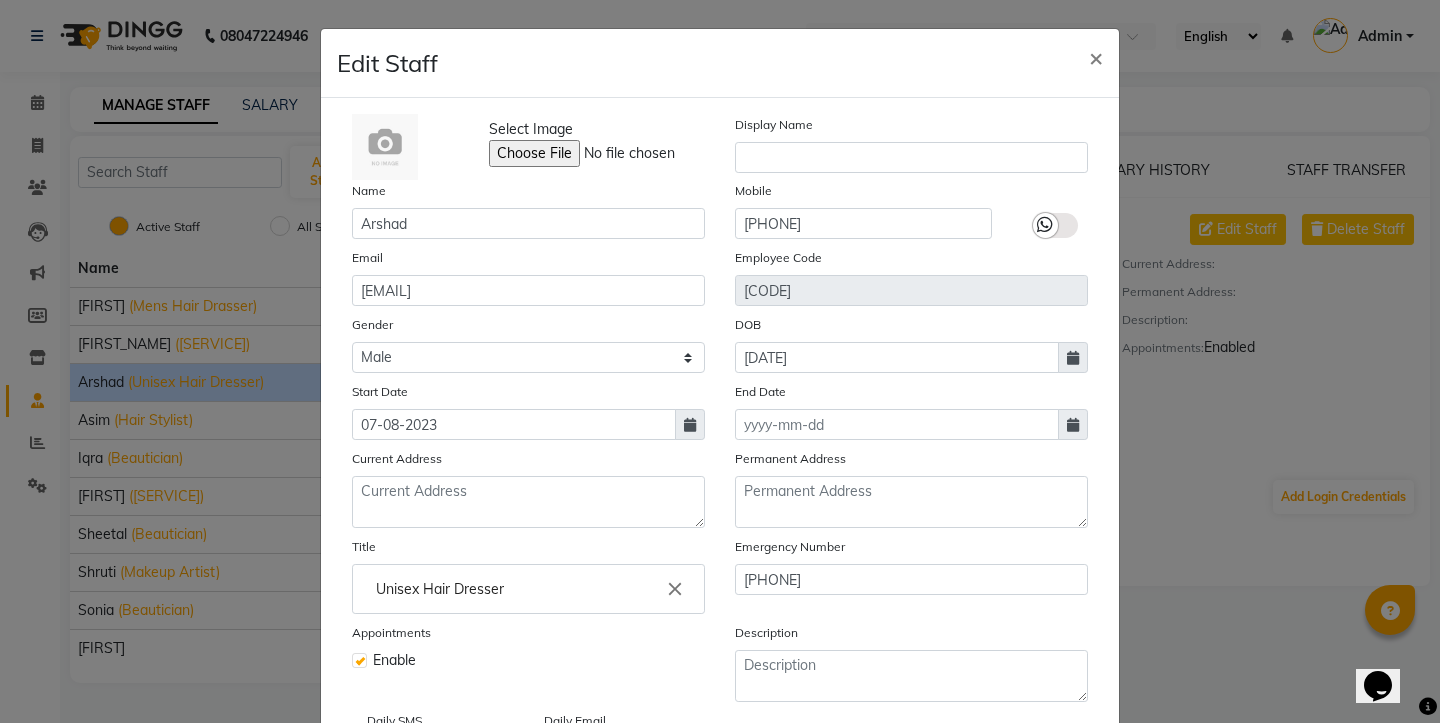 select on "8" 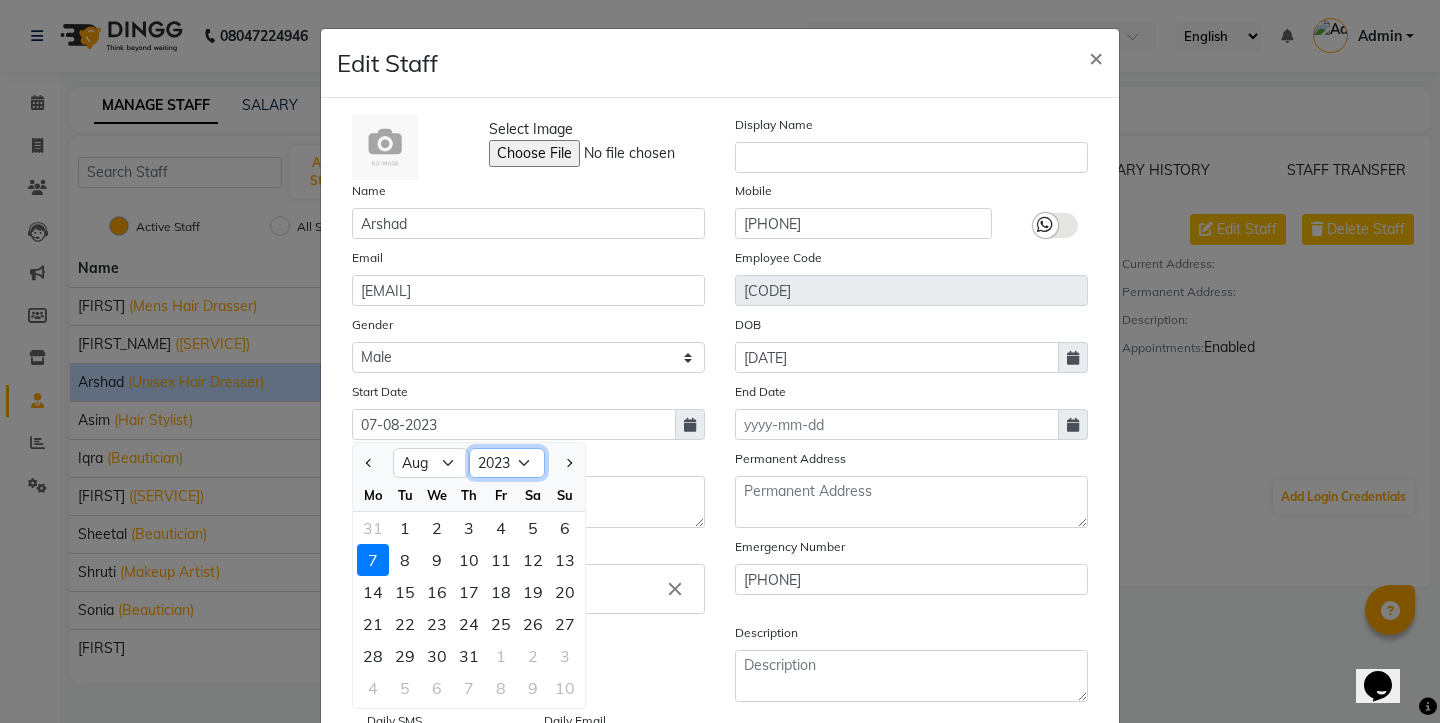 select on "2020" 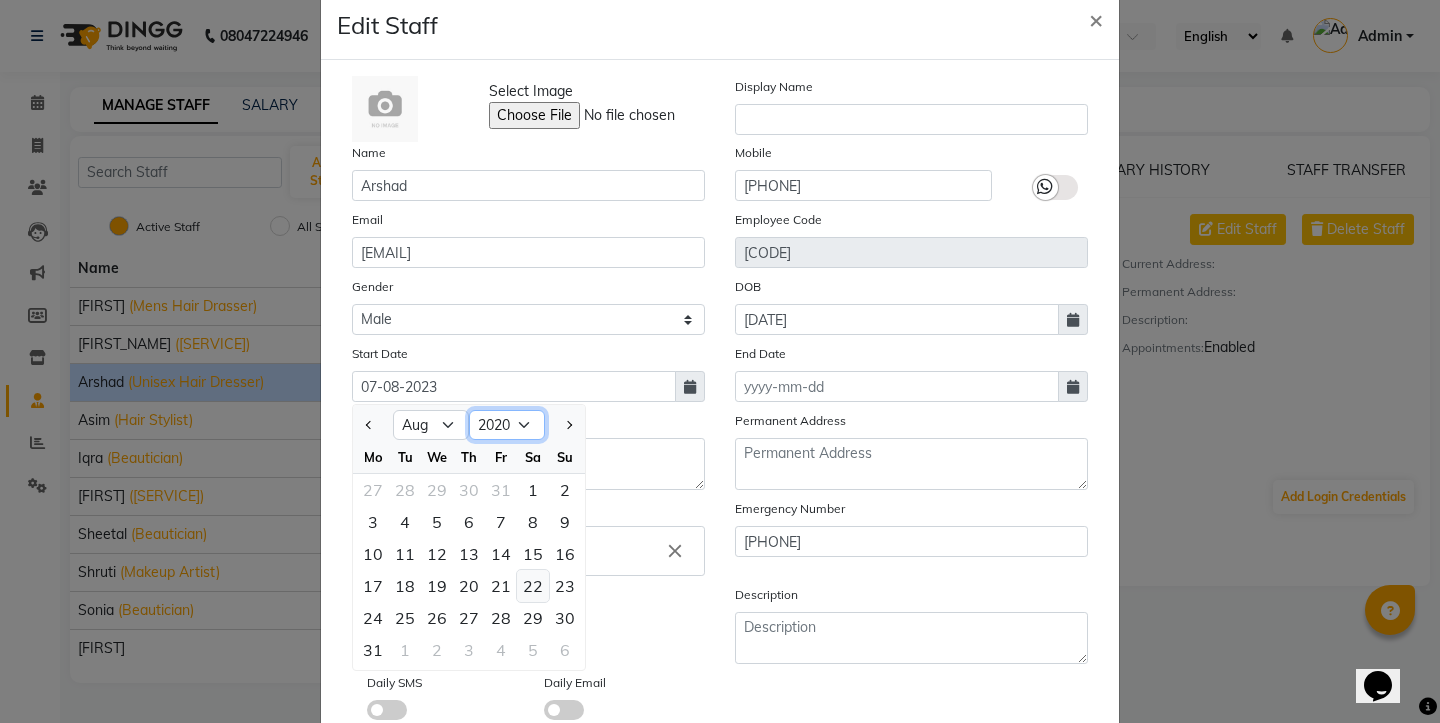scroll, scrollTop: 33, scrollLeft: 0, axis: vertical 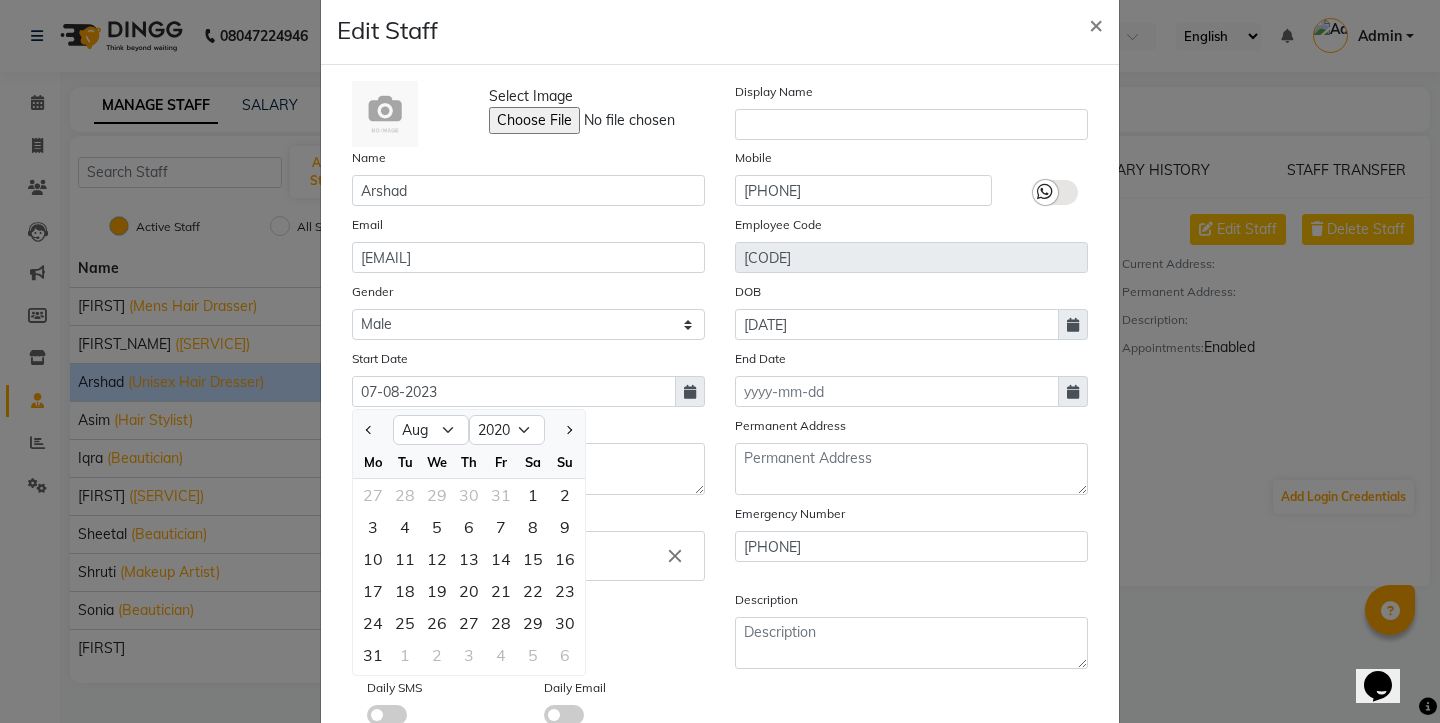 click on "Select Image  Display Name Name Arshad Mobile [PHONE] Email [EMAIL] Employee Code e1989-05 Gender Select Male Female Other Prefer Not To Say DOB [DATE] Start Date [DATE] Jan Feb Mar Apr May Jun Jul Aug Sep Oct Nov Dec 2010 2011 2012 2013 2014 2015 2016 2017 2018 2019 2020 2021 2022 2023 2024 2025 2026 2027 2028 2029 2030 Mo Tu We Th Fr Sa Su 27 28 29 30 31 1 2 3 4 5 6 7 8 9 10 11 12 13 14 15 16 17 18 19 20 21 22 23 24 25 26 27 28 29 30 31 1 2 3 4 5 6 End Date Current Address Permanent Address Title Unisex Hair Dresser close Emergency Number [PHONE] Appointments Enable Description Daily SMS Daily Email" 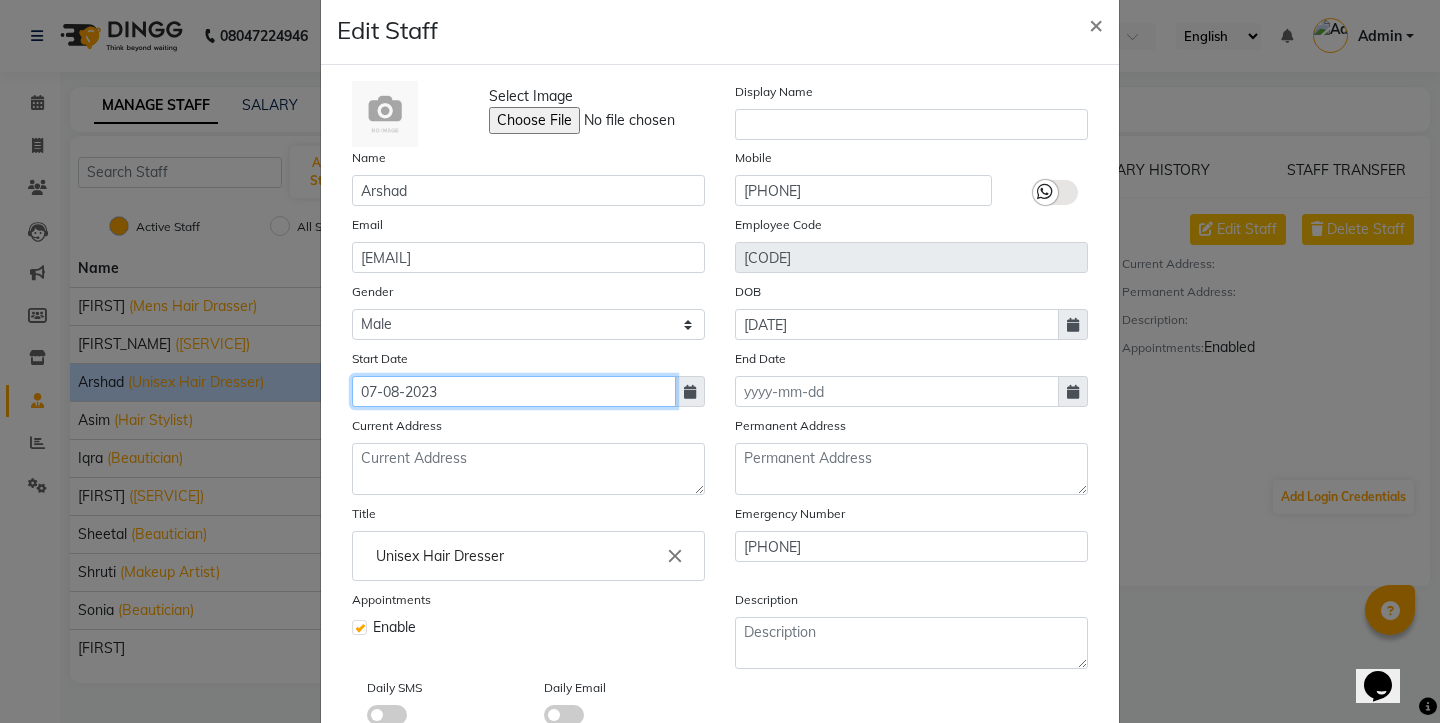 click on "07-08-2023" 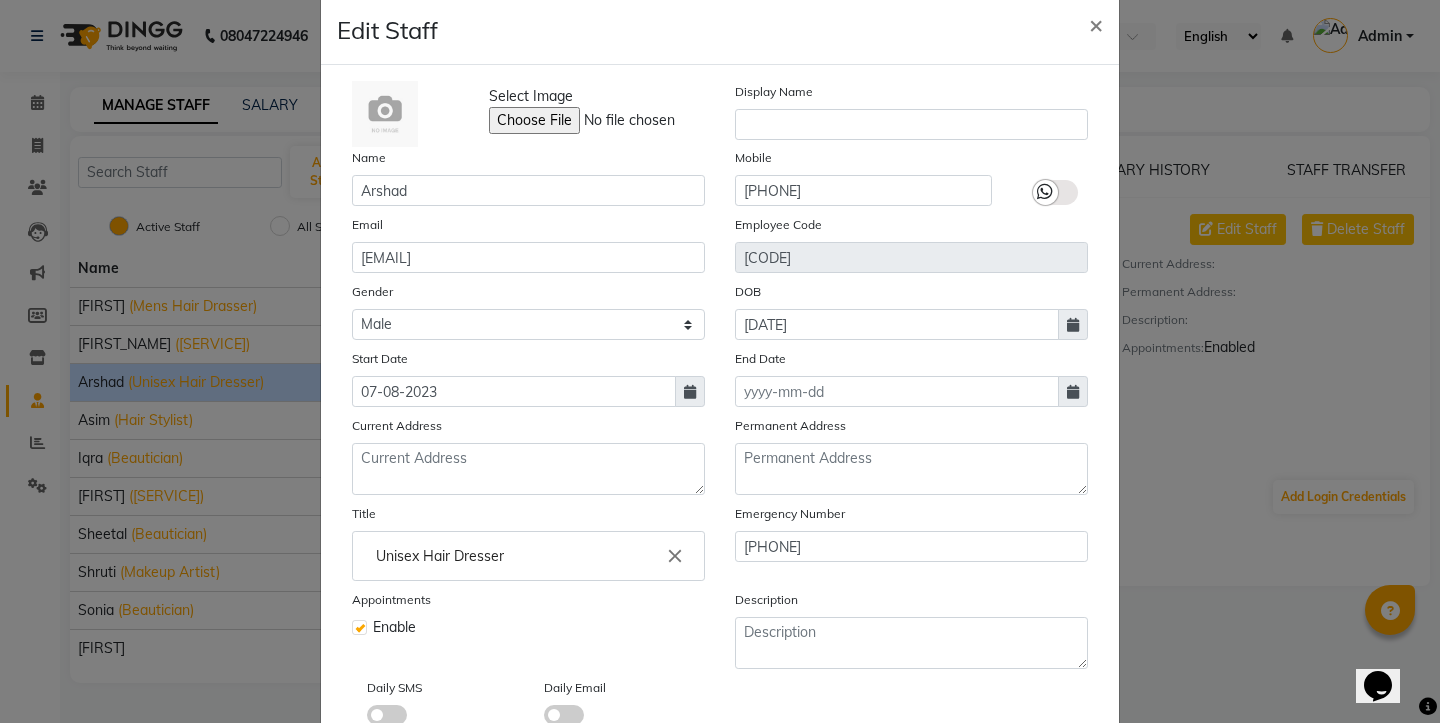 select on "8" 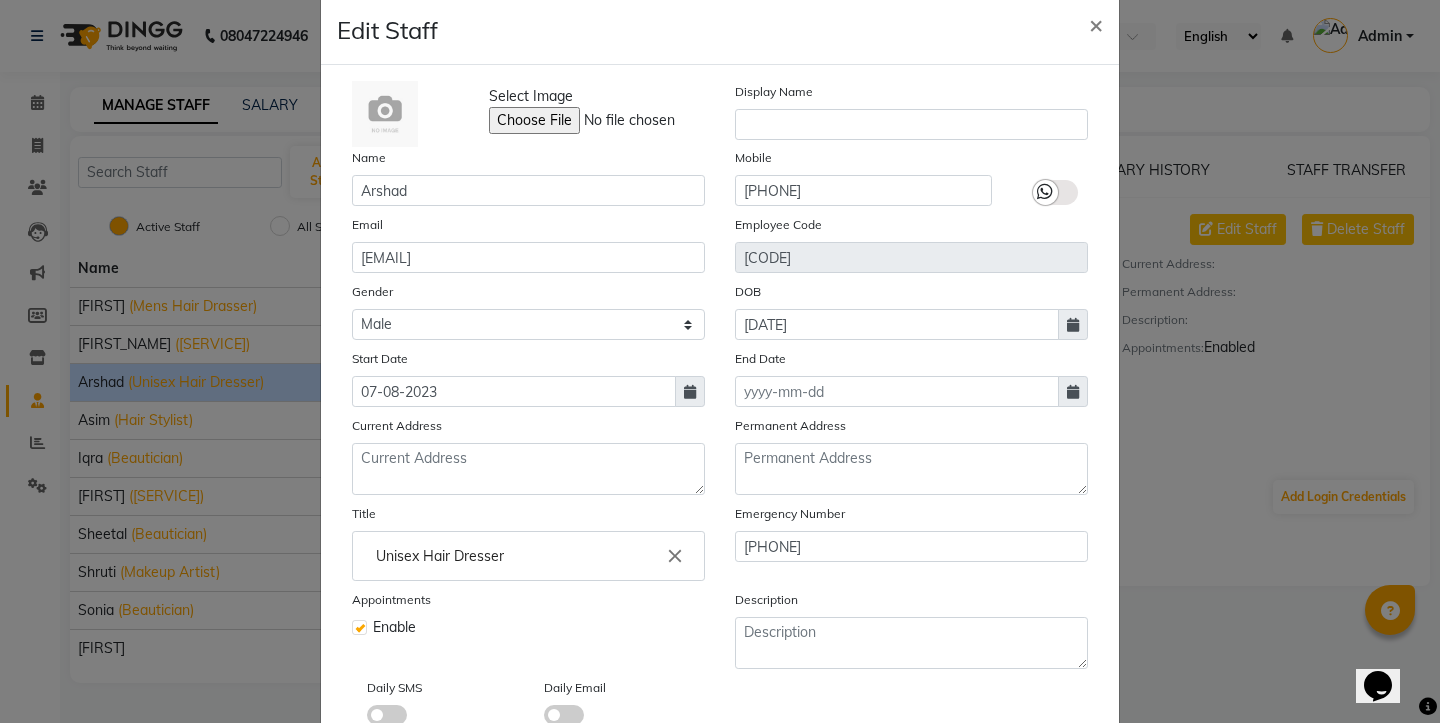 select on "2023" 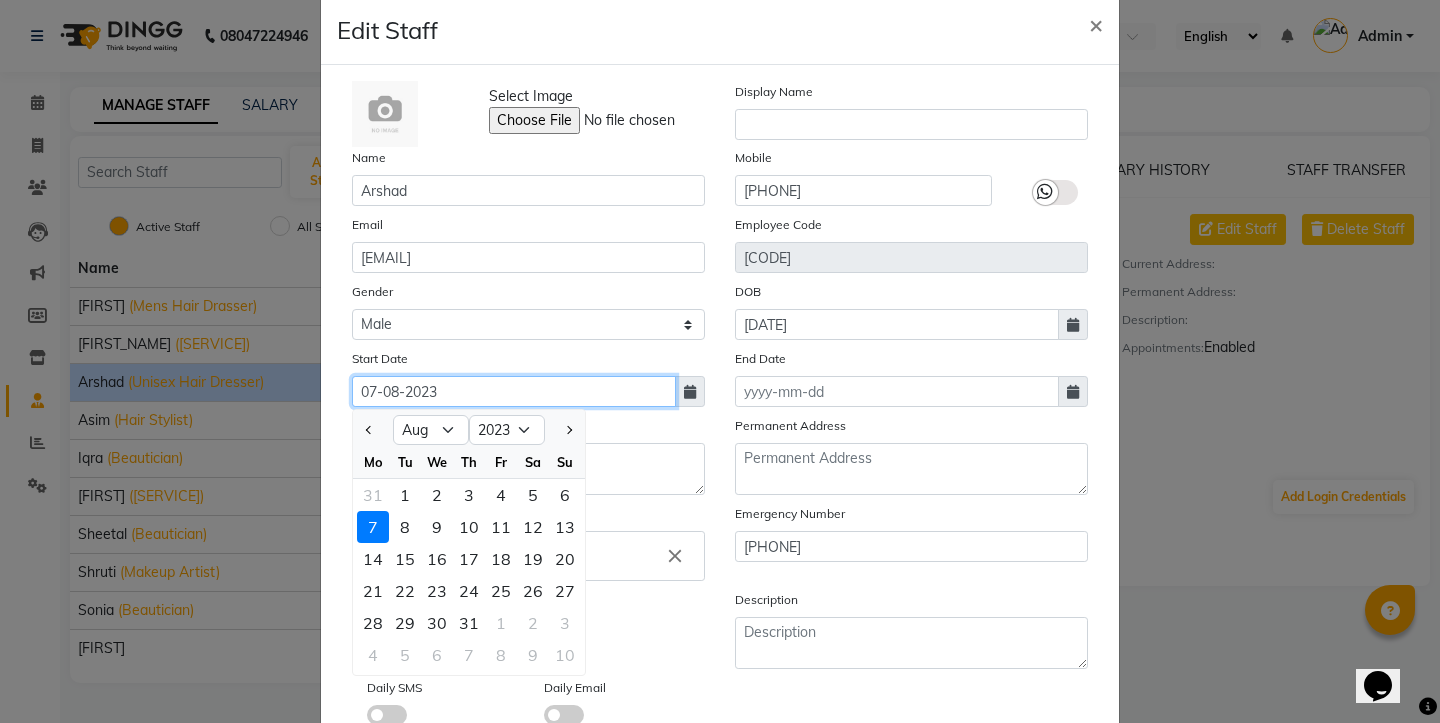 click on "07-08-2023" 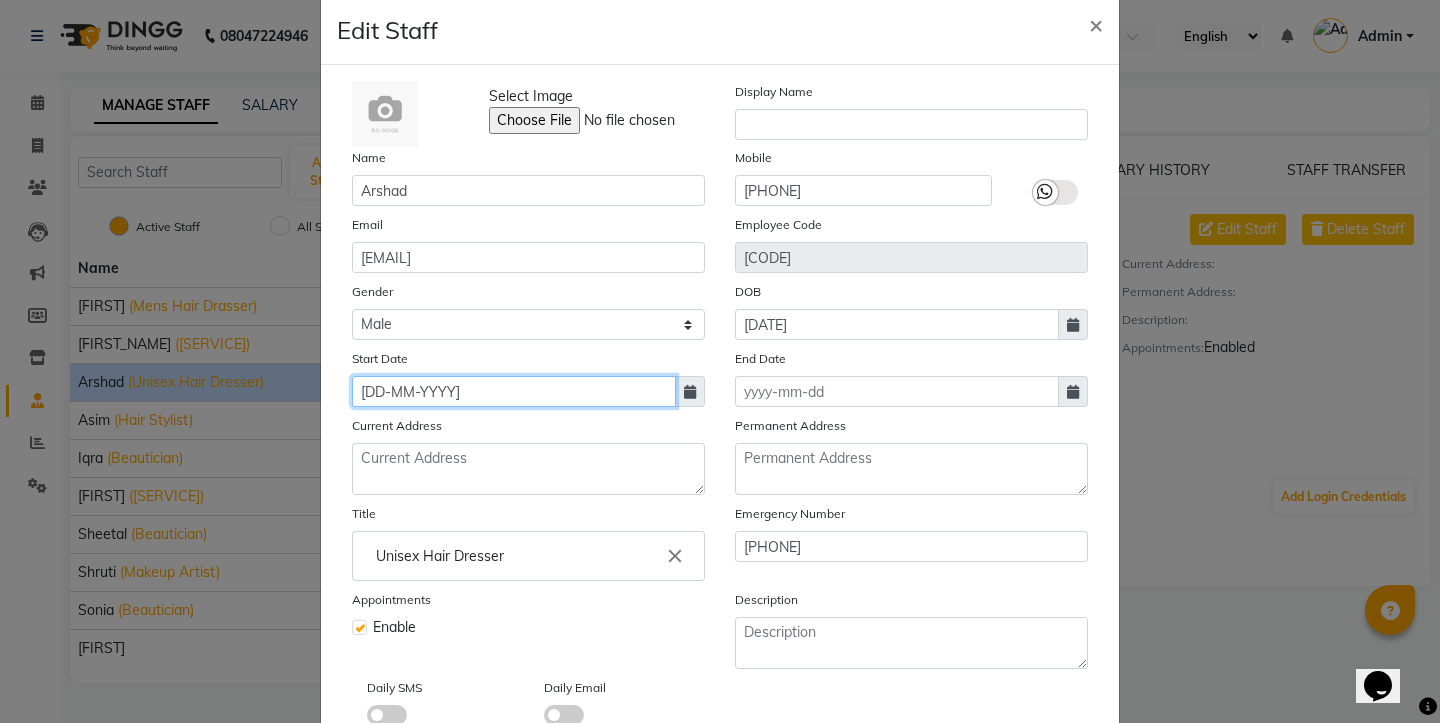type on "[DD-MM-YYYY]" 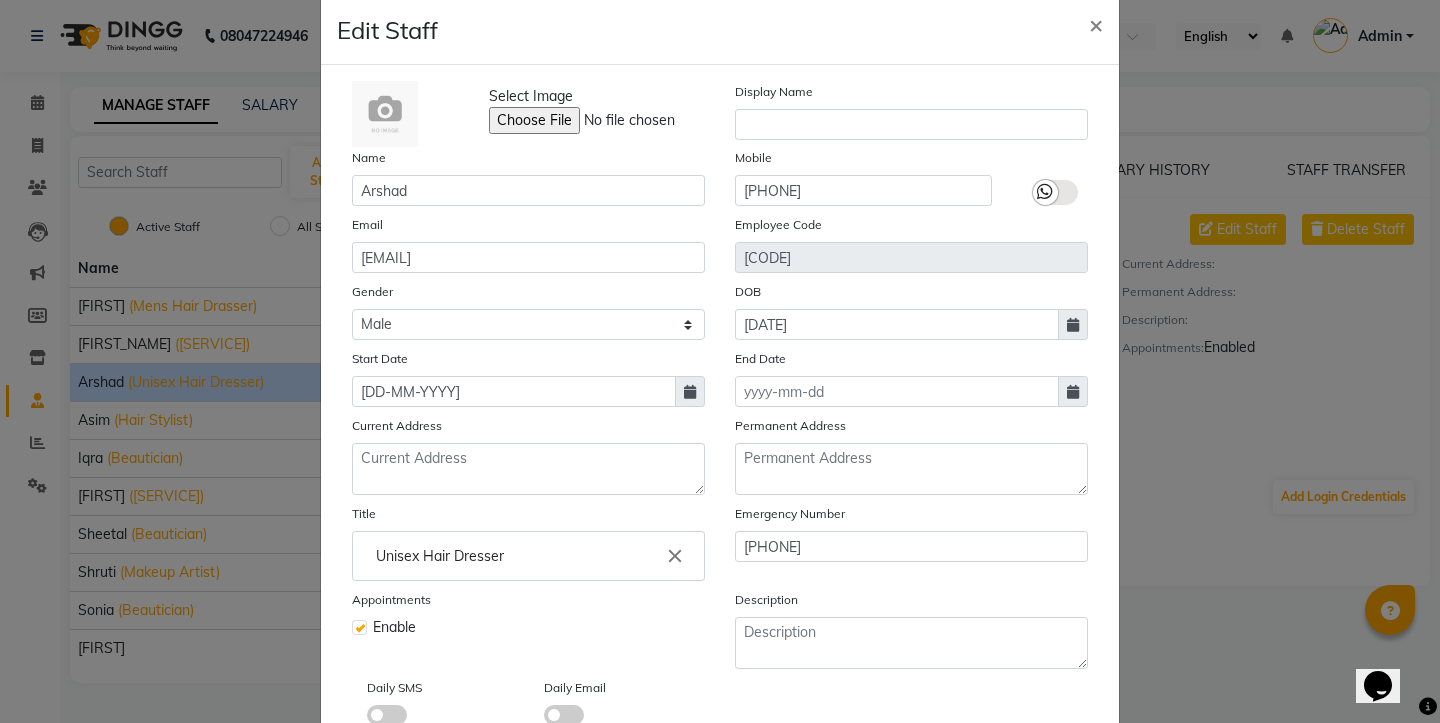 click on "[DATE_TYPE] [DATE]" 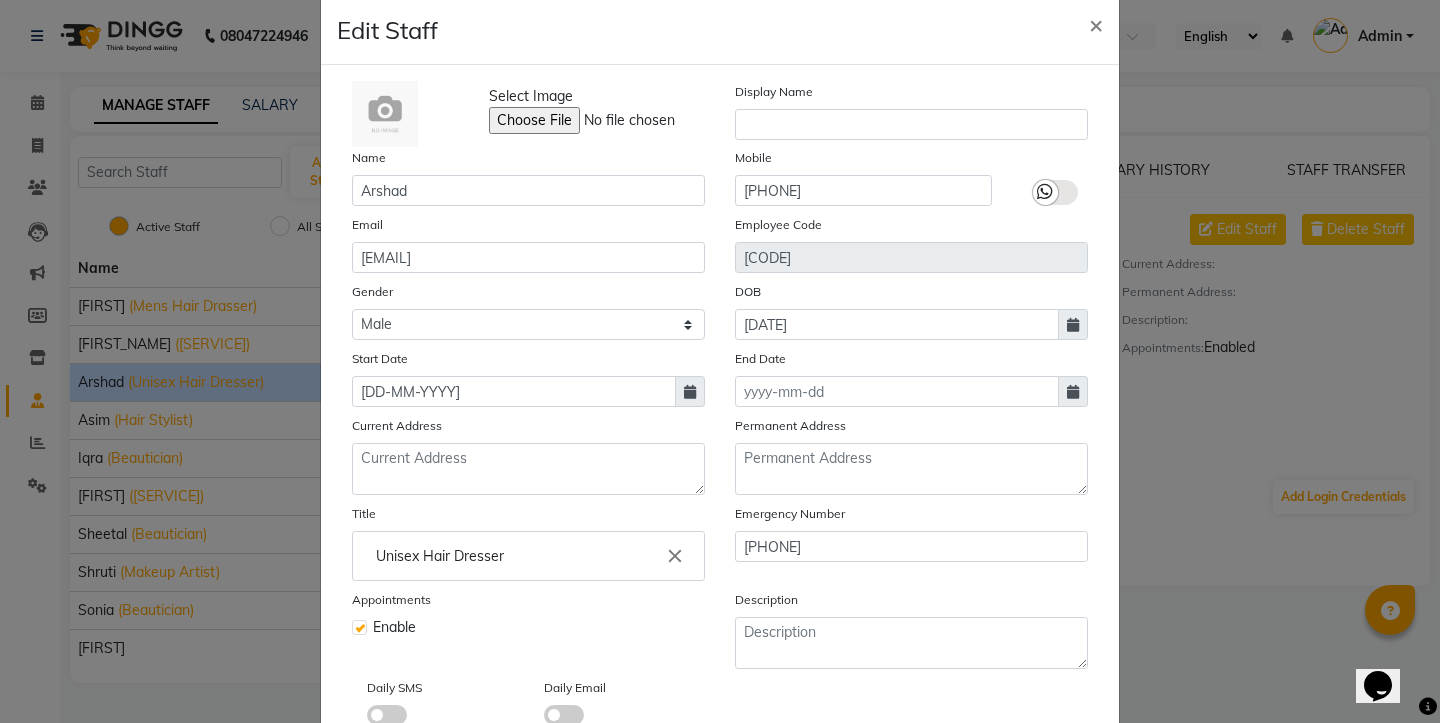 scroll, scrollTop: 159, scrollLeft: 0, axis: vertical 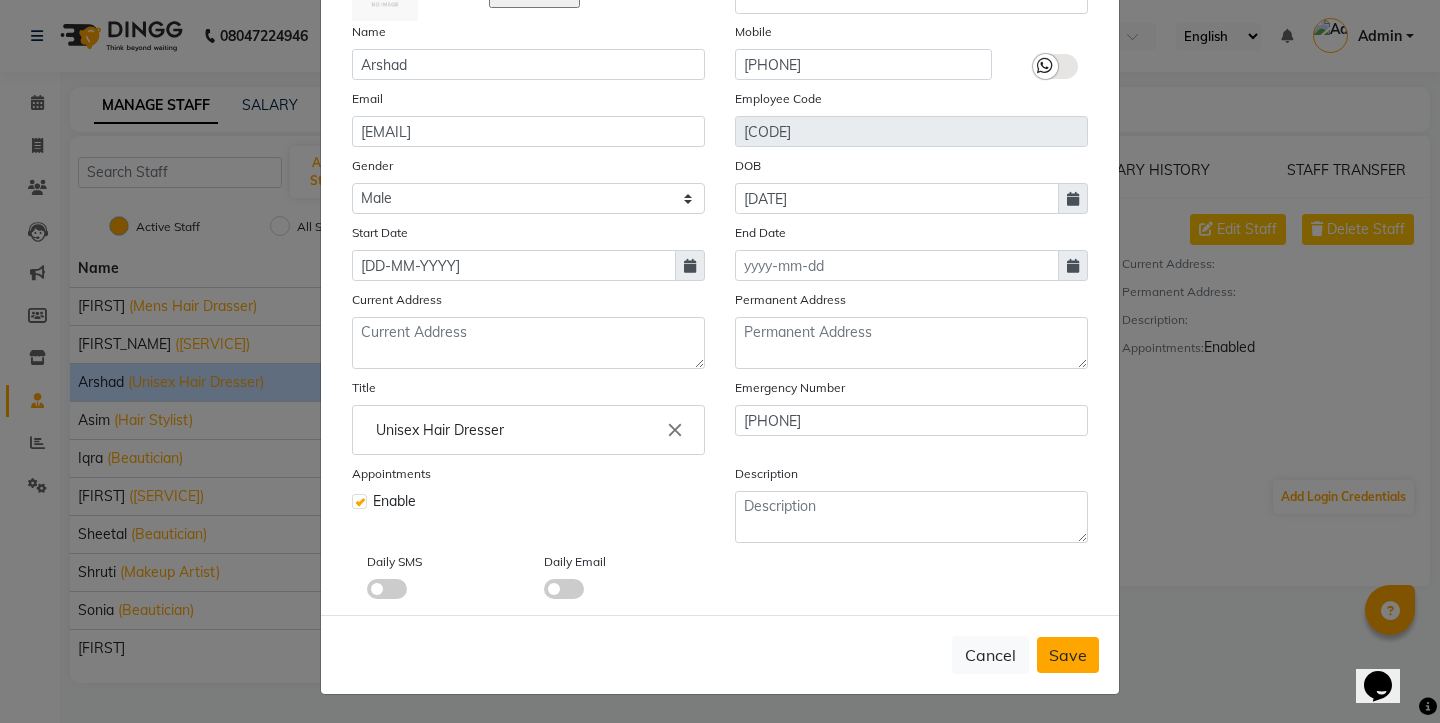 click on "Save" at bounding box center [1068, 655] 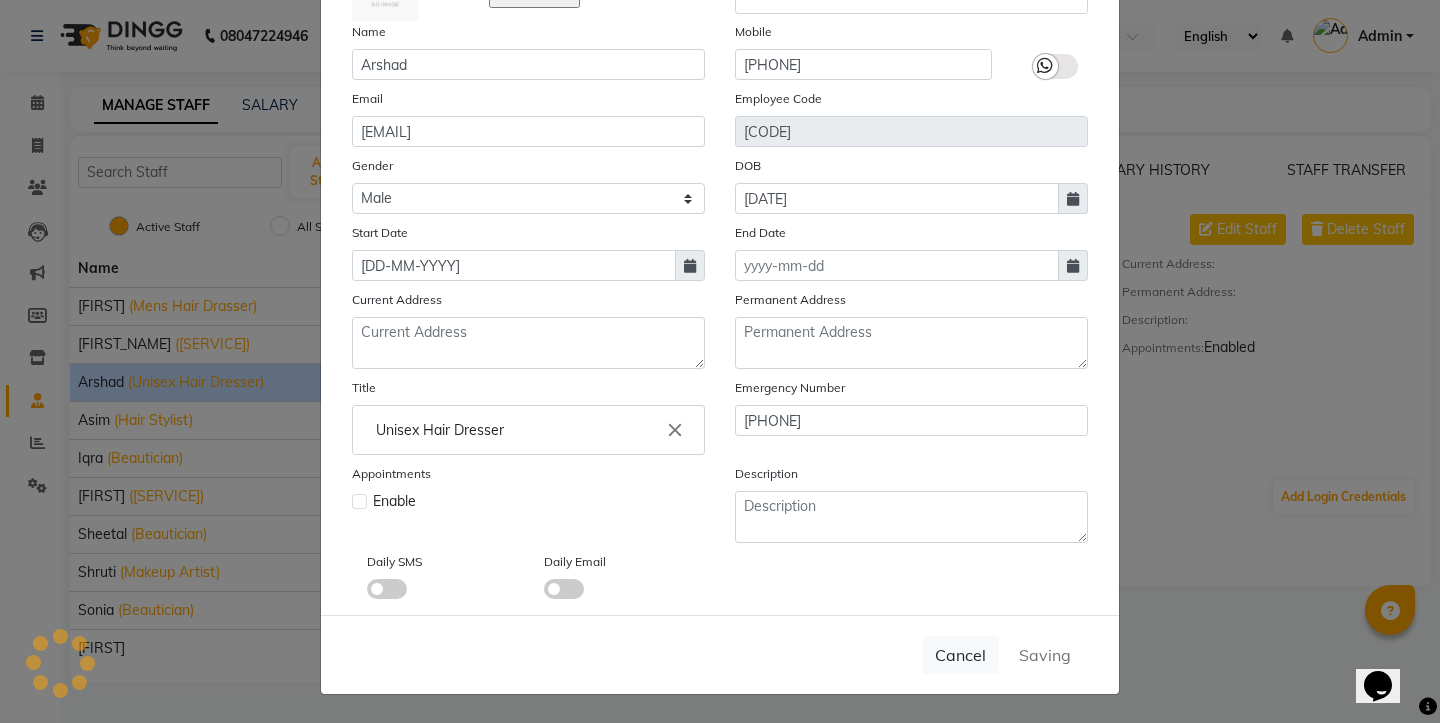 type 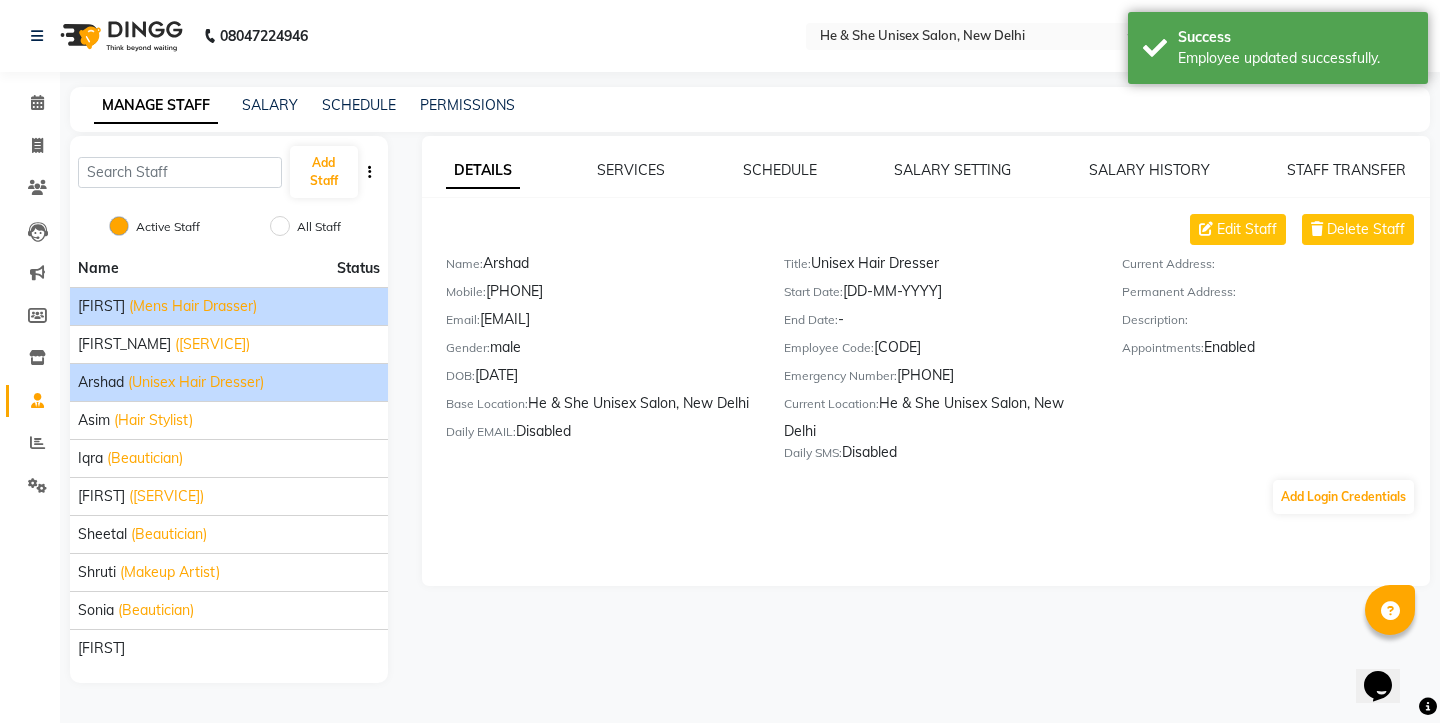 click on "[FIRST]" 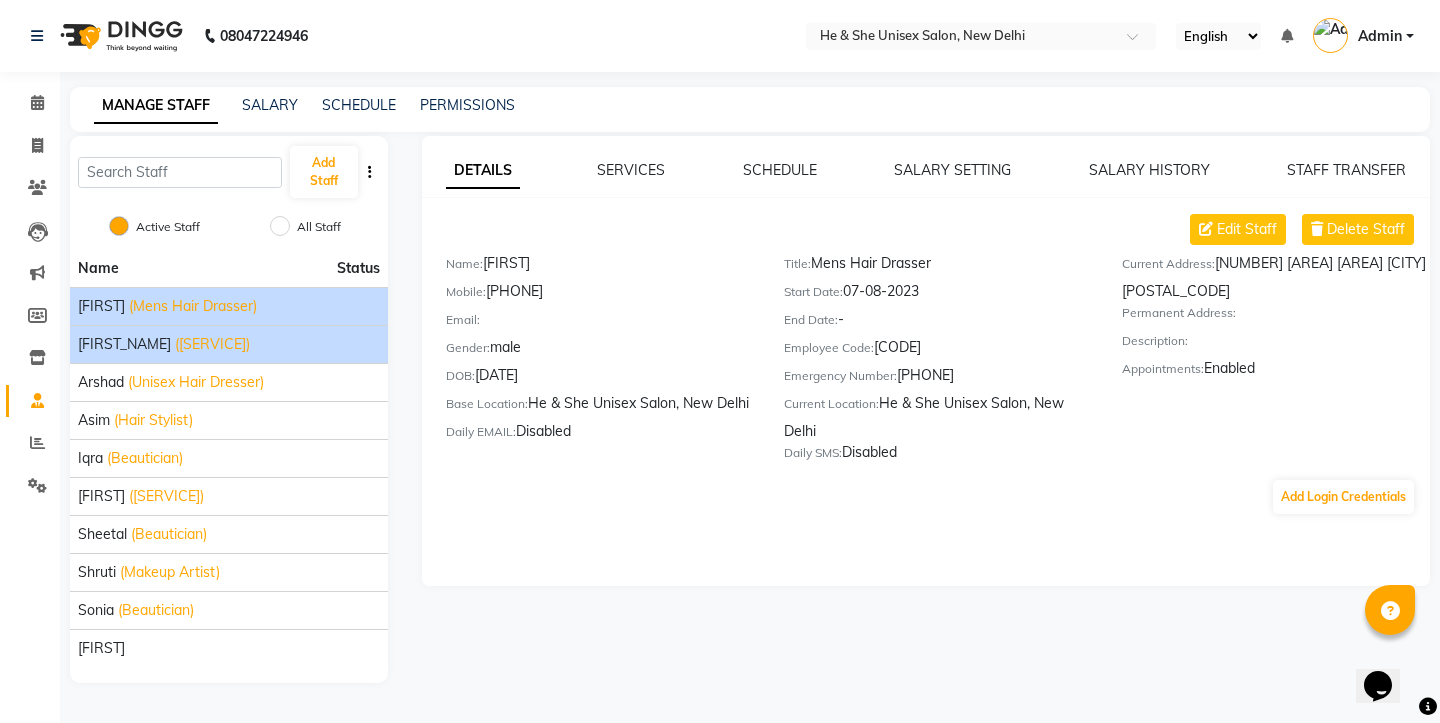 click on "([SERVICE])" 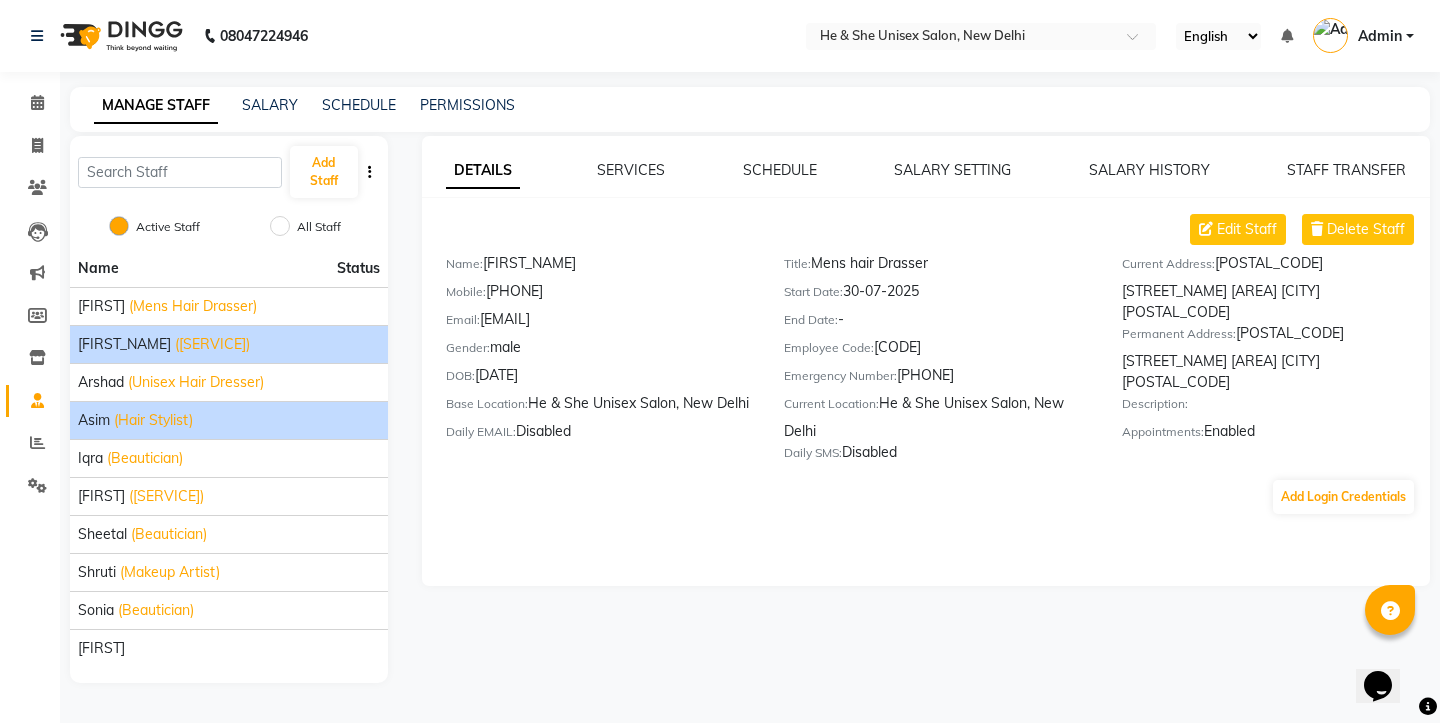 click on "(Hair Stylist)" 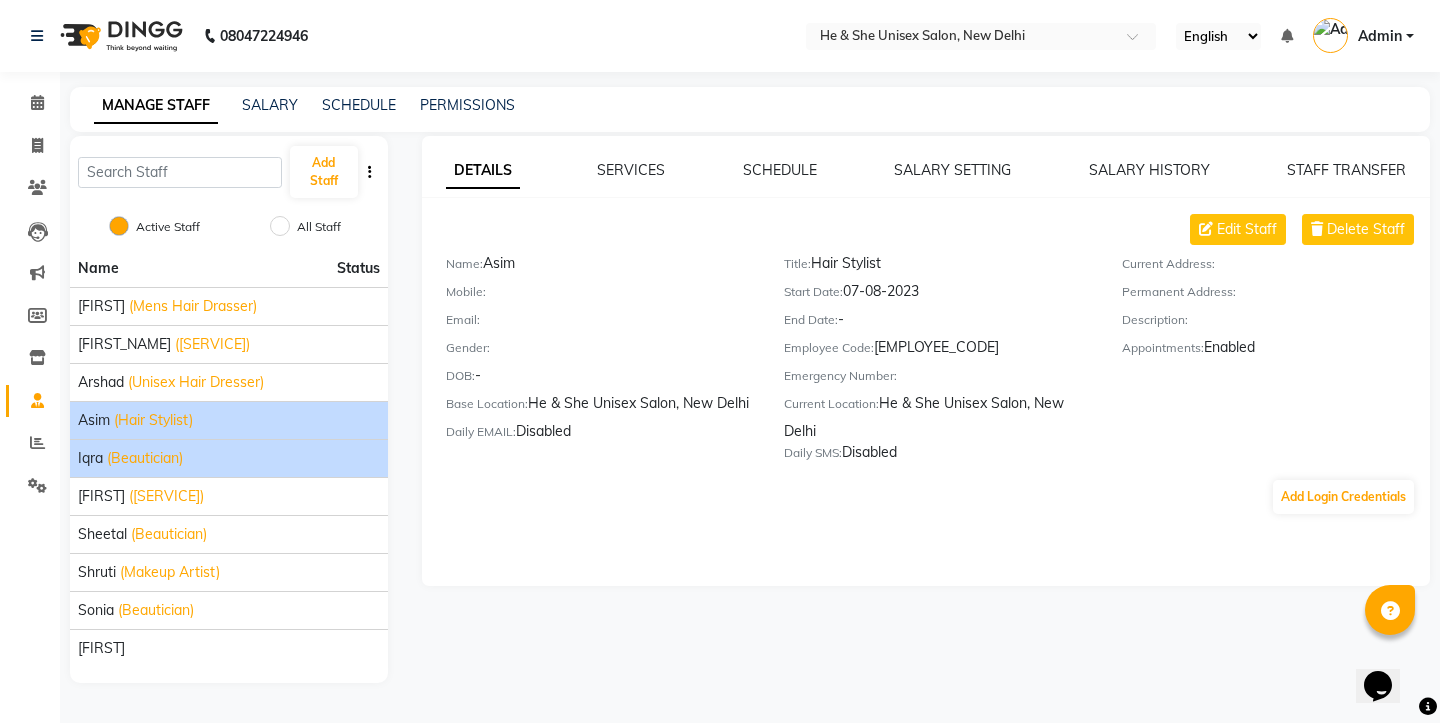 click on "(Beautician)" 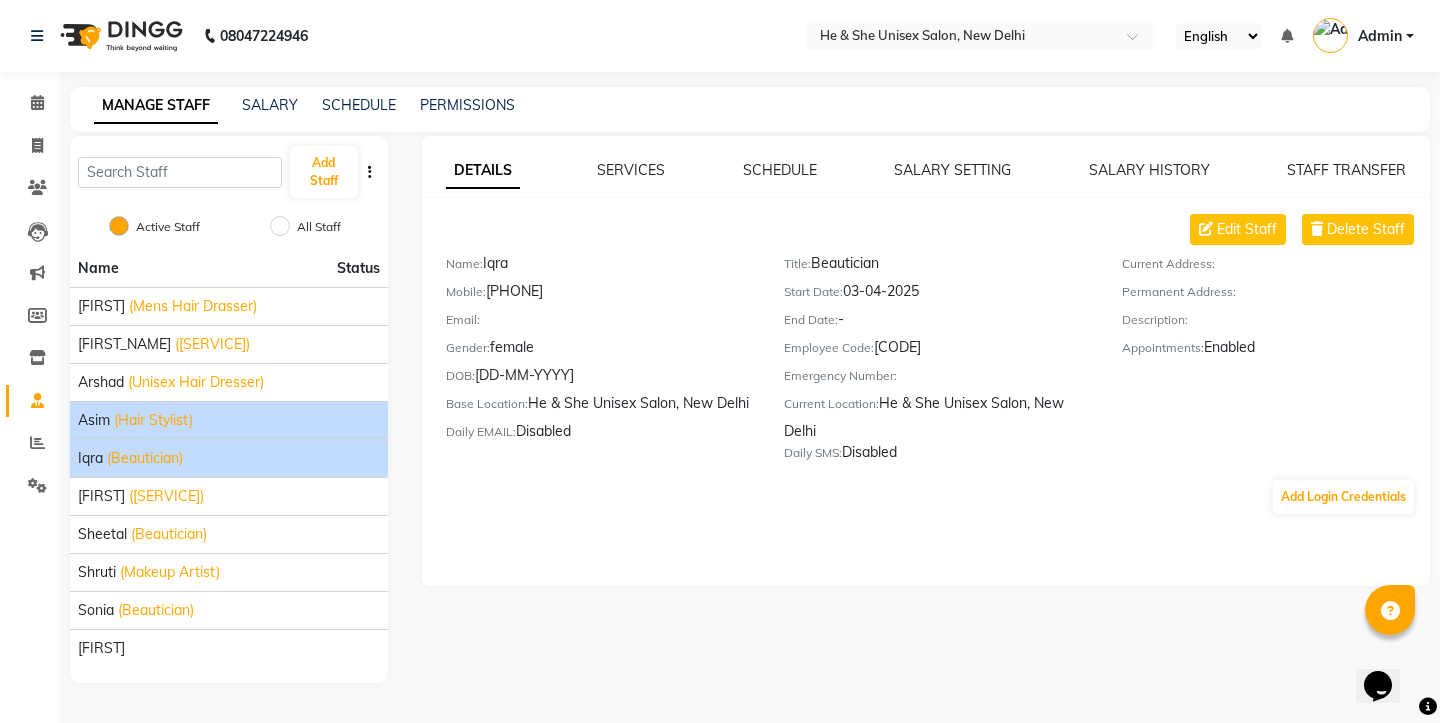 click on "(Hair Stylist)" 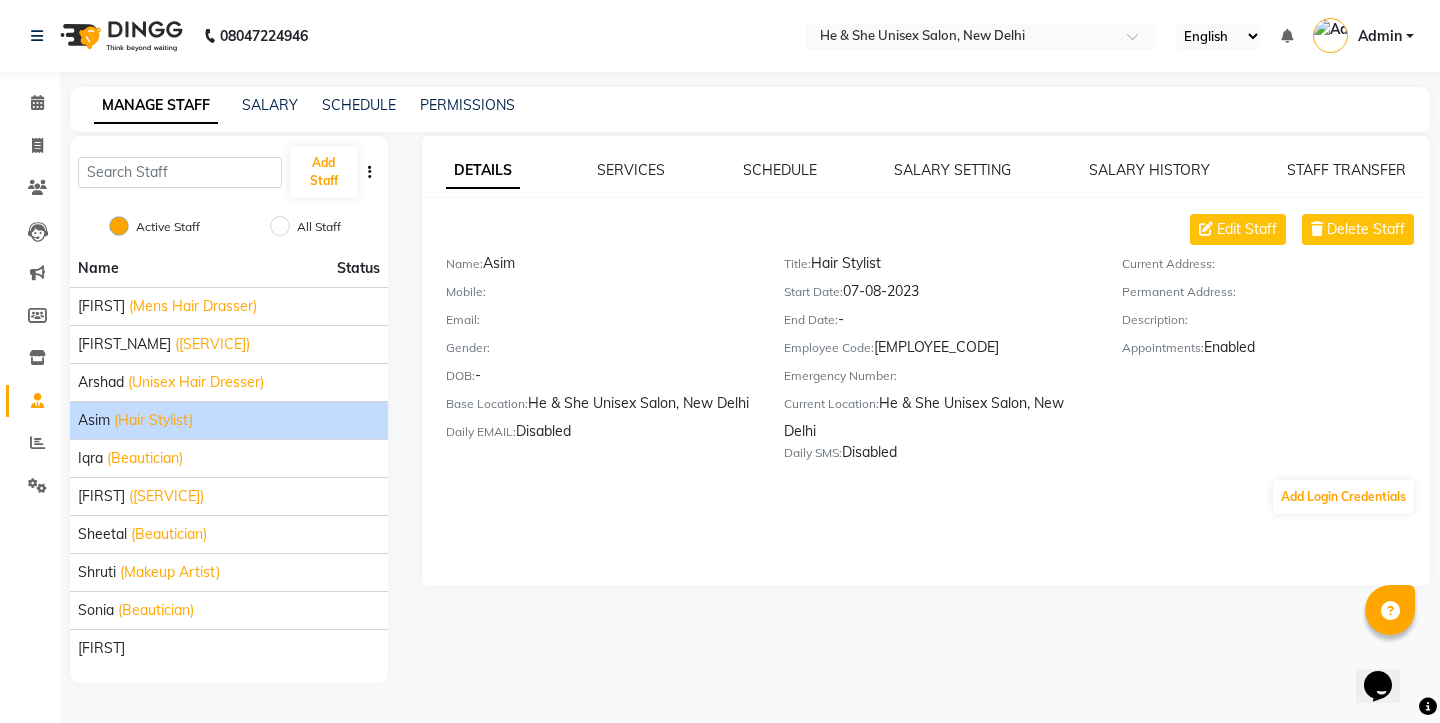click on "(Hair Stylist)" 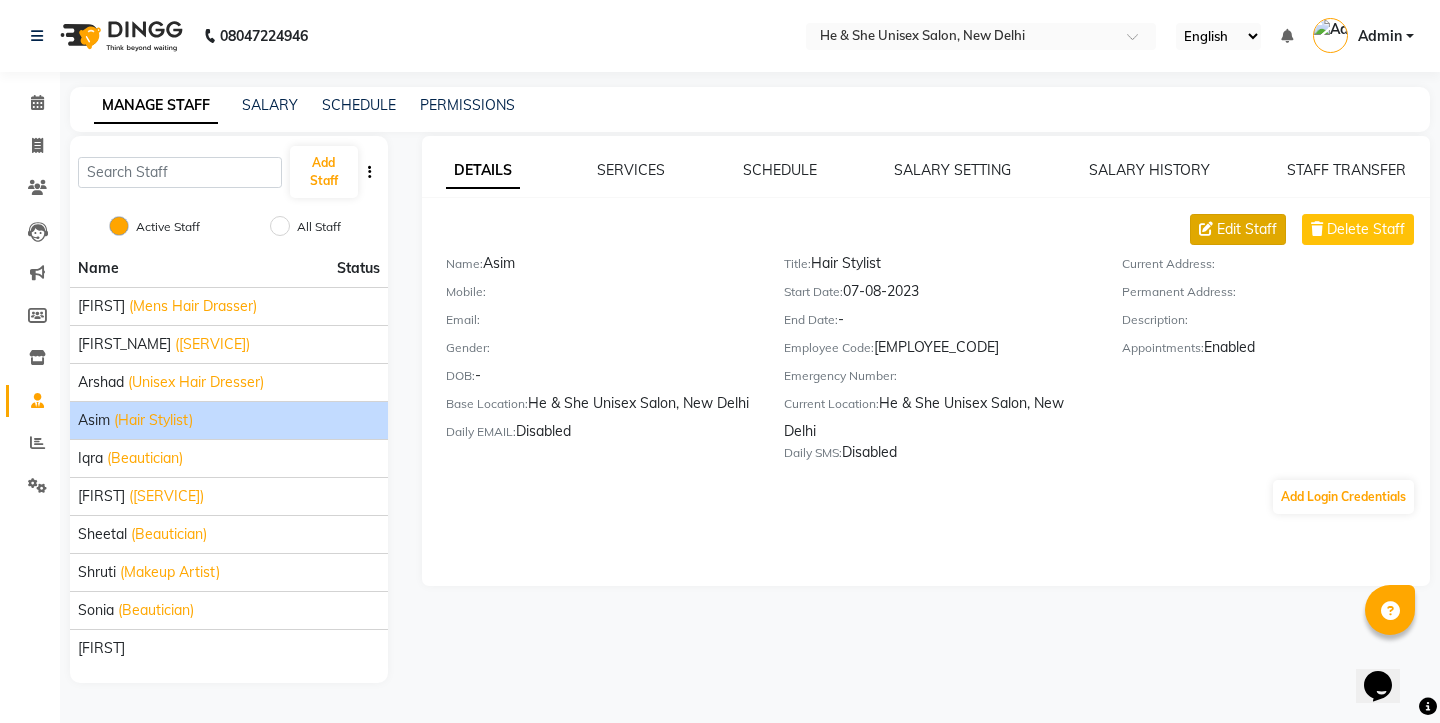 click on "Edit Staff" 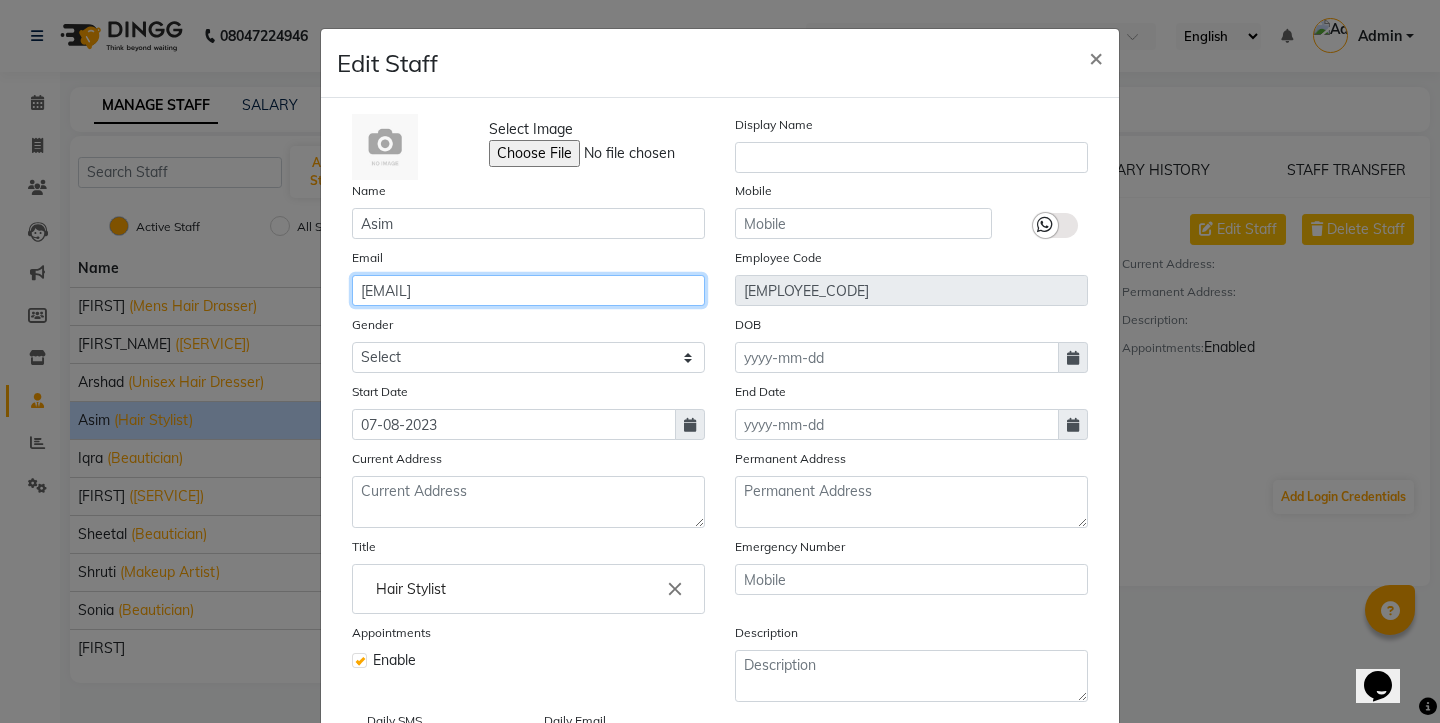 type on "[EMAIL]" 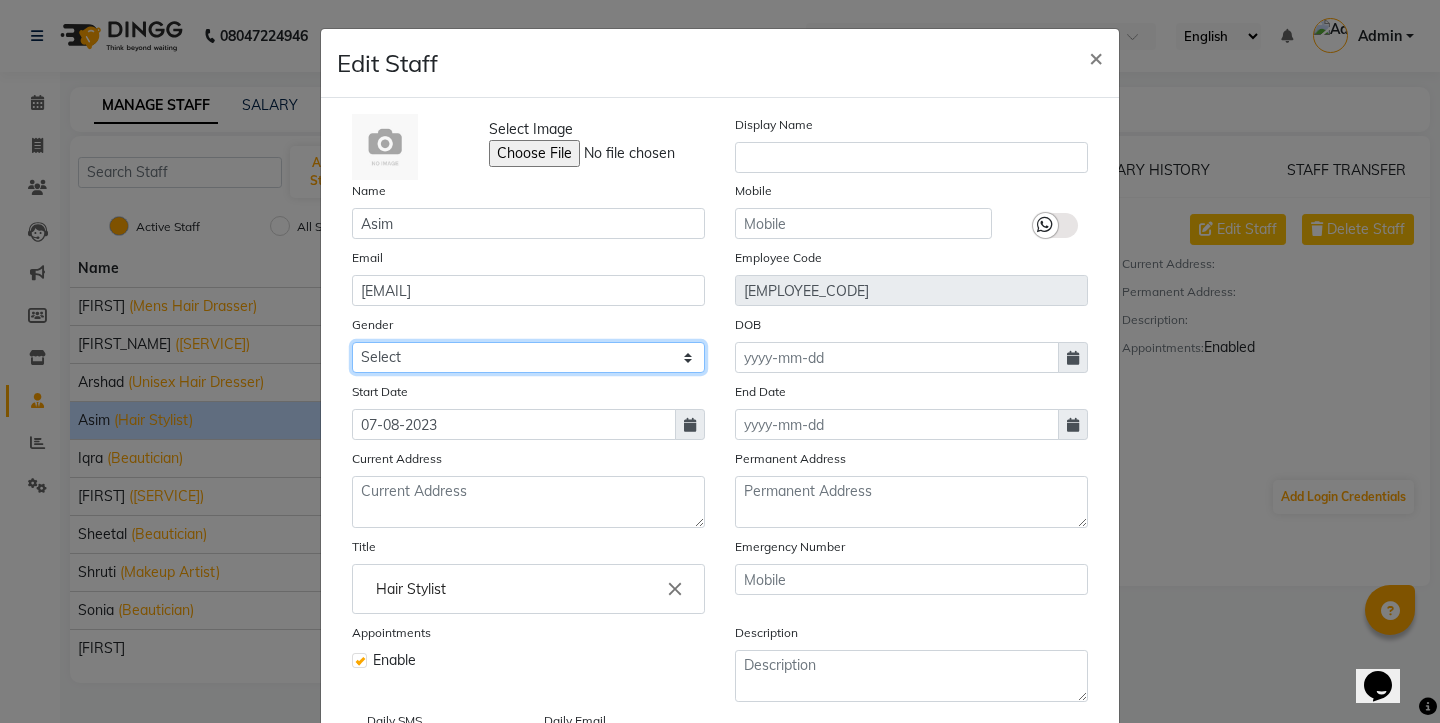 select on "male" 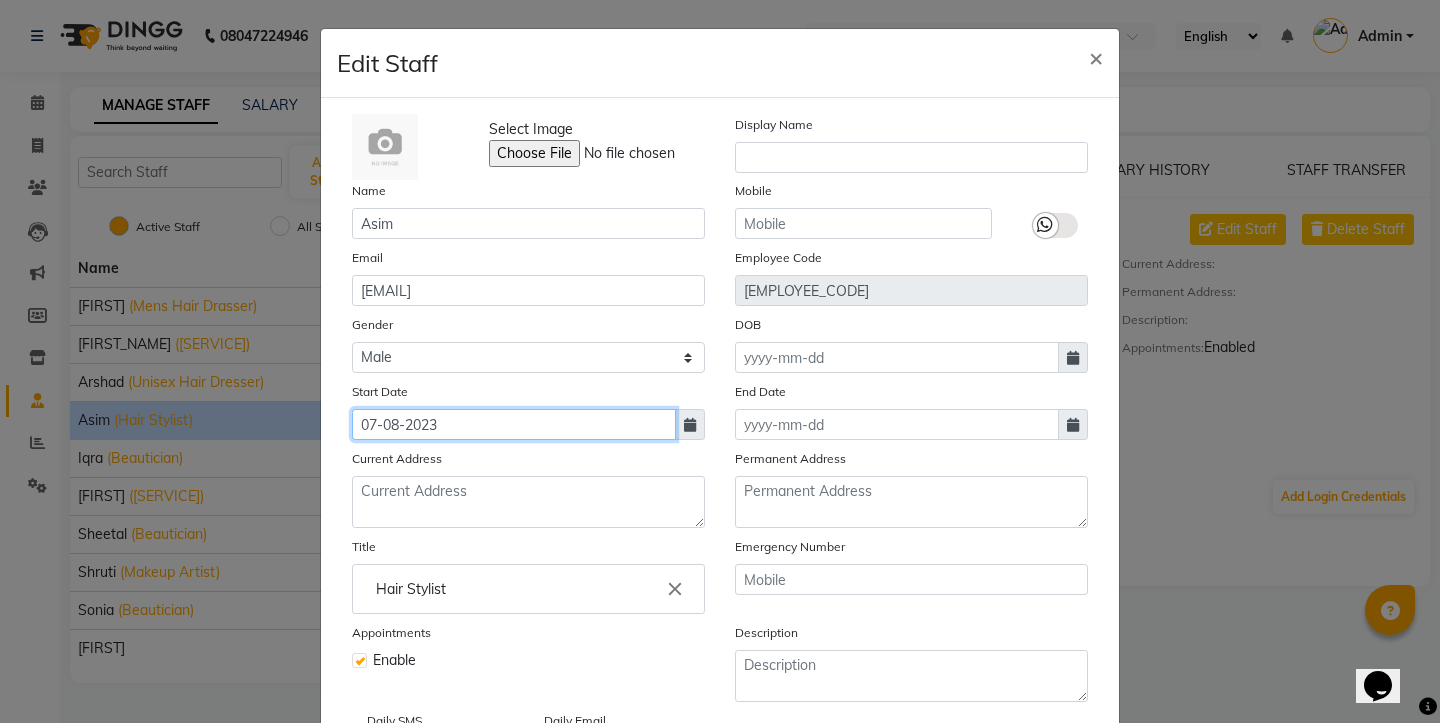 click on "07-08-2023" 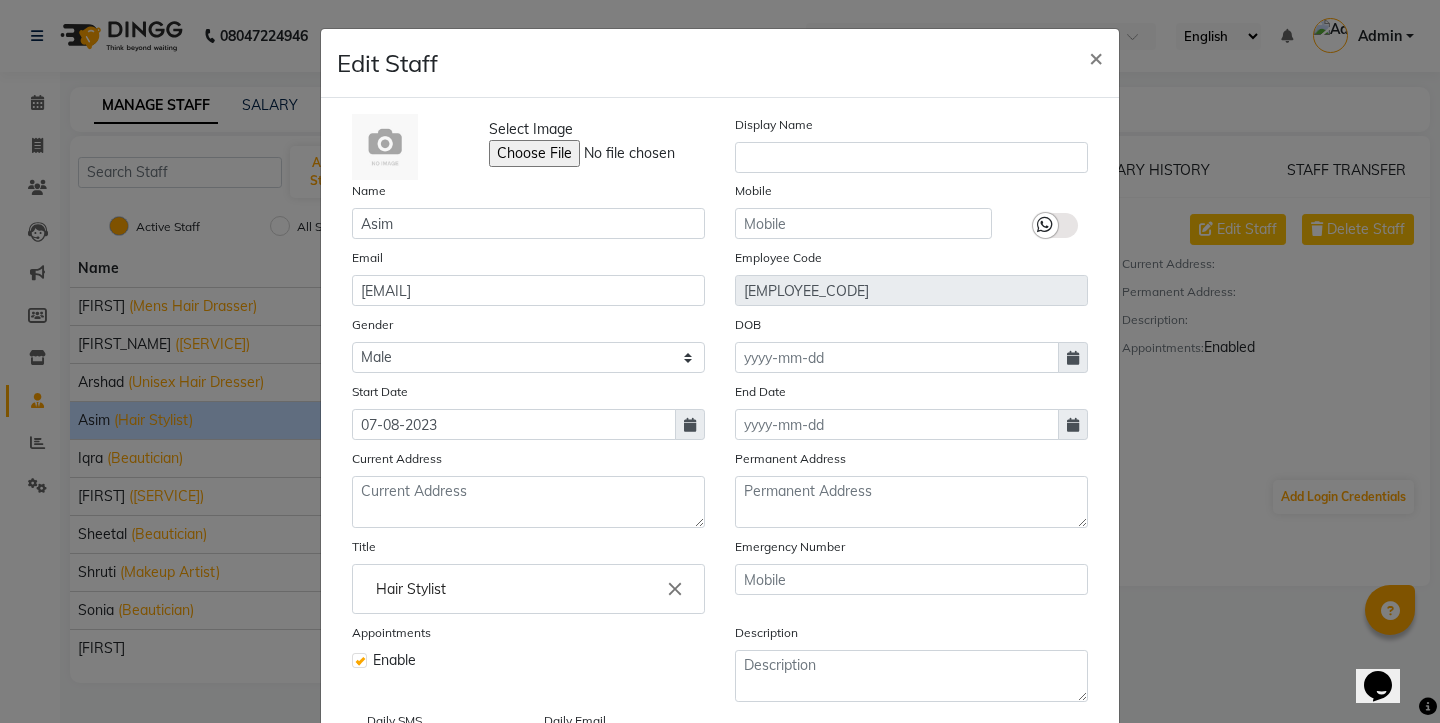 select on "8" 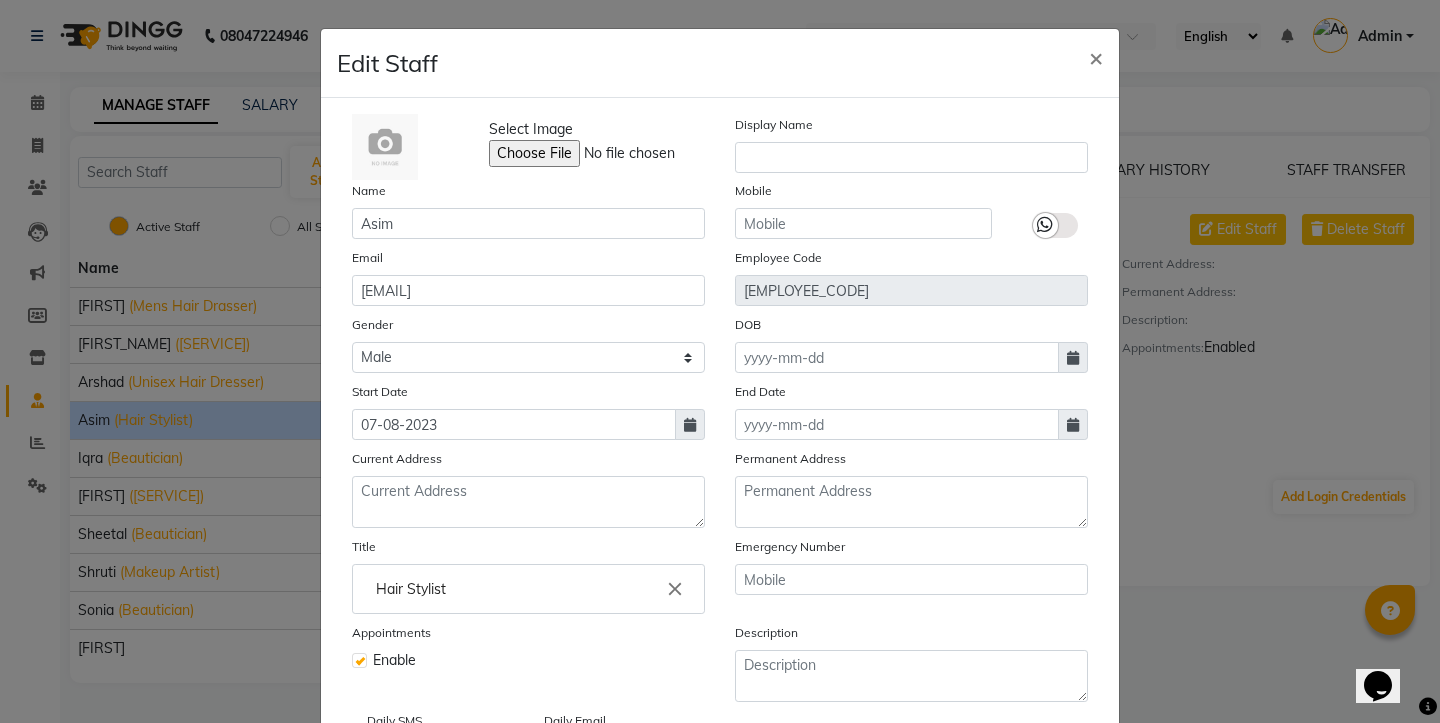 select on "2023" 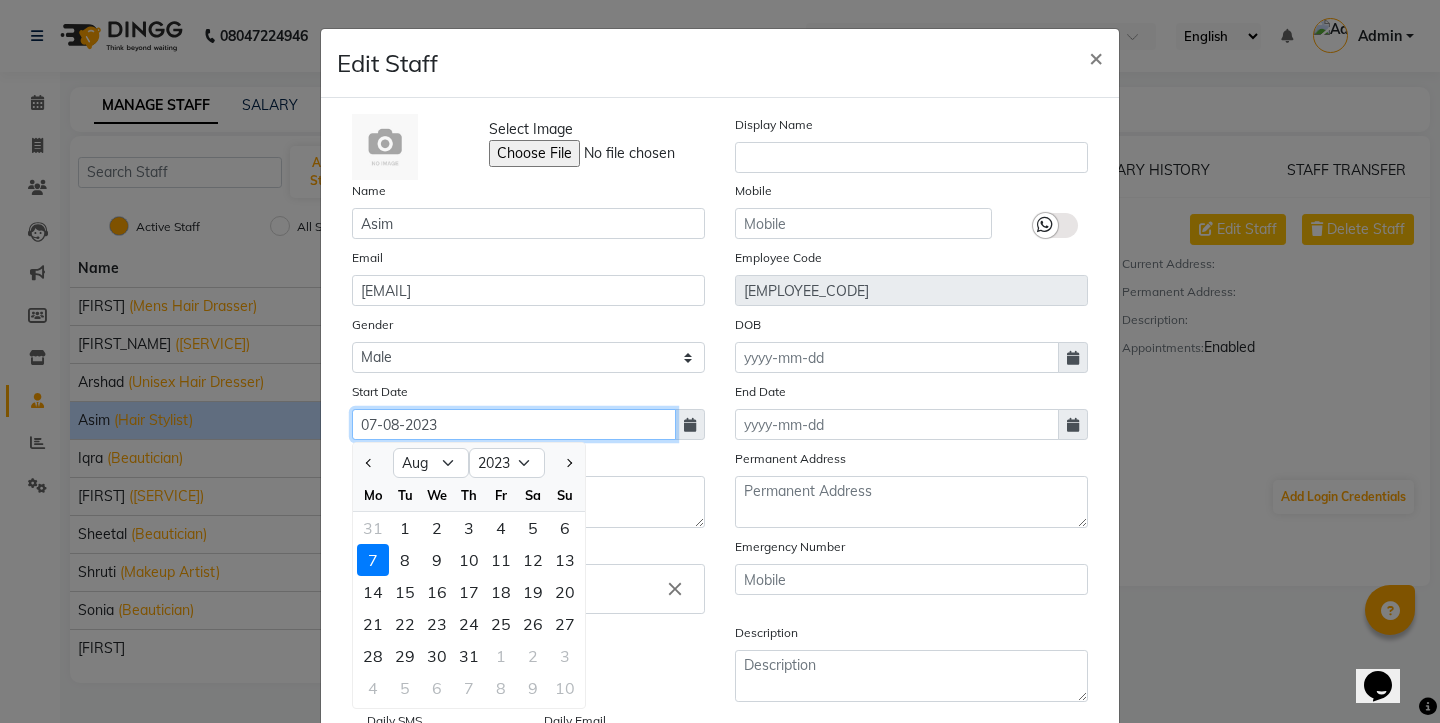 click on "07-08-2023" 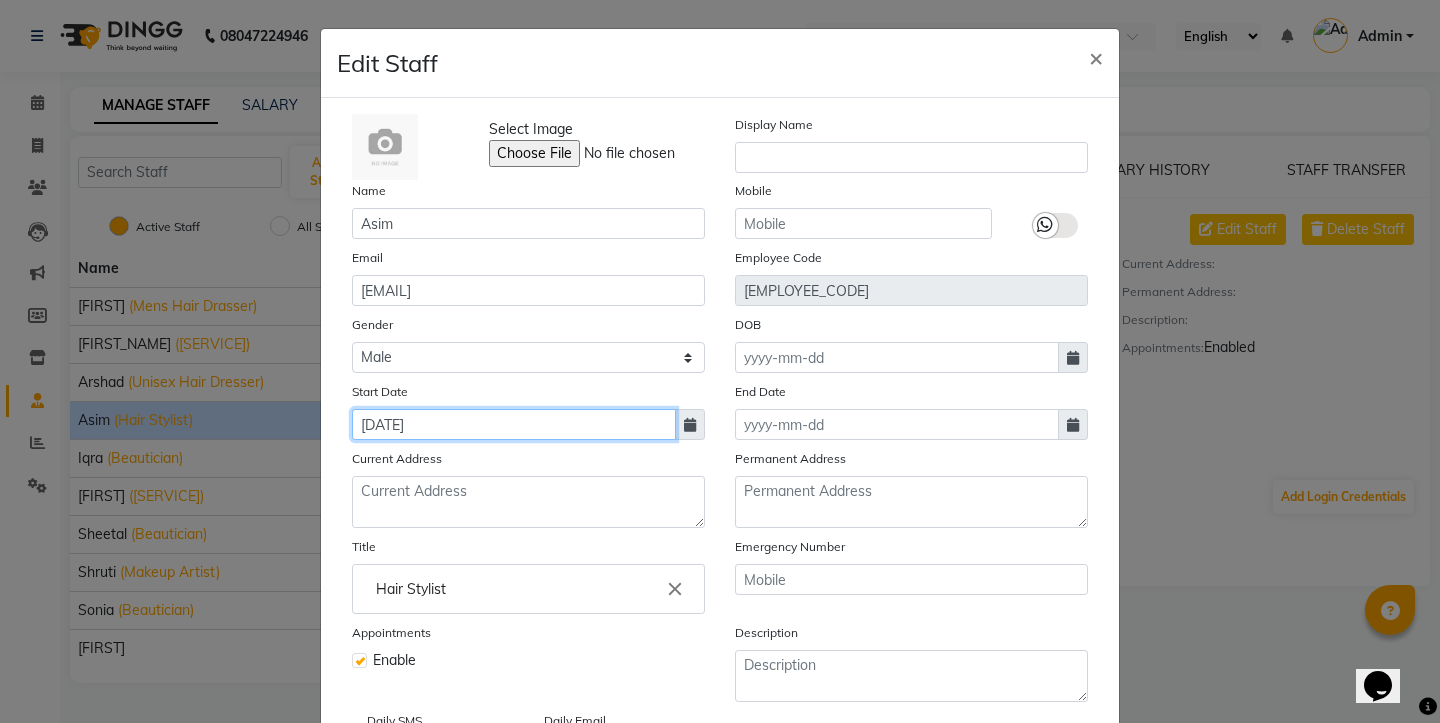 type on "[DATE]" 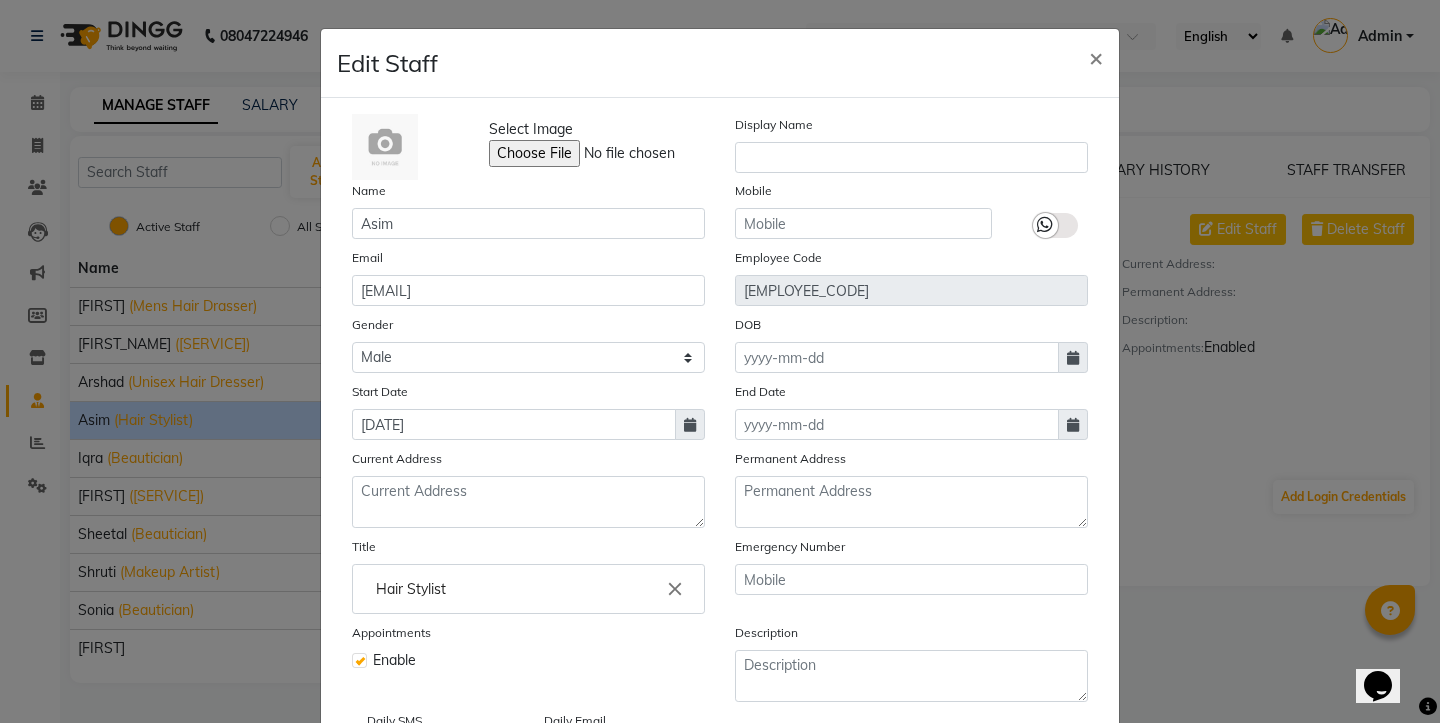 click on "Start Date: [DATE]" 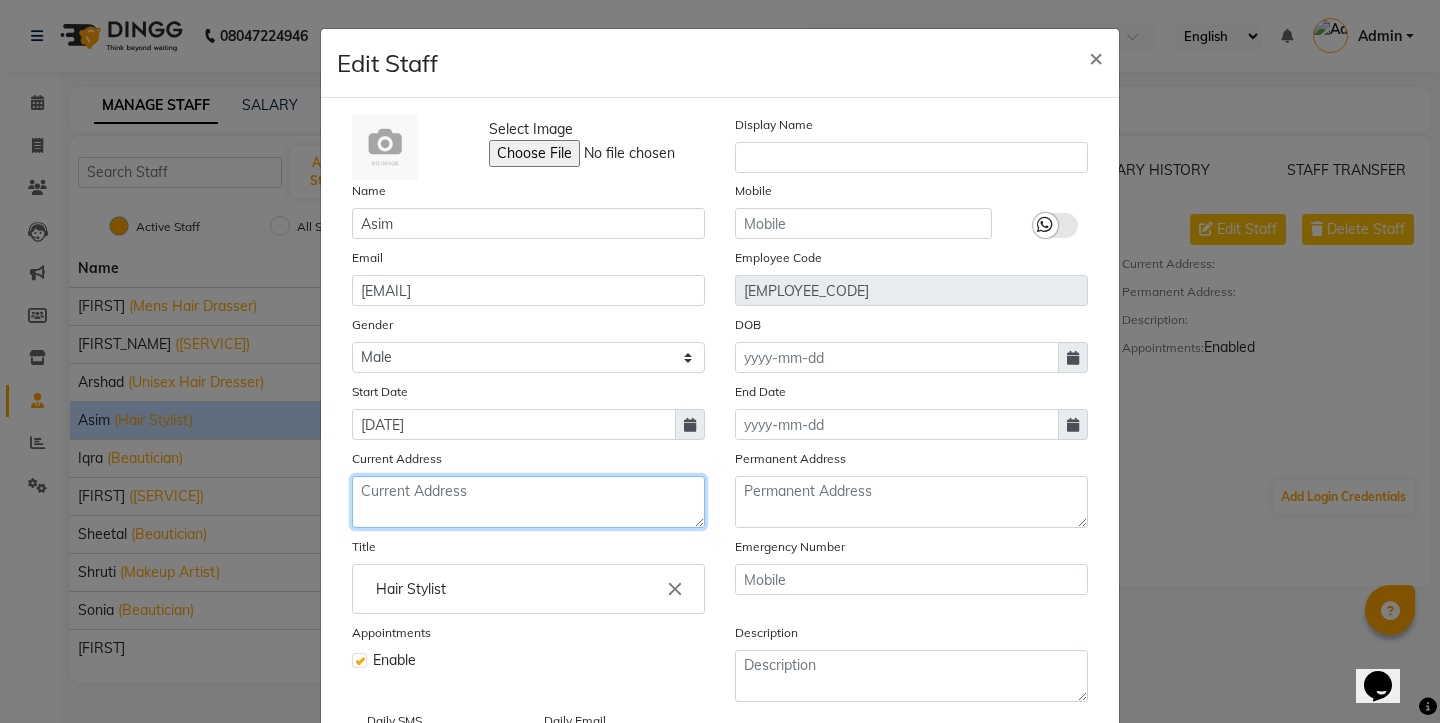 click 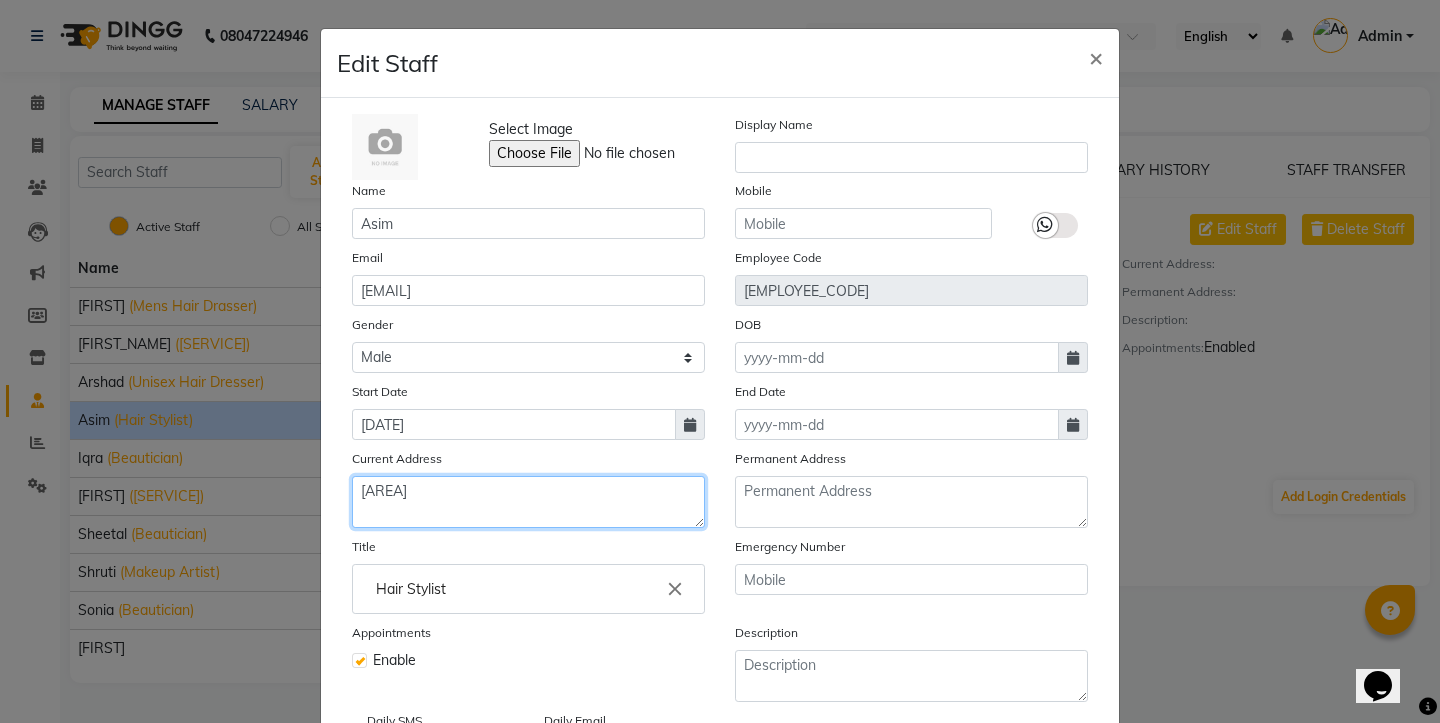 type on "[AREA]" 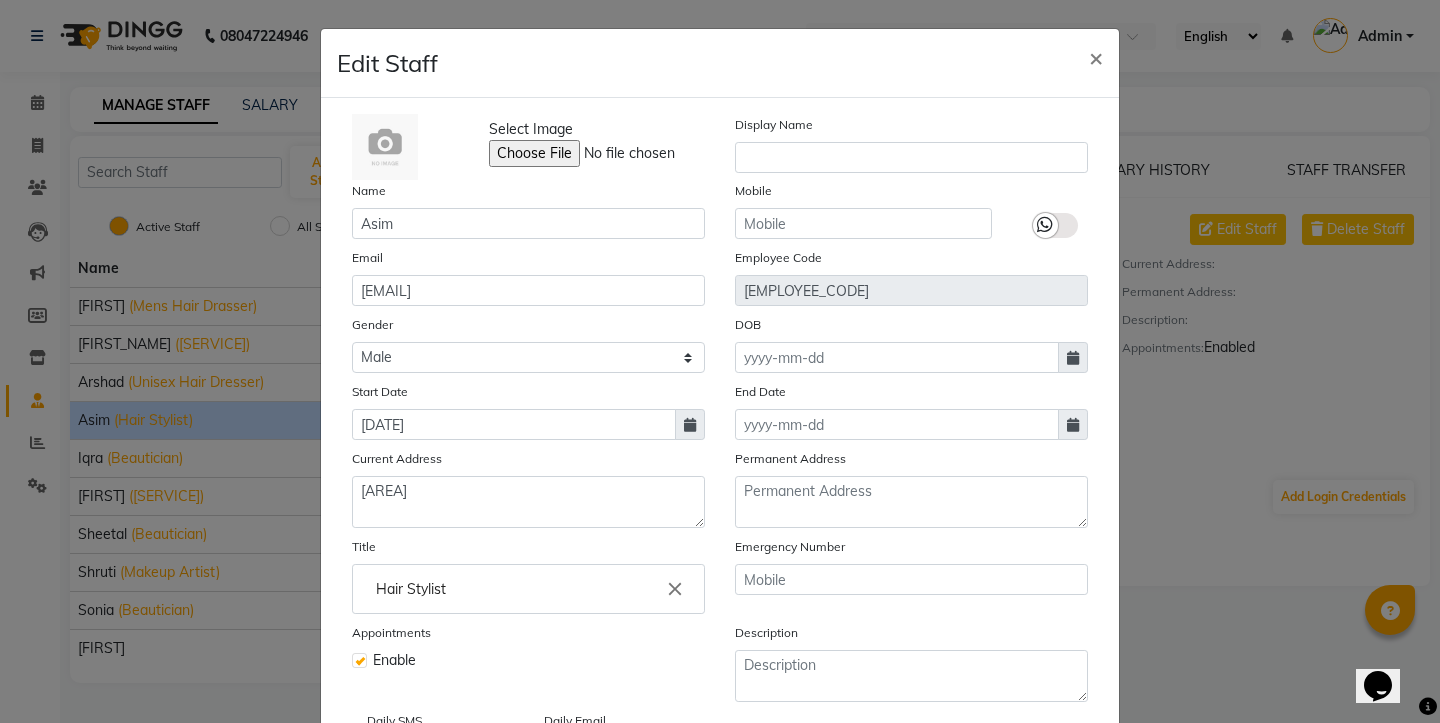 click on "Title Hair Stylist close" 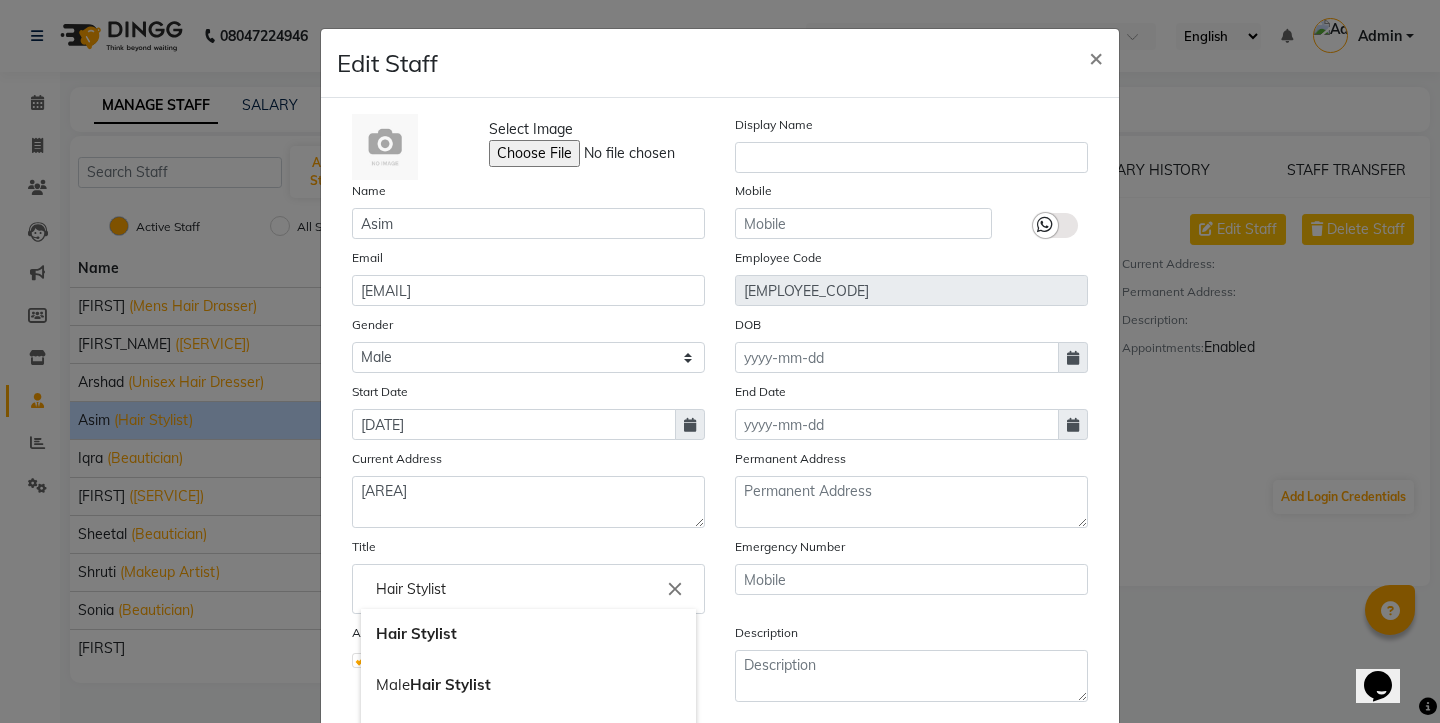 click on "Hair Stylist" 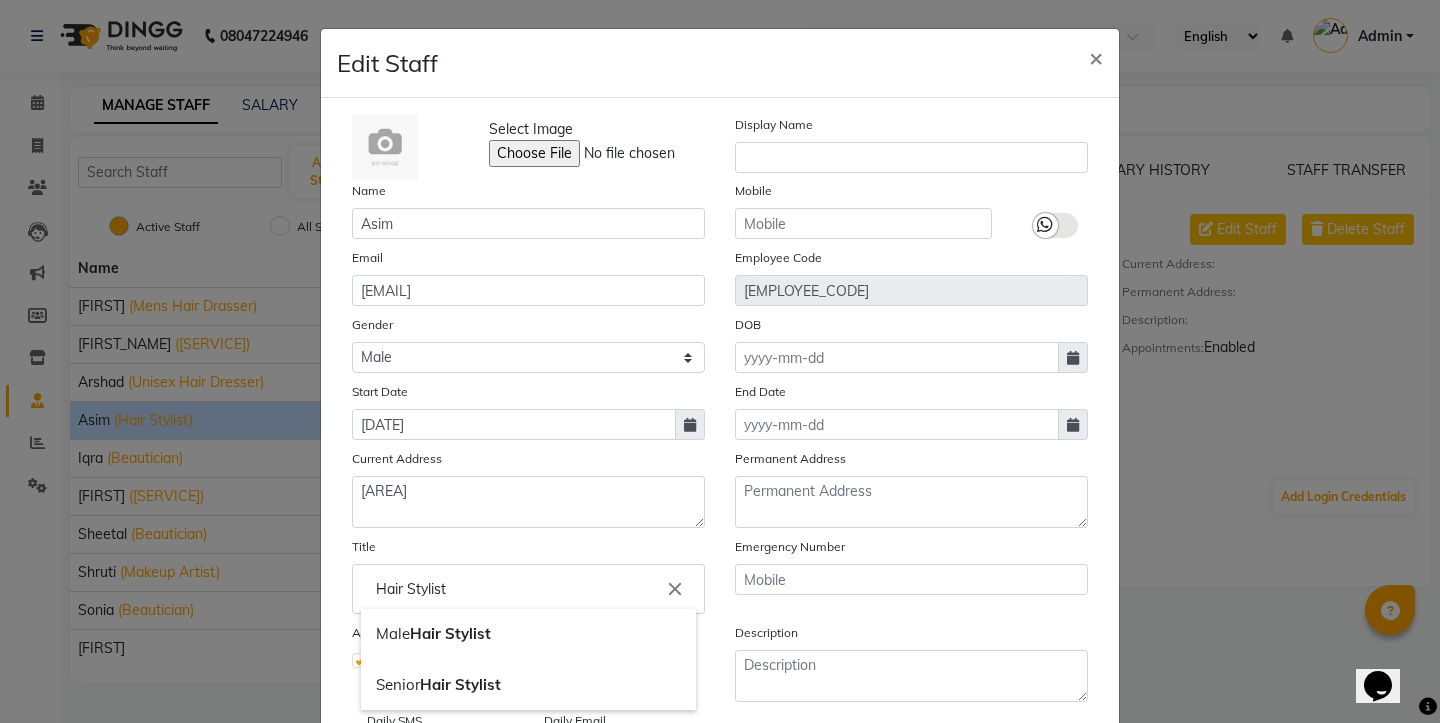 click on "Hair Stylist" 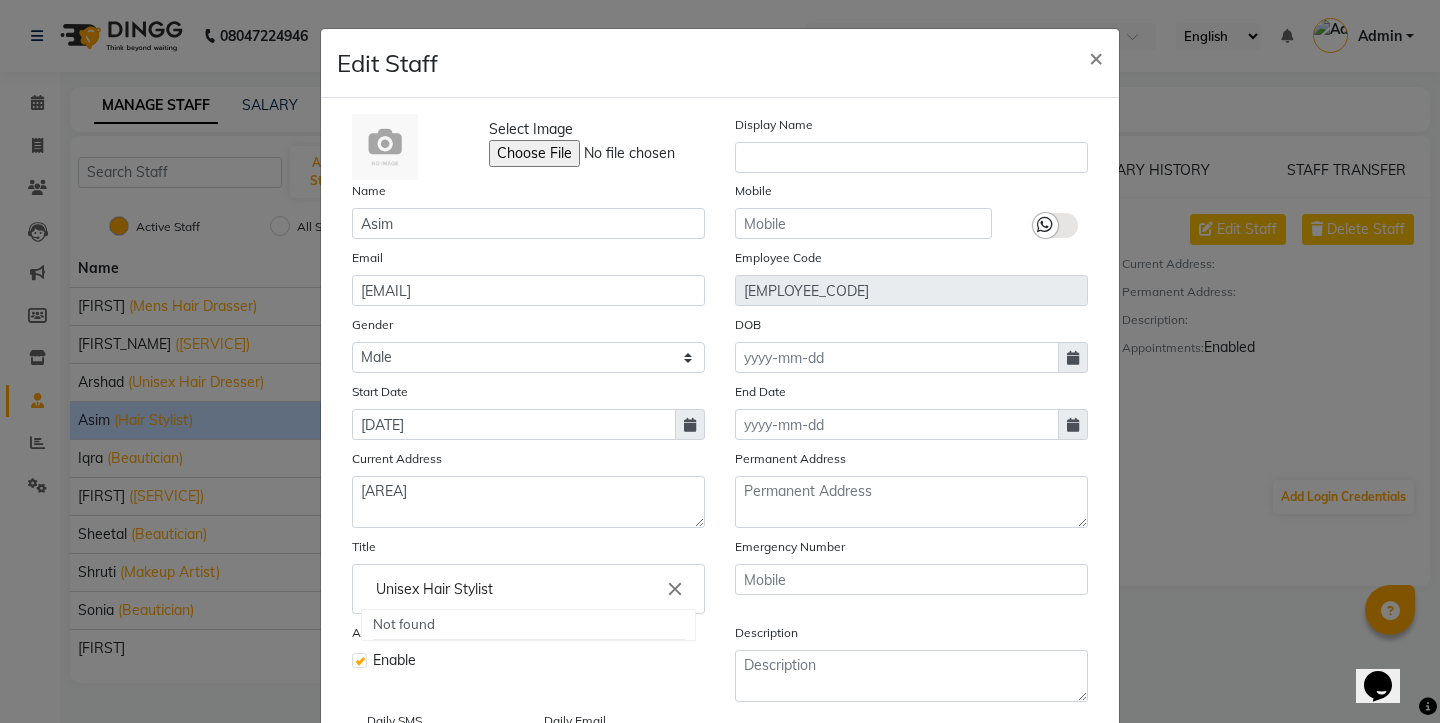 click on "Unisex Hair Stylist" 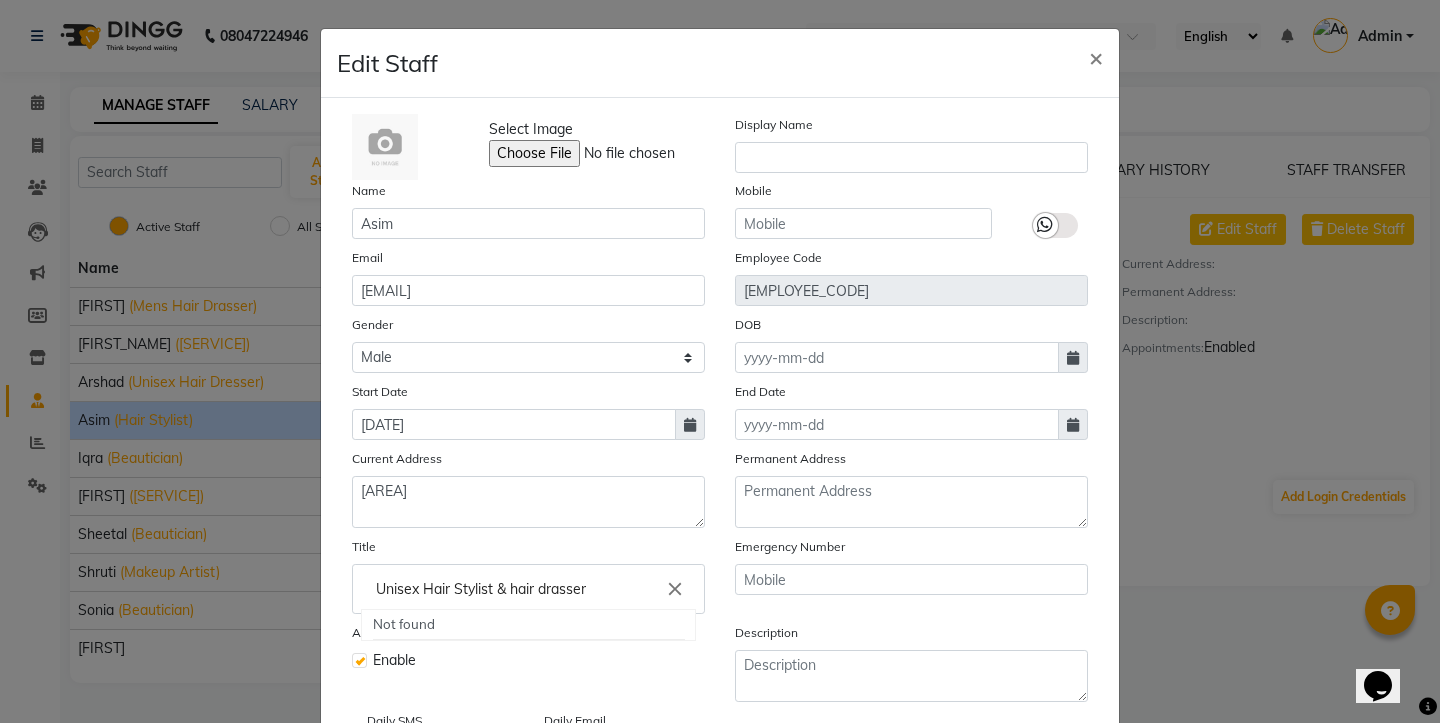 type on "Unisex Hair Stylist & hair drasser" 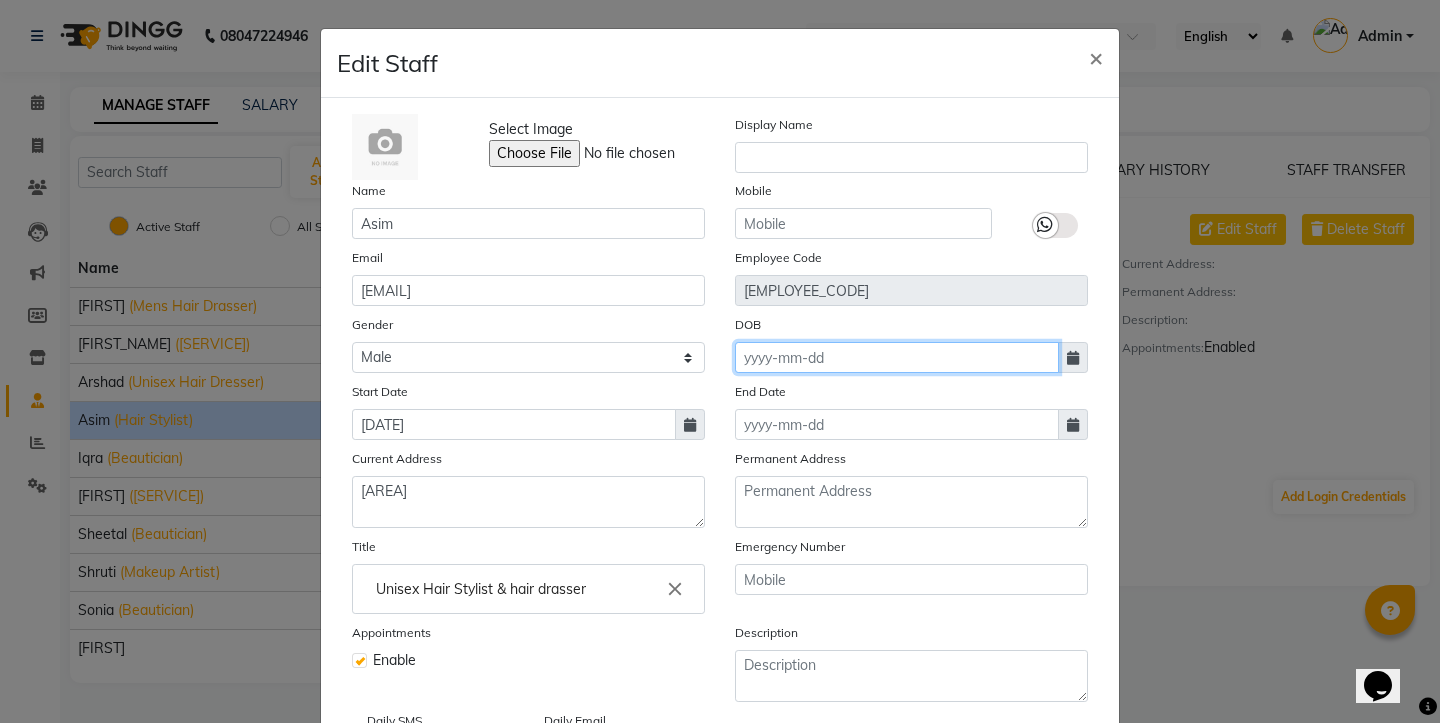 click 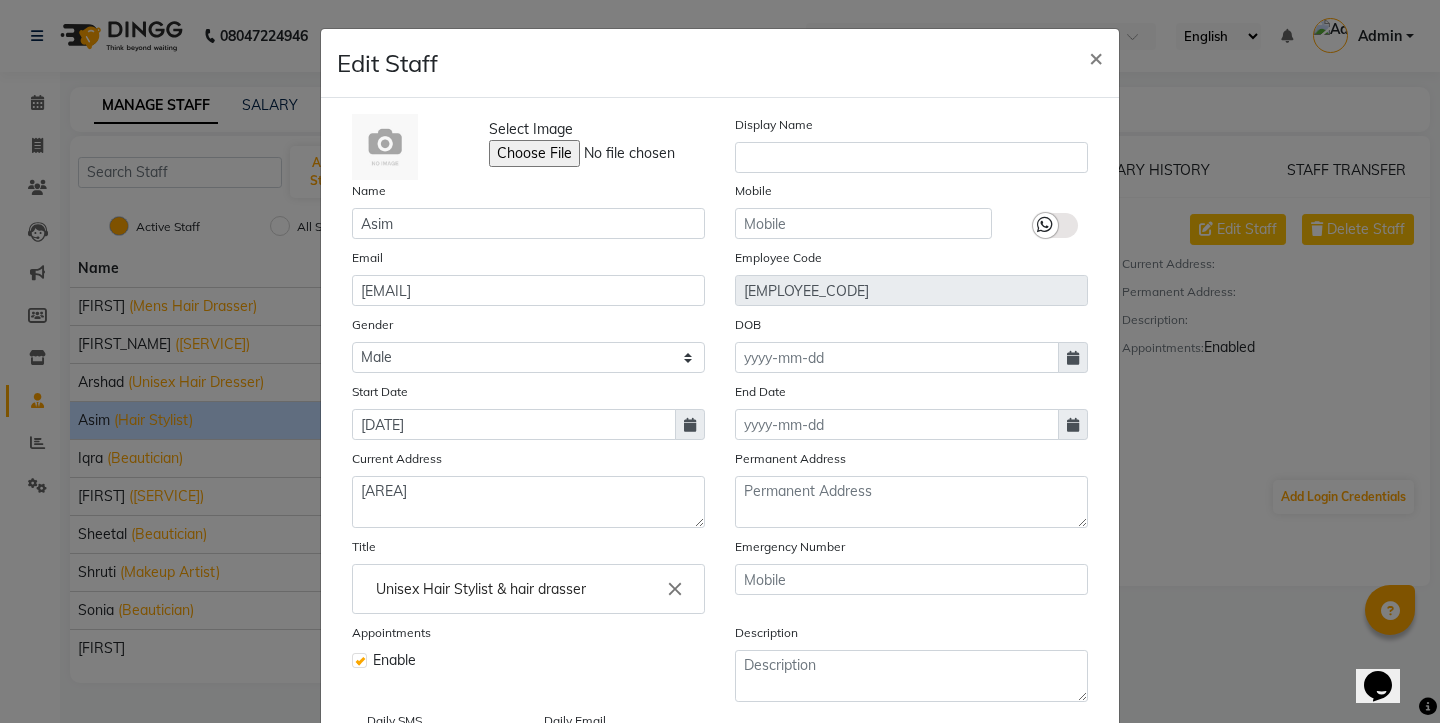 select on "8" 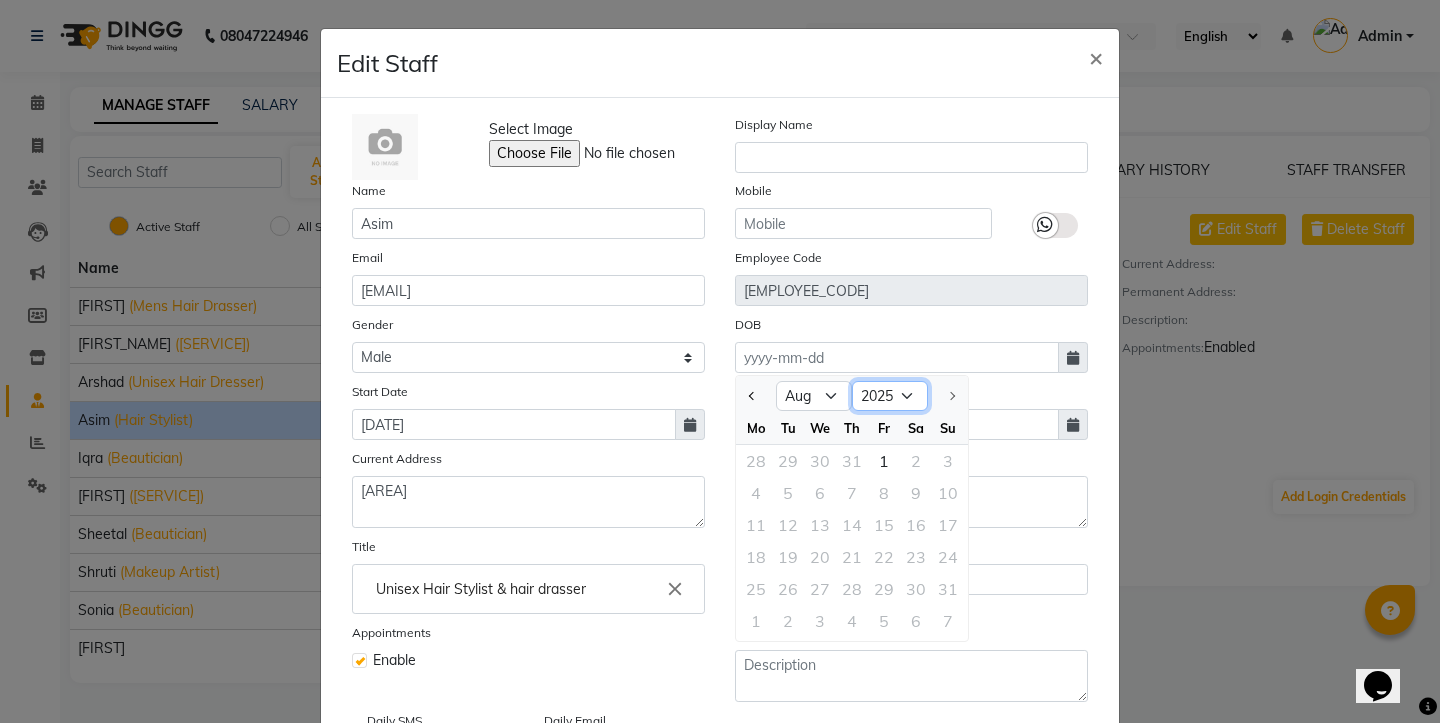 select on "1993" 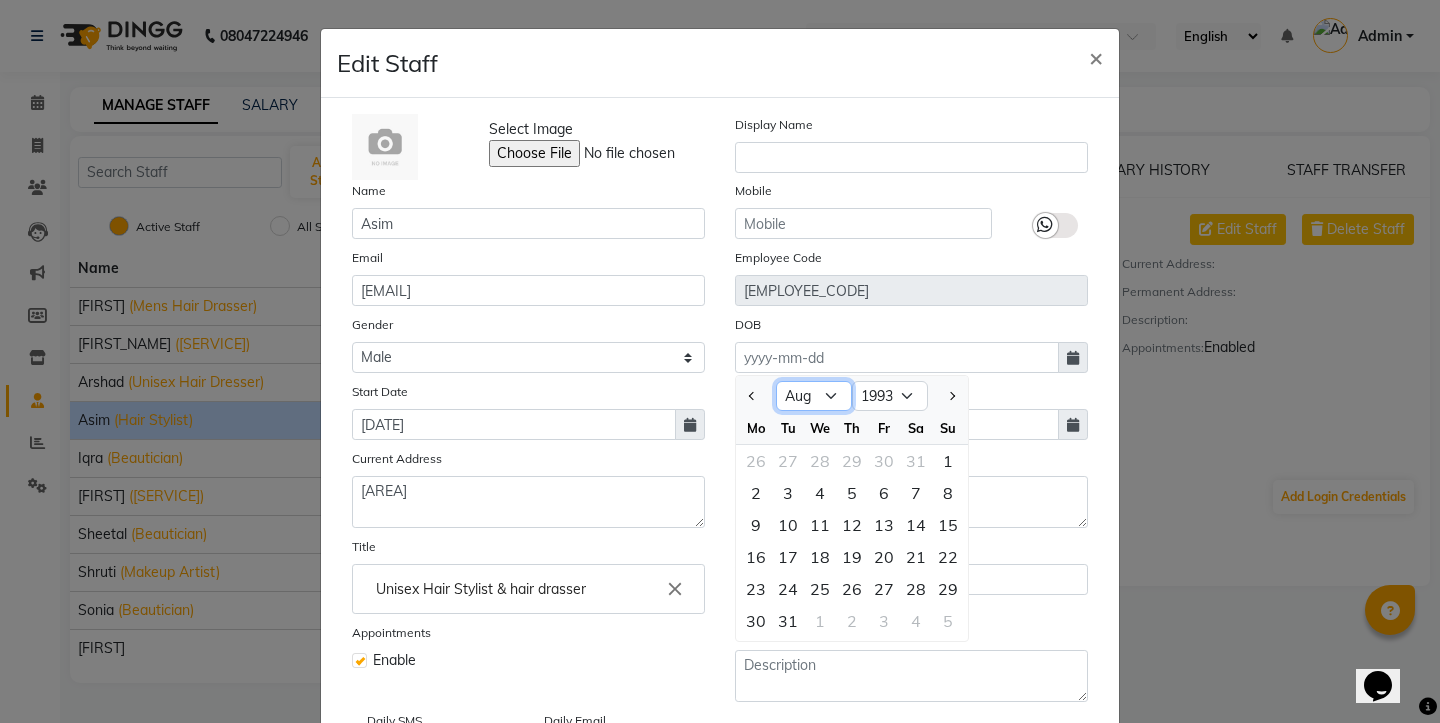 select on "12" 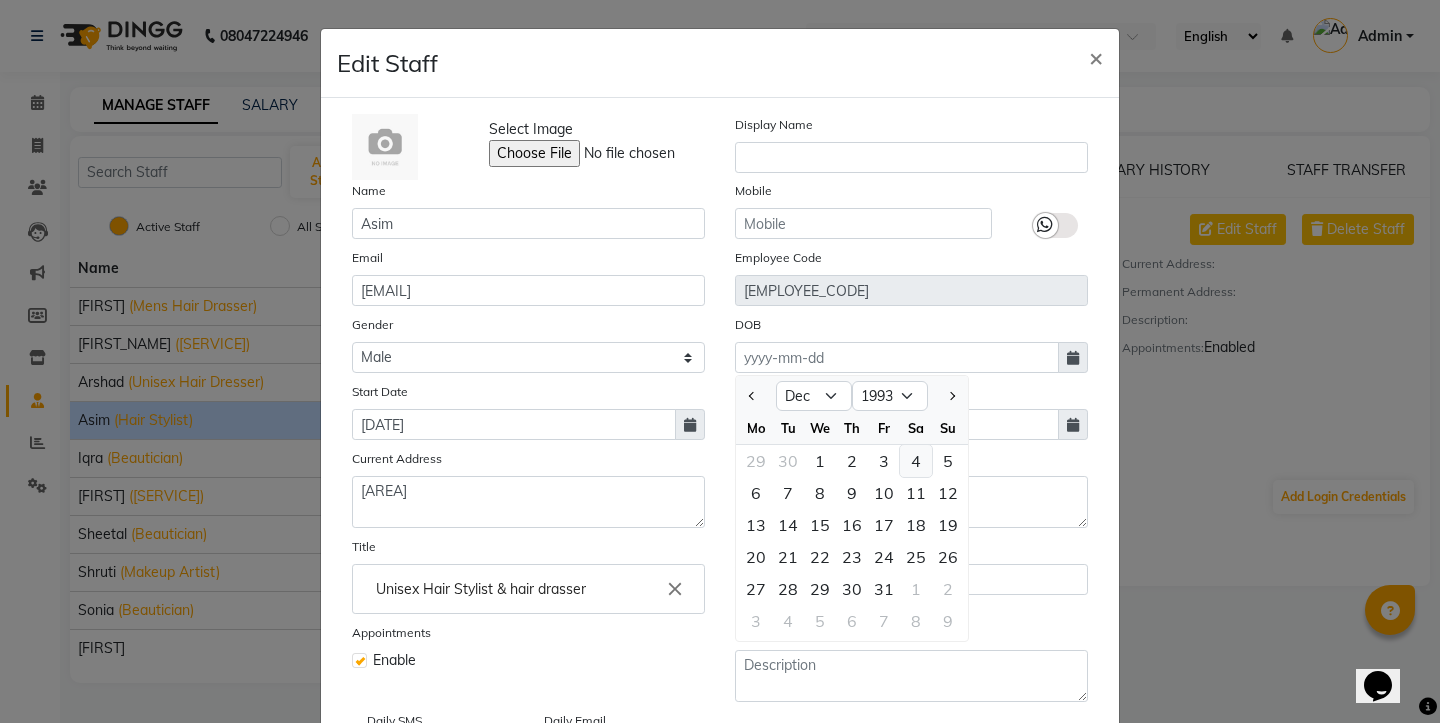 click on "4" 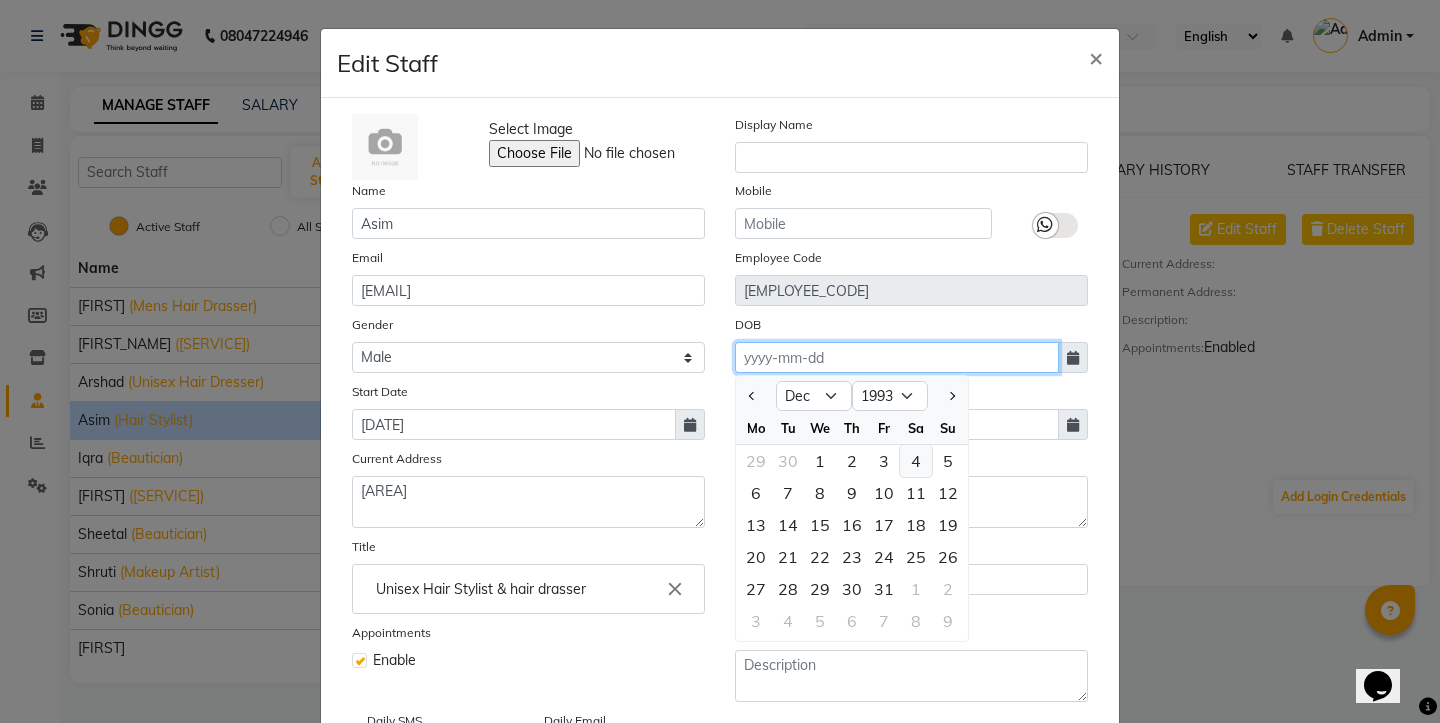 type on "[DATE]" 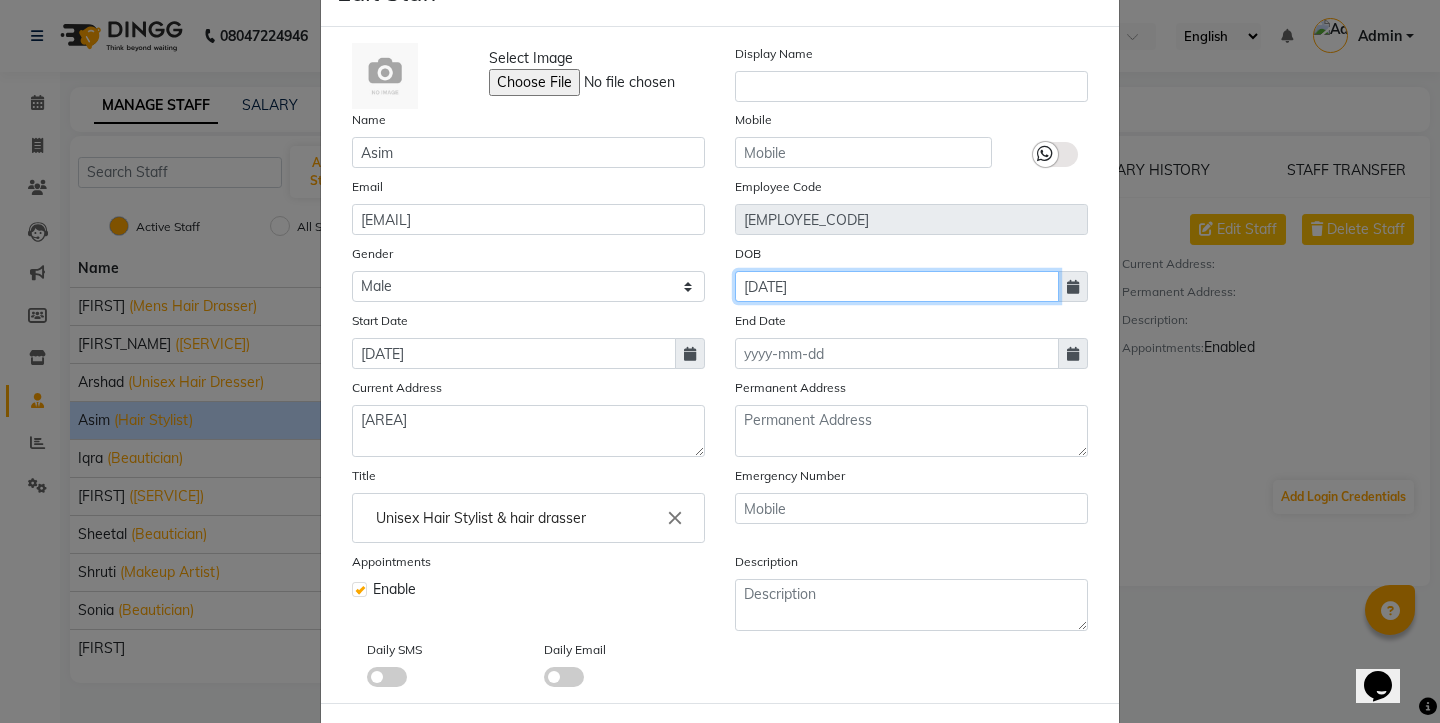 scroll, scrollTop: 0, scrollLeft: 0, axis: both 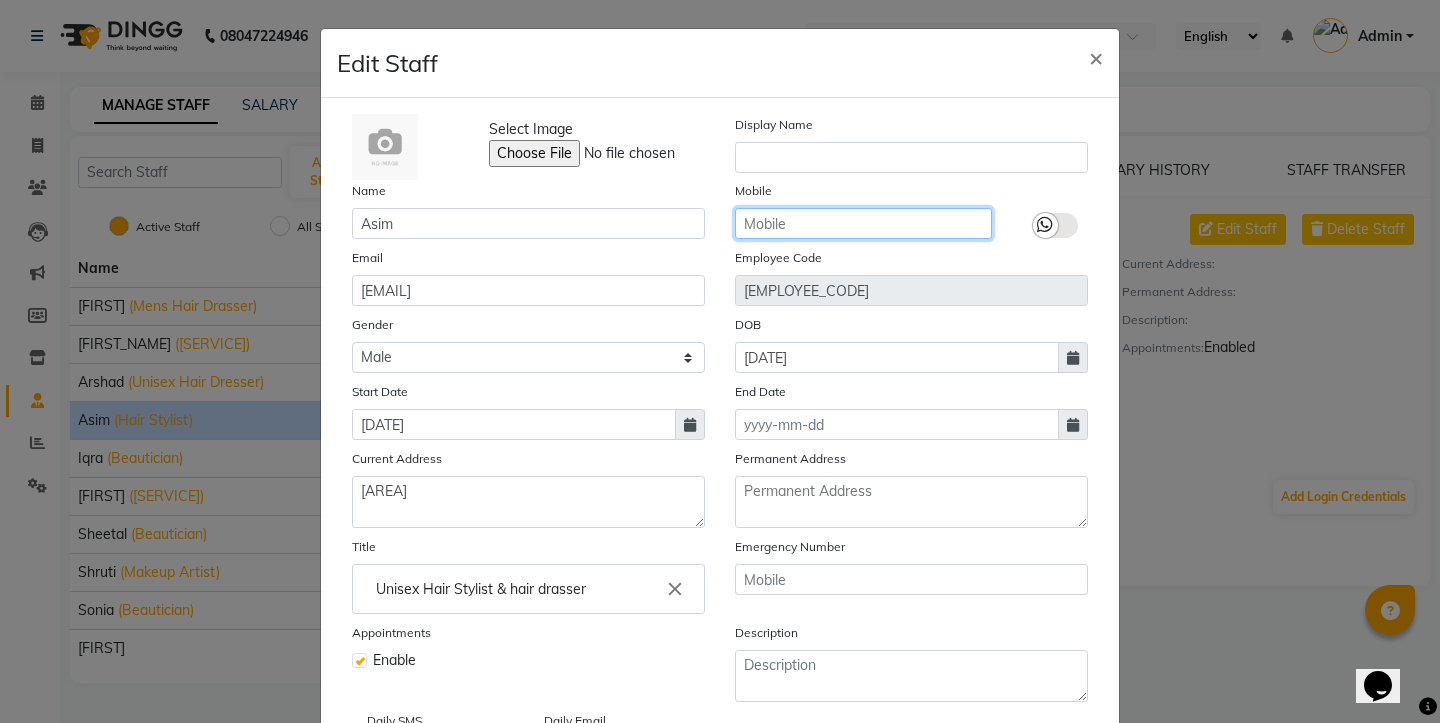 click 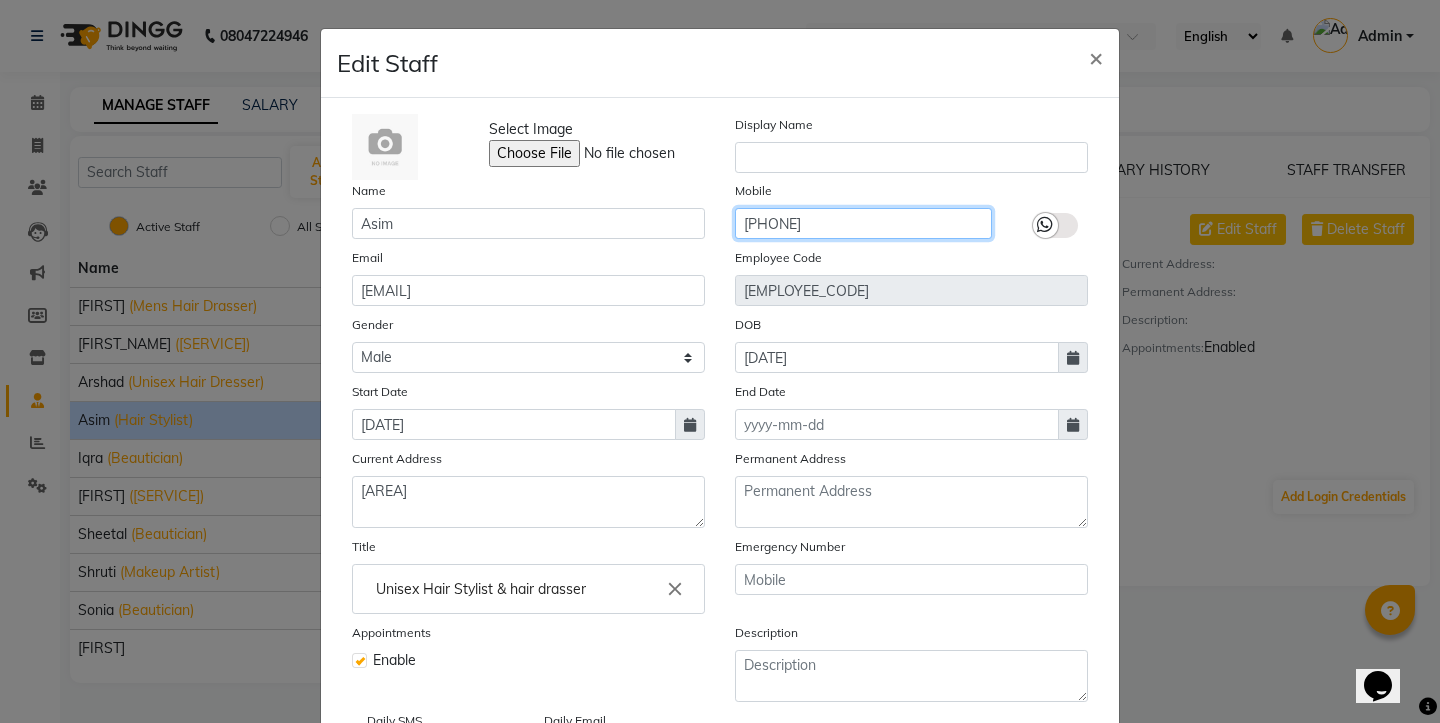 type on "[PHONE]" 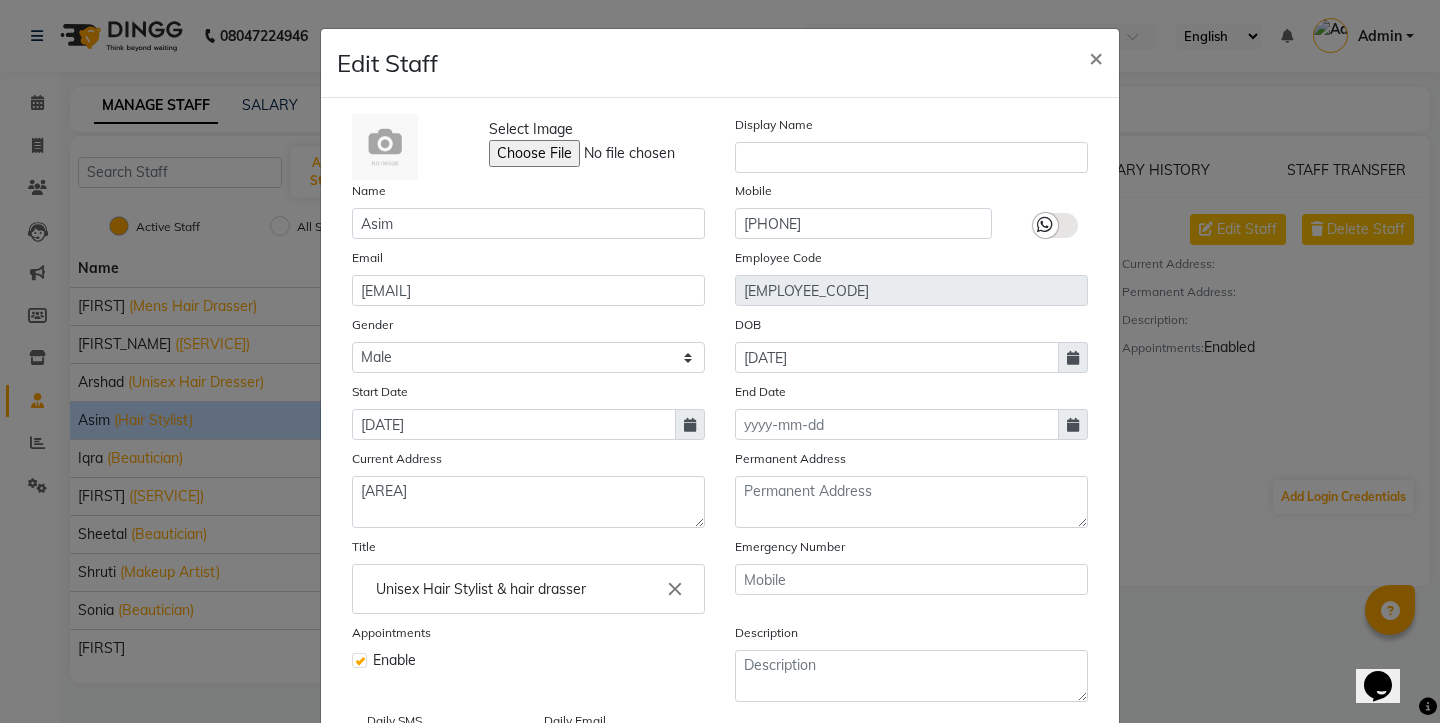 click on "Name [FIRST]" 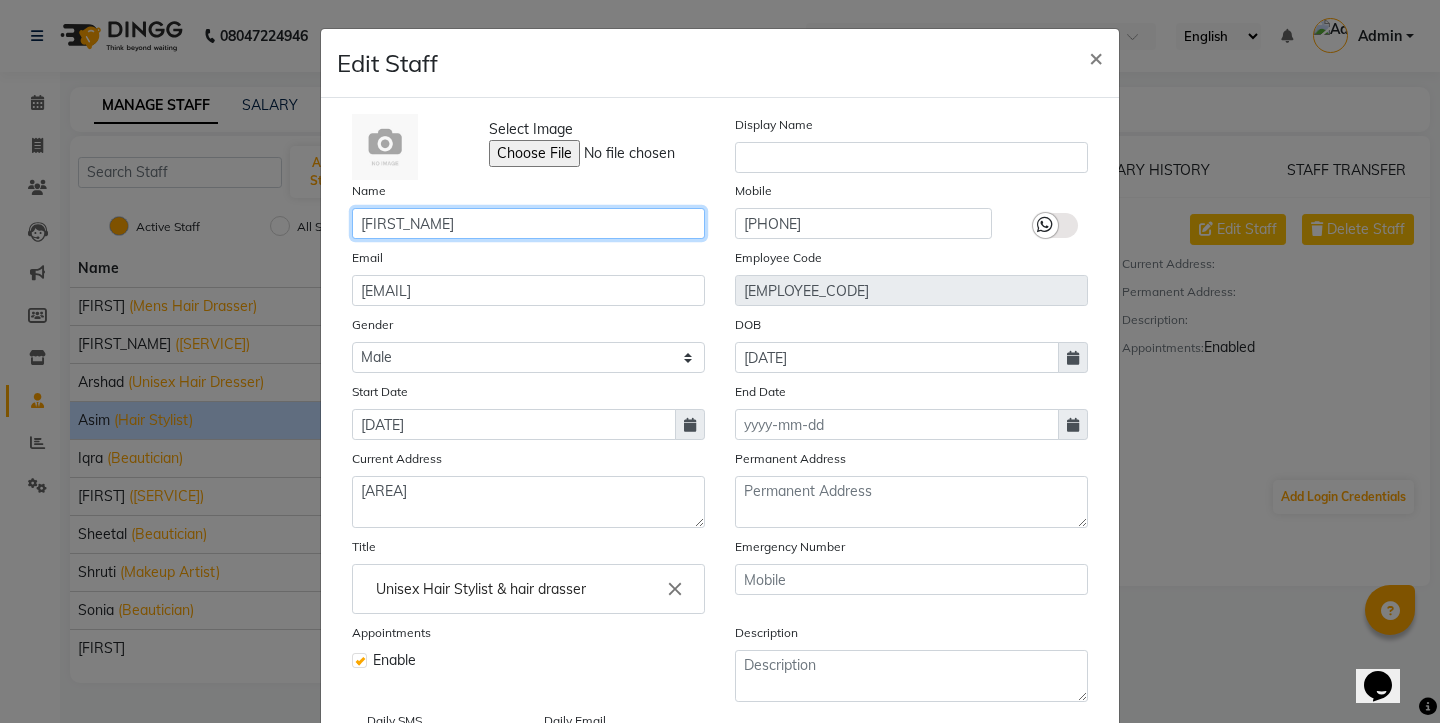 type on "[FIRST_NAME]" 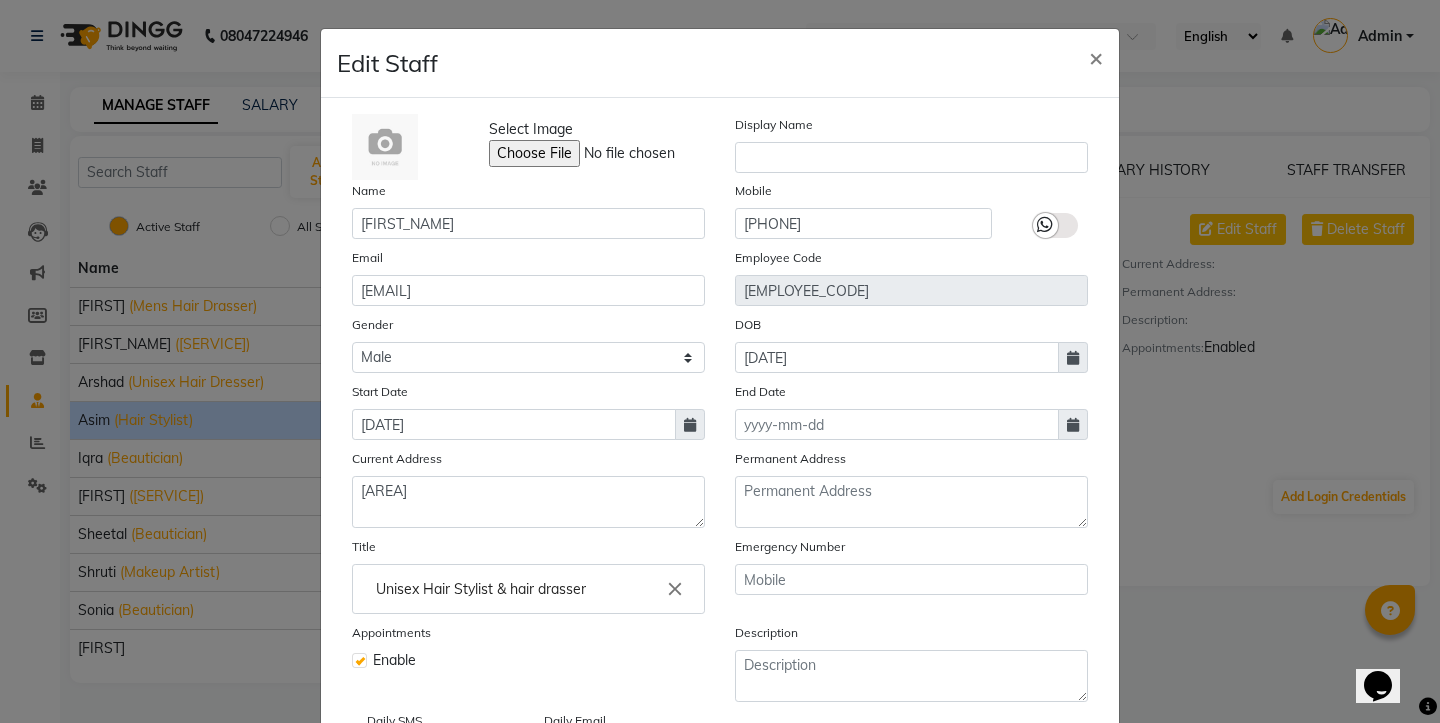 click on "Name [NAME] [LAST]" 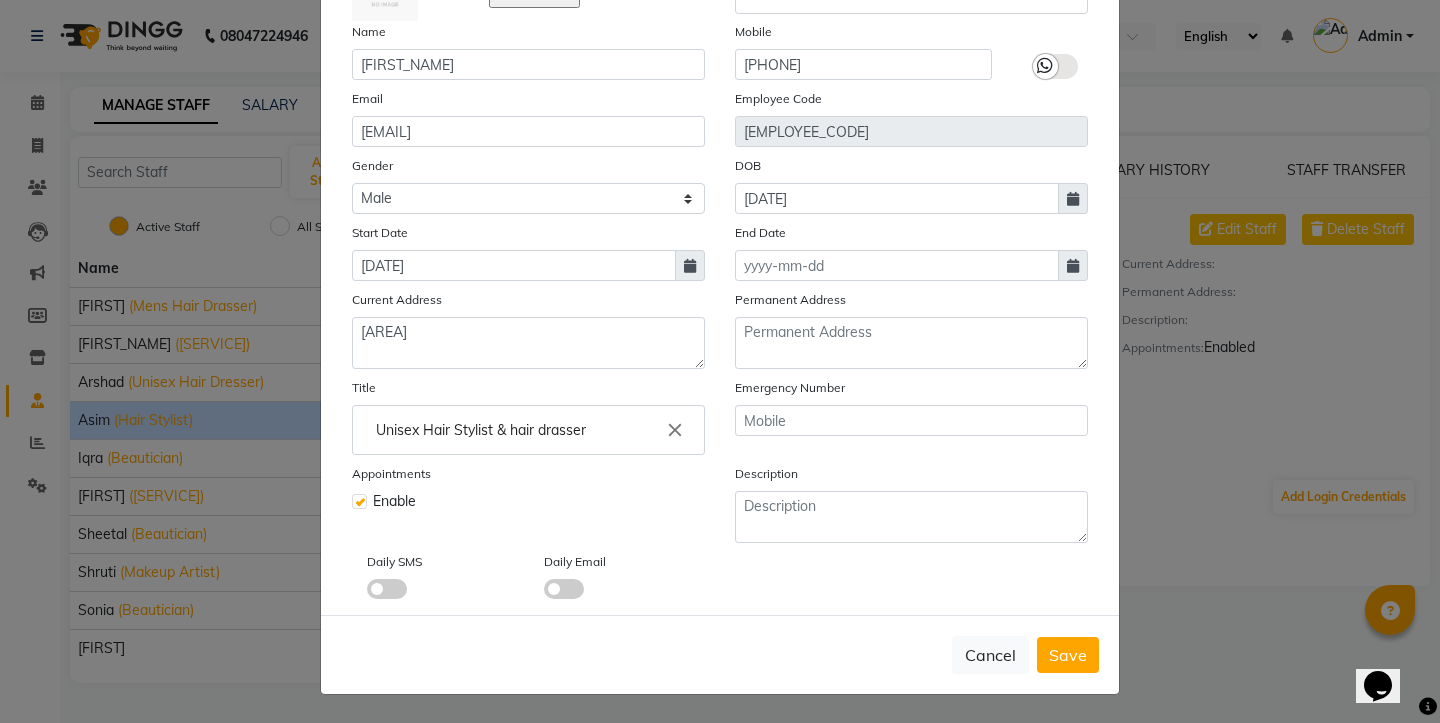 scroll, scrollTop: 159, scrollLeft: 0, axis: vertical 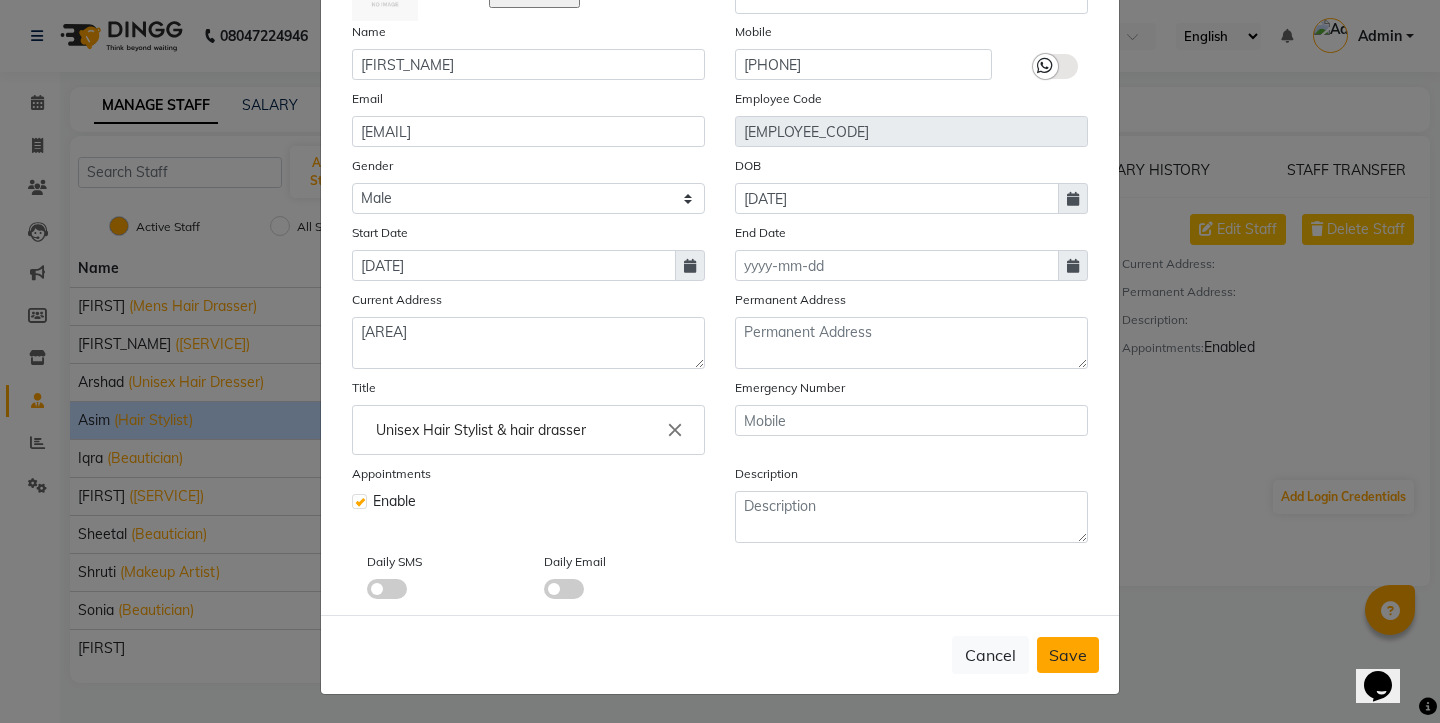 click on "Save" at bounding box center (1068, 655) 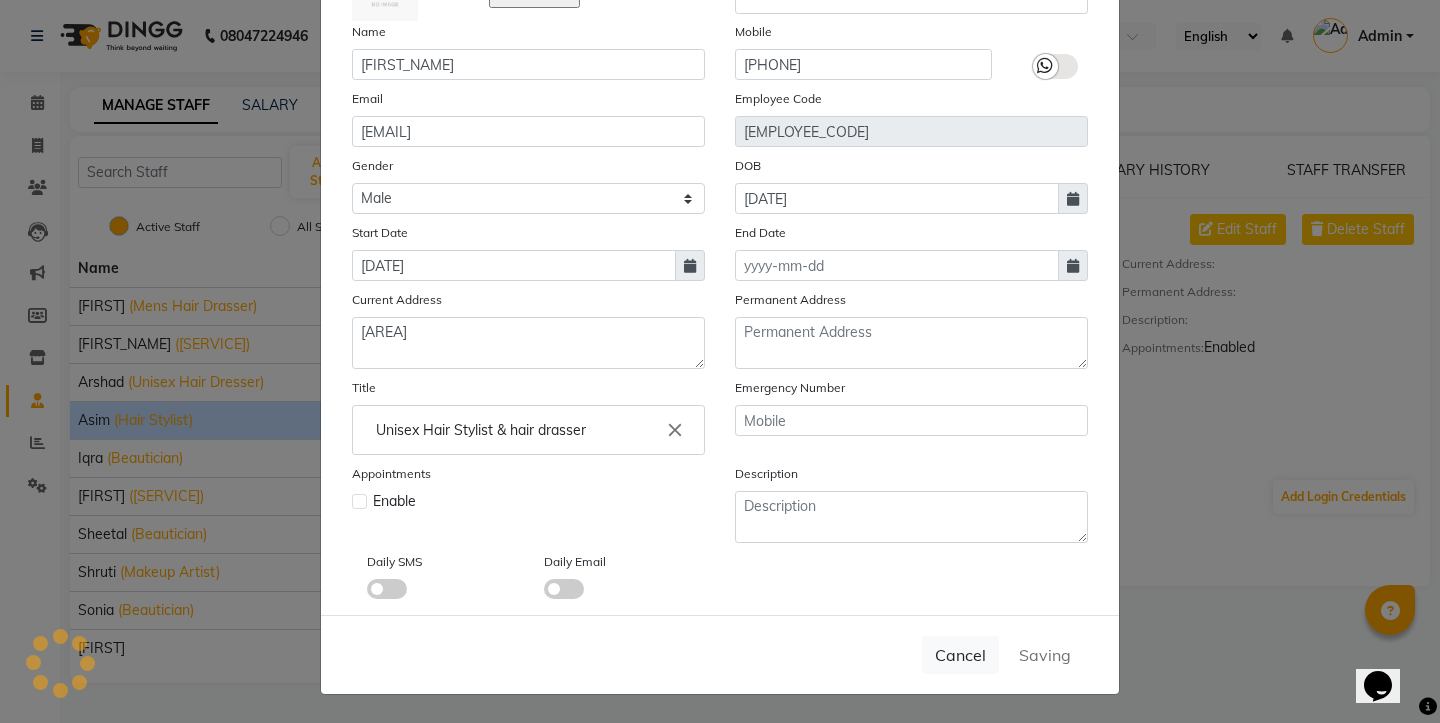 type 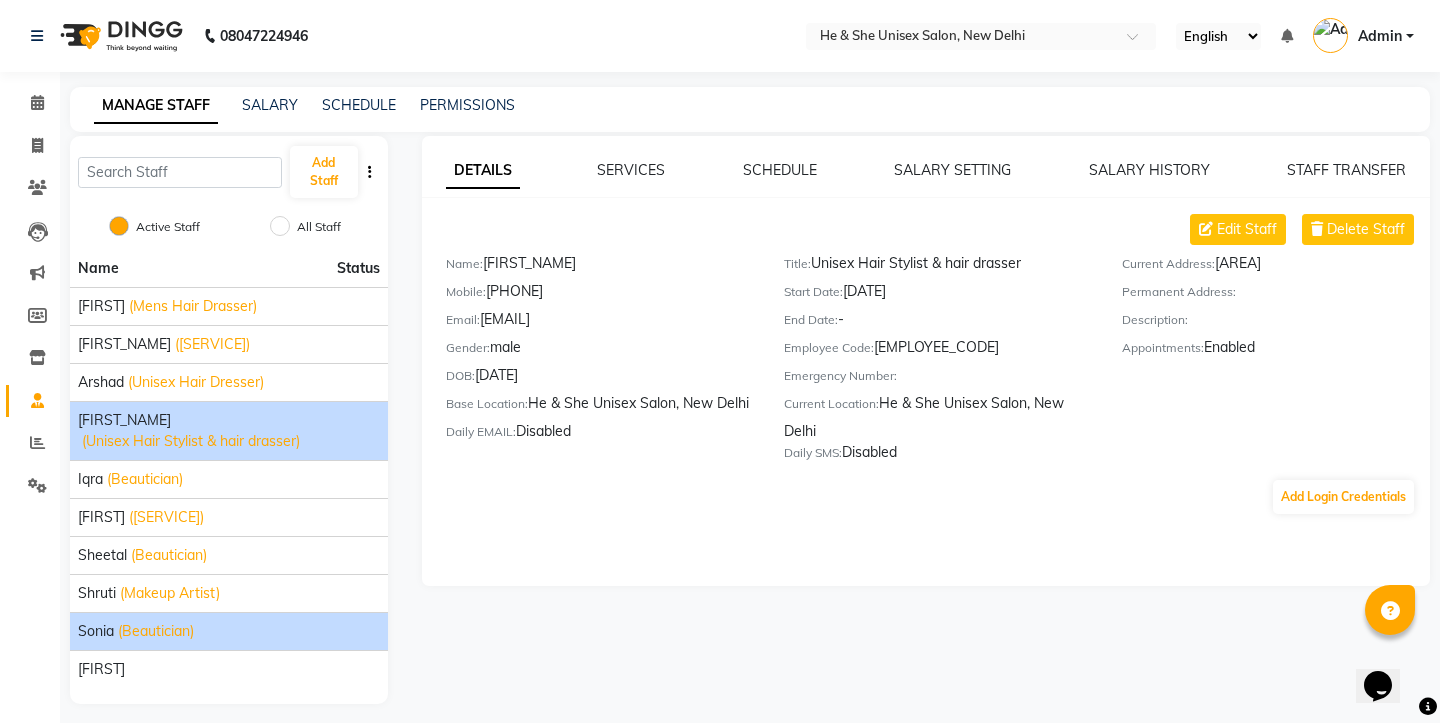 click on "(Beautician)" 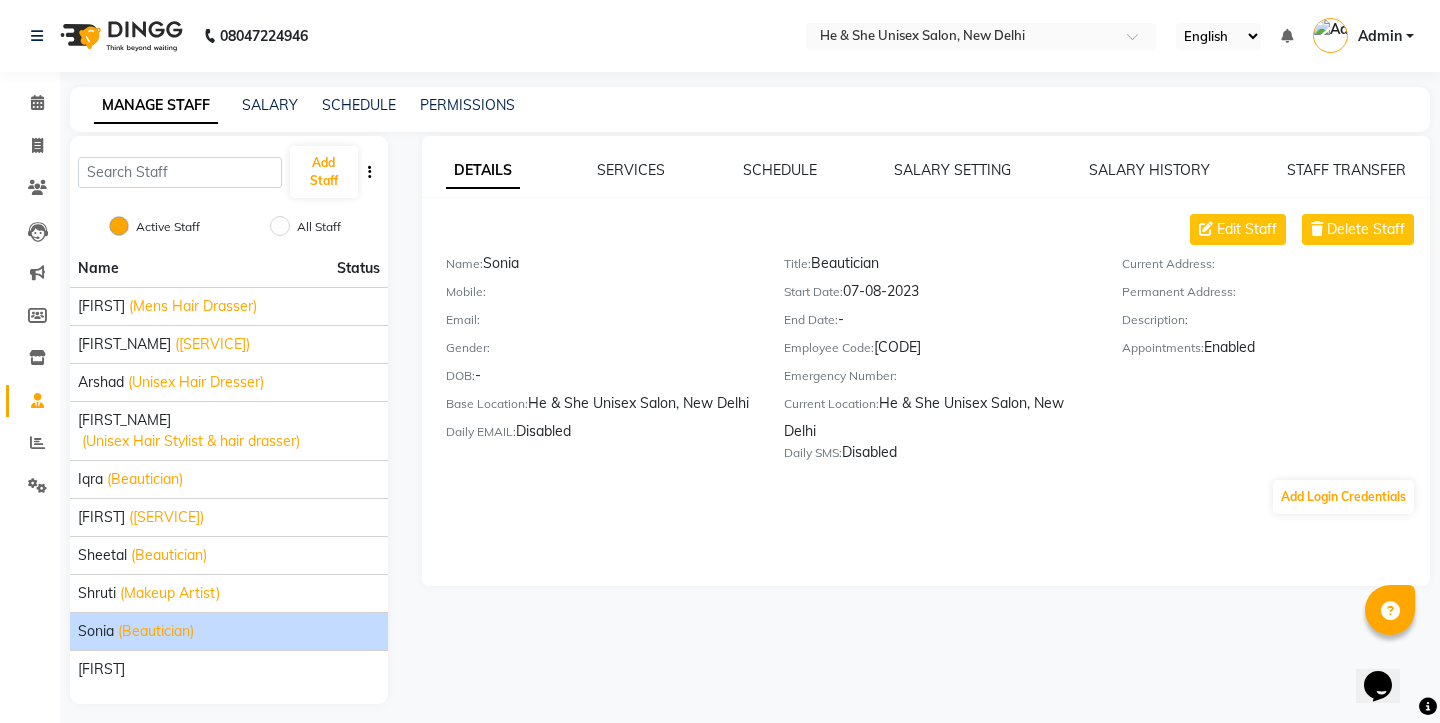 click on "Mobile:" 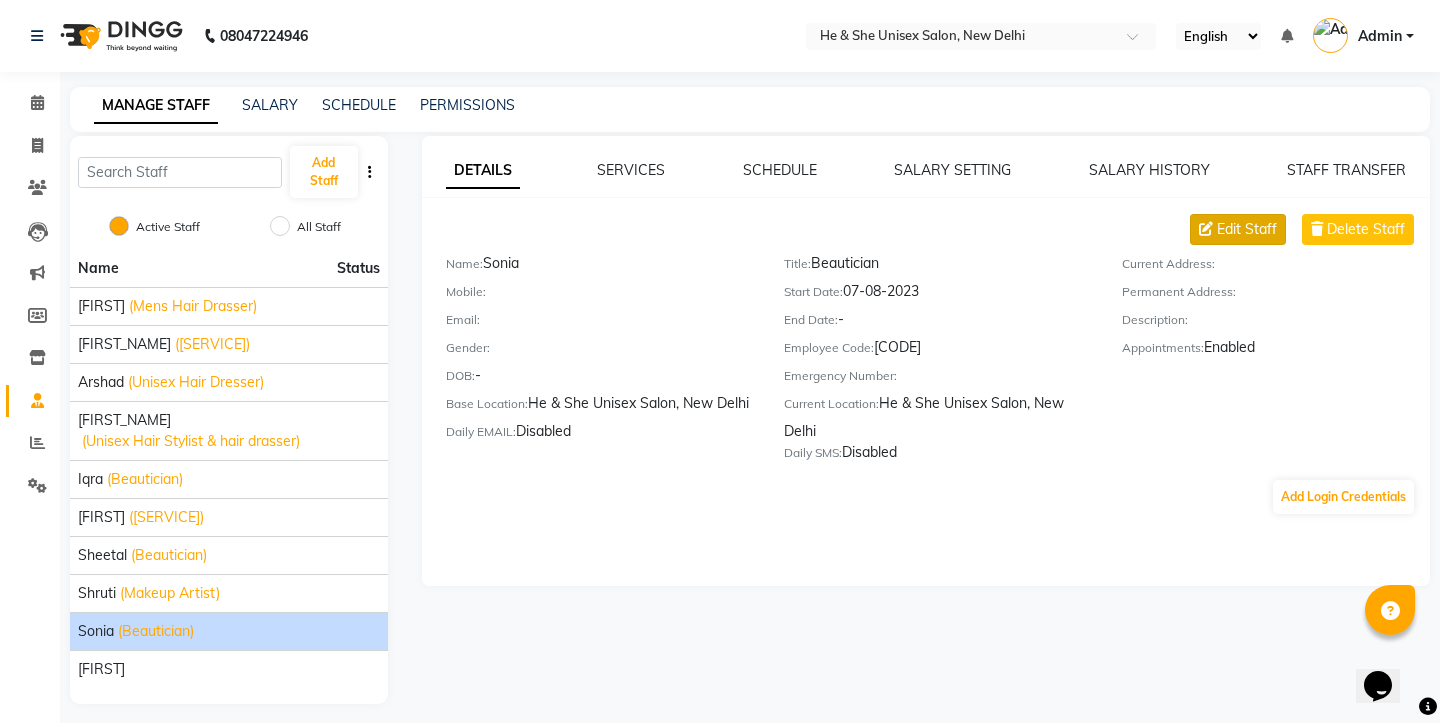 click 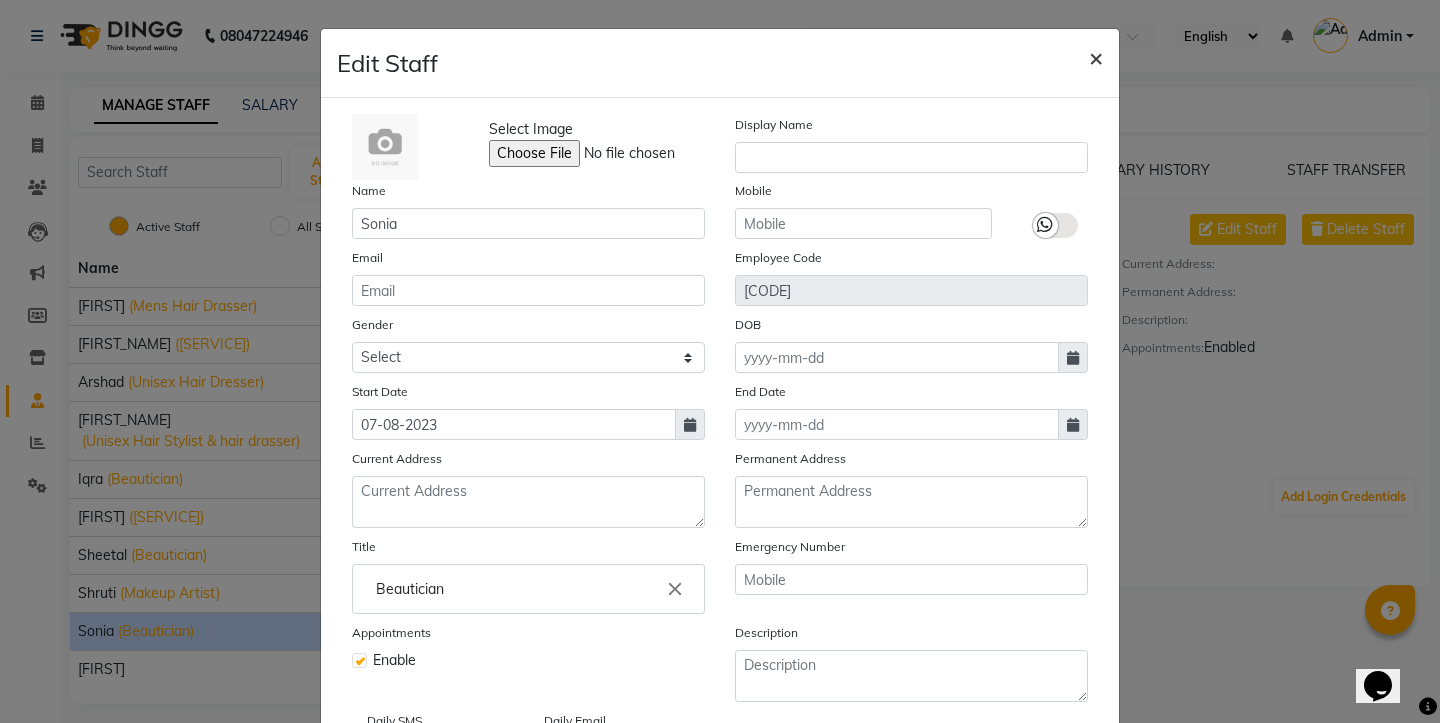 click on "×" 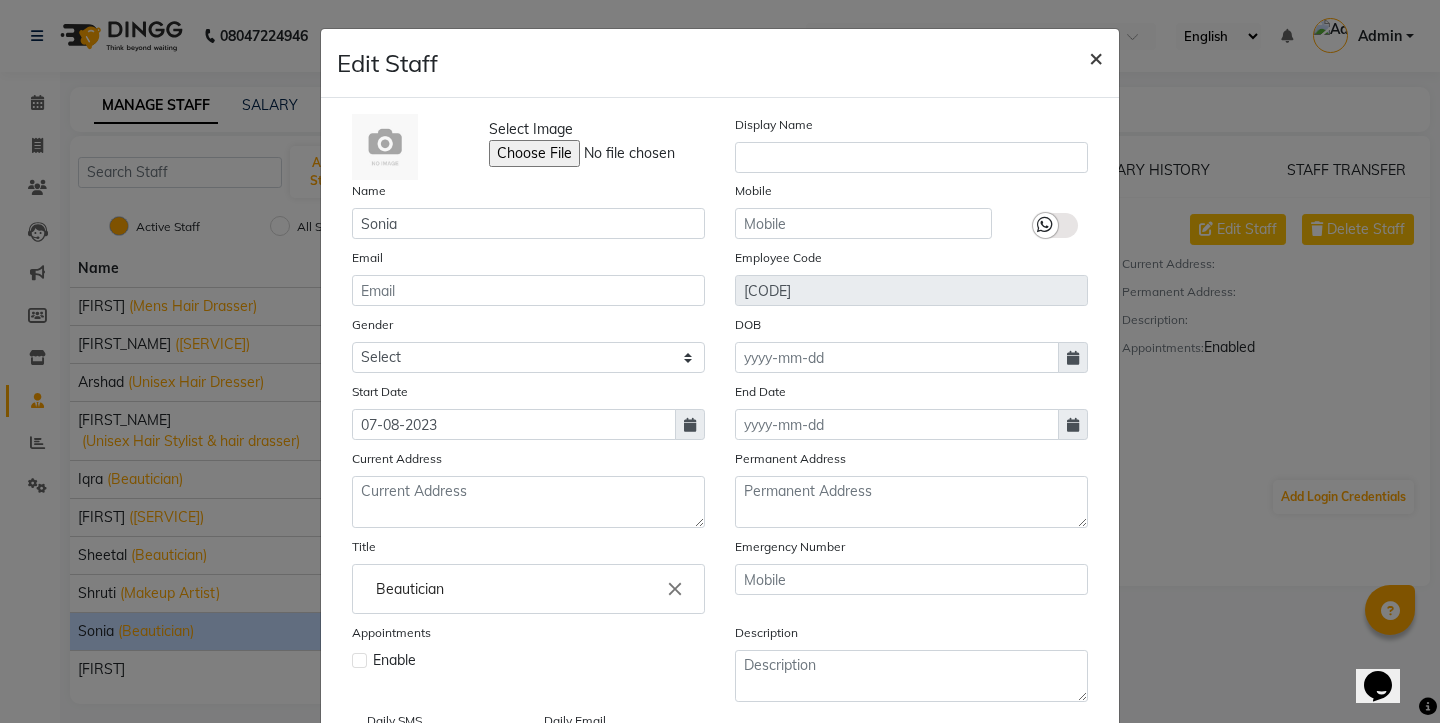 type 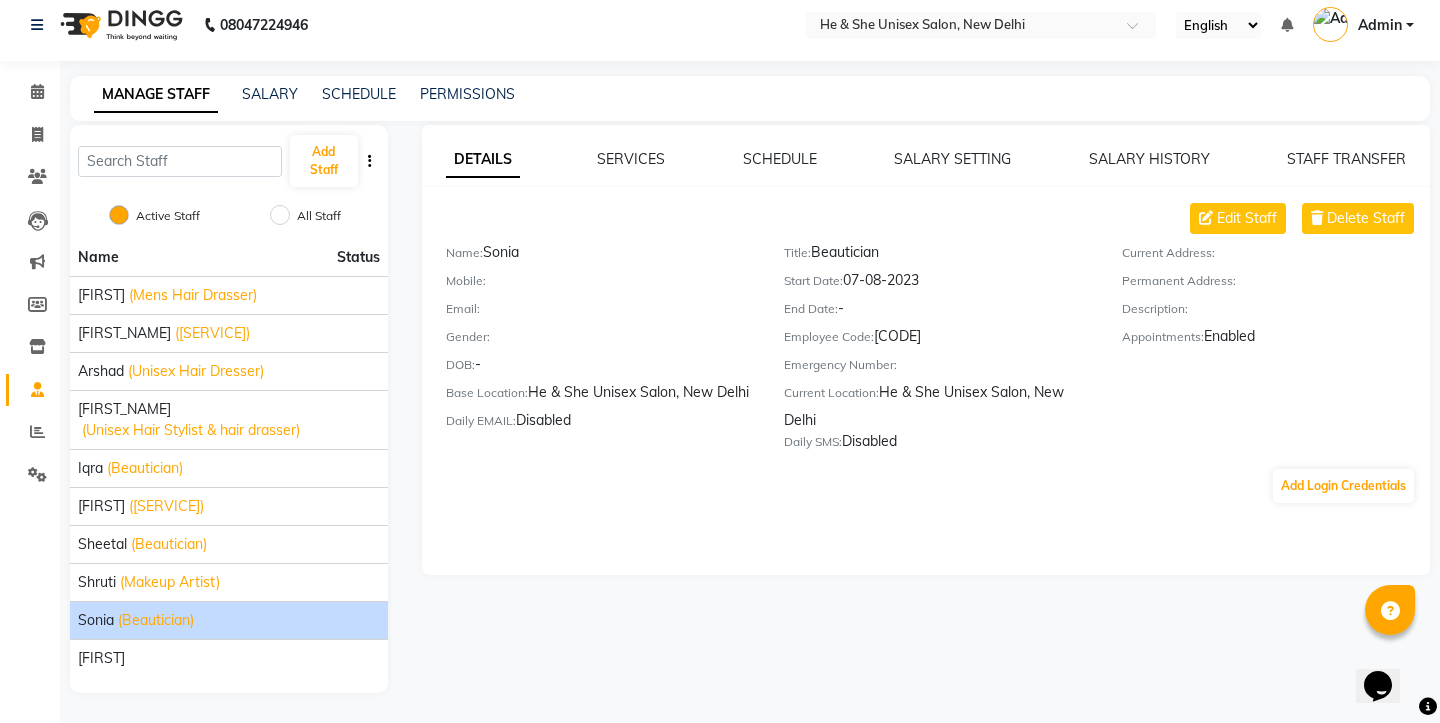 scroll, scrollTop: 0, scrollLeft: 0, axis: both 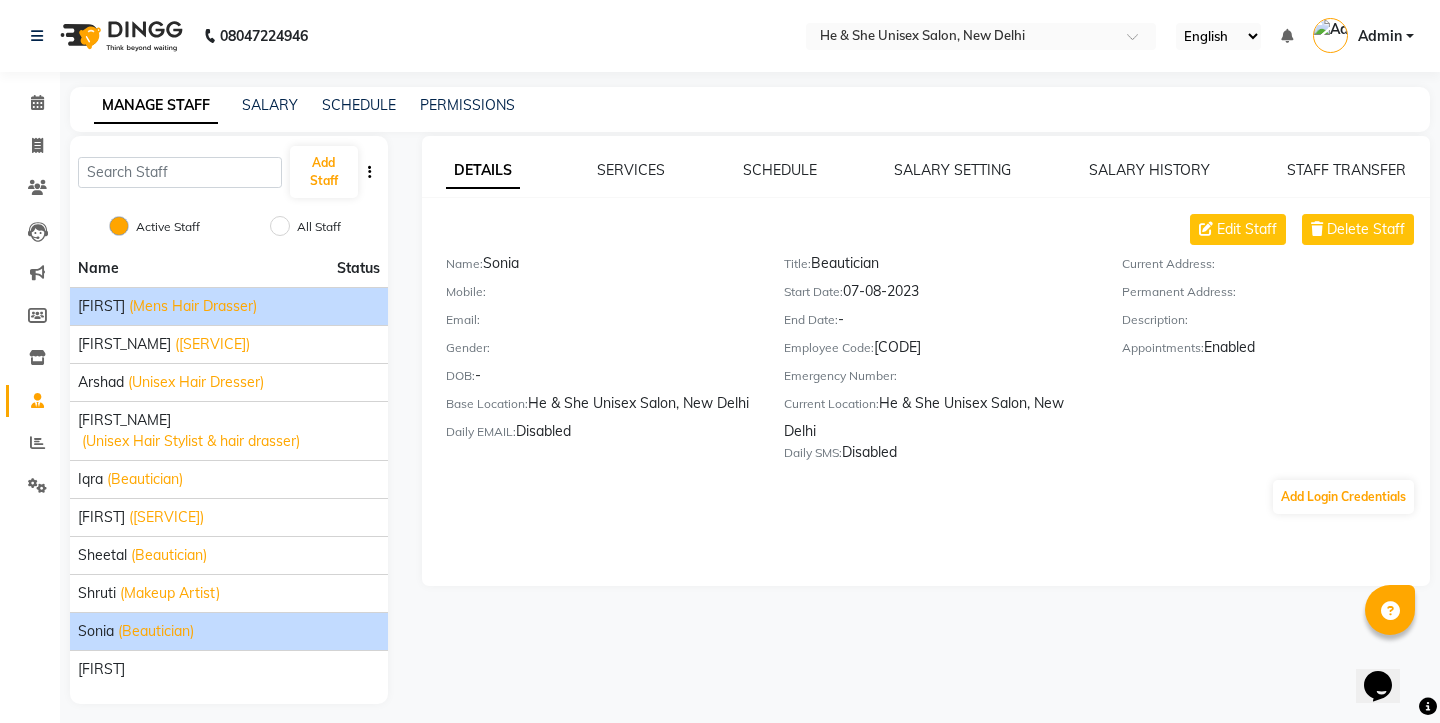 click on "(Mens Hair Drasser)" 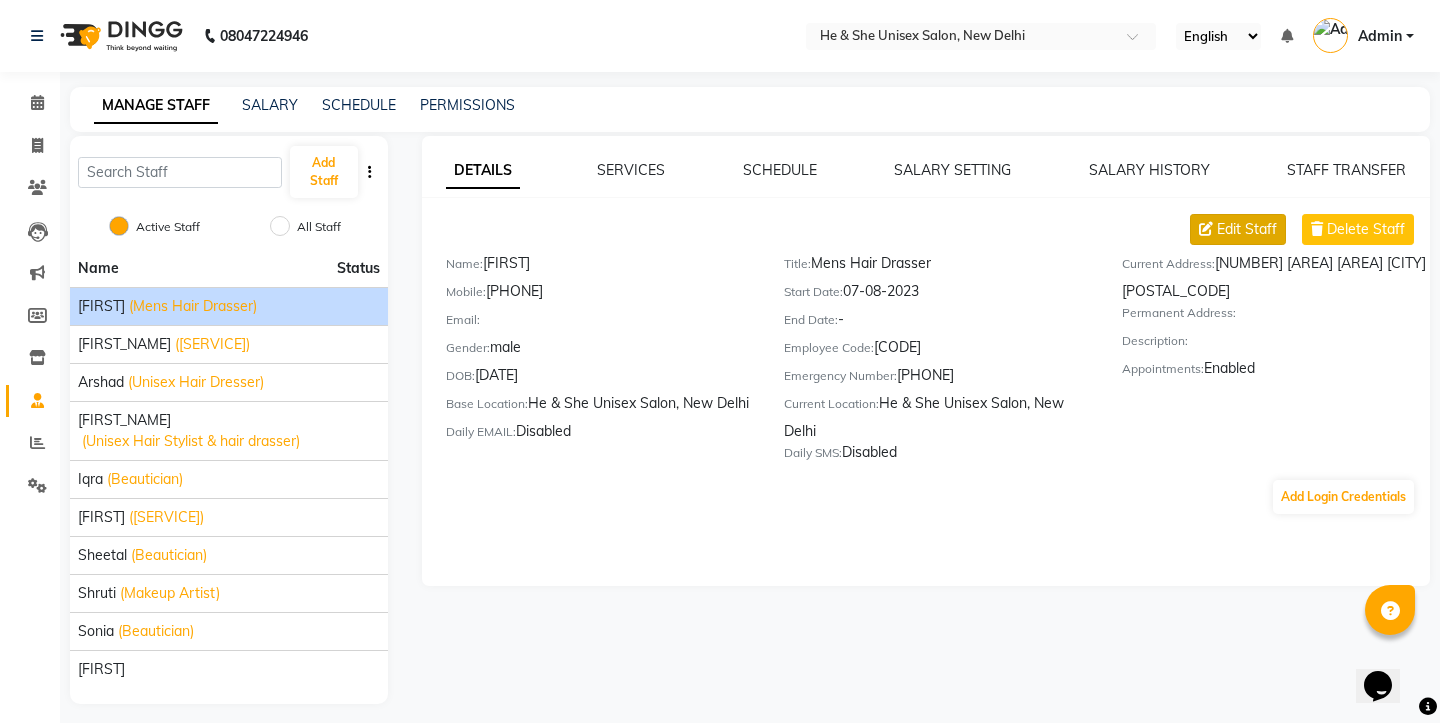 click on "Edit Staff" 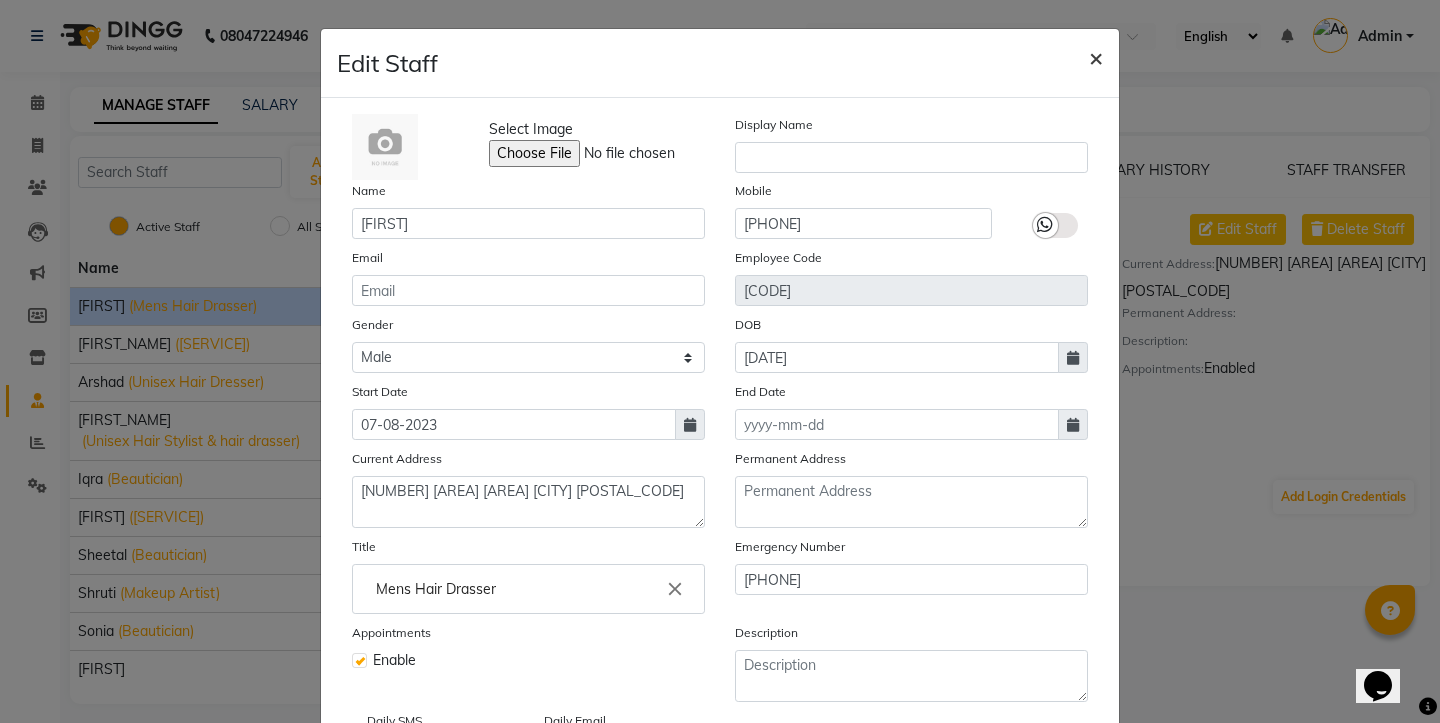 click on "×" 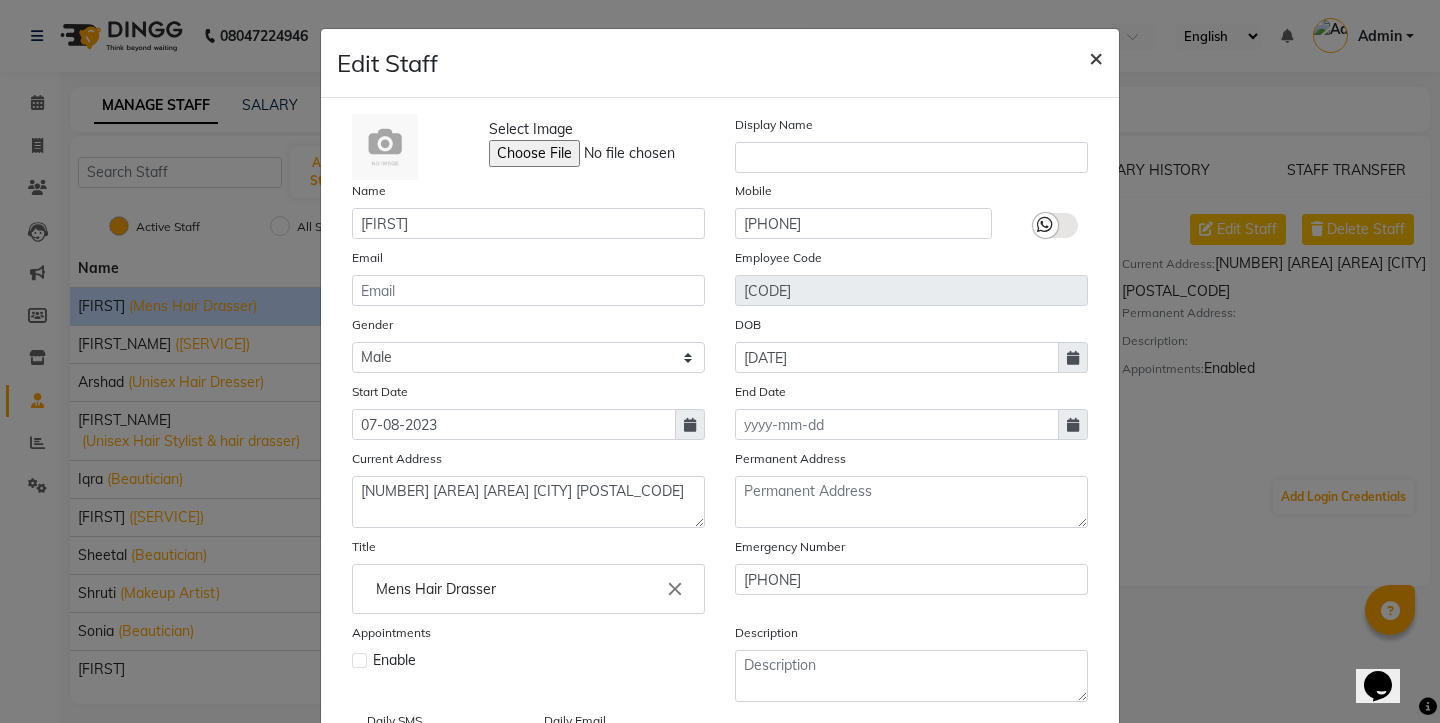 type 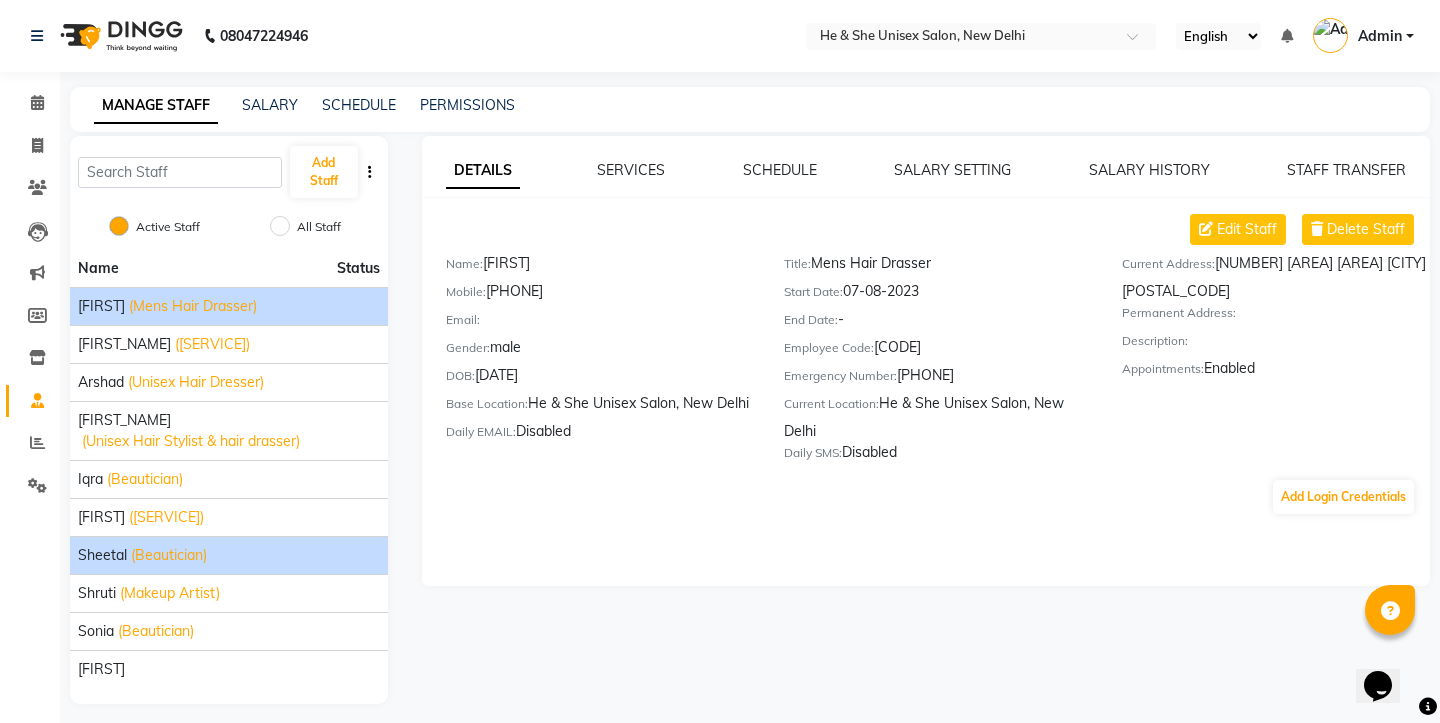 click on "(Beautician)" 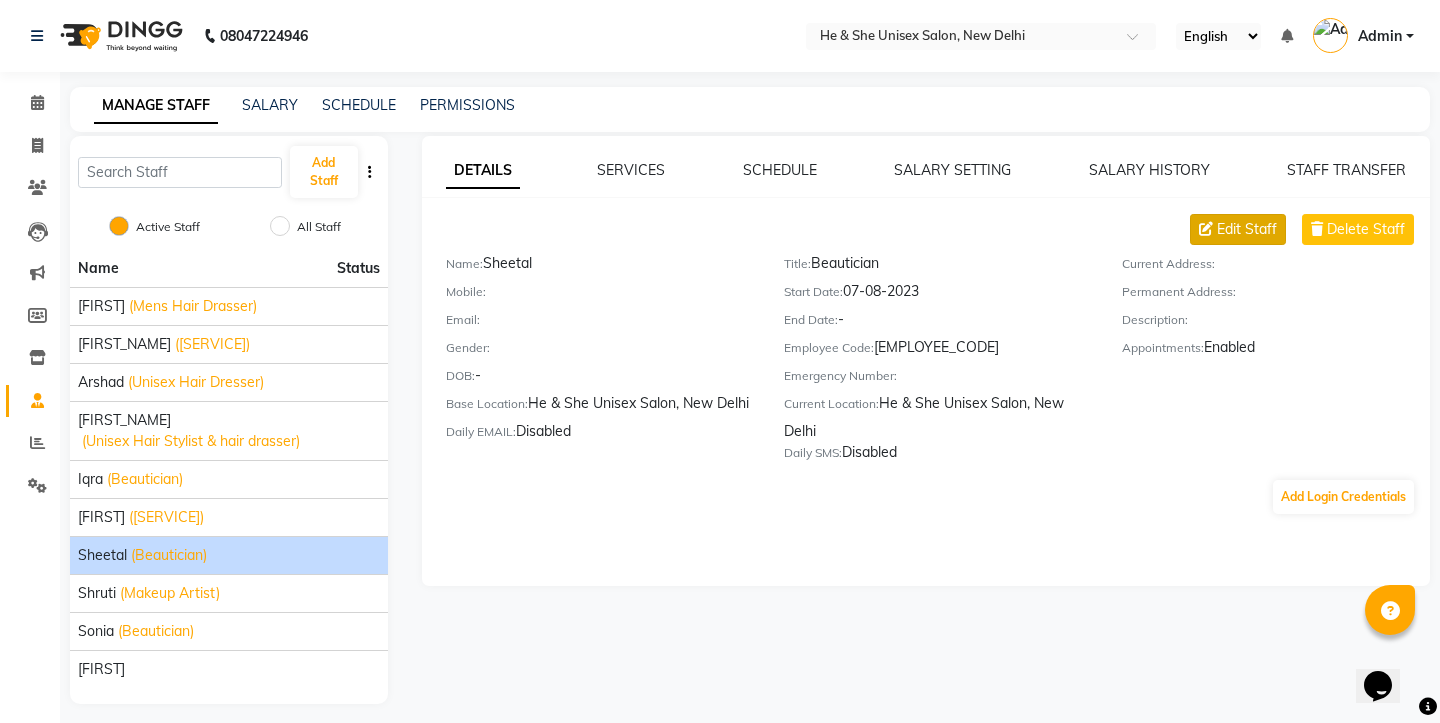 click on "Edit Staff" 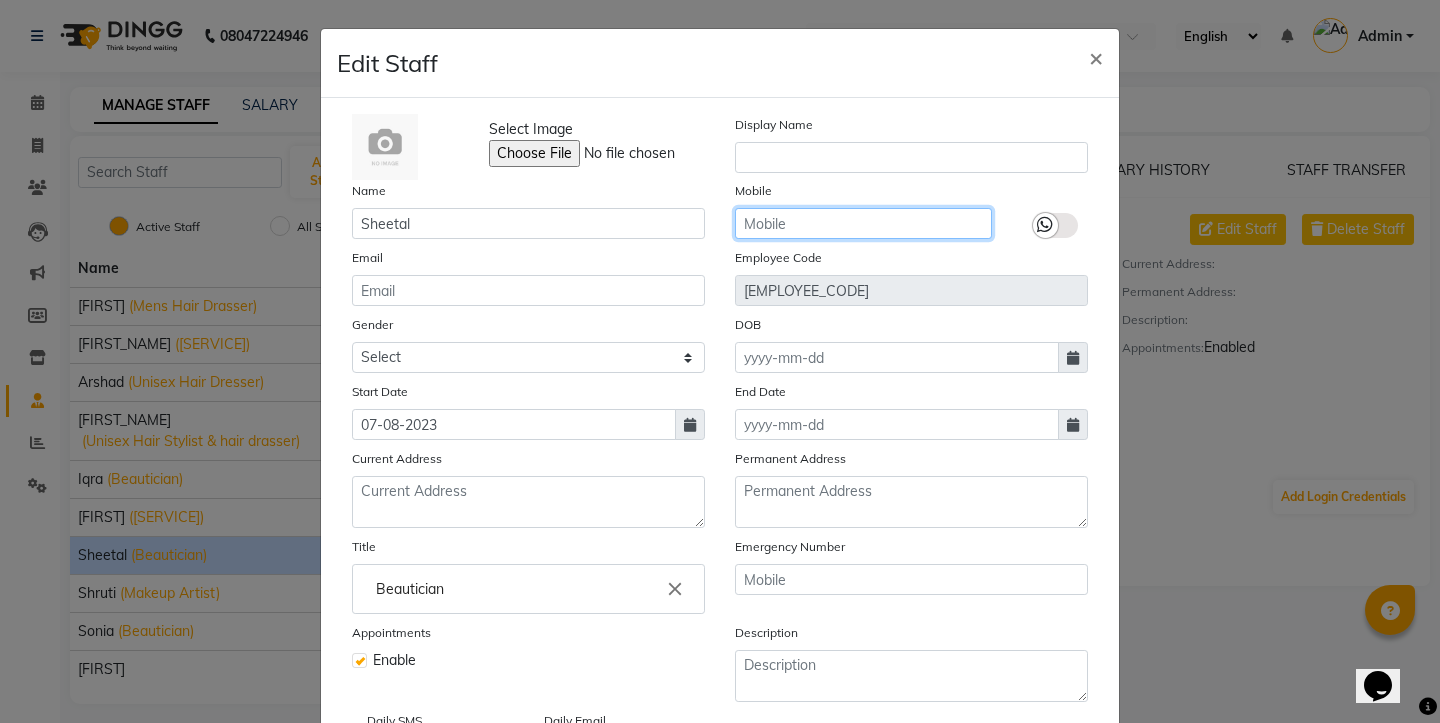 click 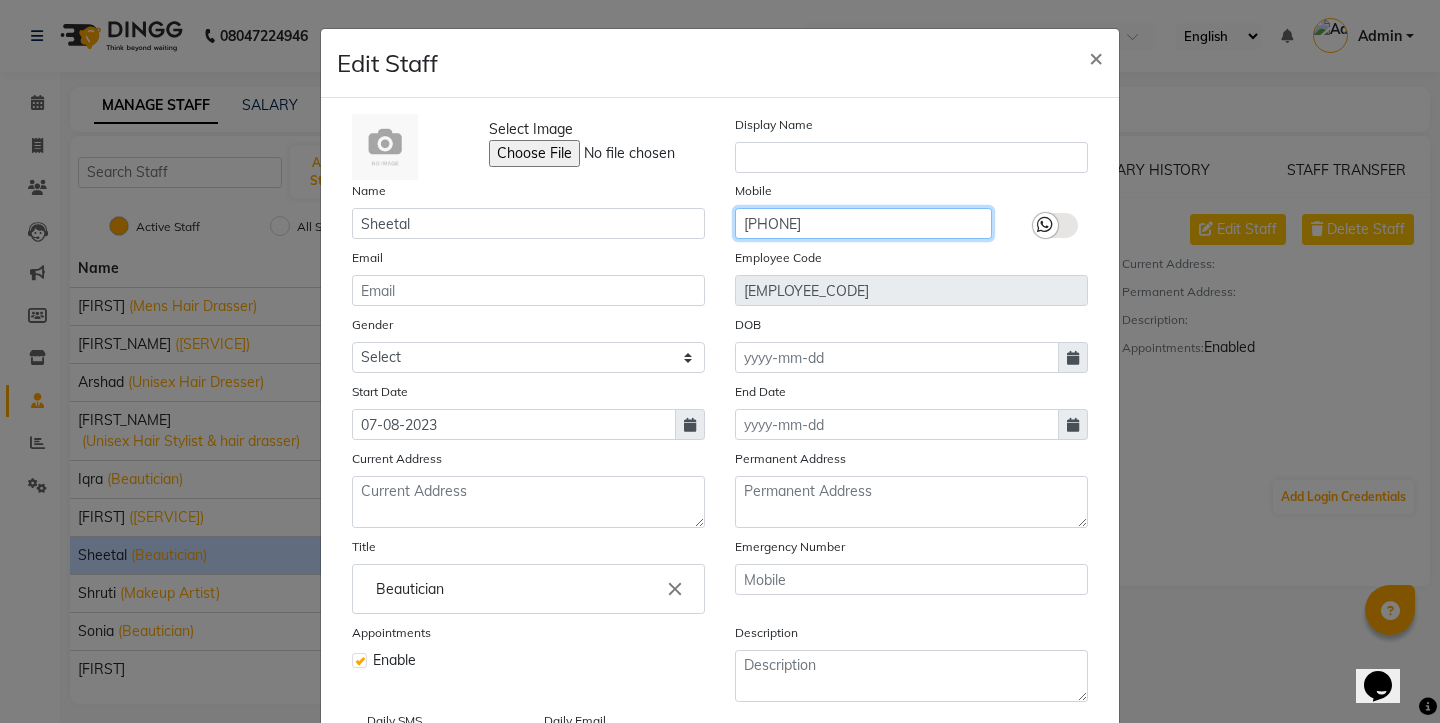 type on "[PHONE]" 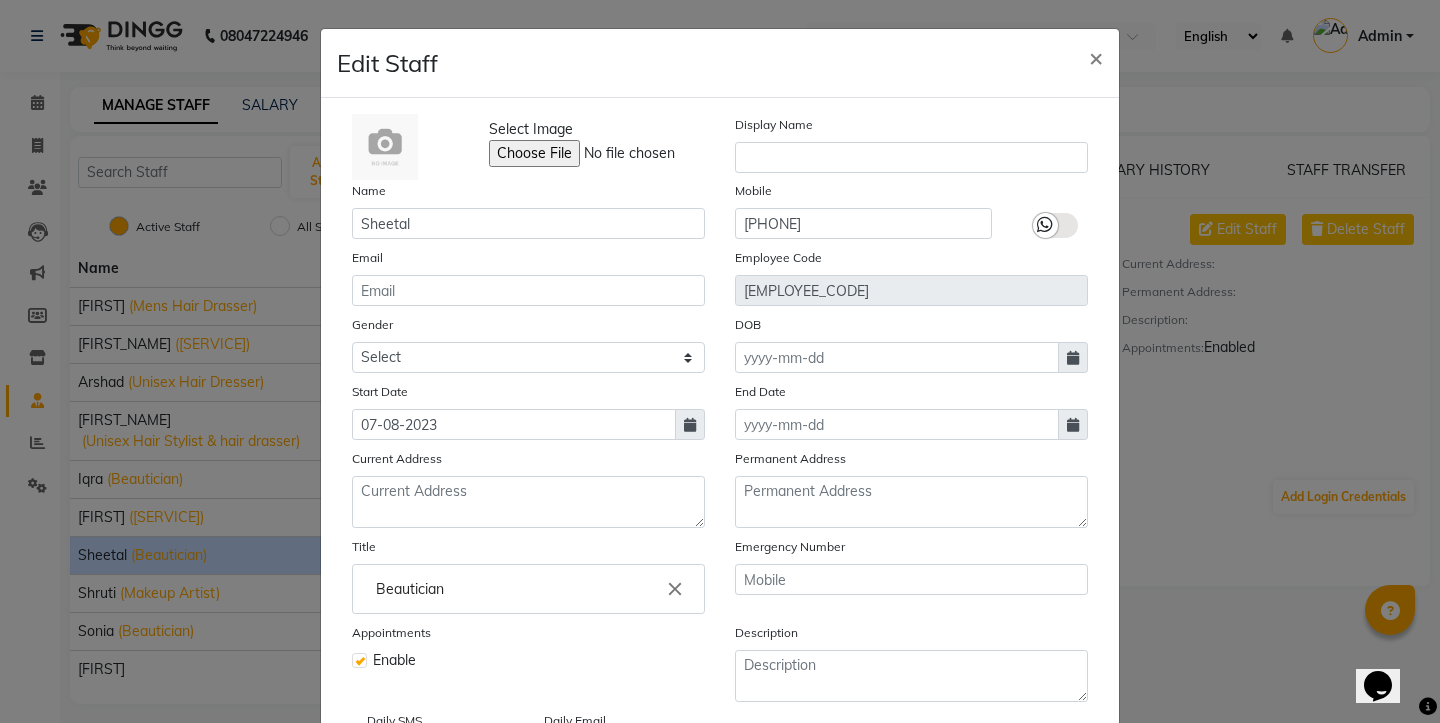 click on "Permanent Address" 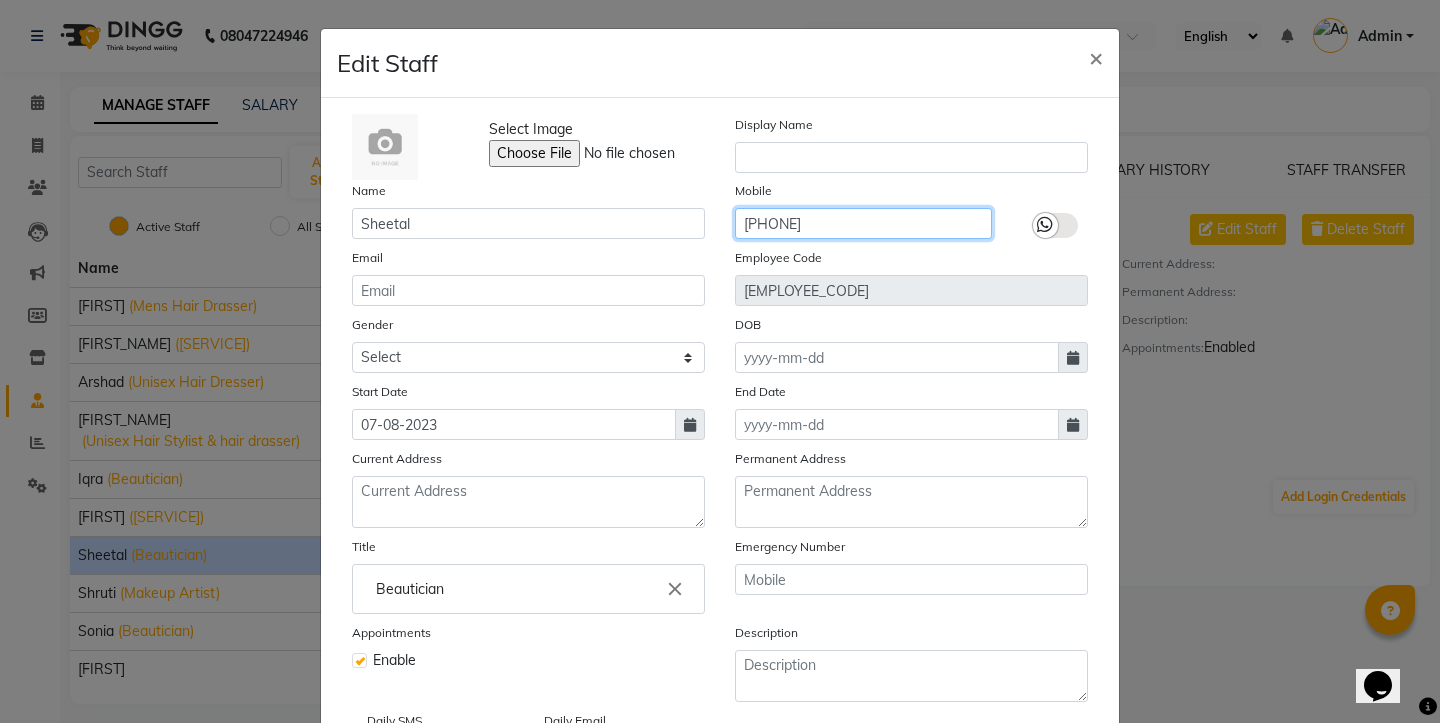 drag, startPoint x: 836, startPoint y: 225, endPoint x: 740, endPoint y: 233, distance: 96.332756 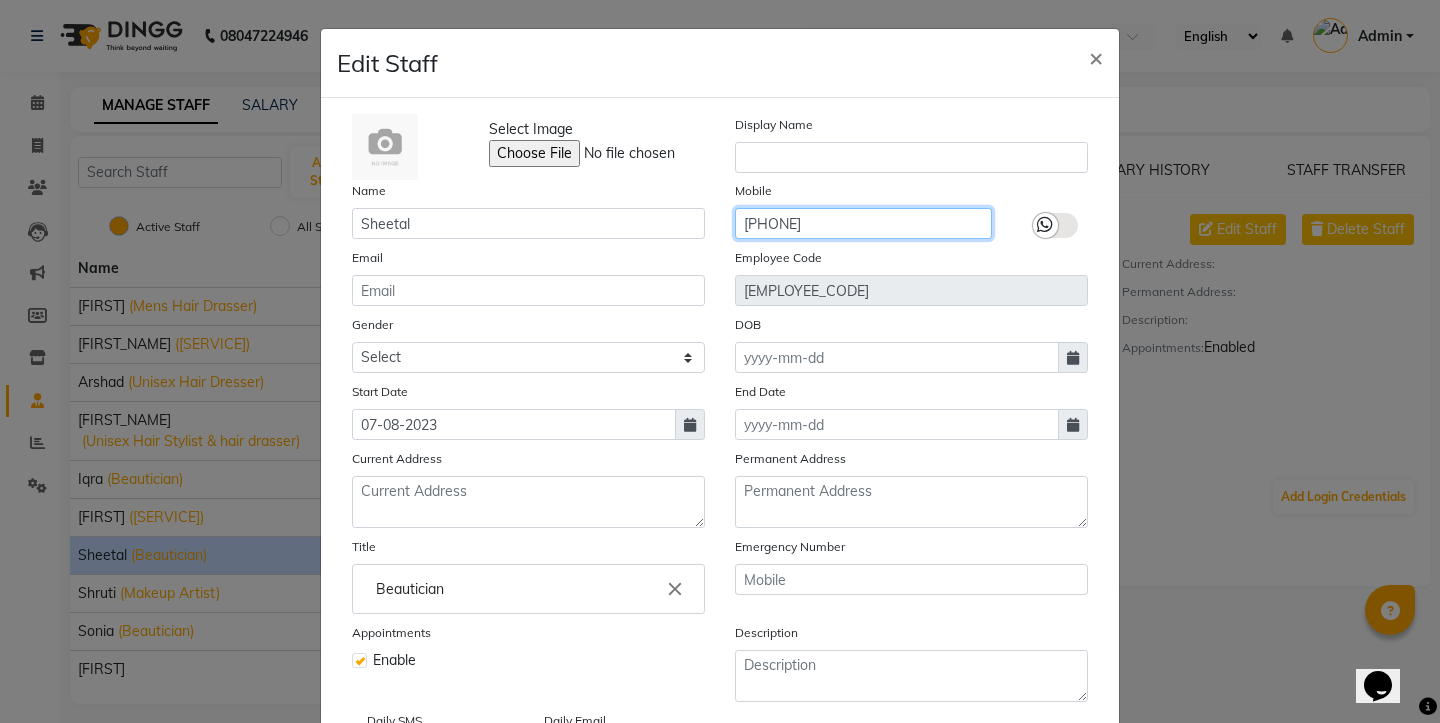 click on "[PHONE]" 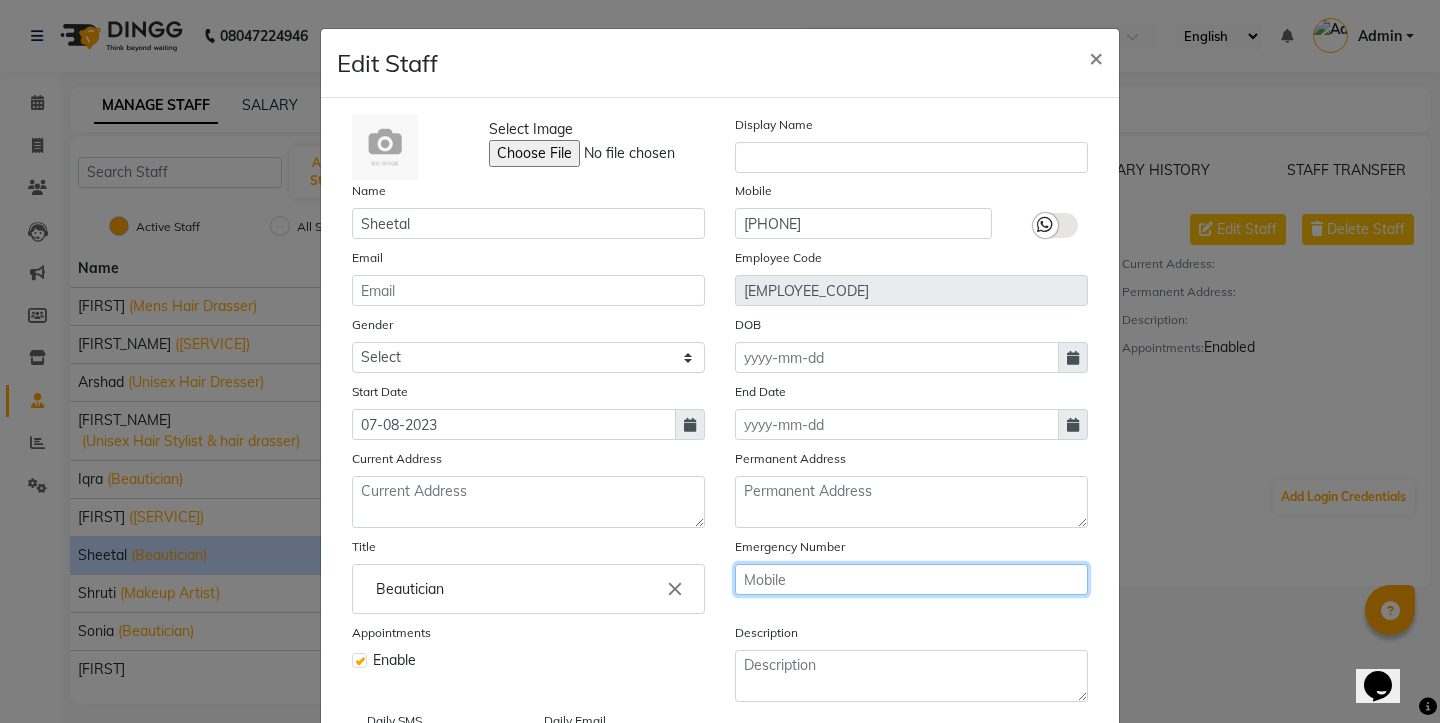 click 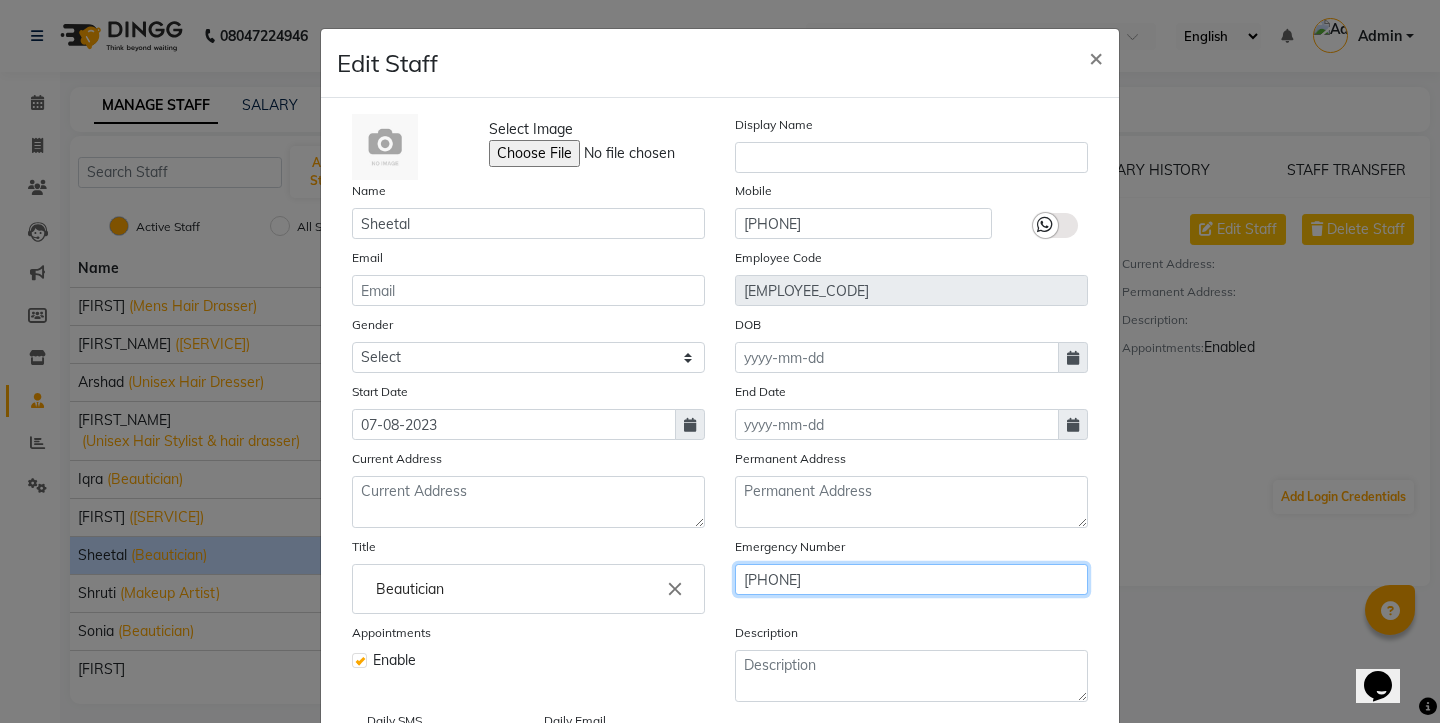 type on "[PHONE]" 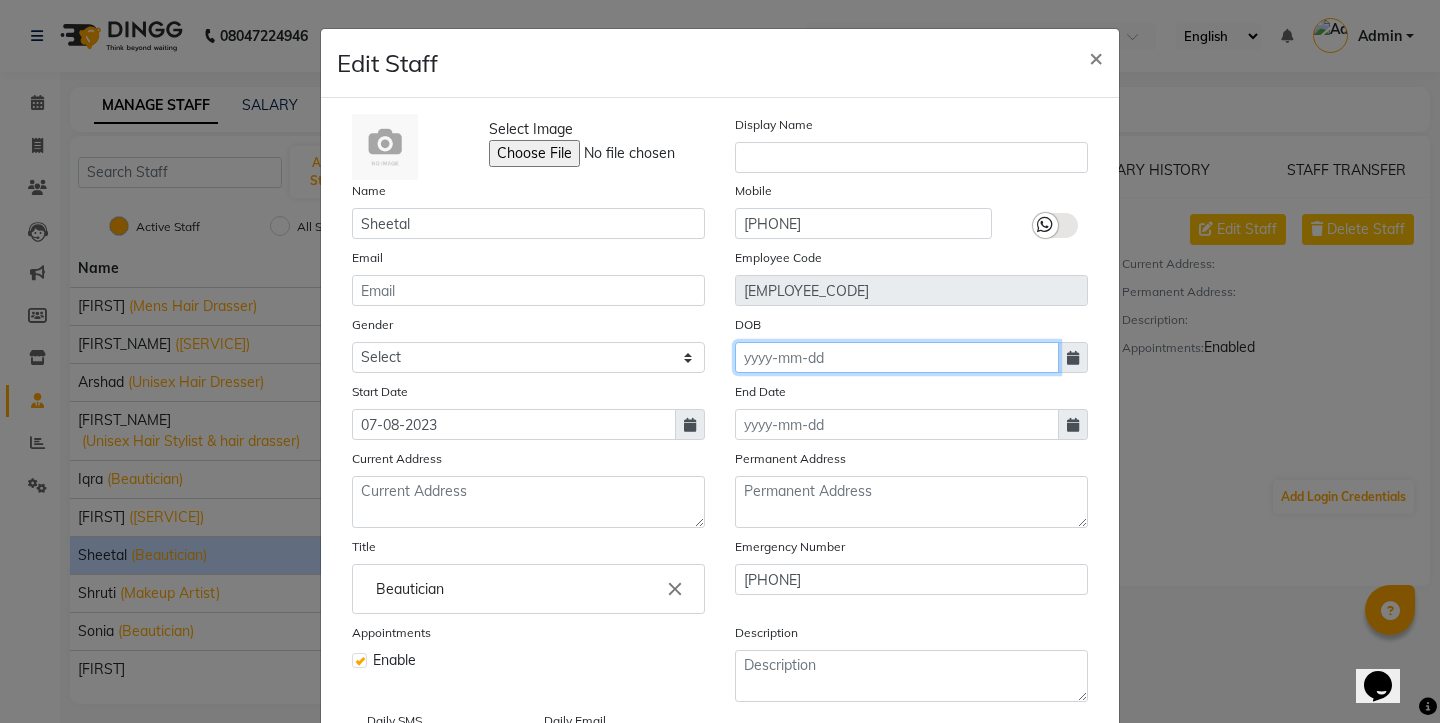click 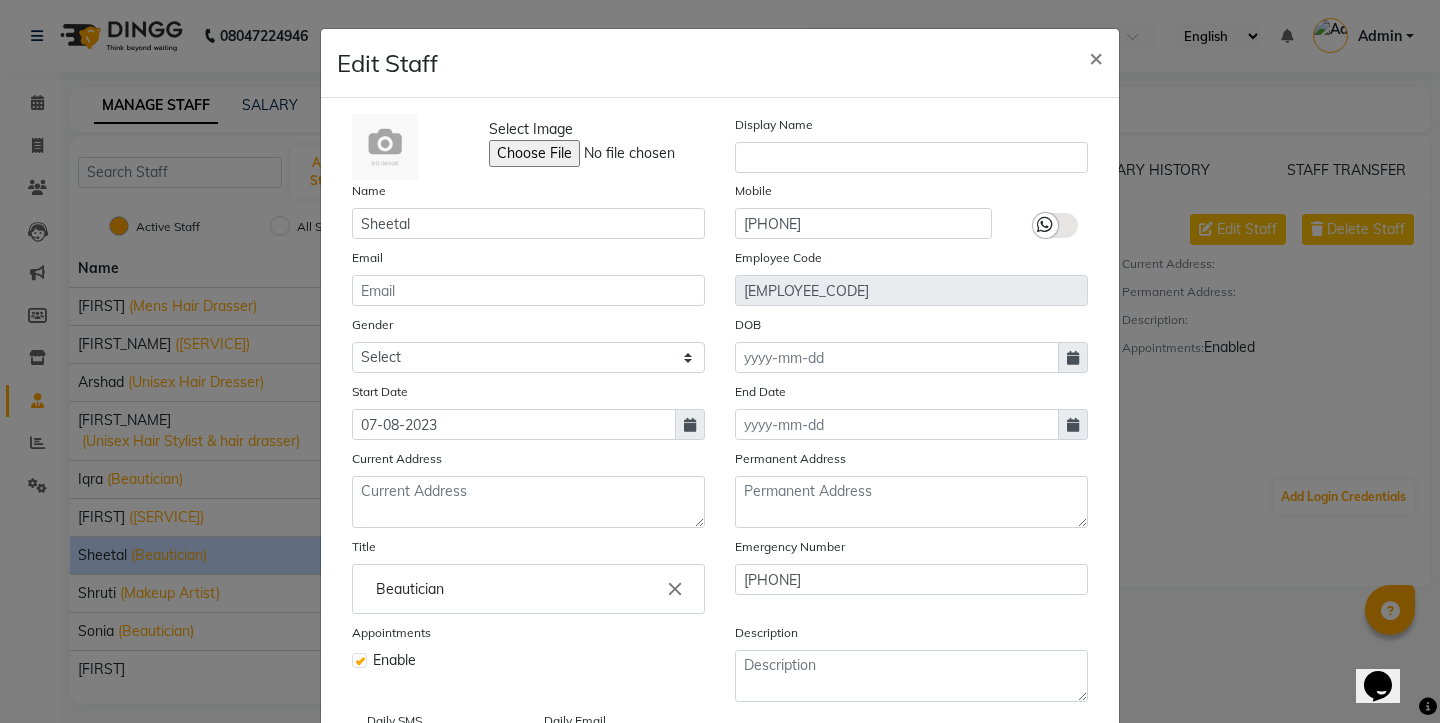 select on "8" 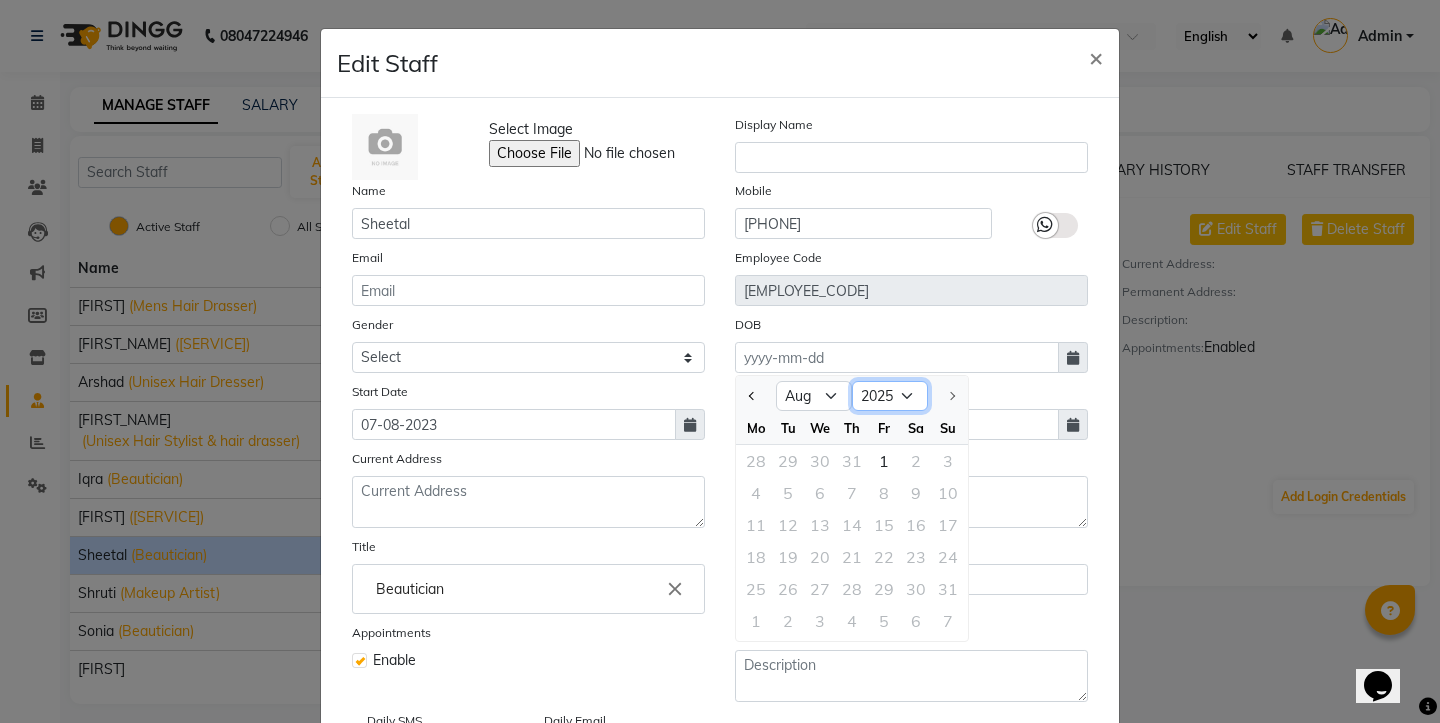 select on "1988" 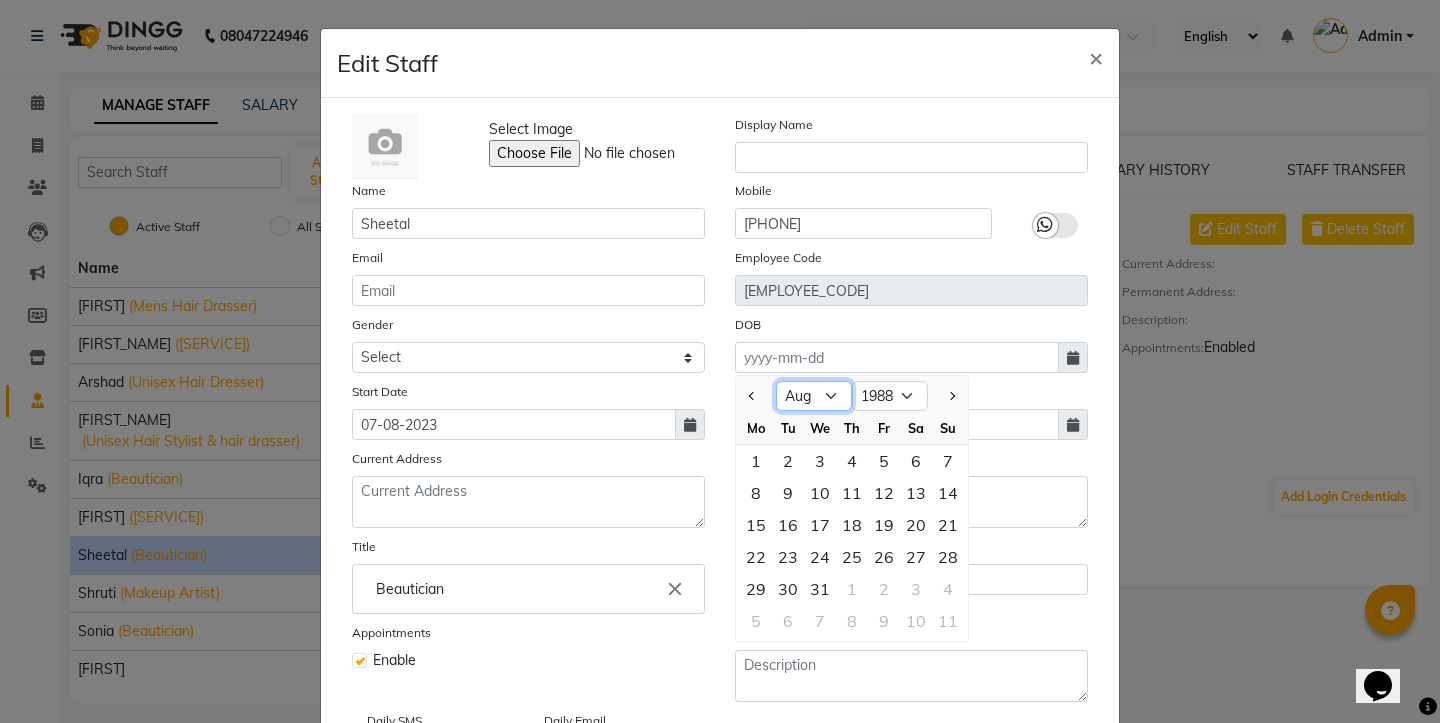 select on "3" 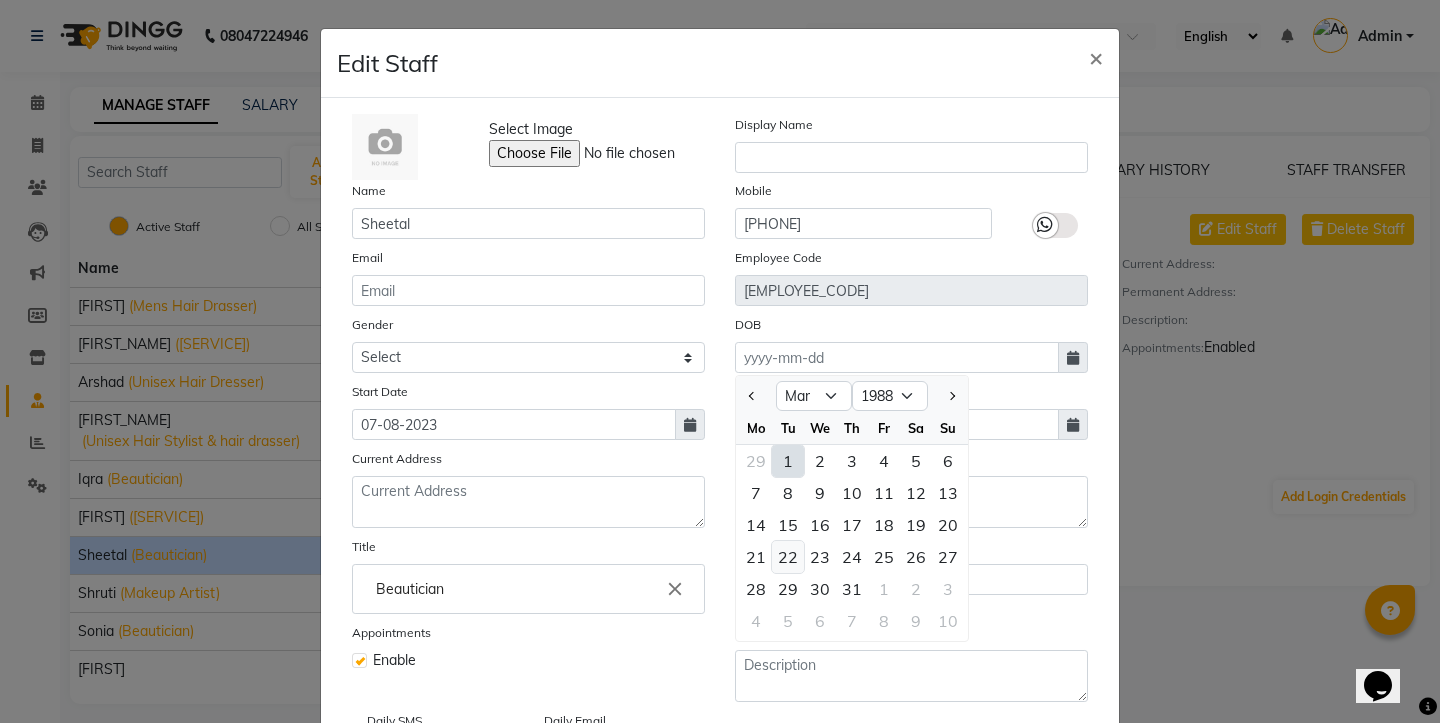 click on "22" 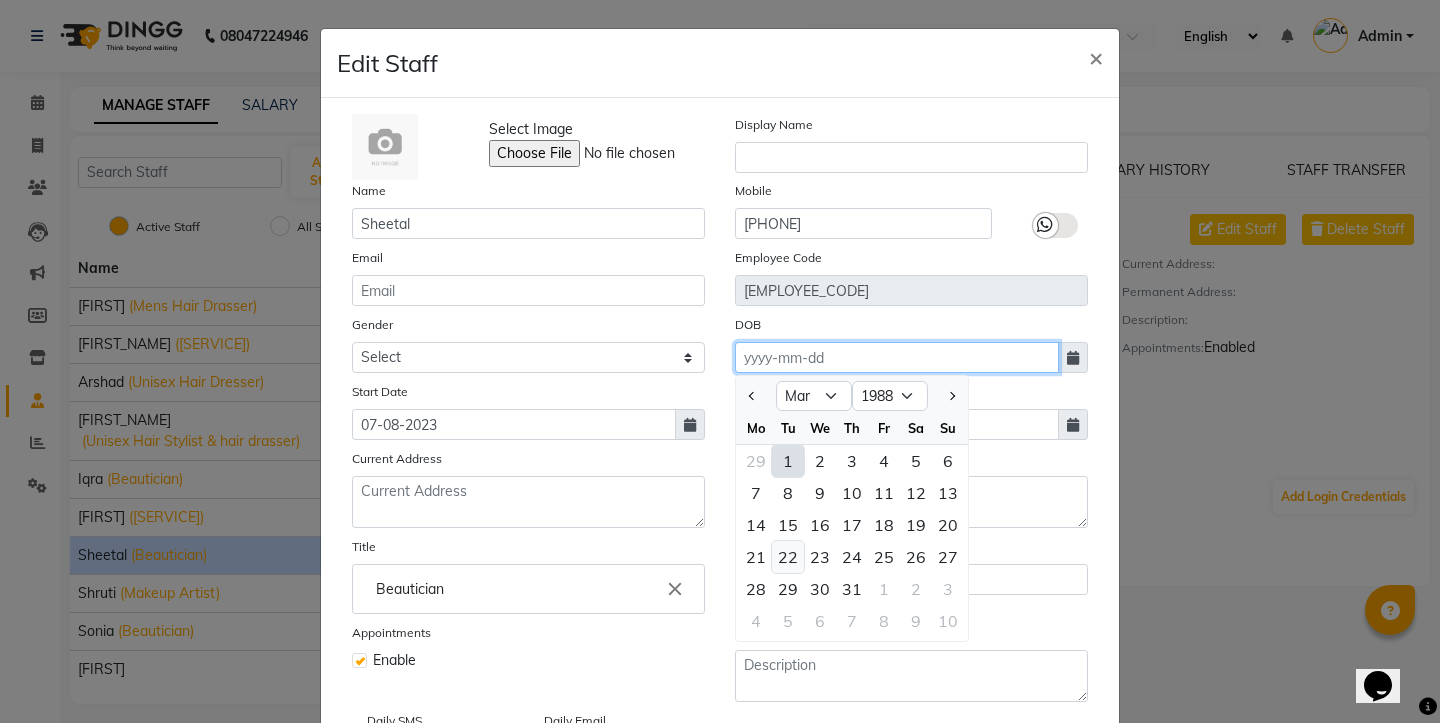 type on "[DD-MM-YYYY]" 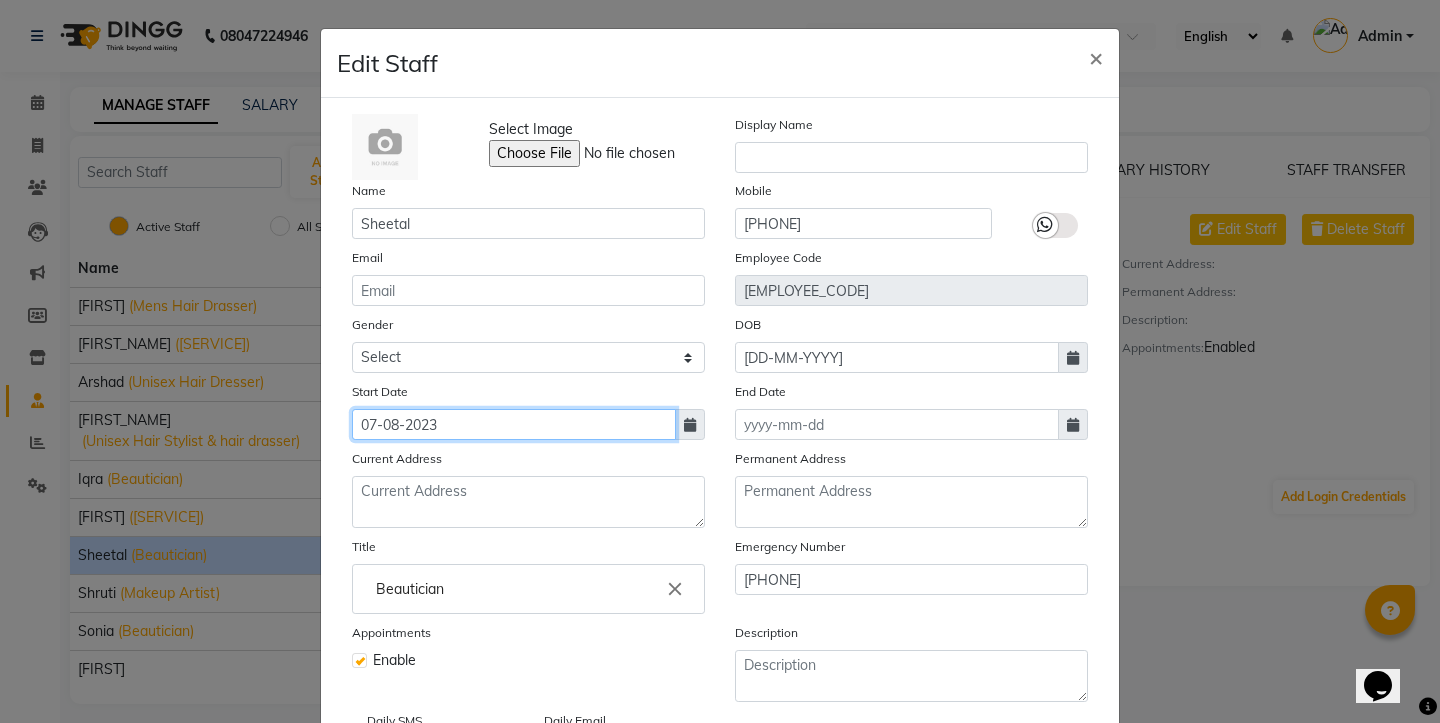 click on "07-08-2023" 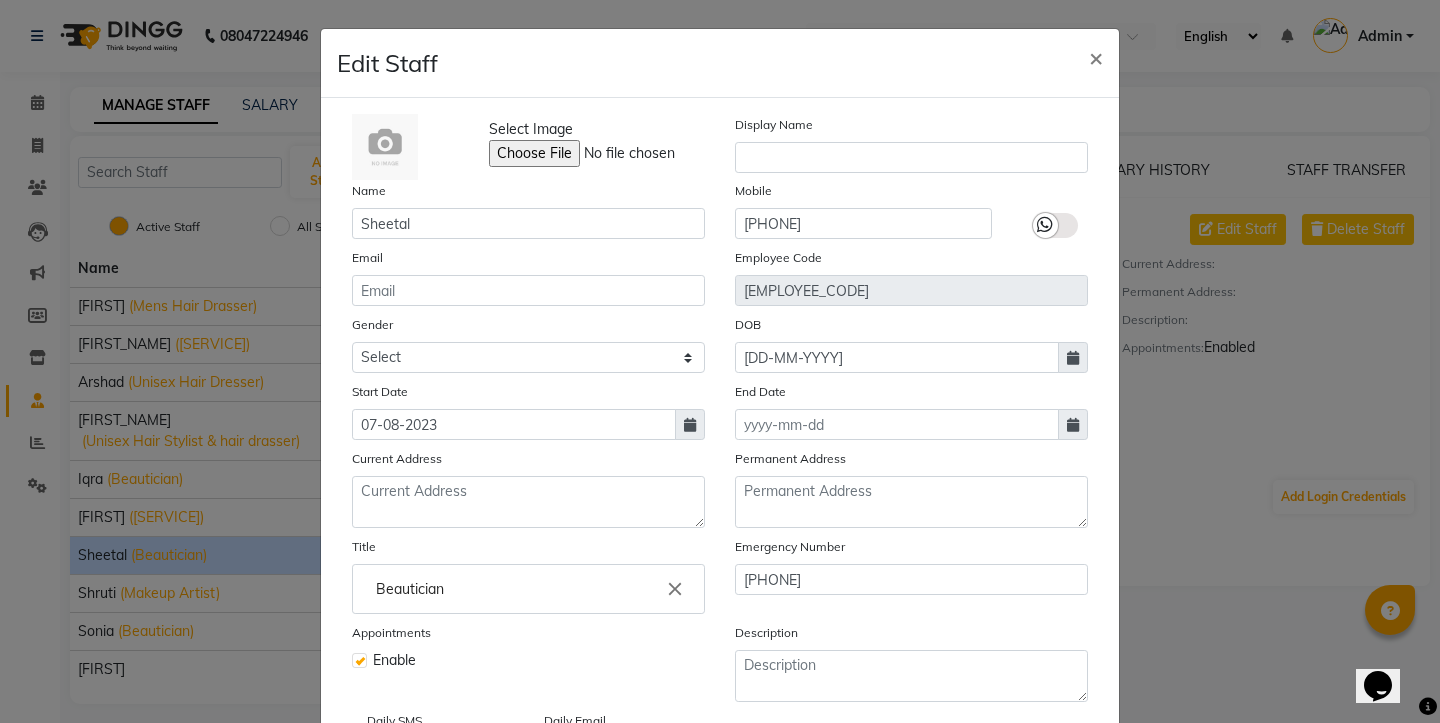 select on "8" 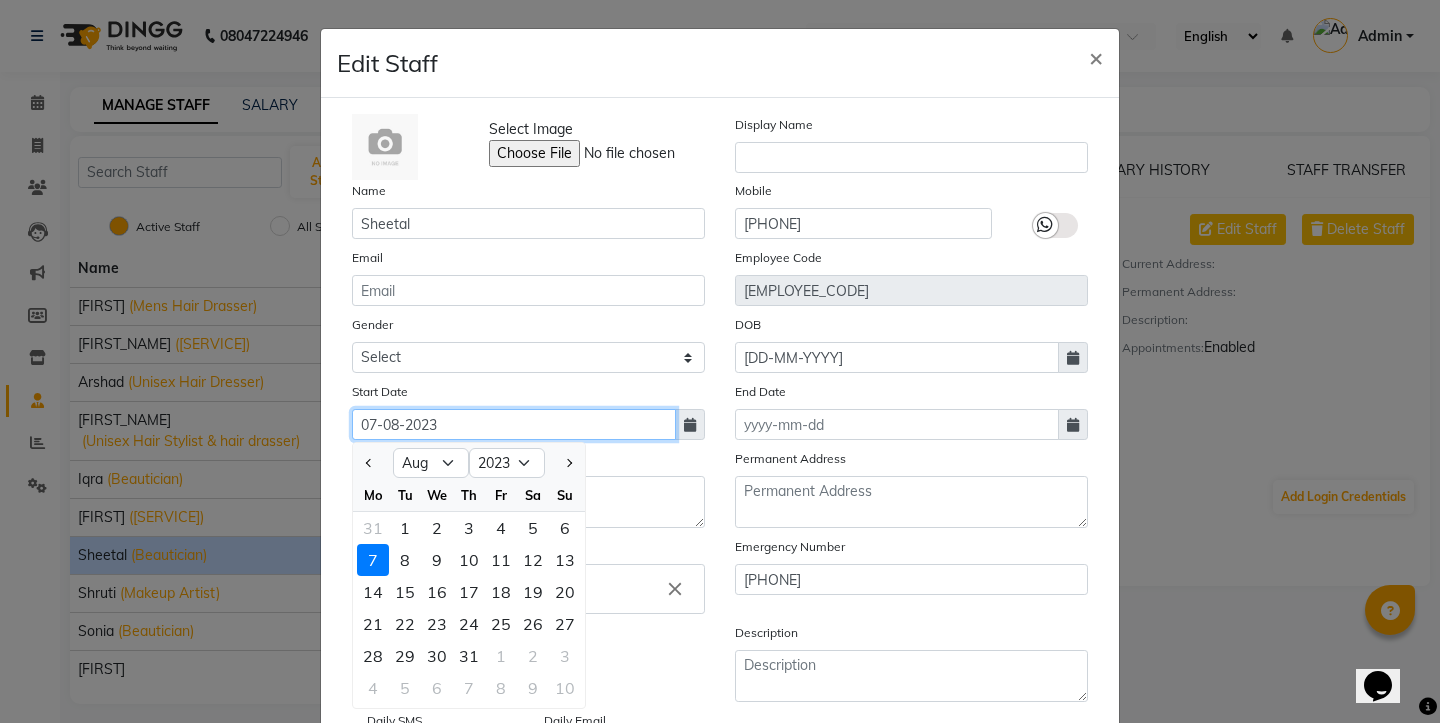click on "07-08-2023" 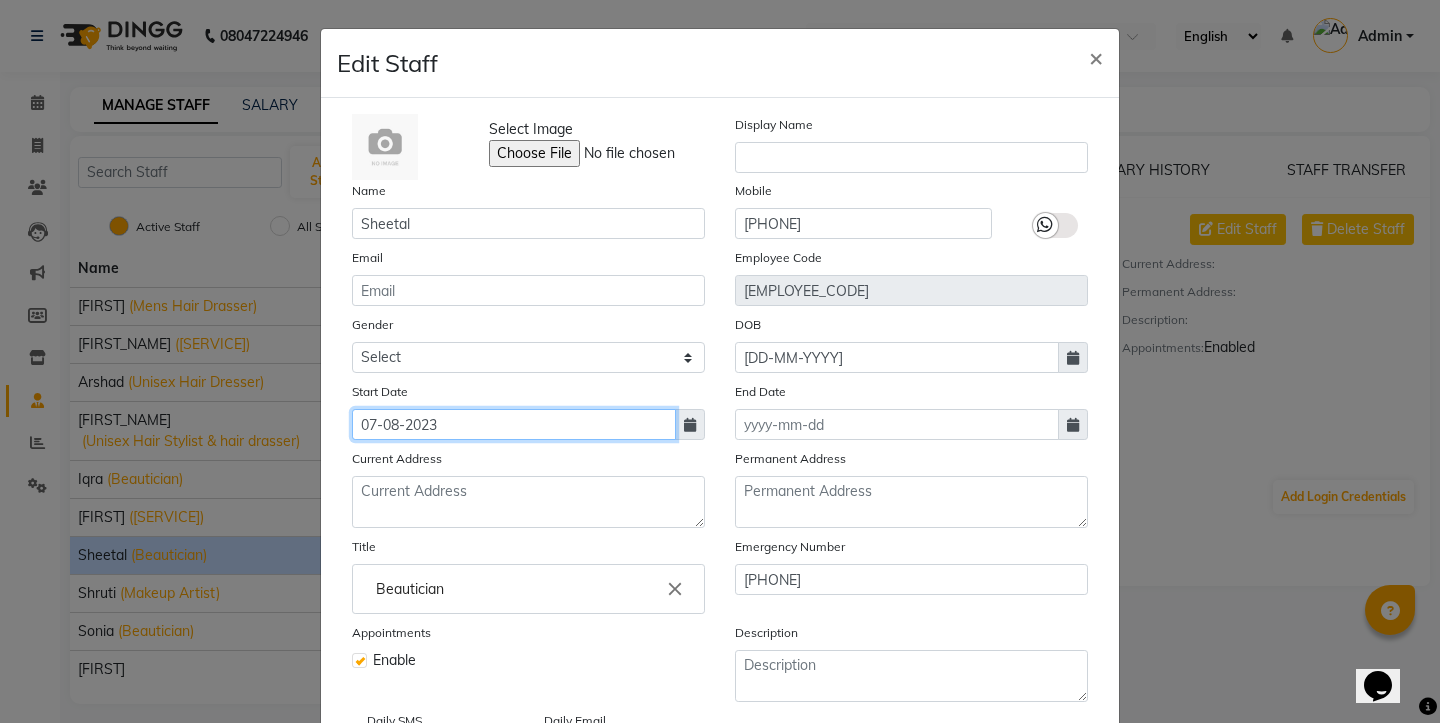 click on "07-08-2023" 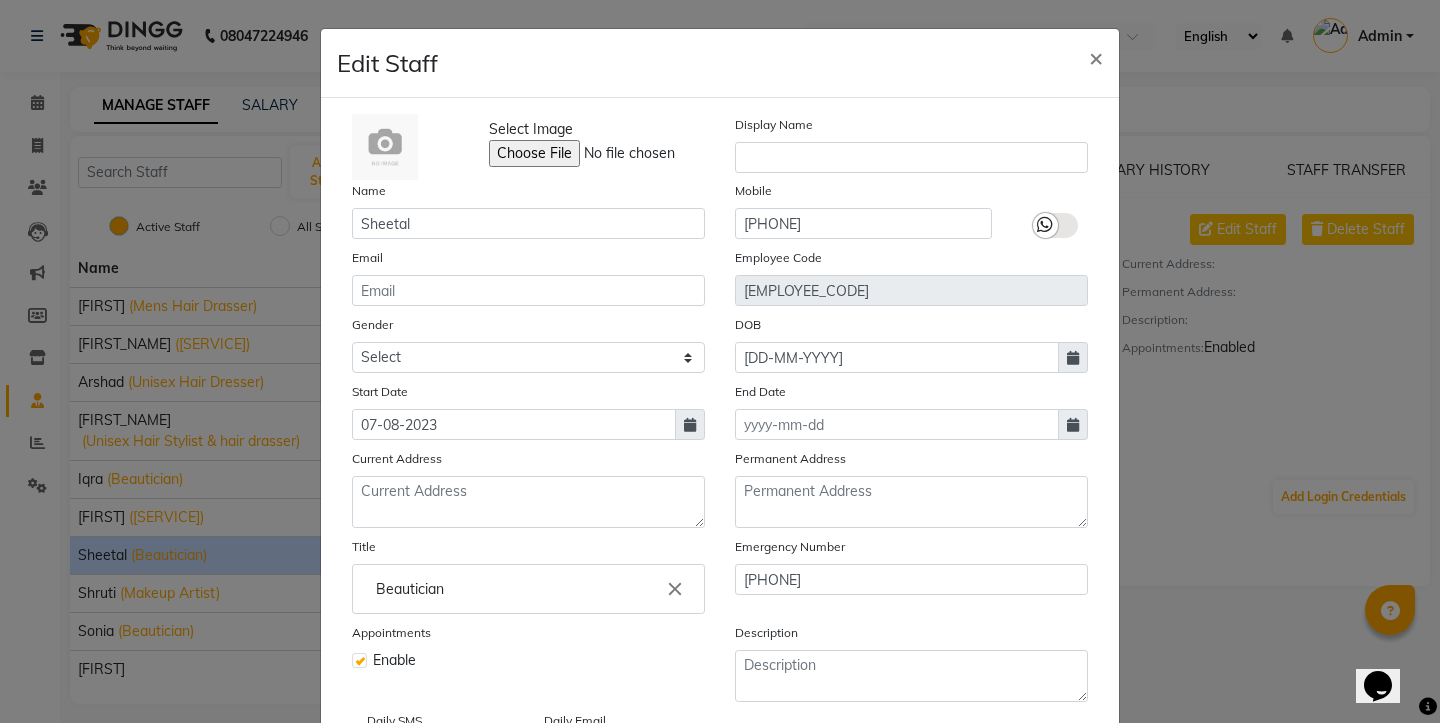 select on "8" 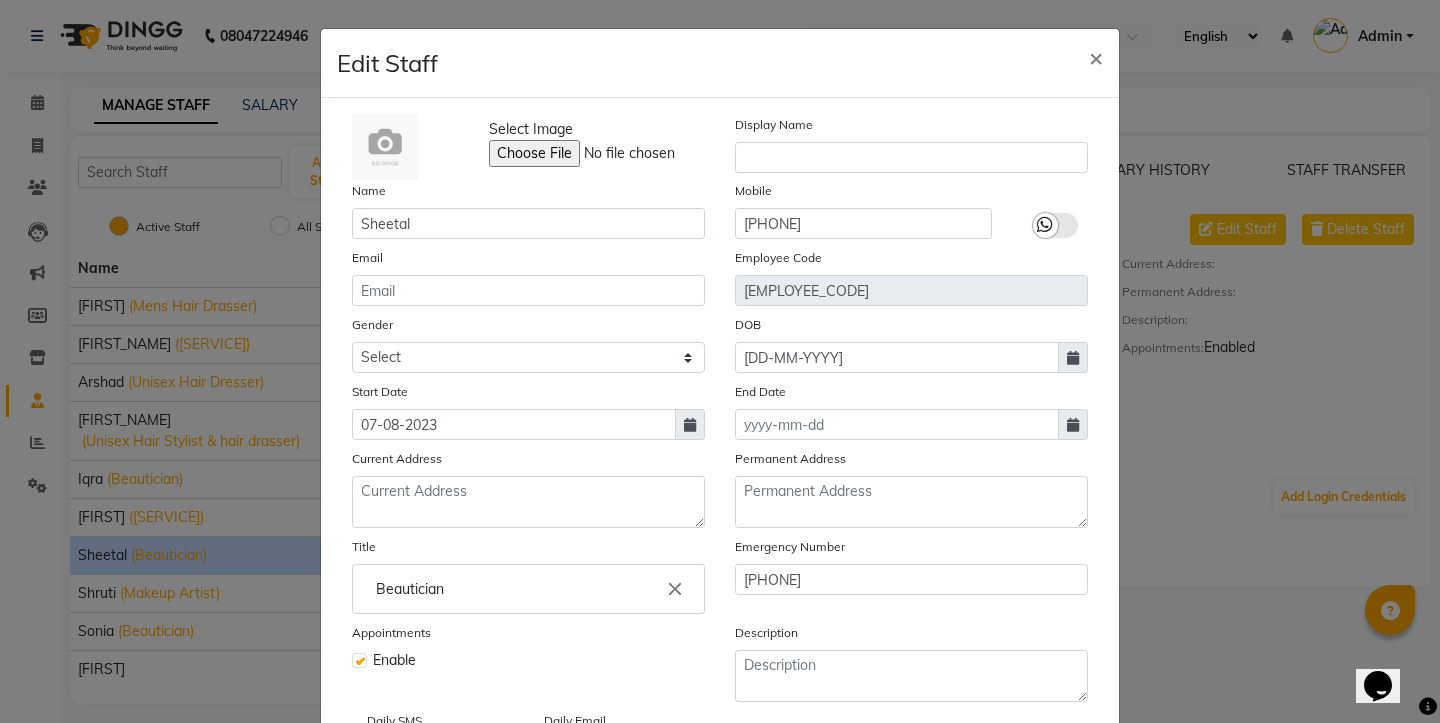select on "2023" 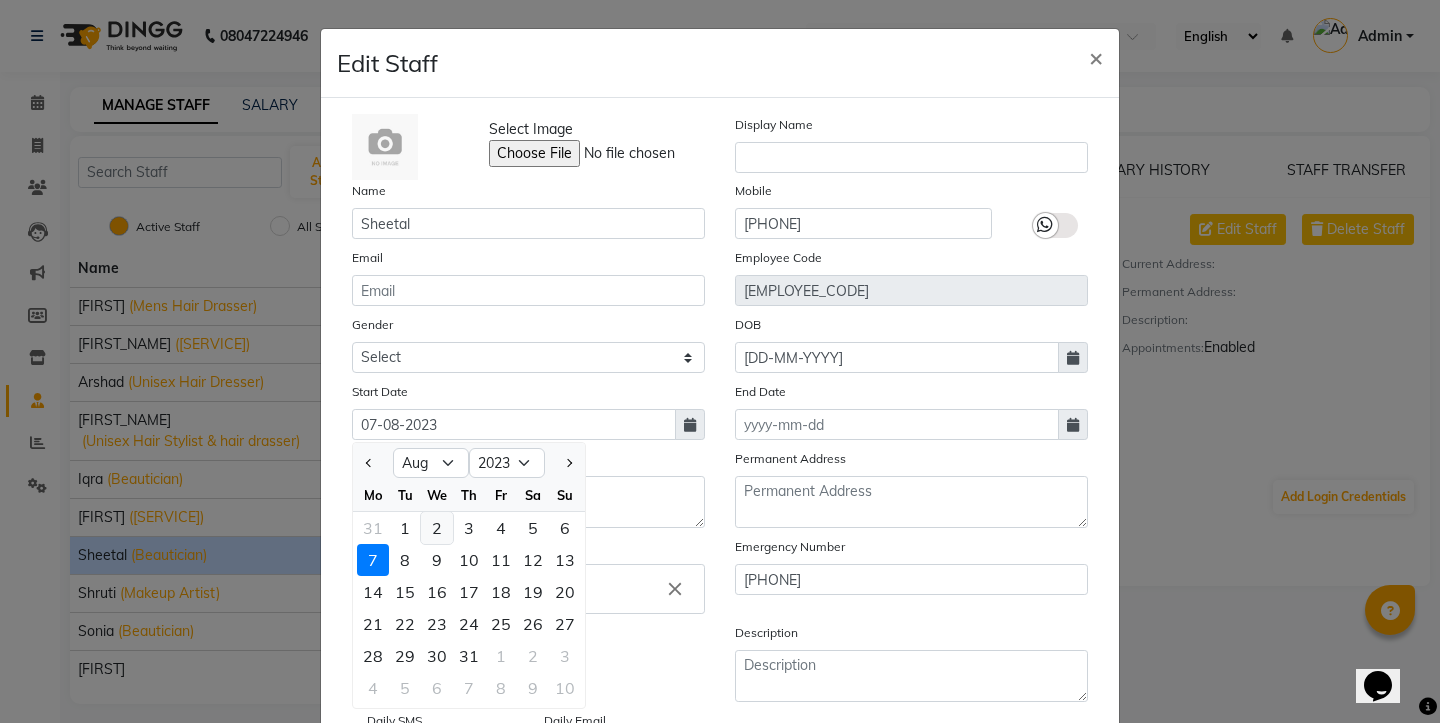 click on "2" 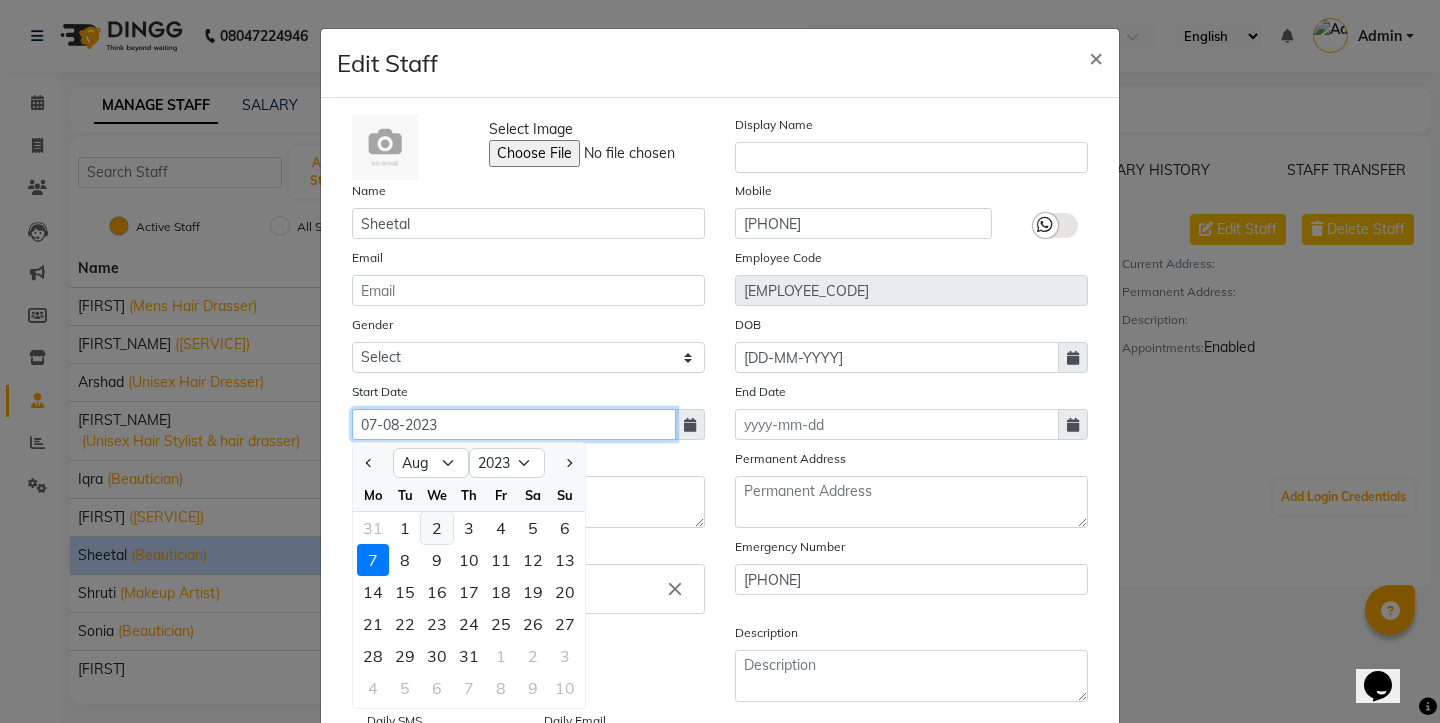 type on "[DATE]" 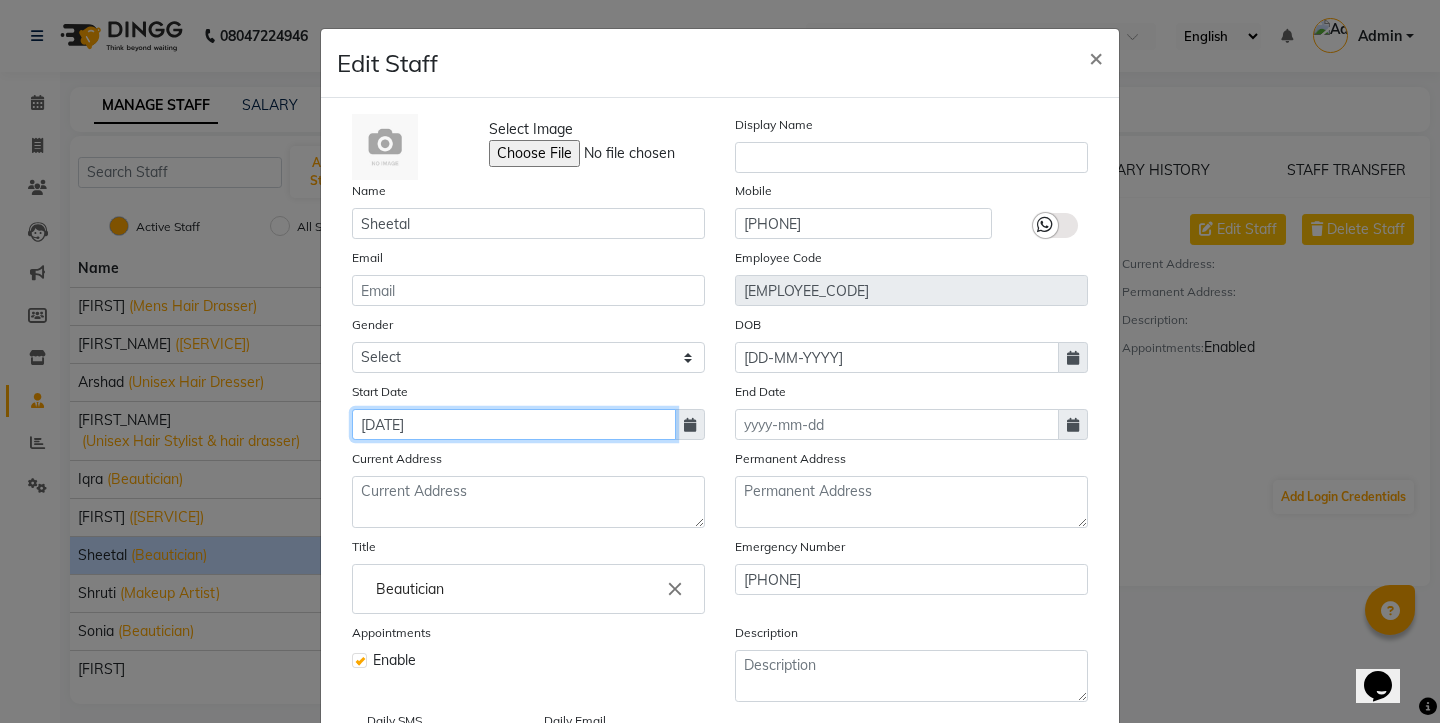 click on "[DATE]" 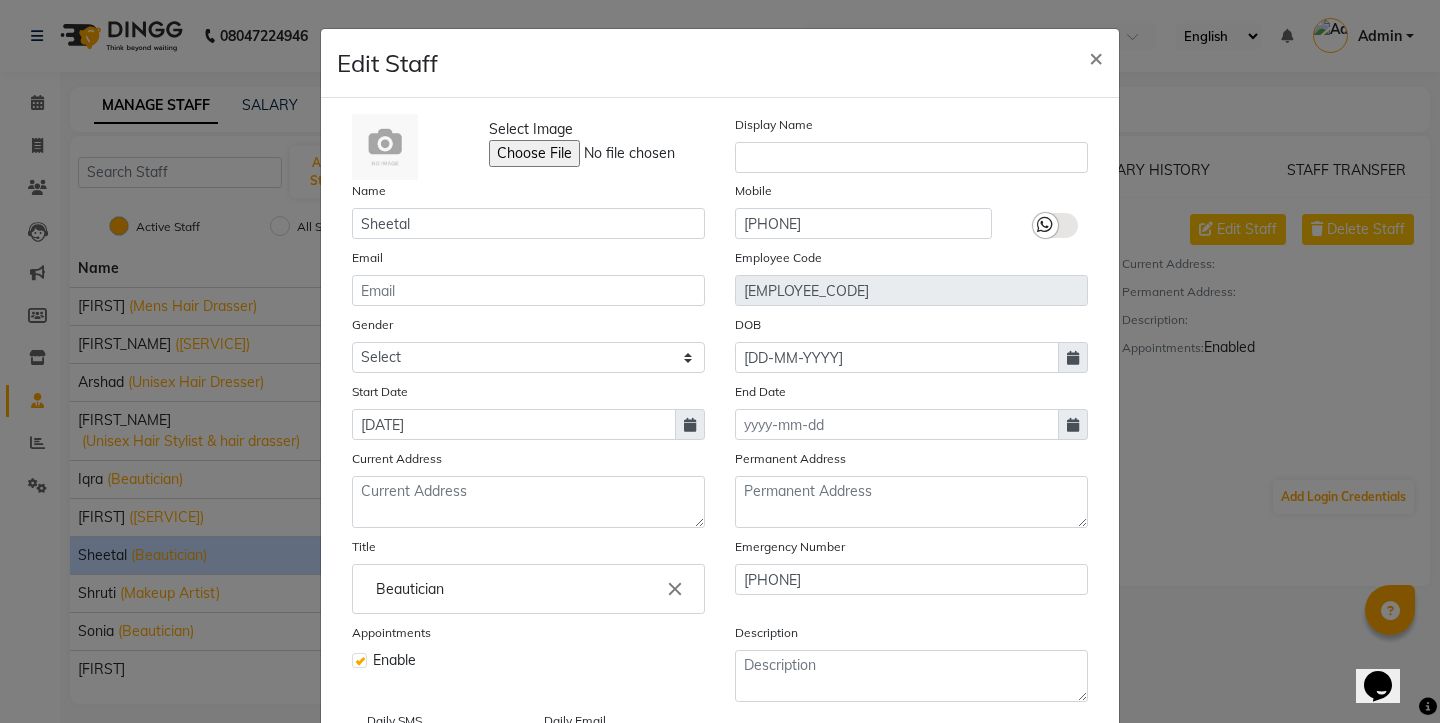 select on "8" 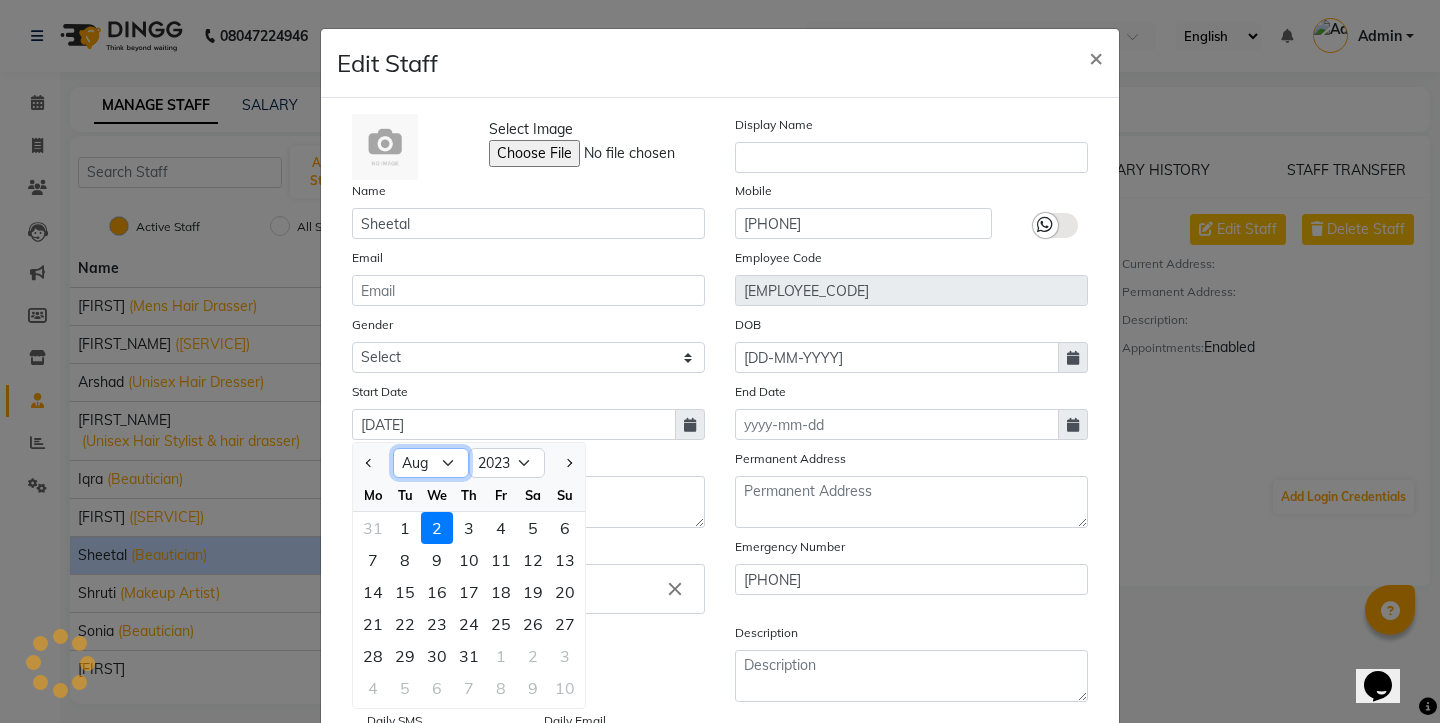 select on "6" 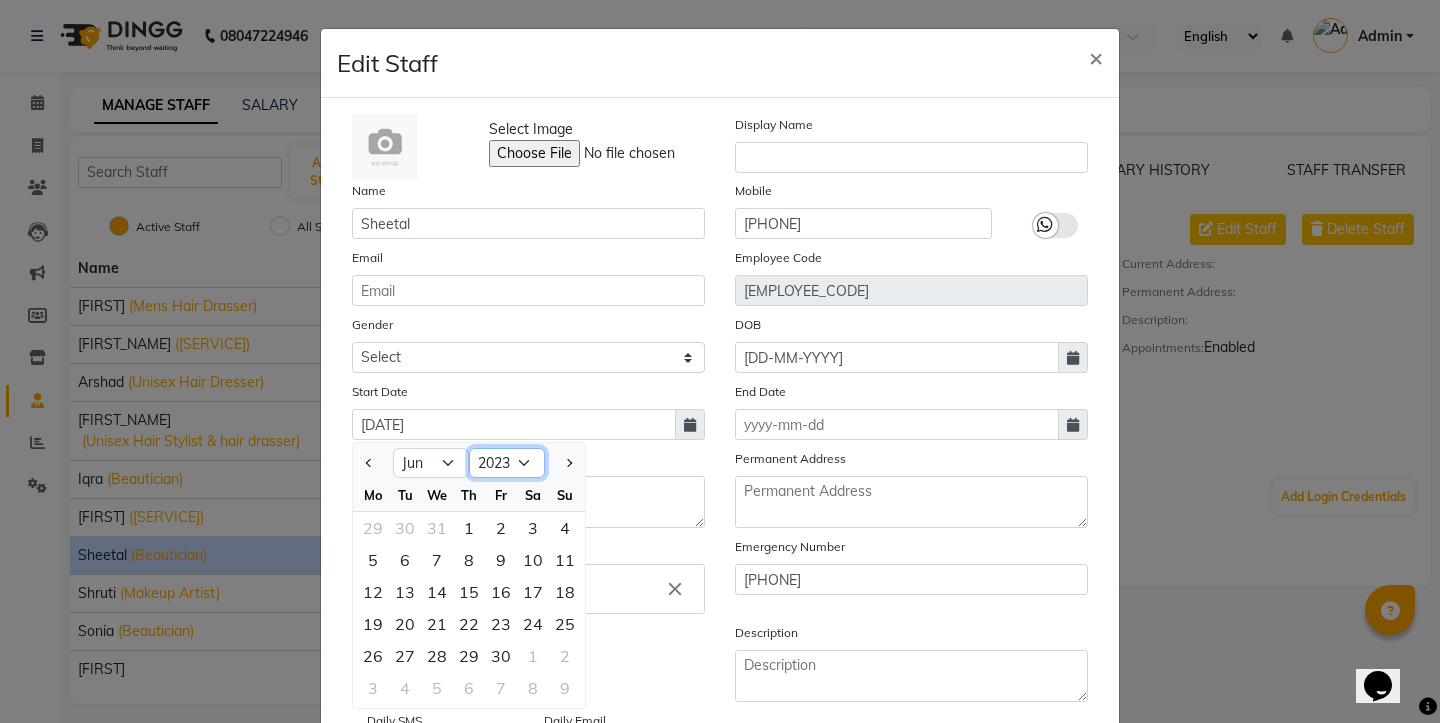 select on "2020" 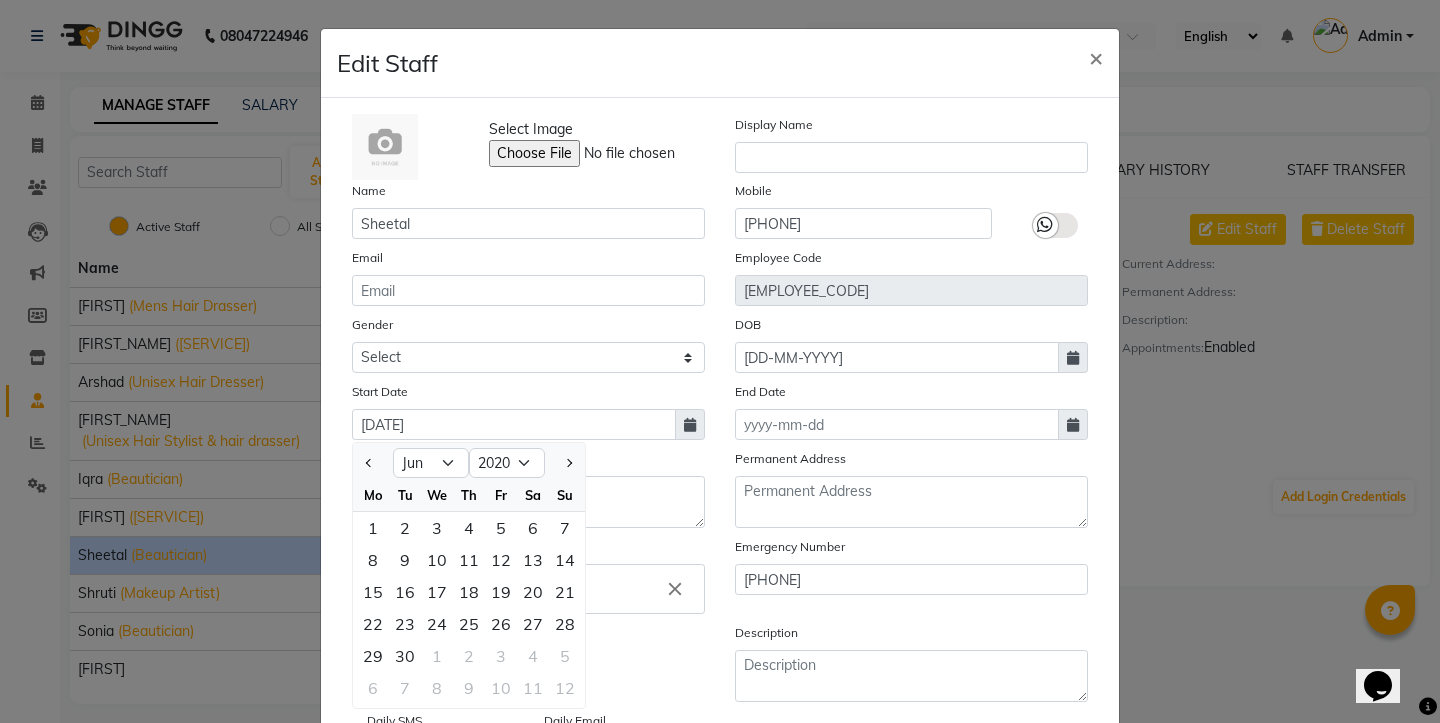click on "Current Address" 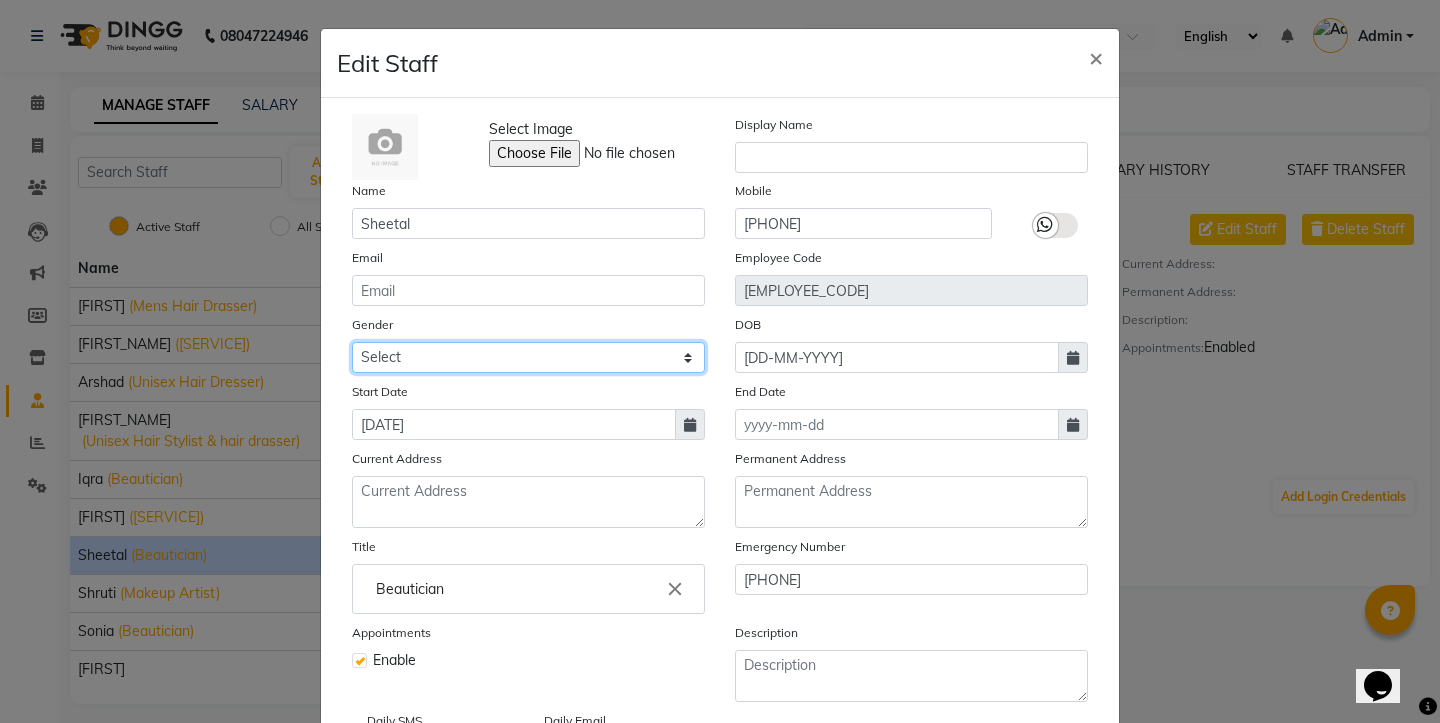 select on "female" 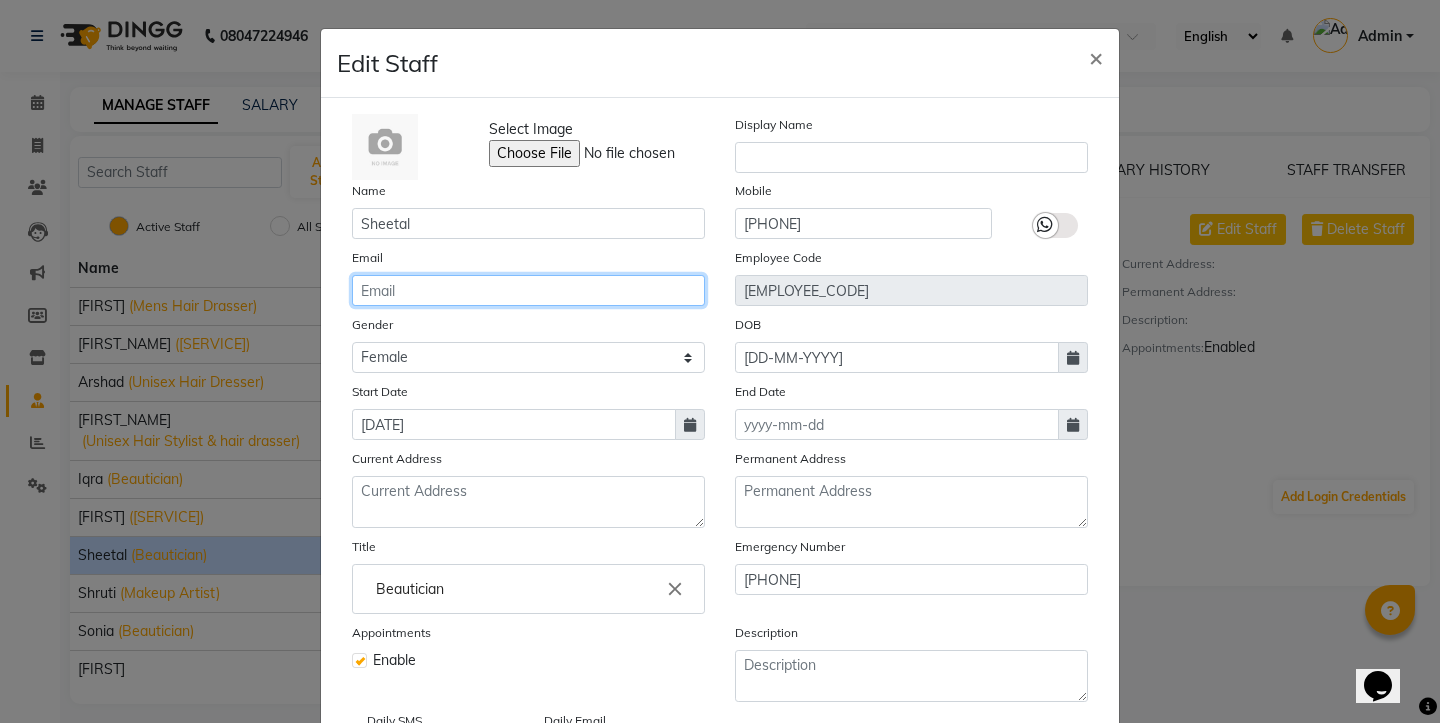 click 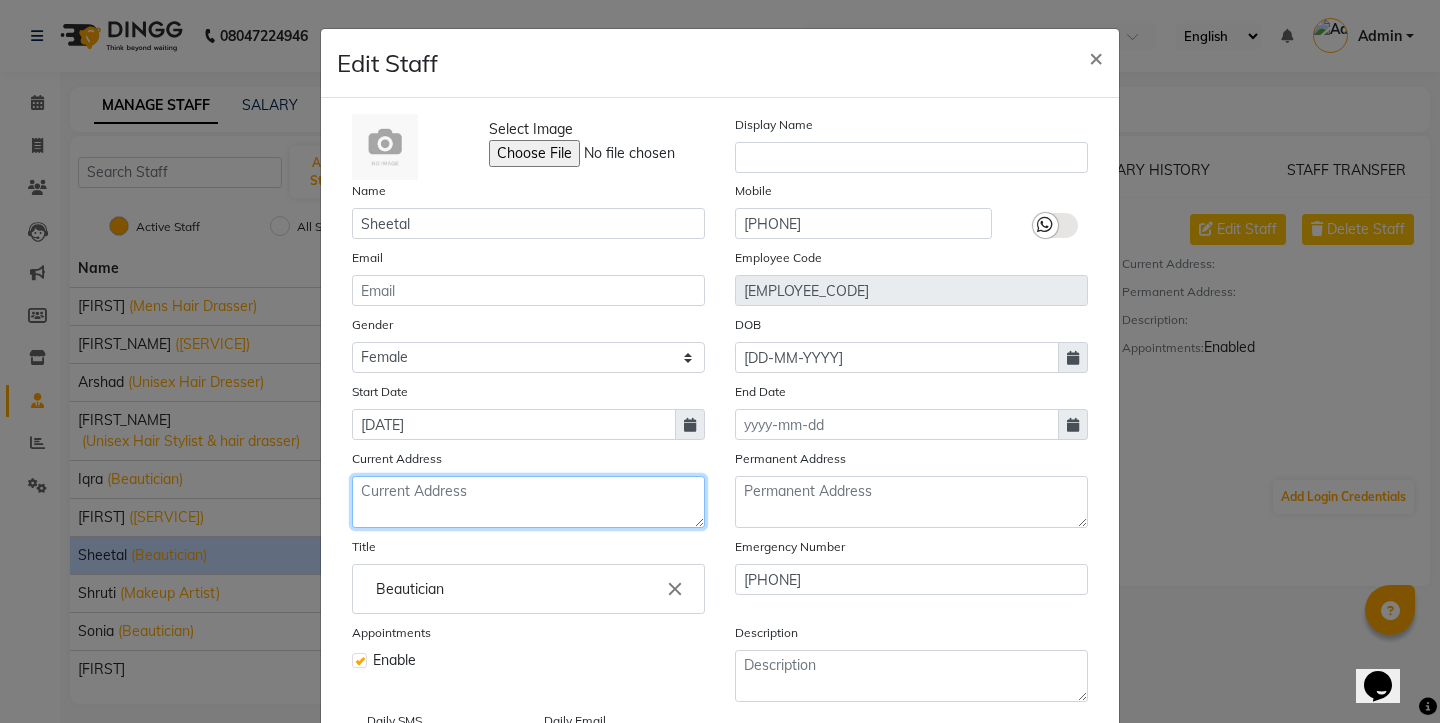 click 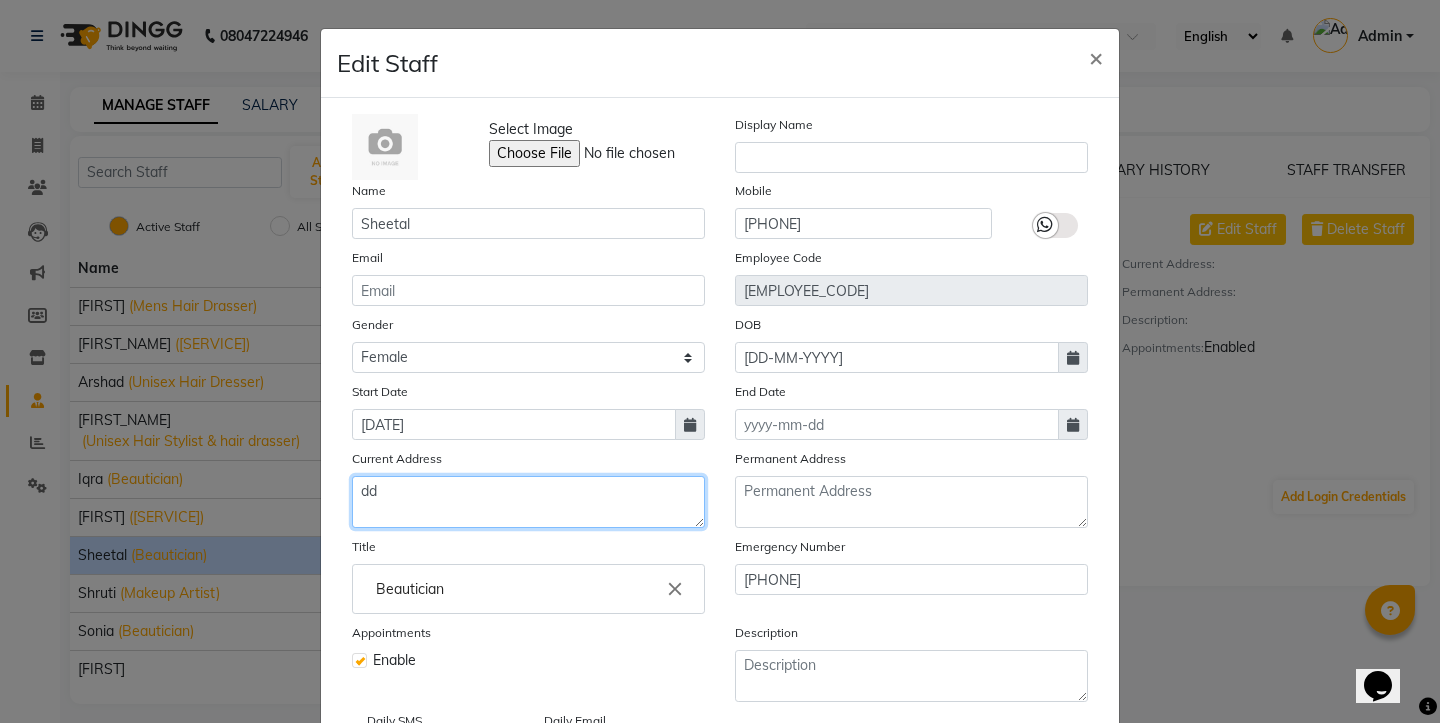 type on "d" 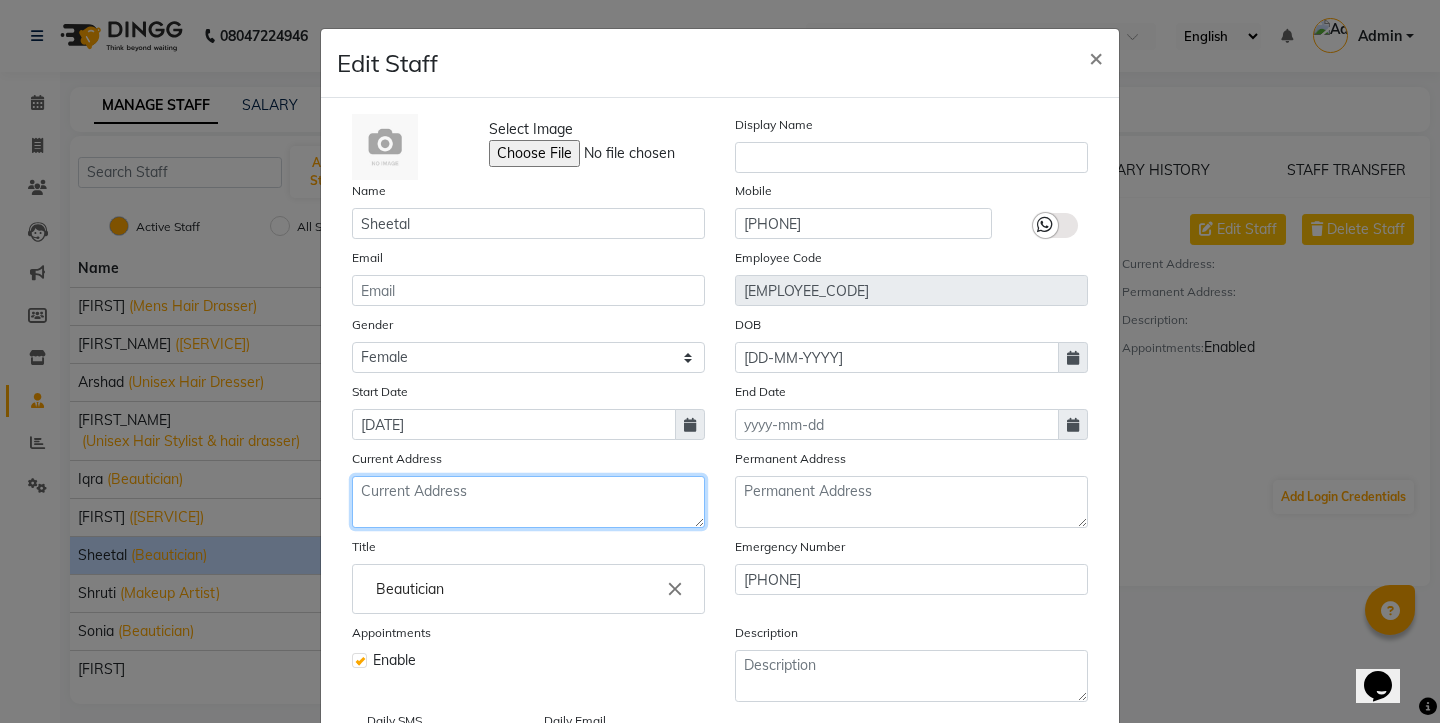 type on "F" 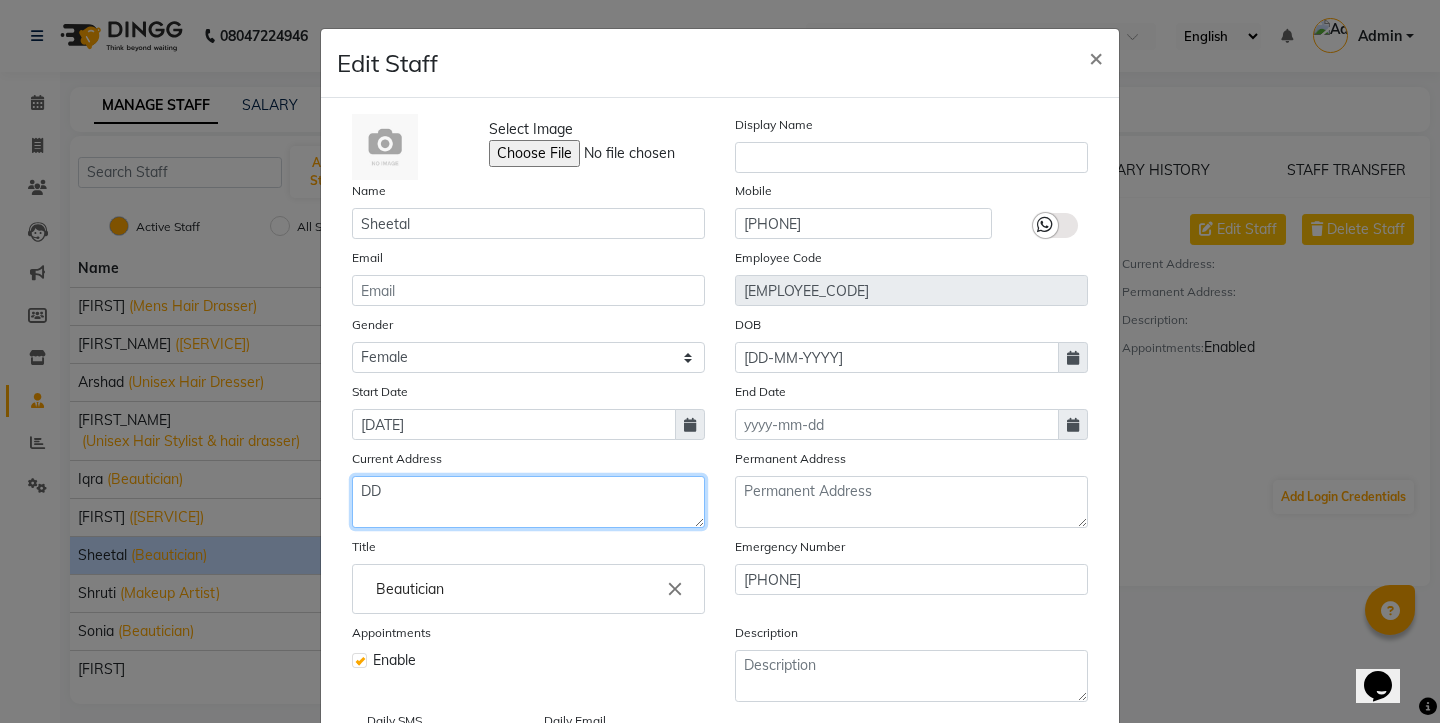 type on "D" 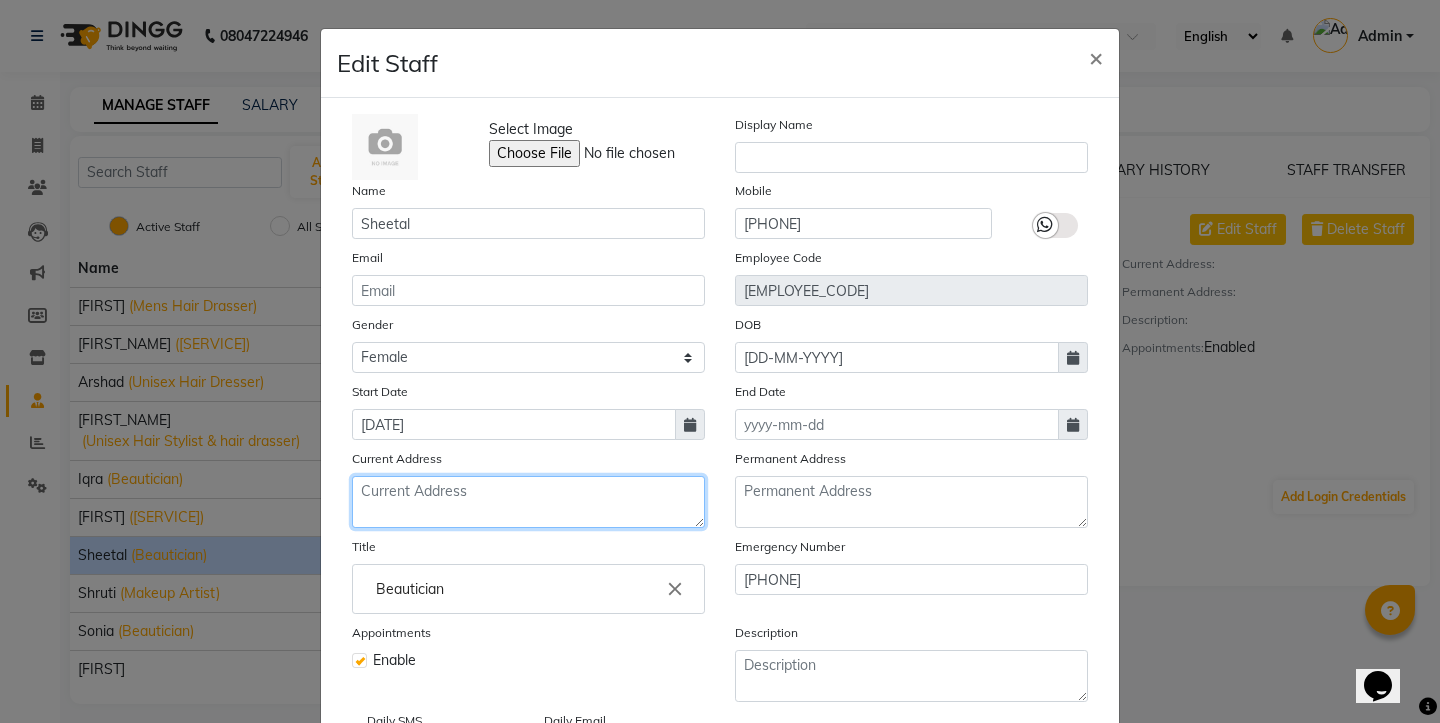 type on "1" 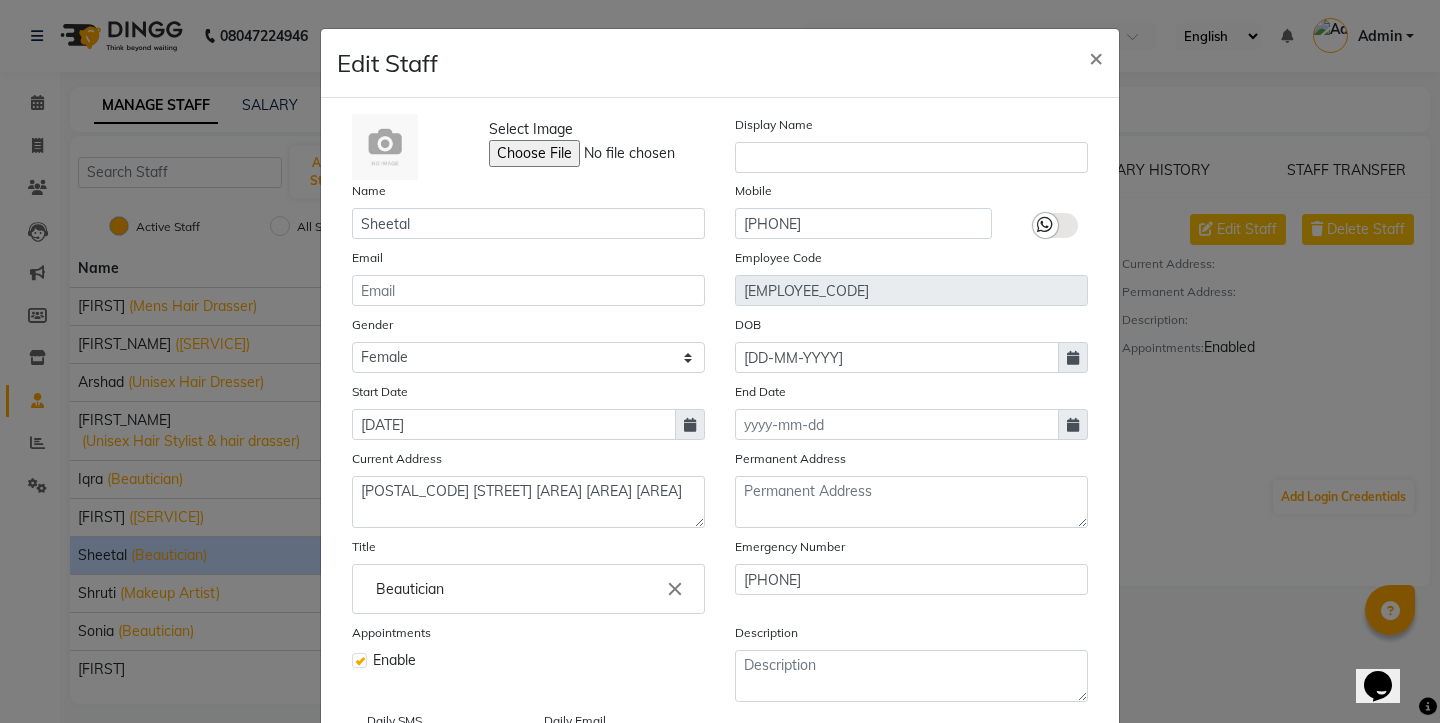 click on "Beautician" 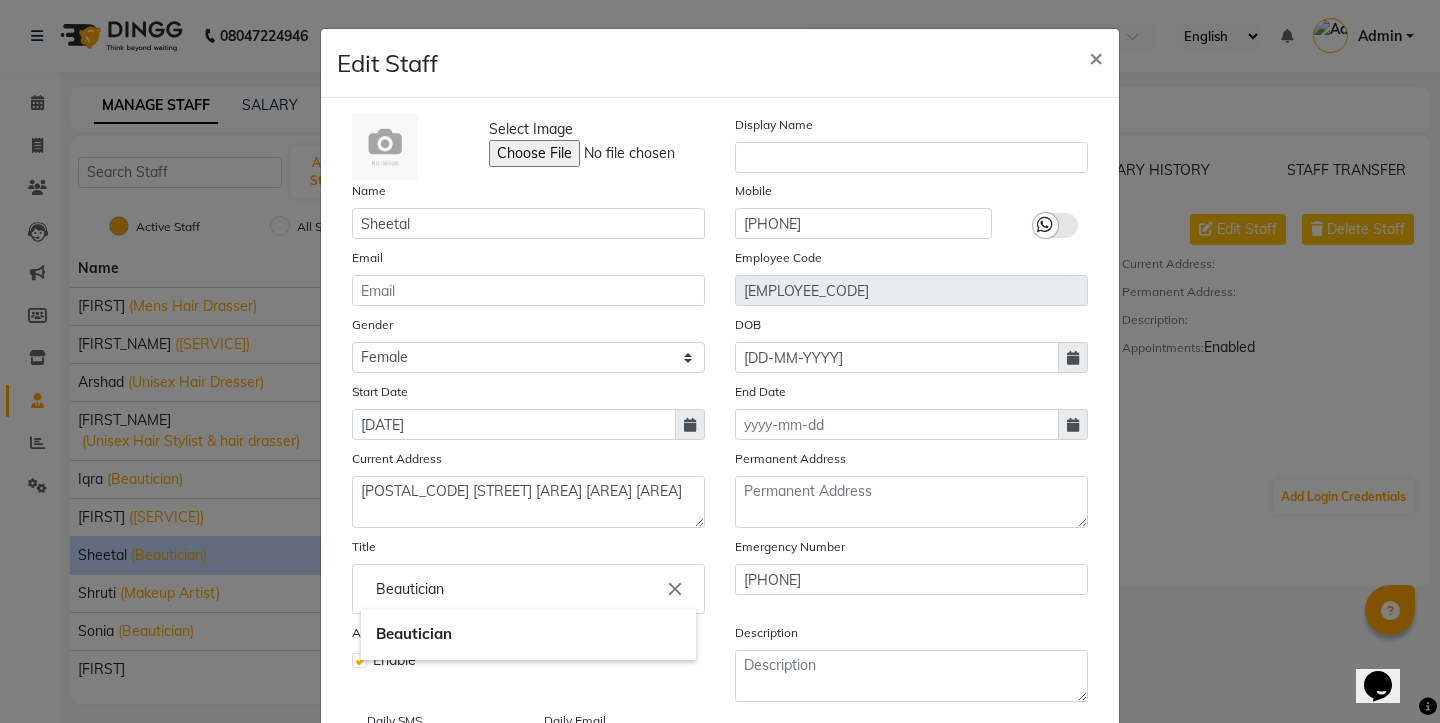 click 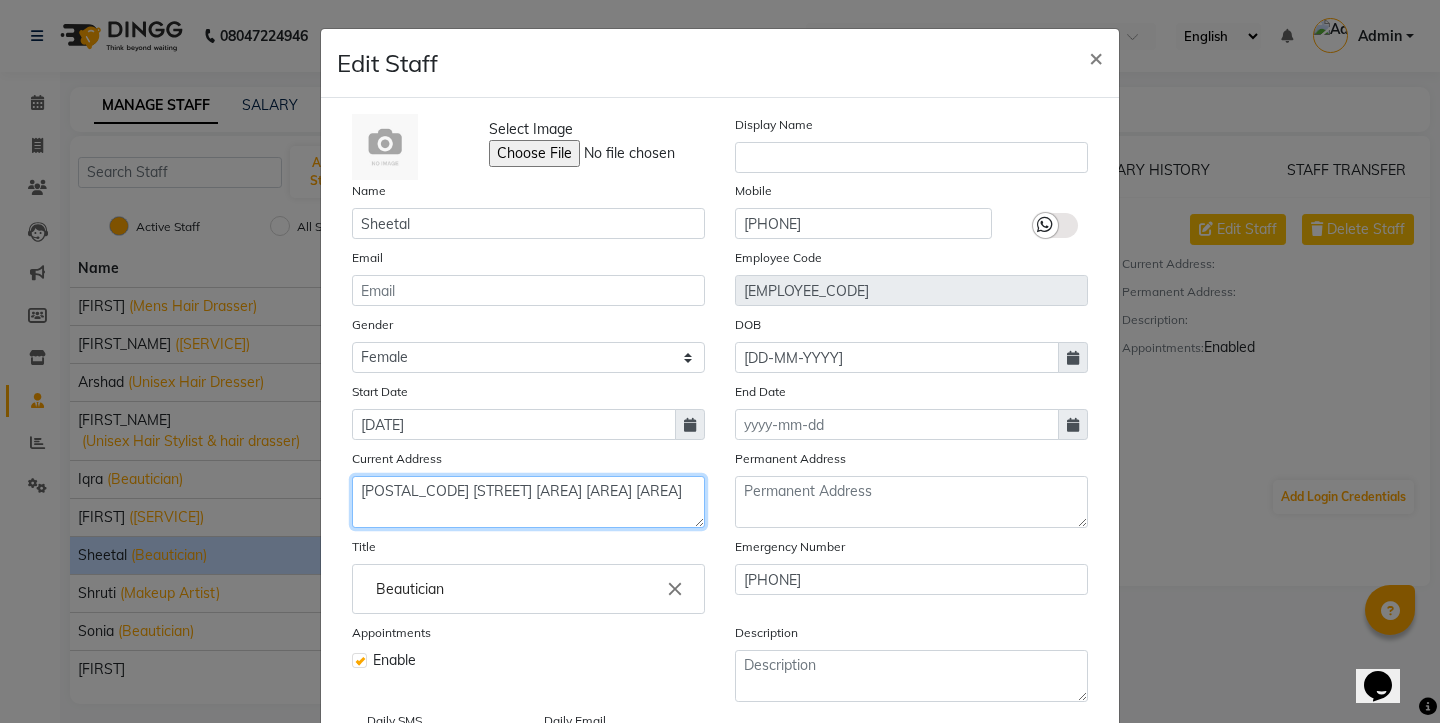 click on "[POSTAL_CODE] [STREET] [AREA] [AREA] [AREA]" 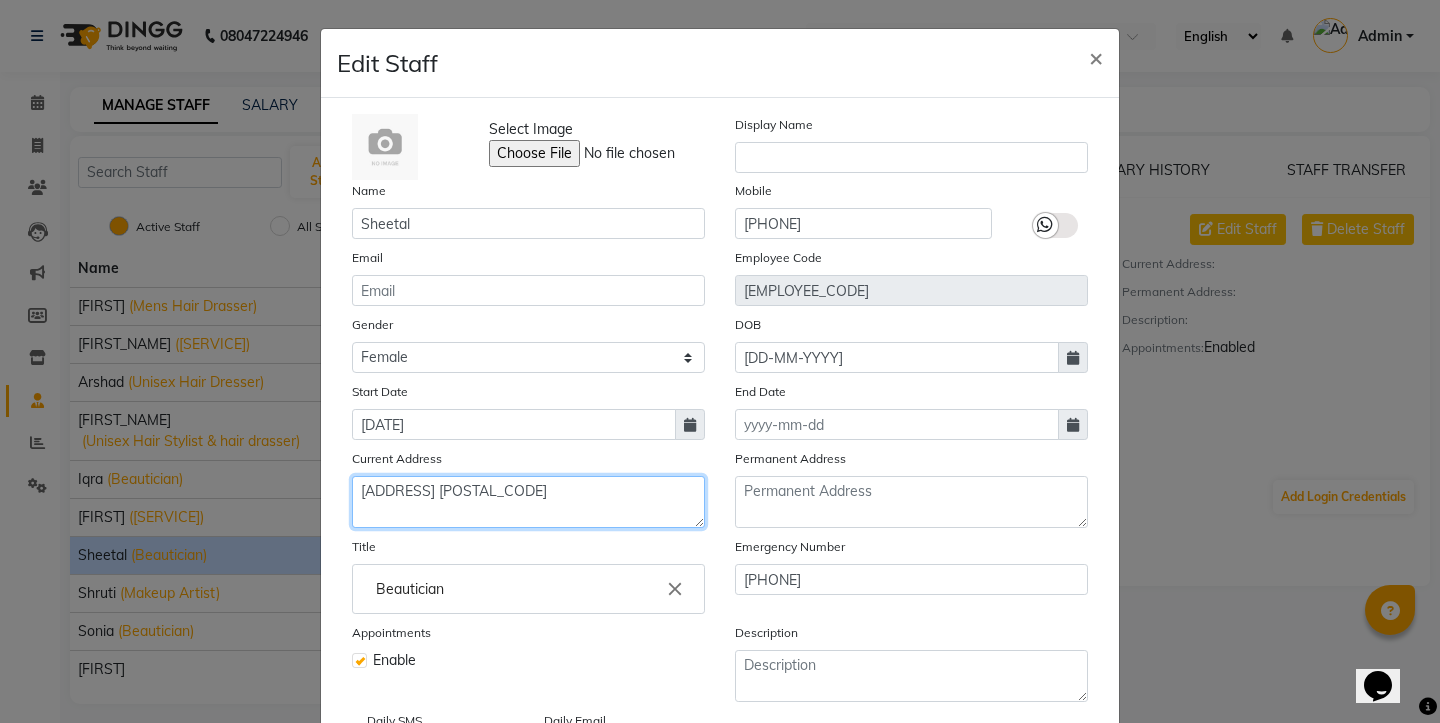 type on "[ADDRESS] [POSTAL_CODE]" 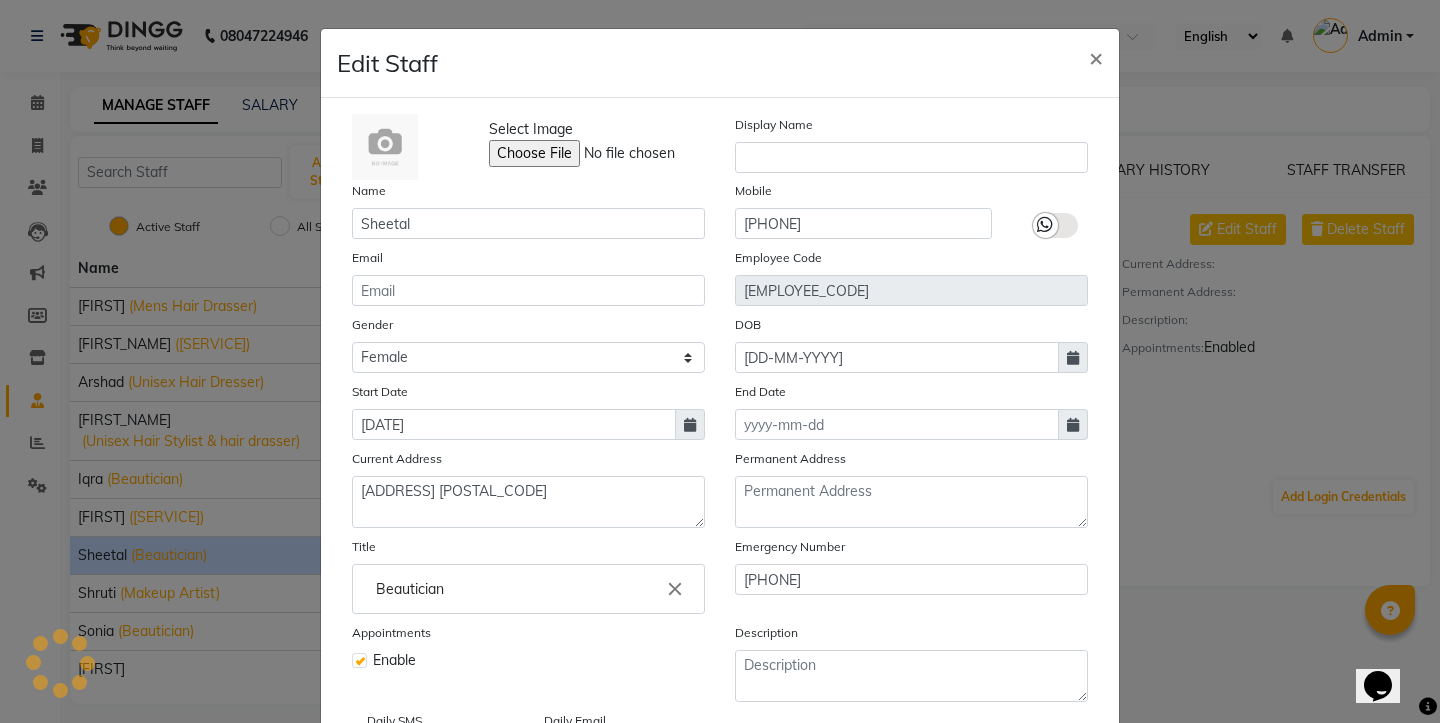 click on "Appointments Enable" 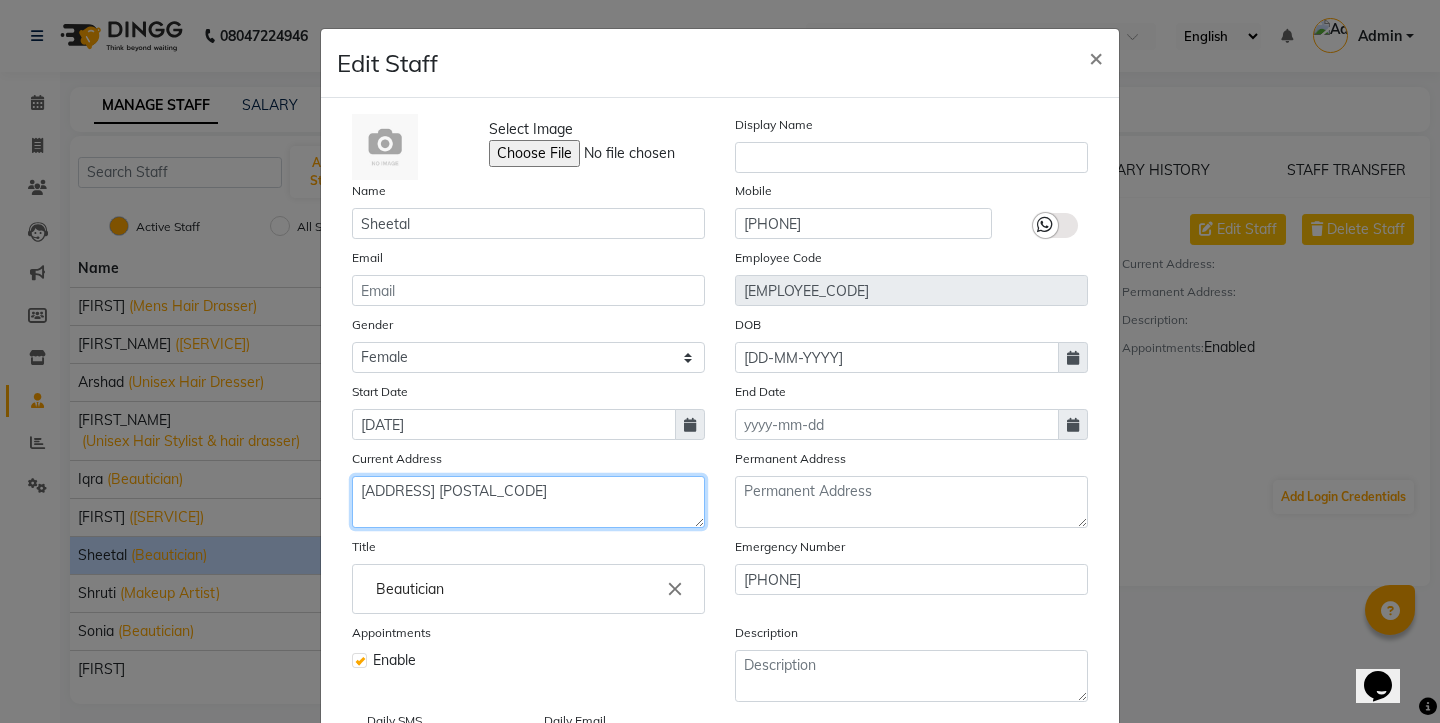 drag, startPoint x: 657, startPoint y: 491, endPoint x: 359, endPoint y: 487, distance: 298.02686 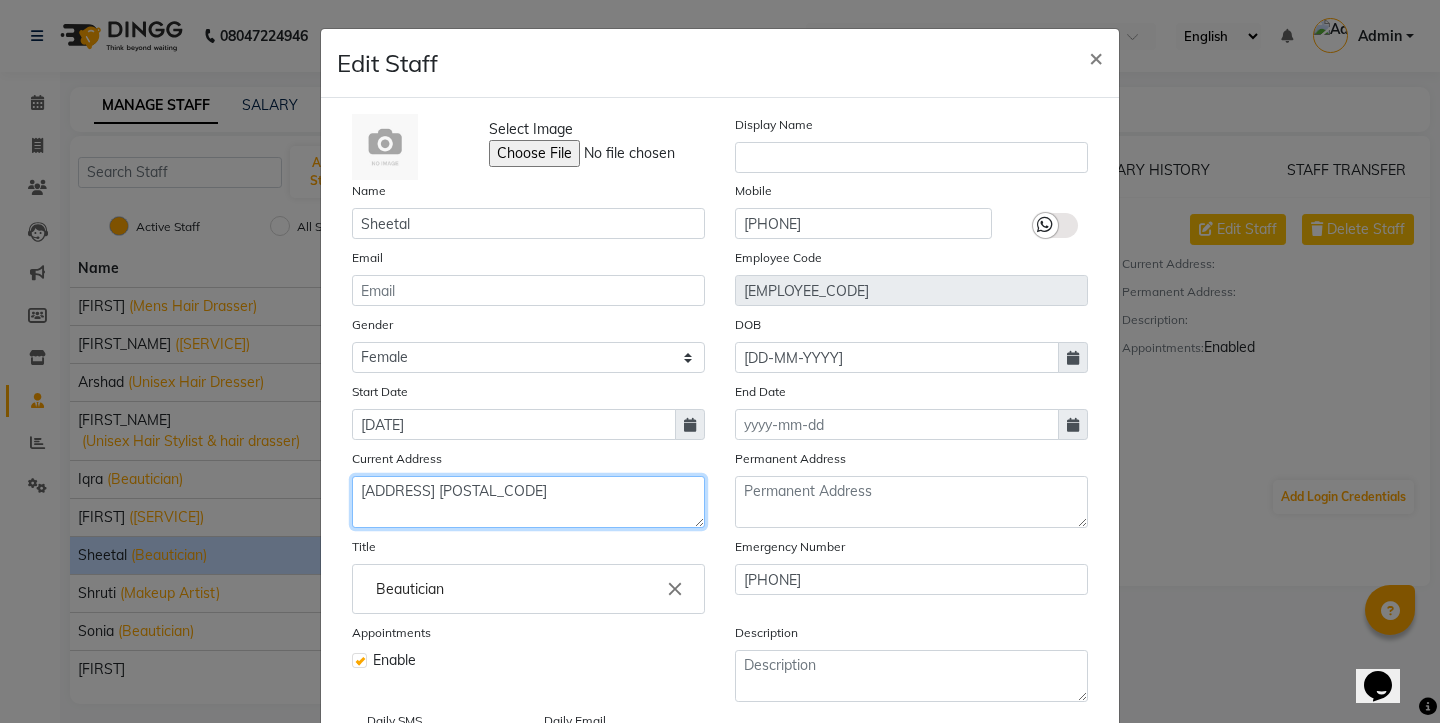 click on "[ADDRESS] [POSTAL_CODE]" 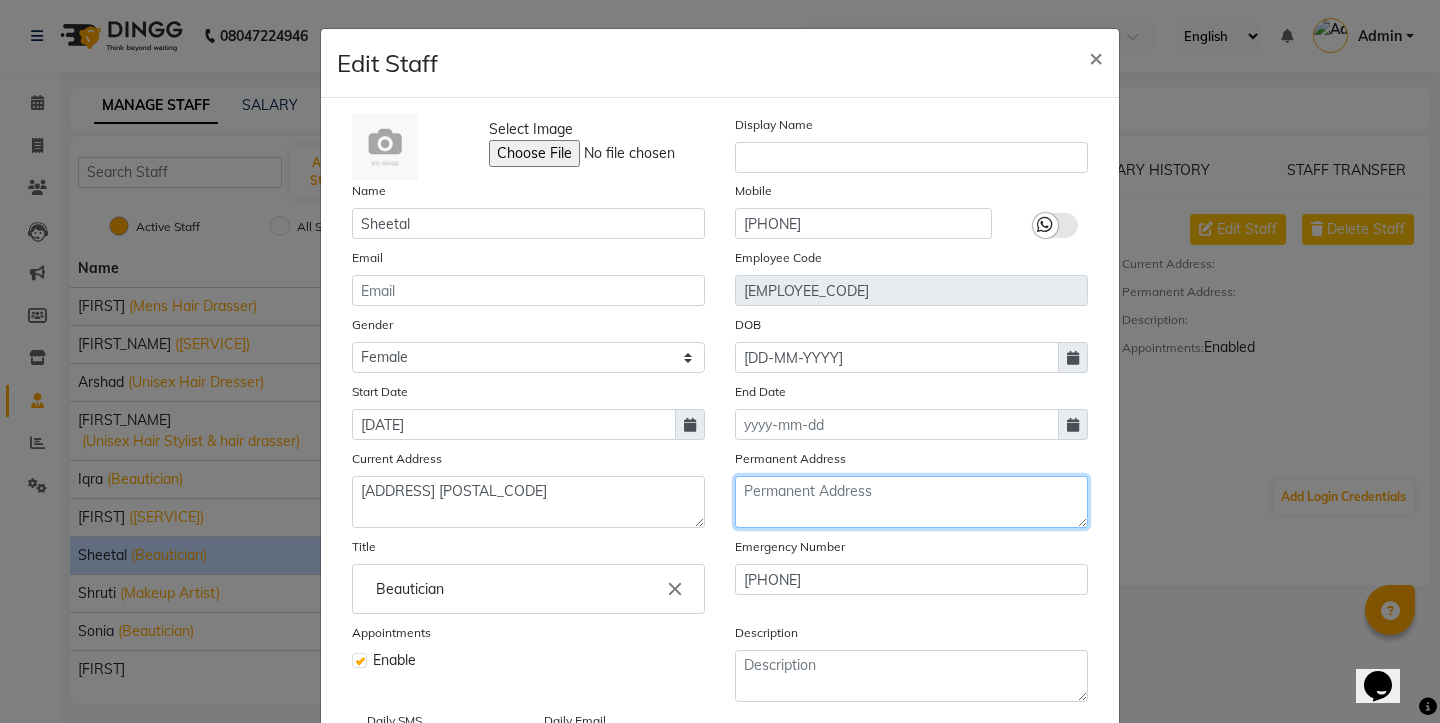click 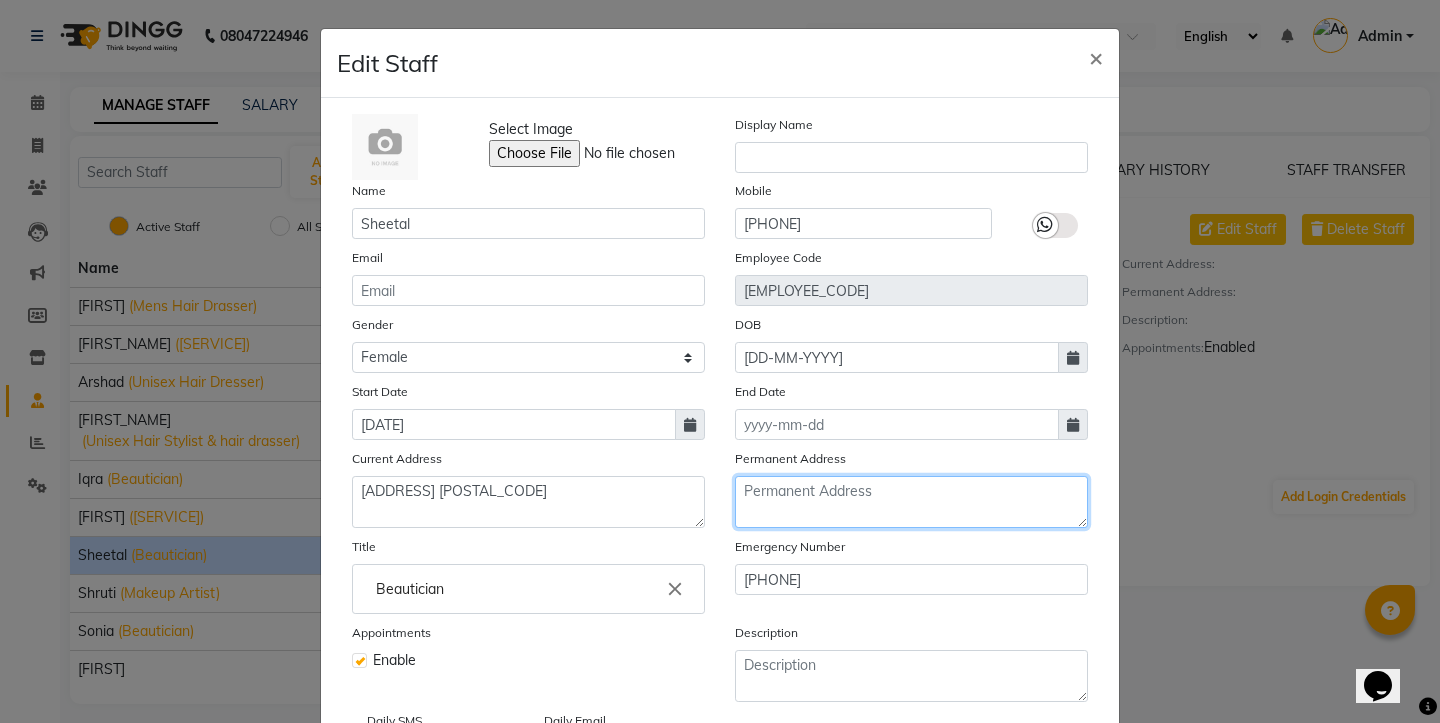paste on "[ADDRESS] [POSTAL_CODE]" 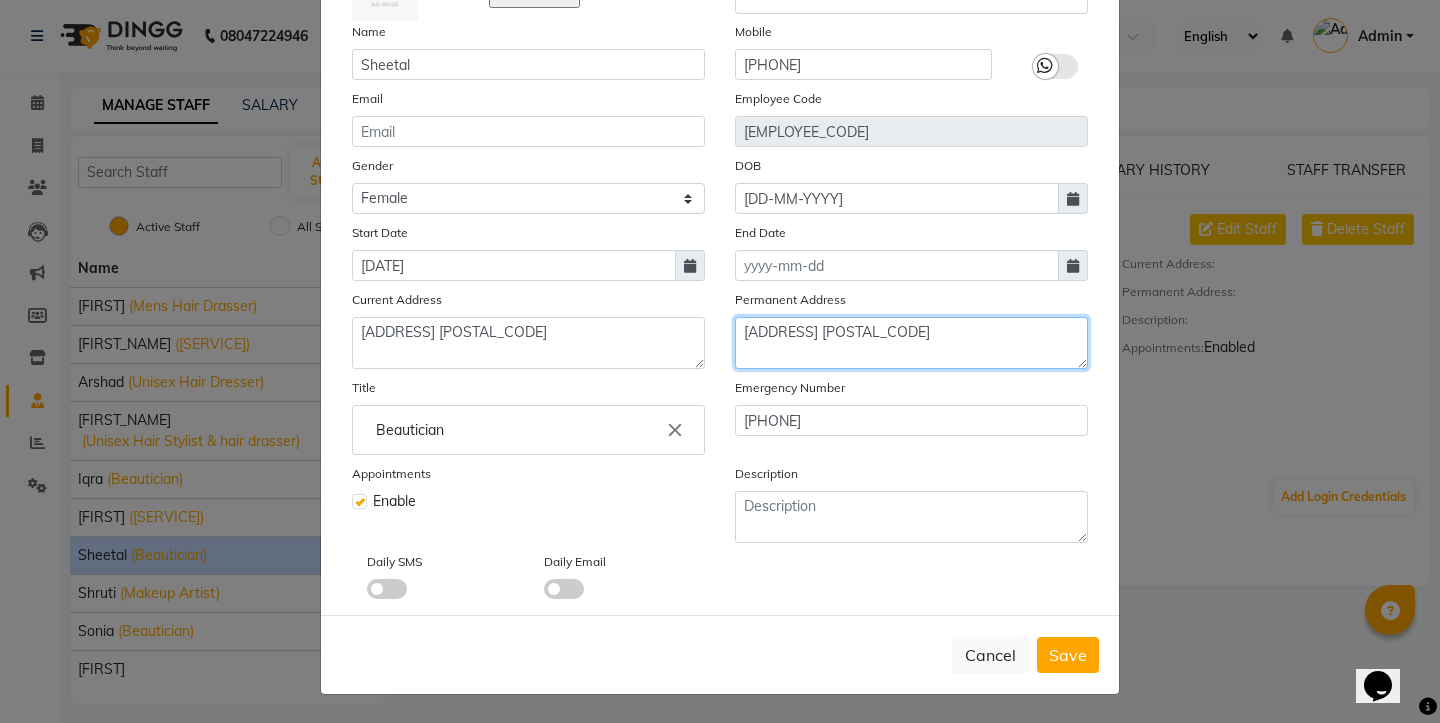 scroll, scrollTop: 159, scrollLeft: 0, axis: vertical 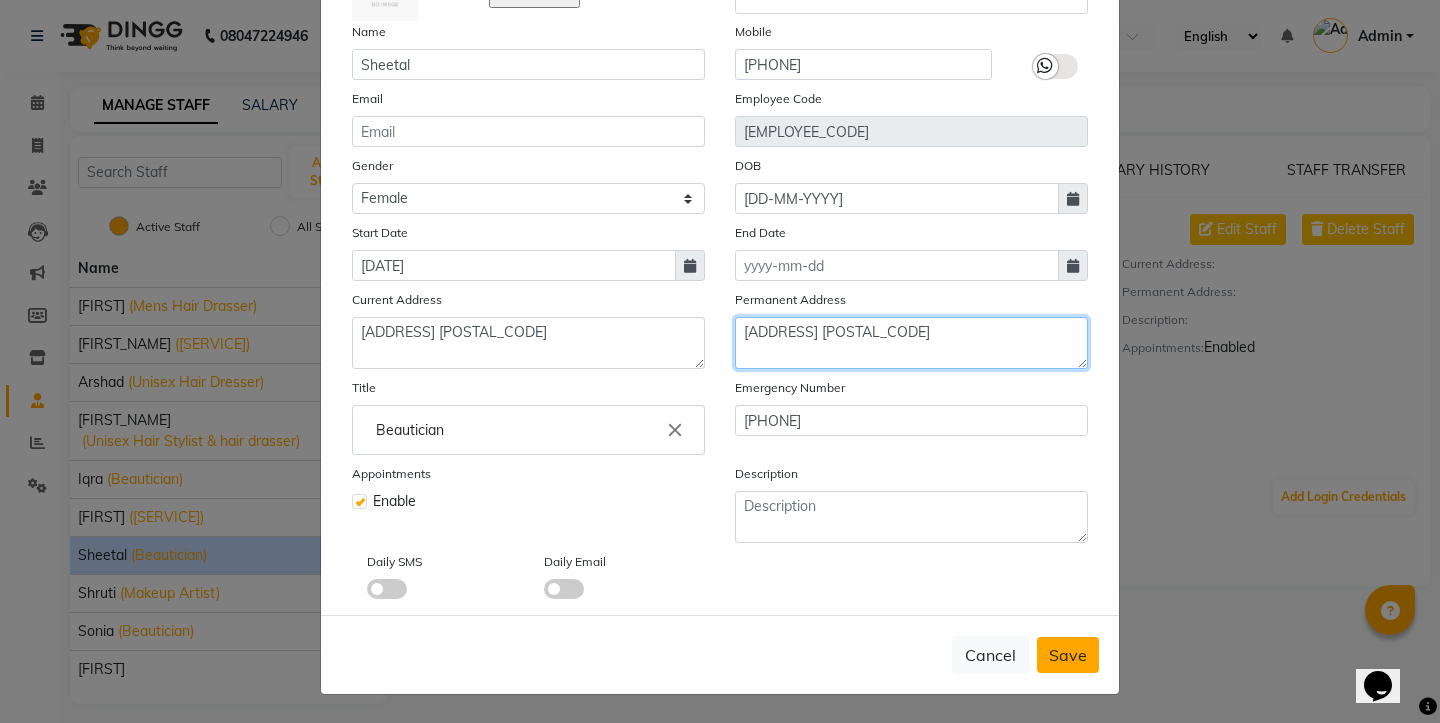 type 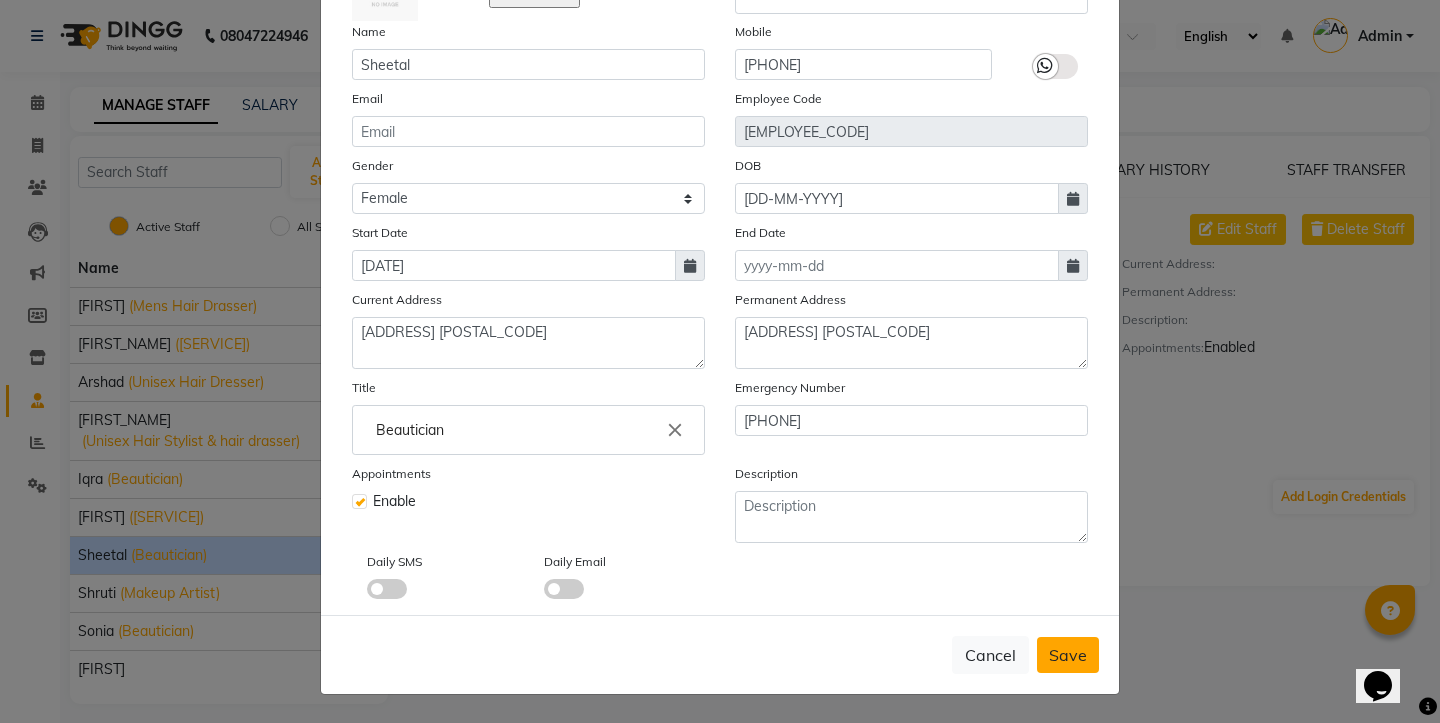click on "Save" at bounding box center [1068, 655] 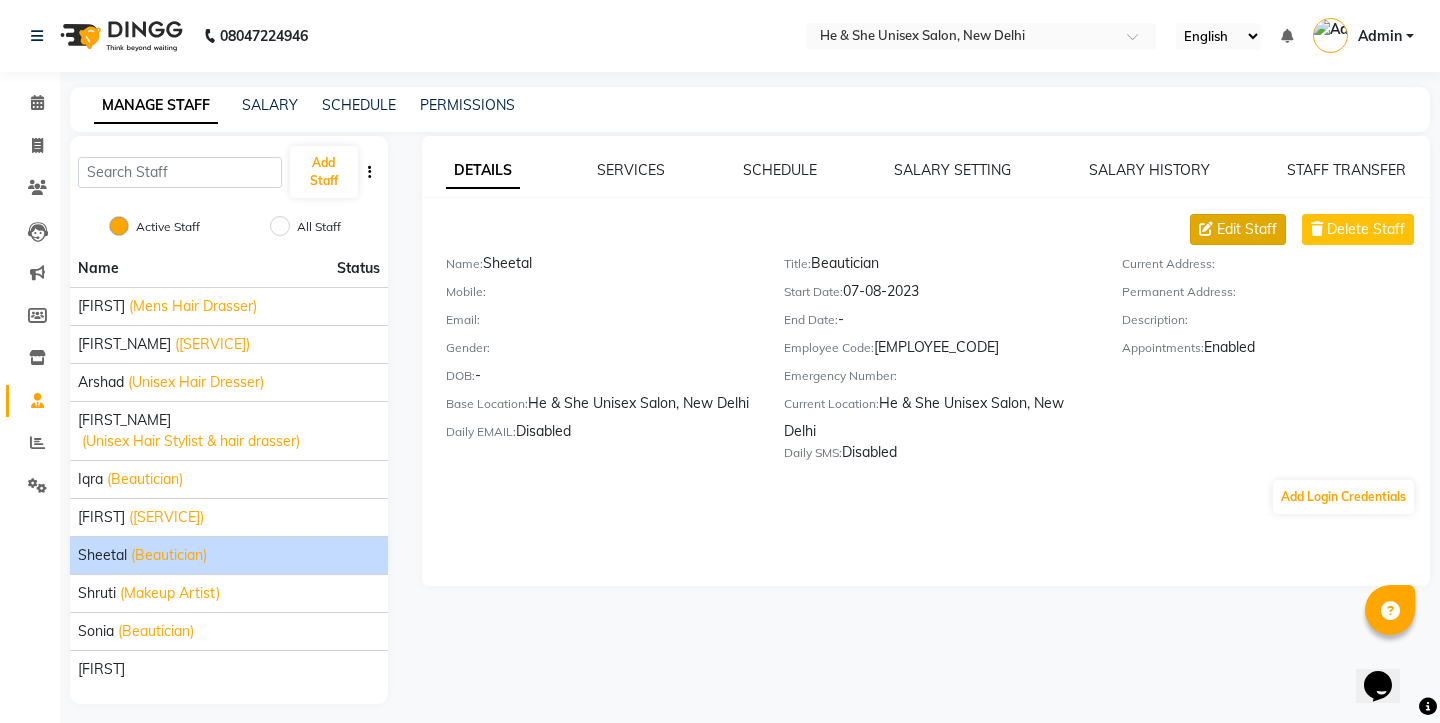 click 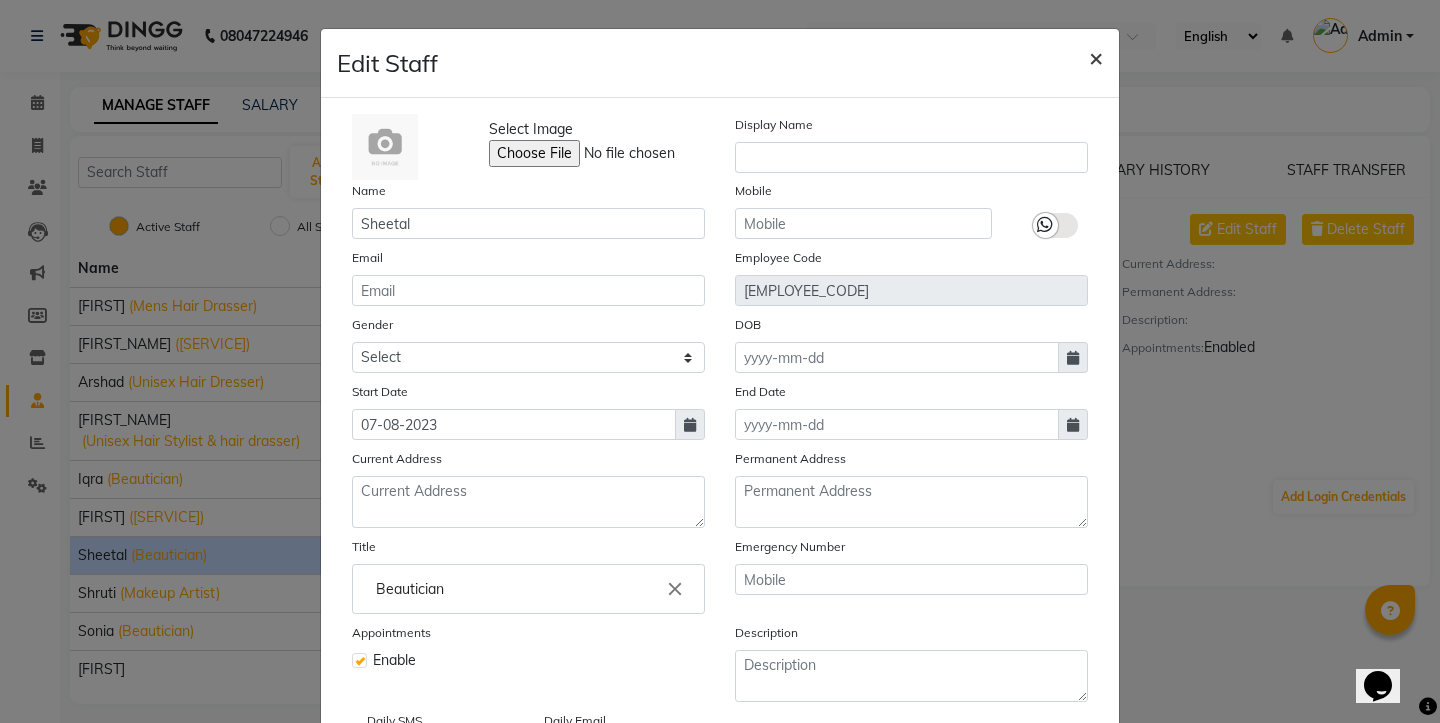 click on "×" 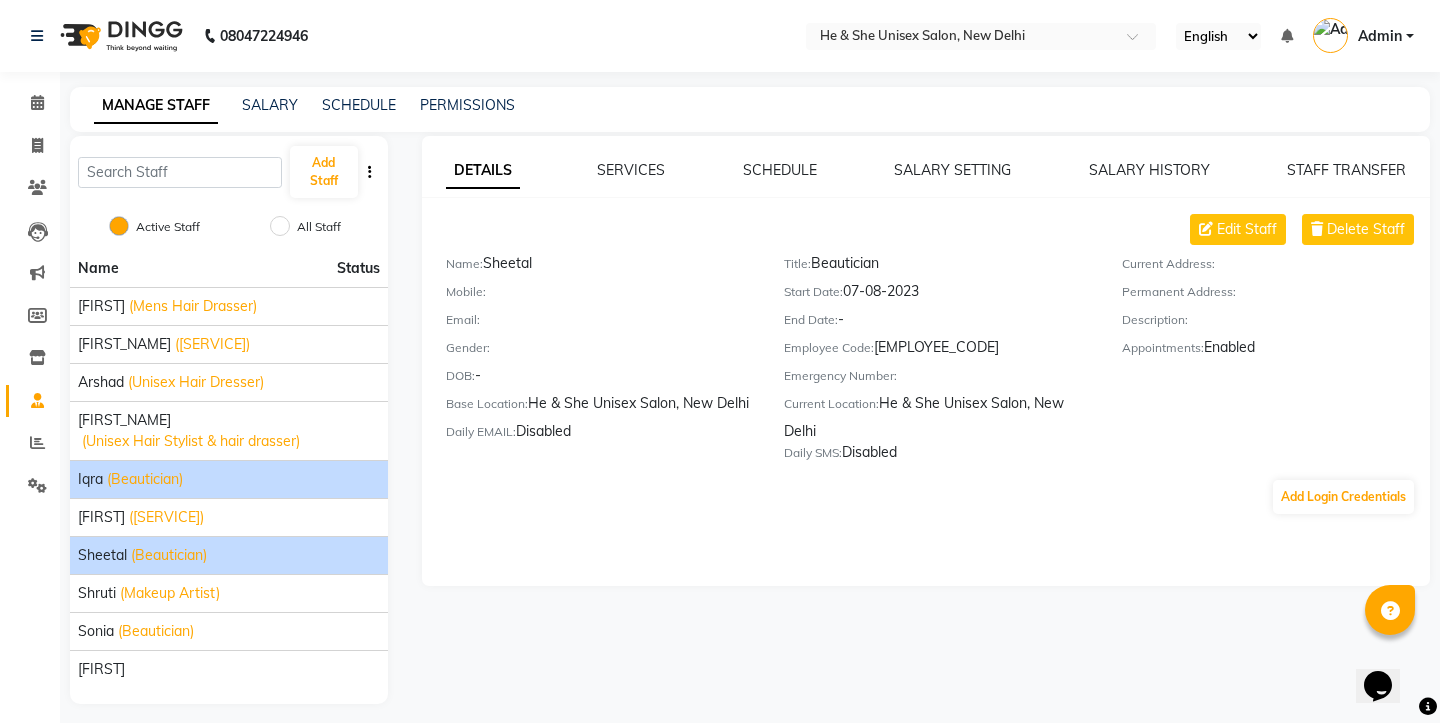 click on "(Beautician)" 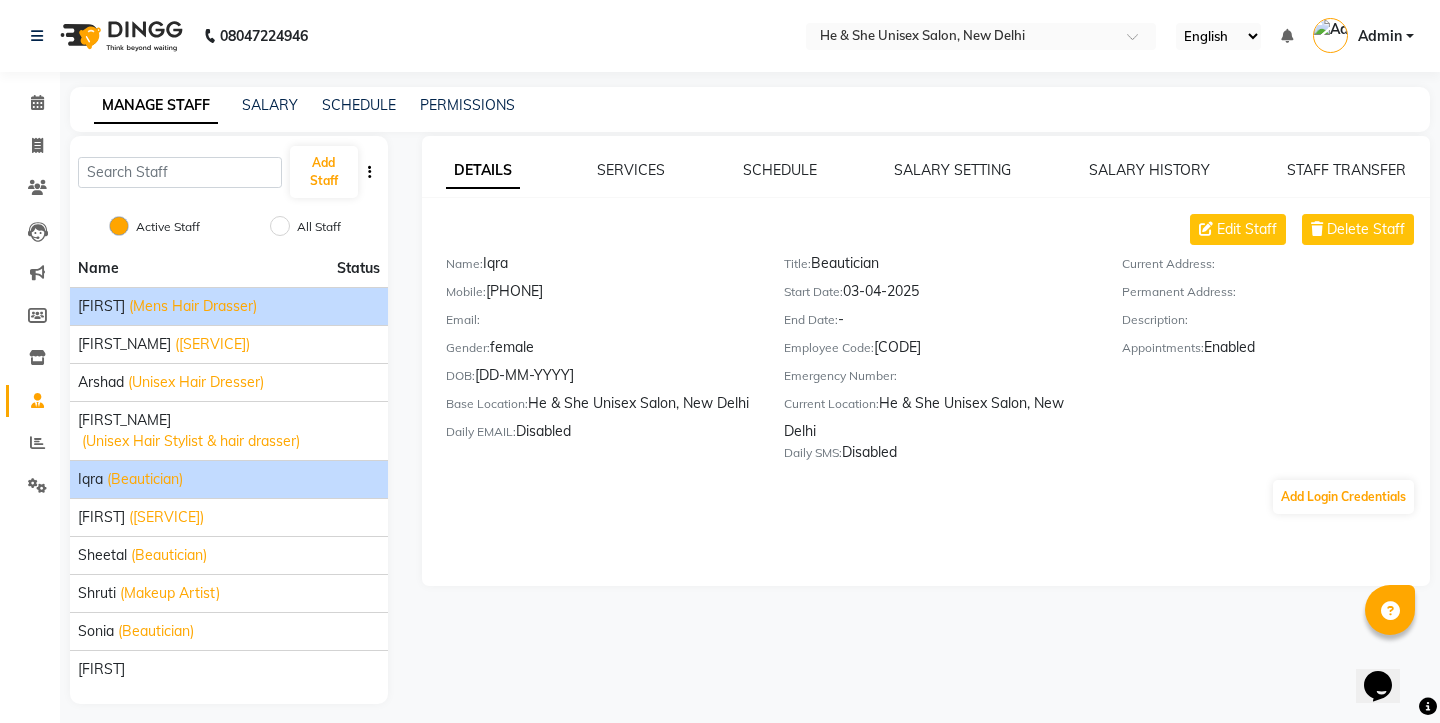 click on "(Mens Hair Drasser)" 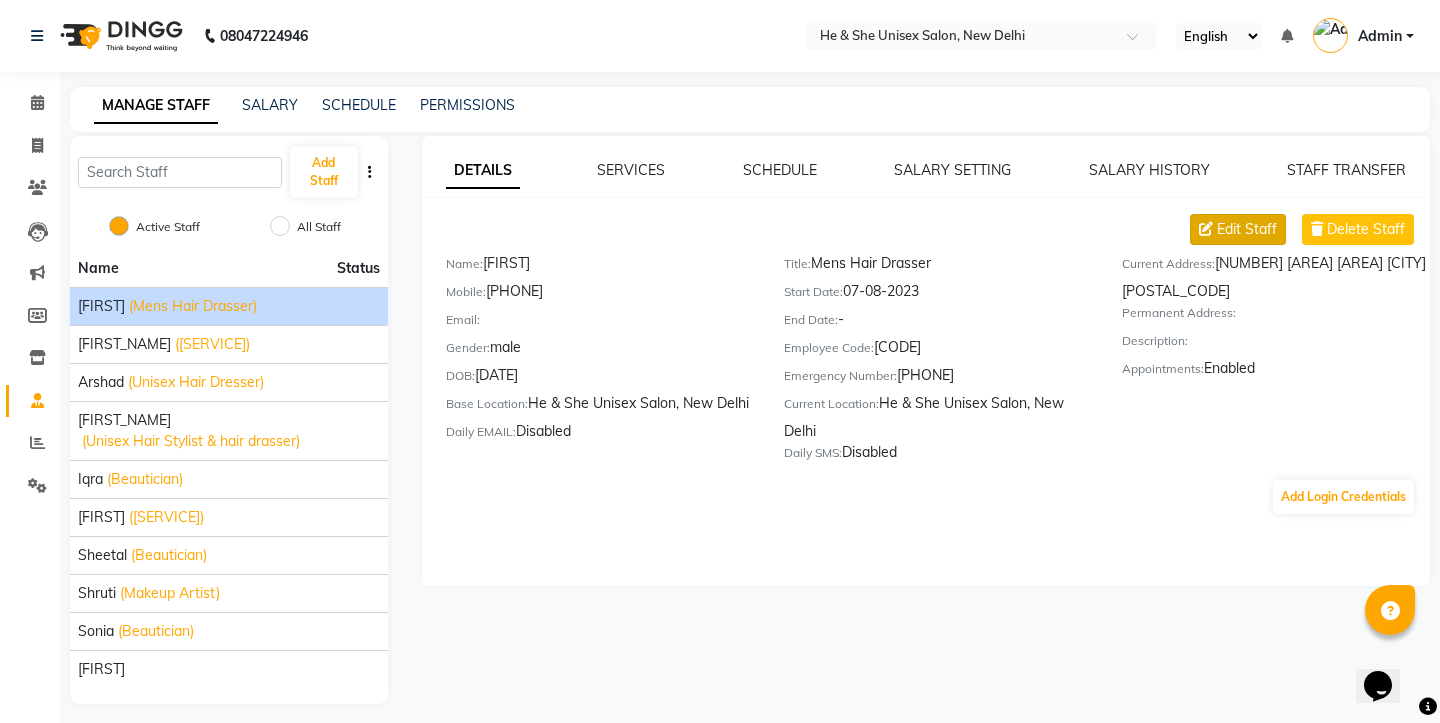 click on "Edit Staff" 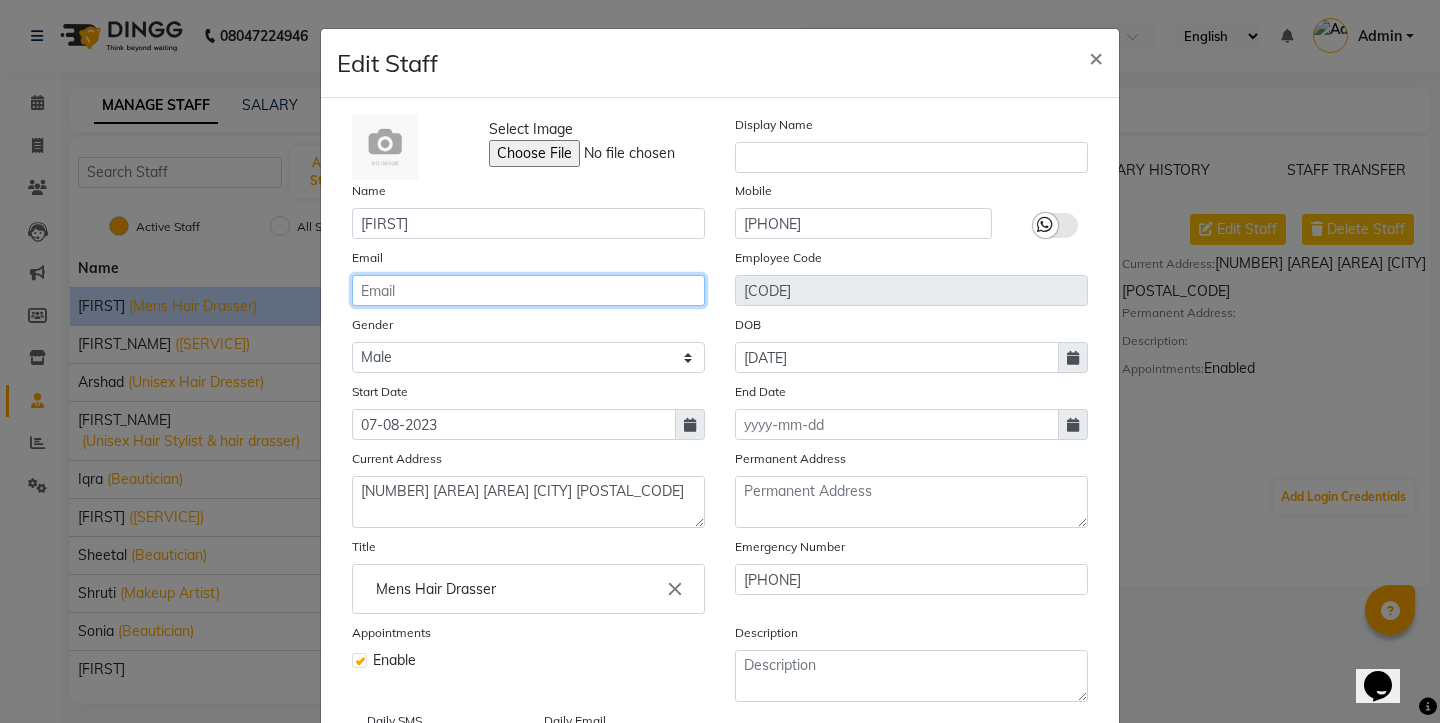 click 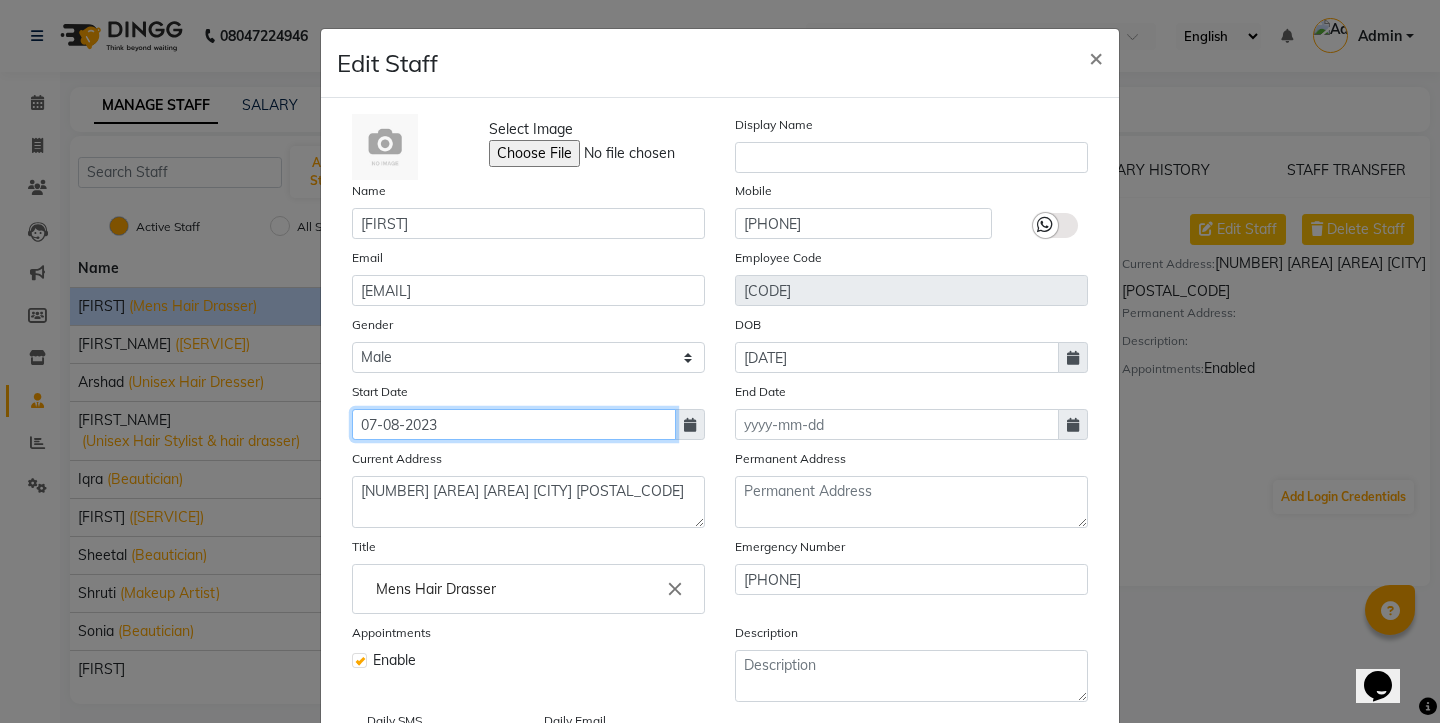 click on "07-08-2023" 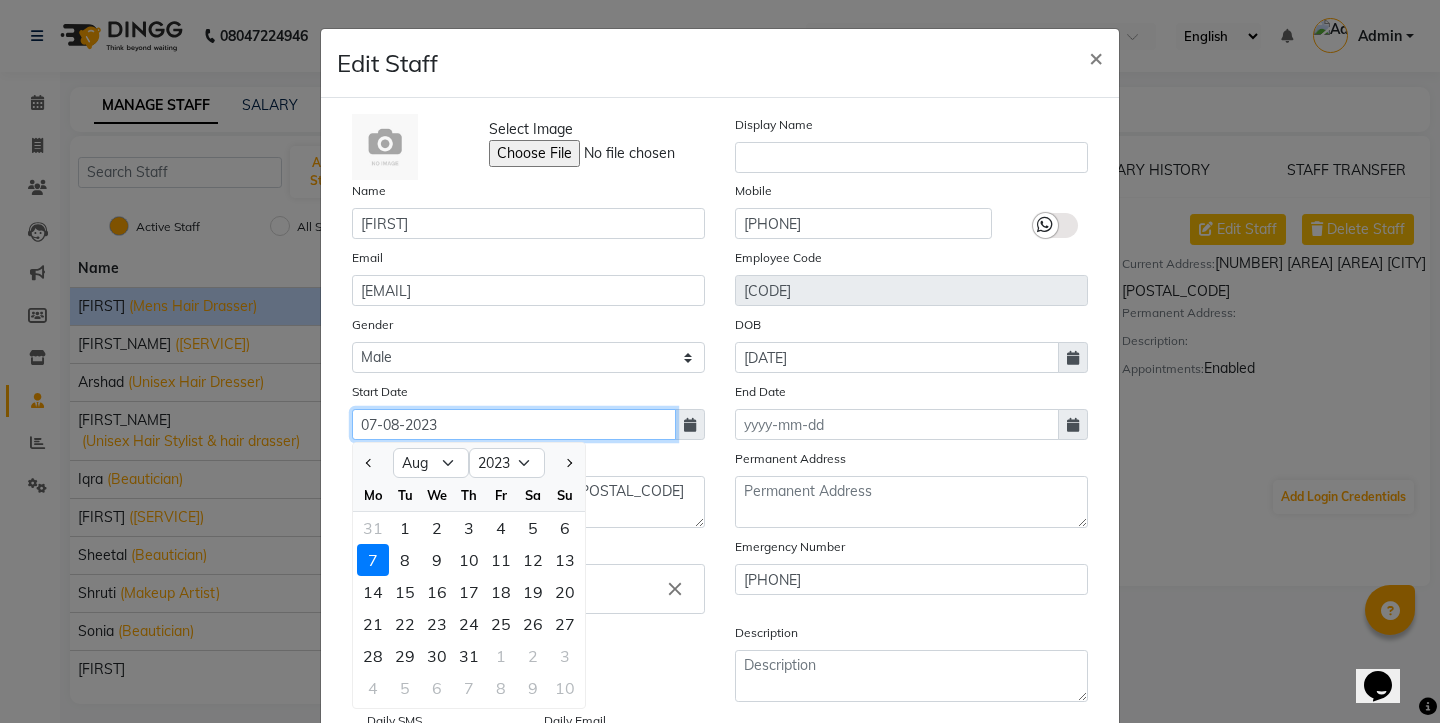 click on "07-08-2023" 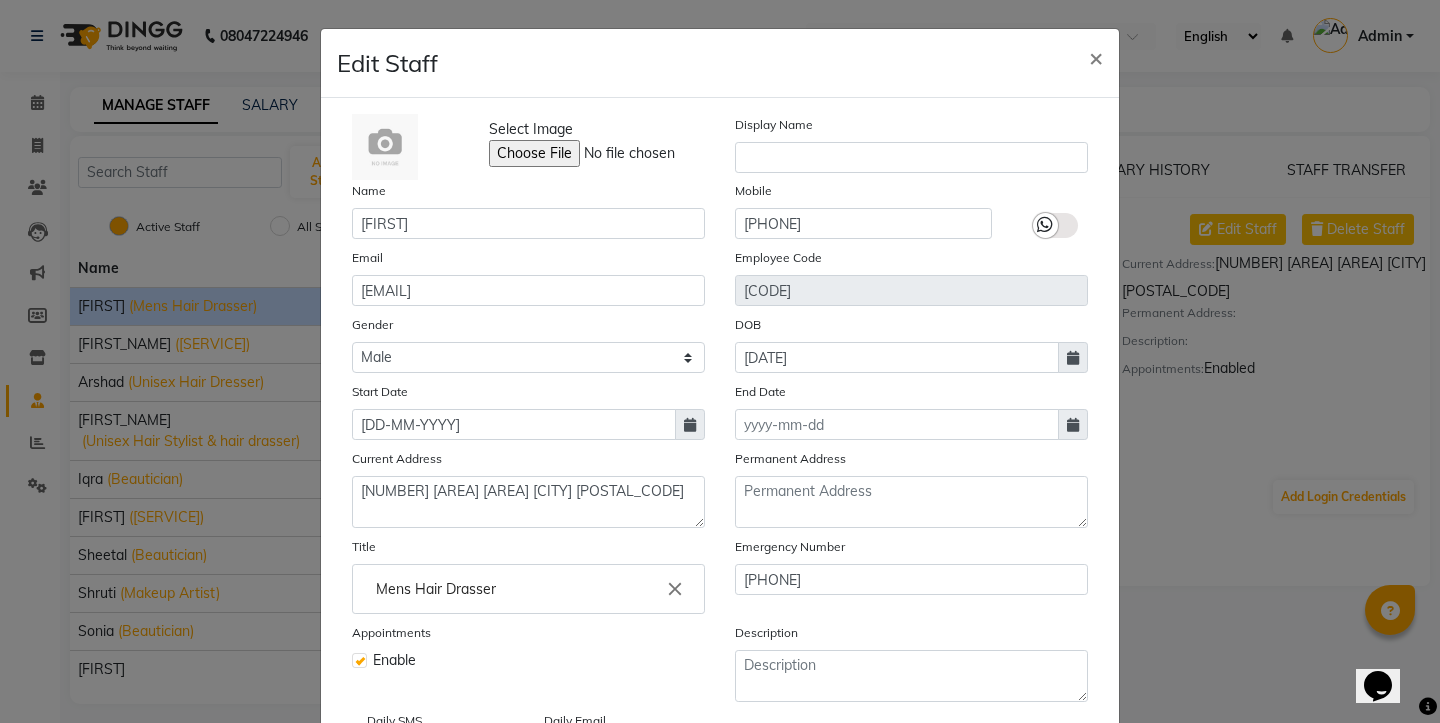 click on "[DATE_TYPE] [DATE]" 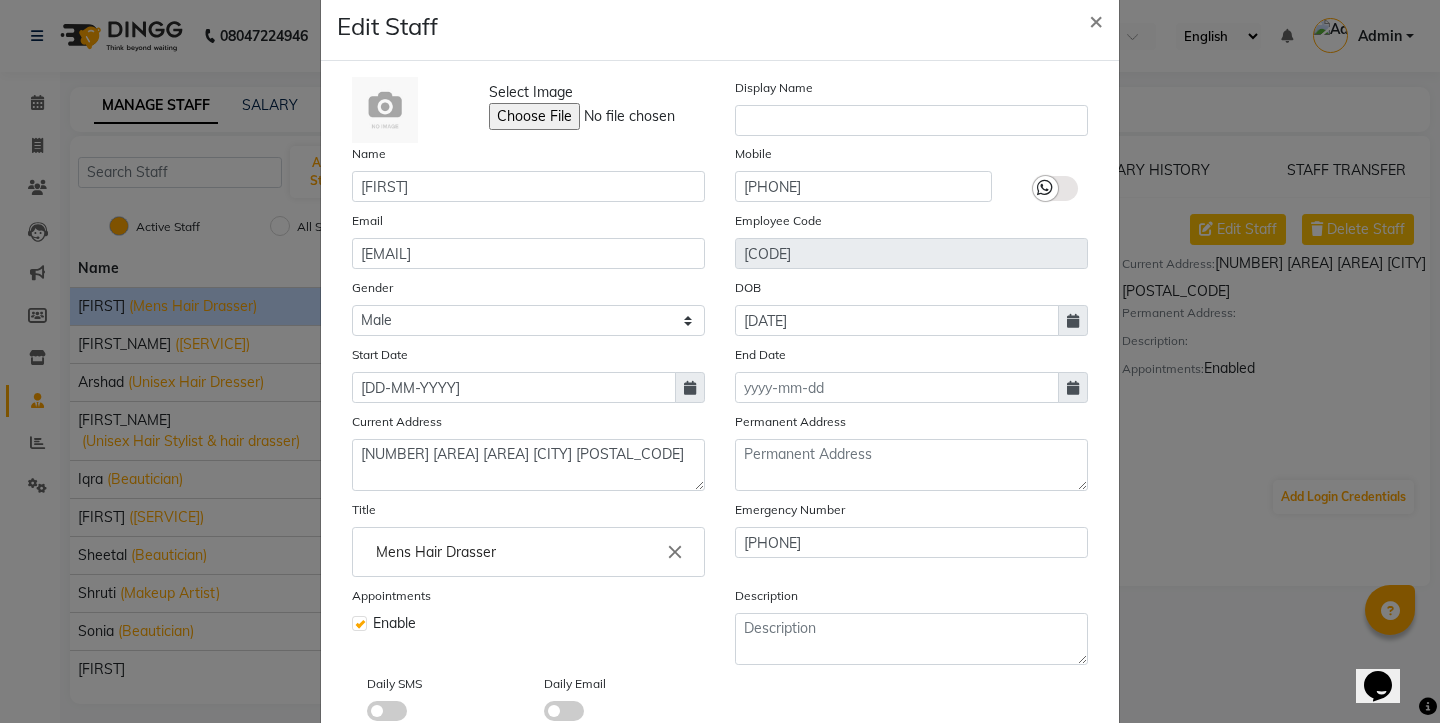 scroll, scrollTop: 0, scrollLeft: 0, axis: both 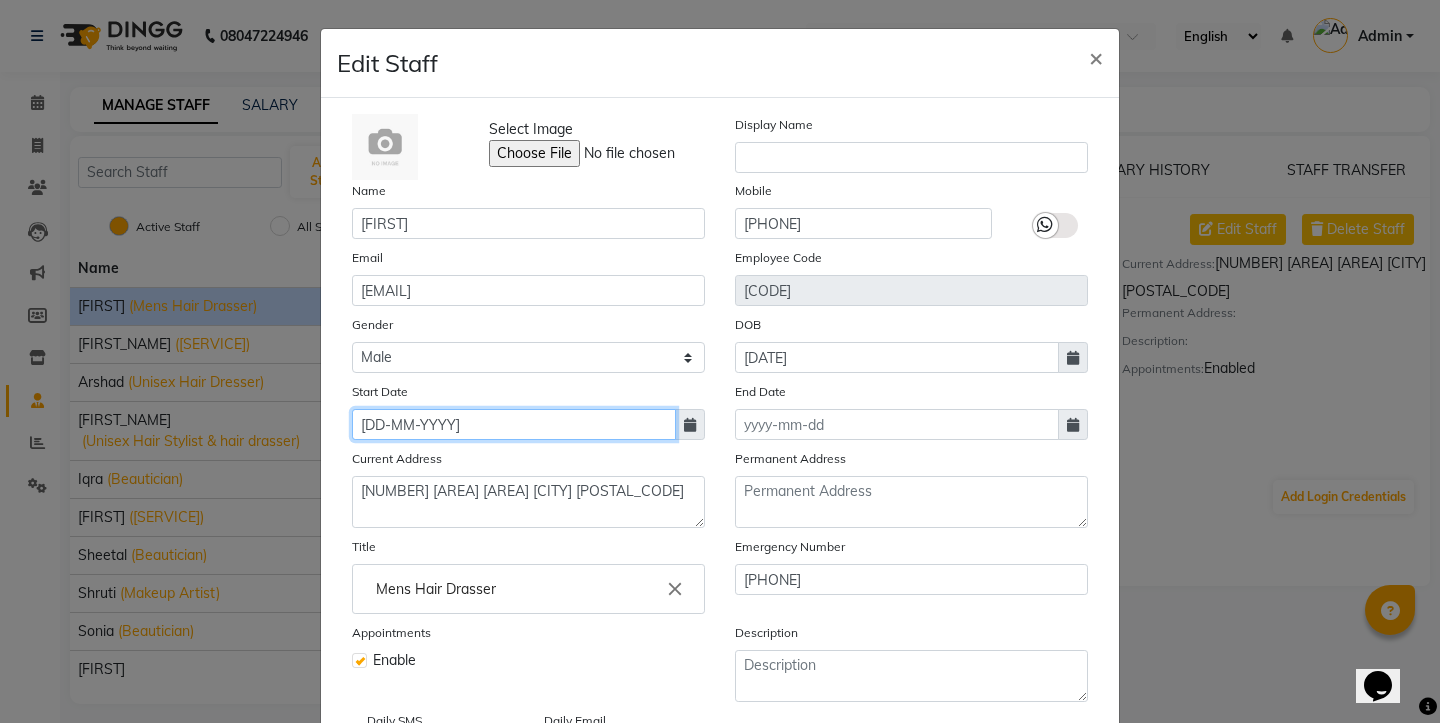 click on "[DD-MM-YYYY]" 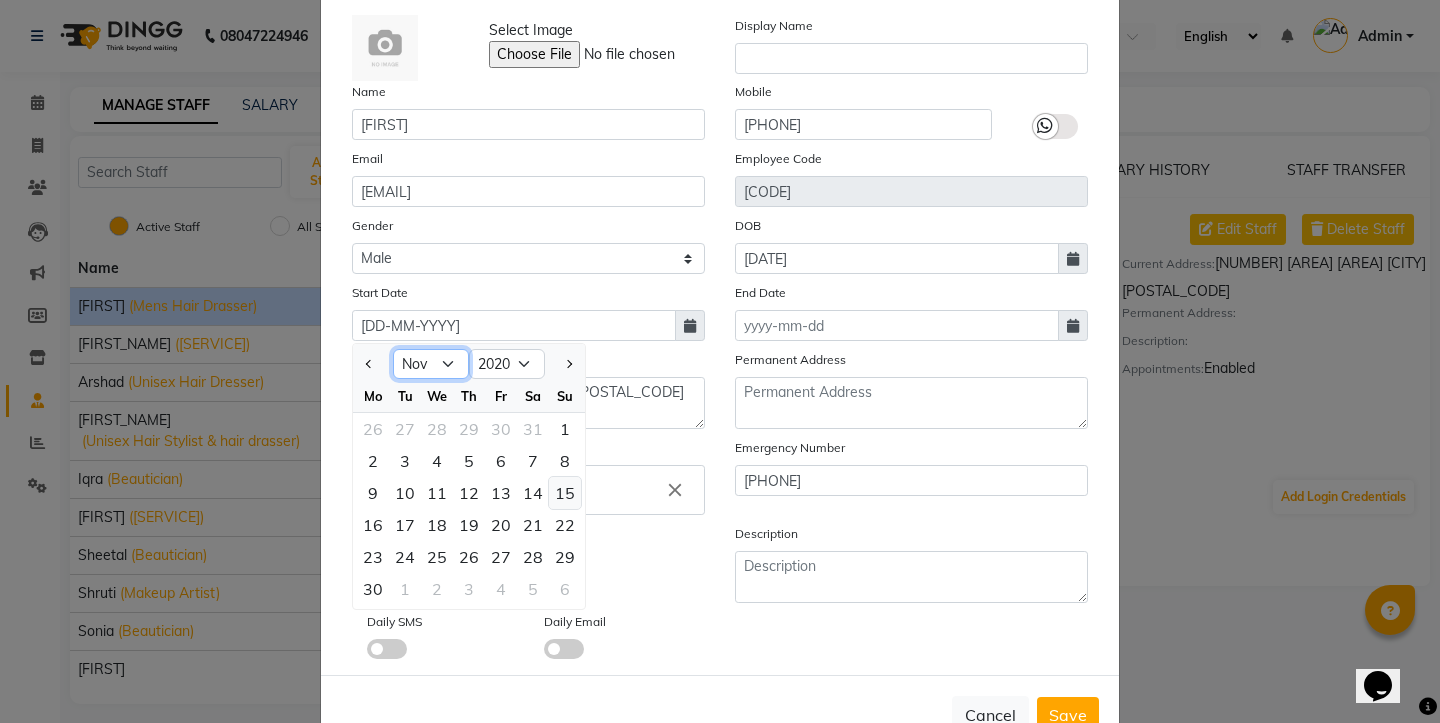 scroll, scrollTop: 103, scrollLeft: 0, axis: vertical 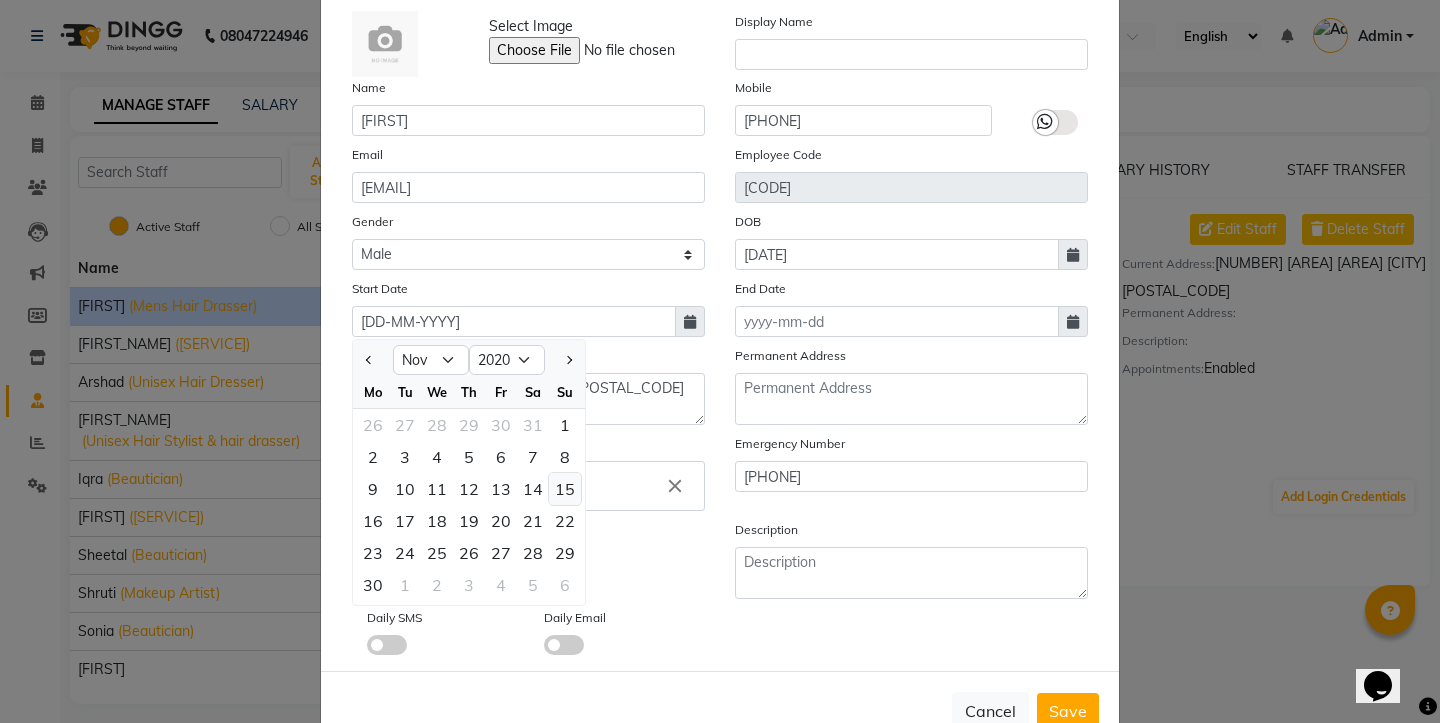 click on "15" 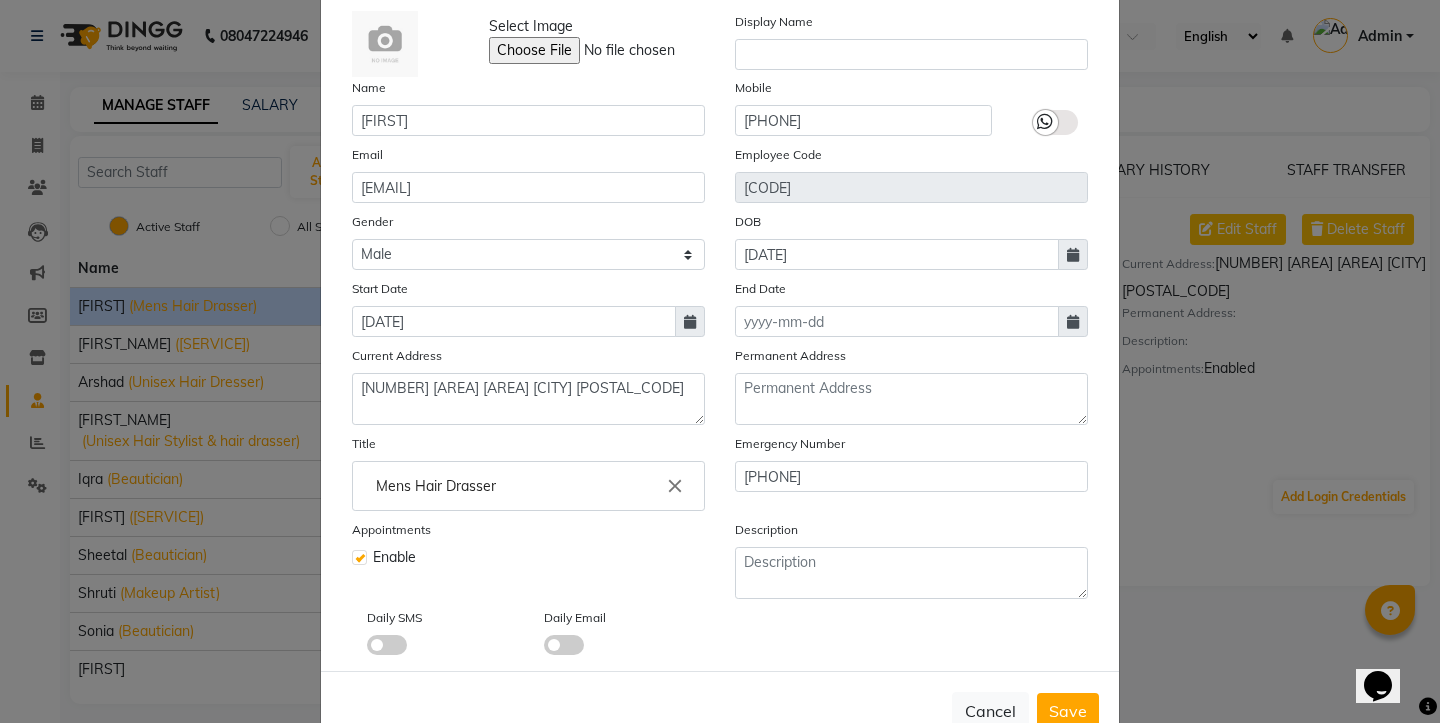 click on "Title Mens Hair Drasser close" 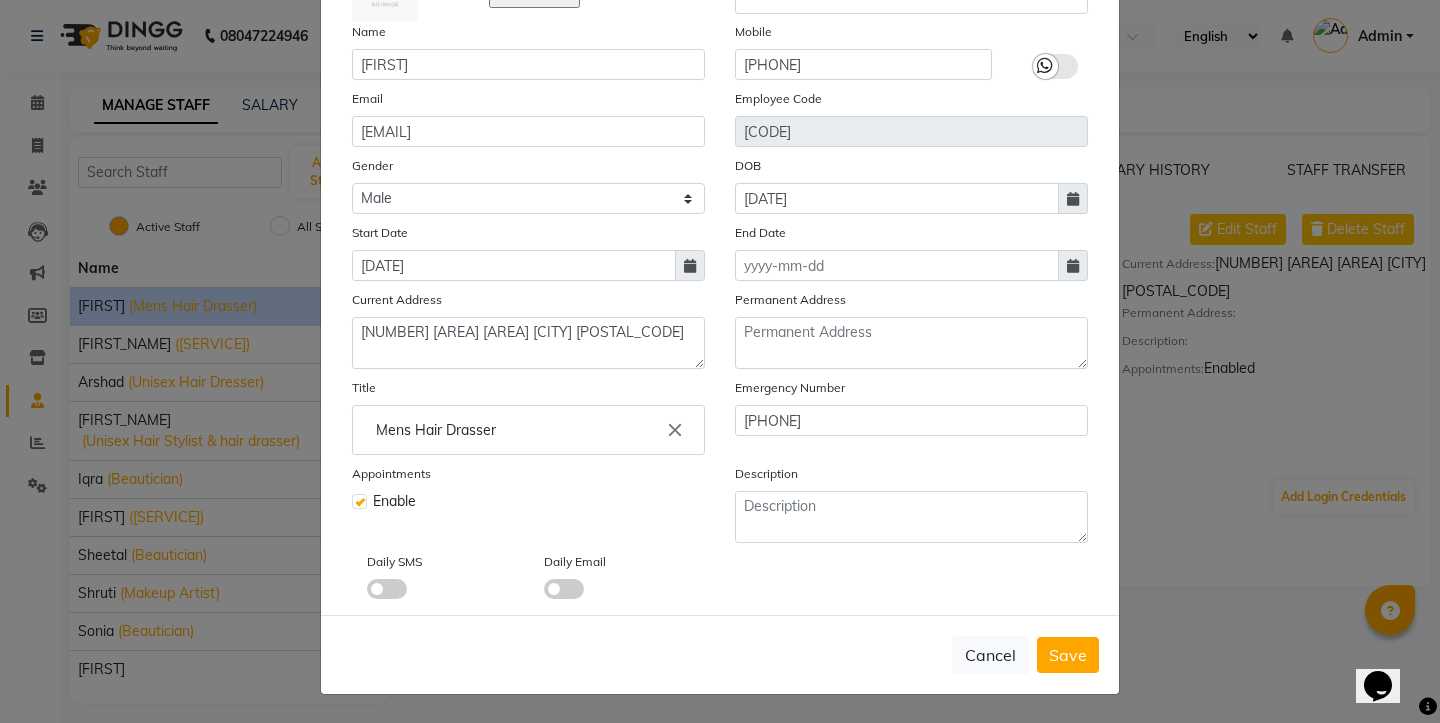 scroll, scrollTop: 159, scrollLeft: 0, axis: vertical 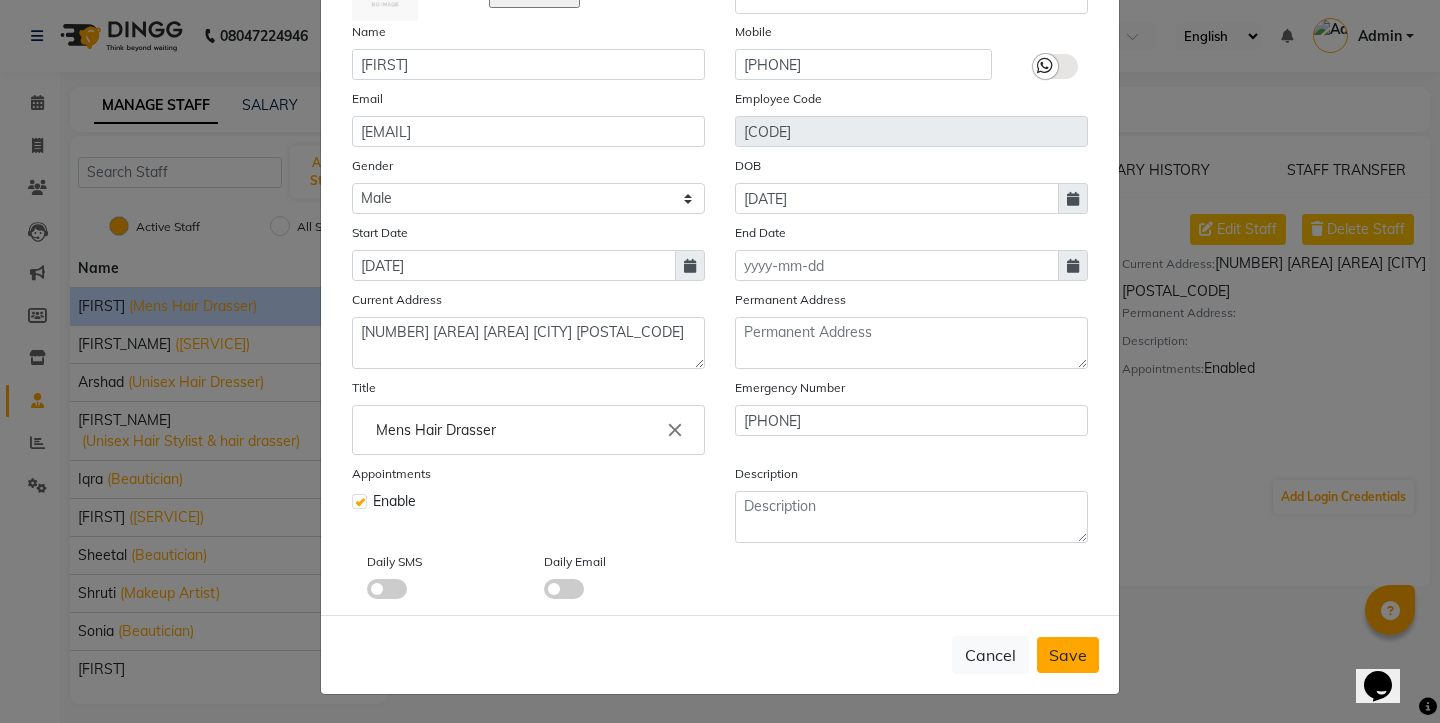 click on "Save" at bounding box center (1068, 655) 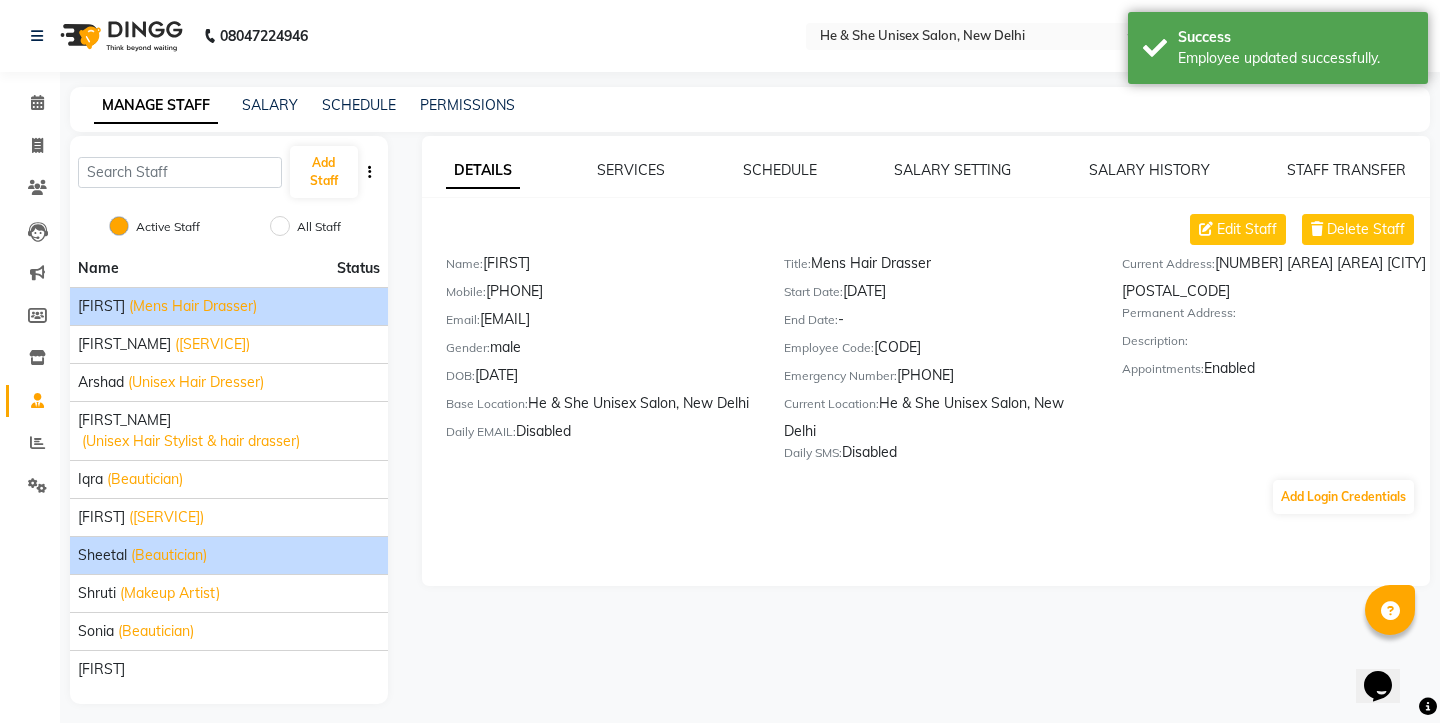 click on "Sheetal" 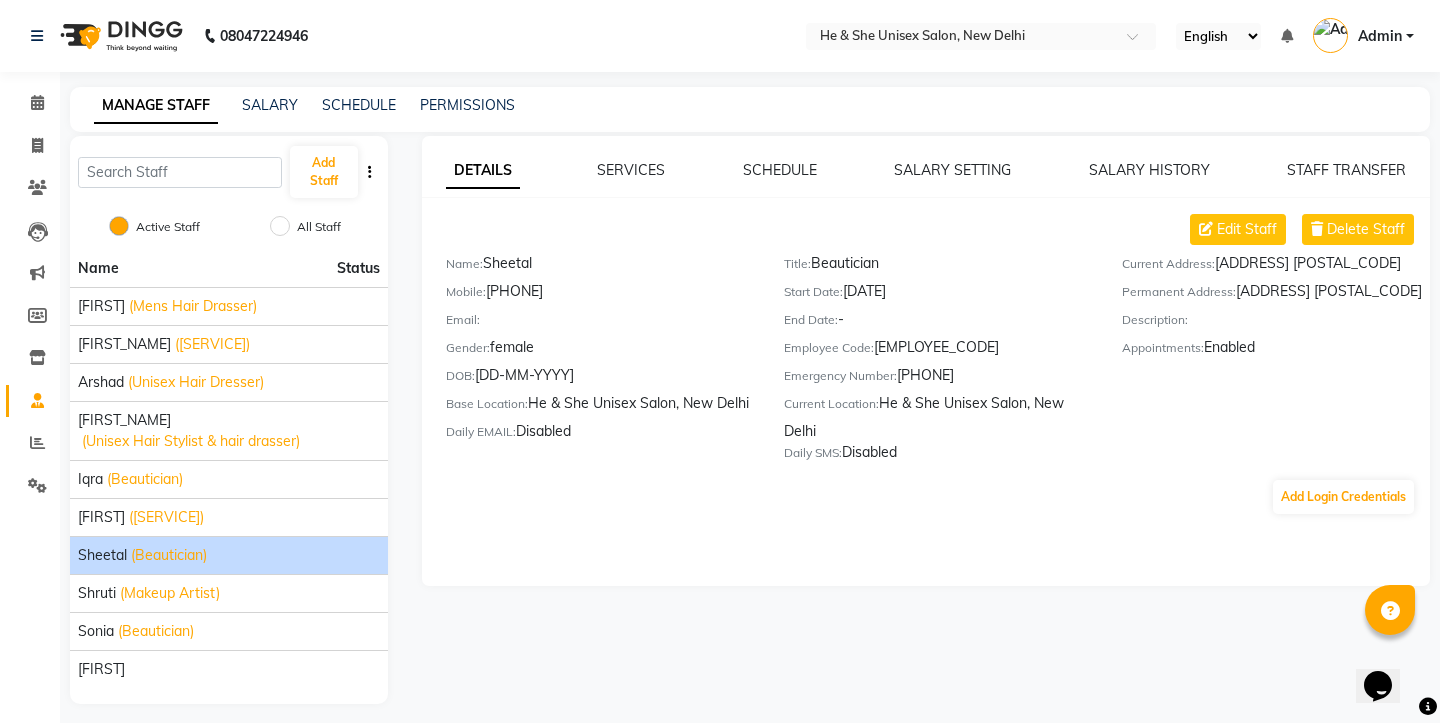 click on "Start Date:   [DATE]" 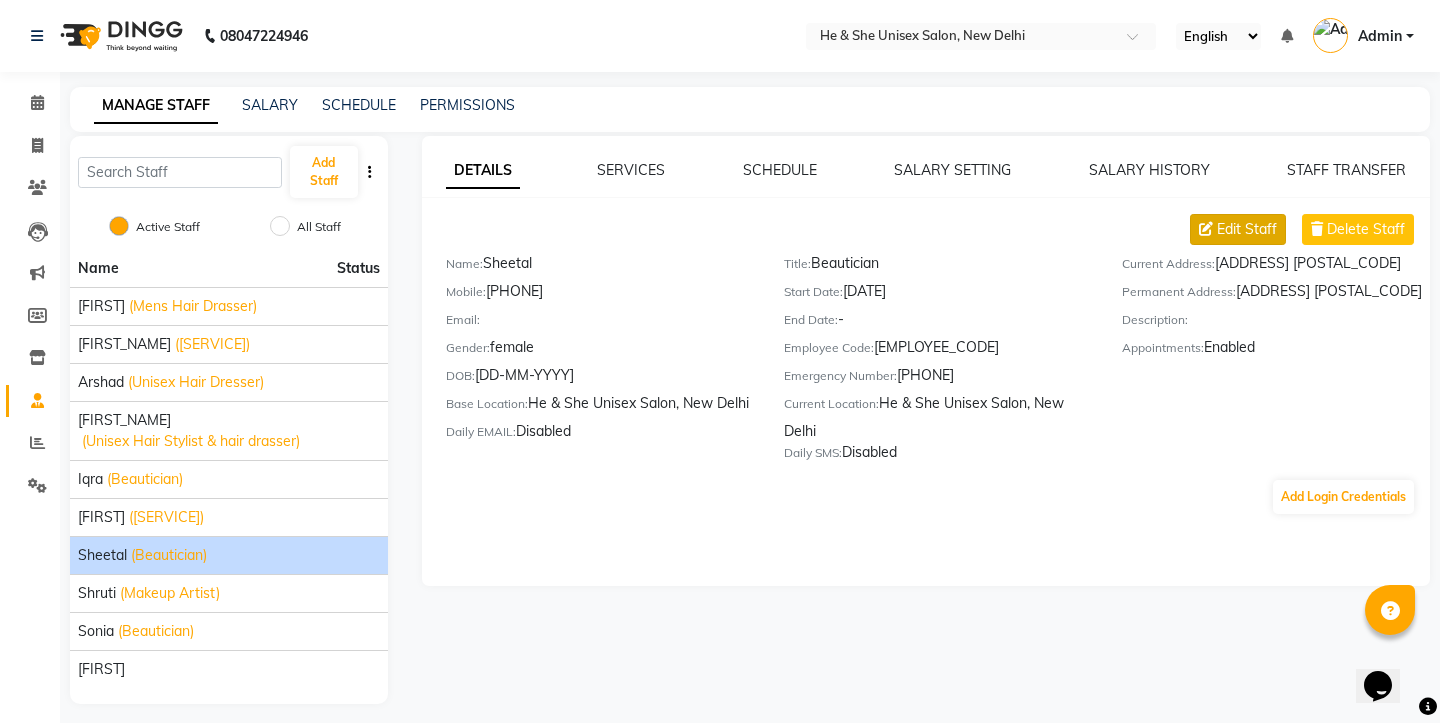 click 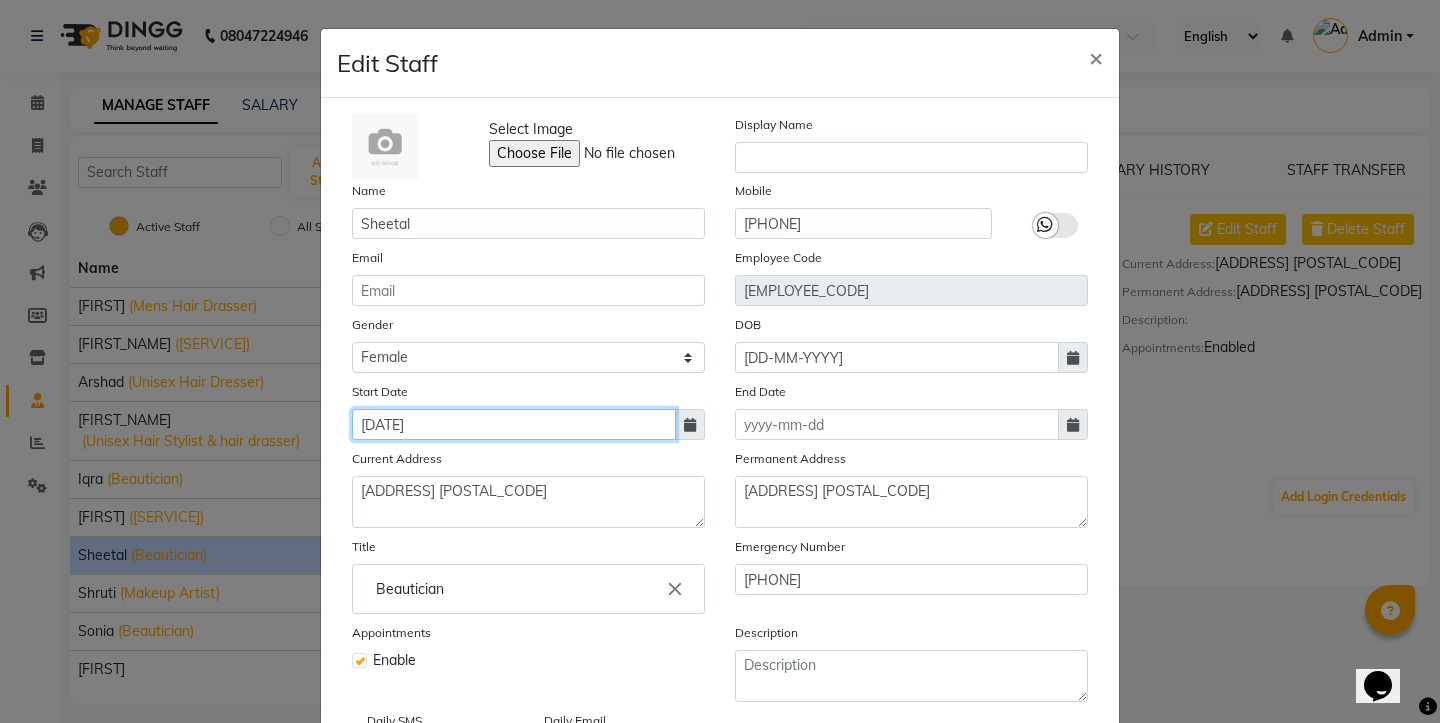 click on "[DATE]" 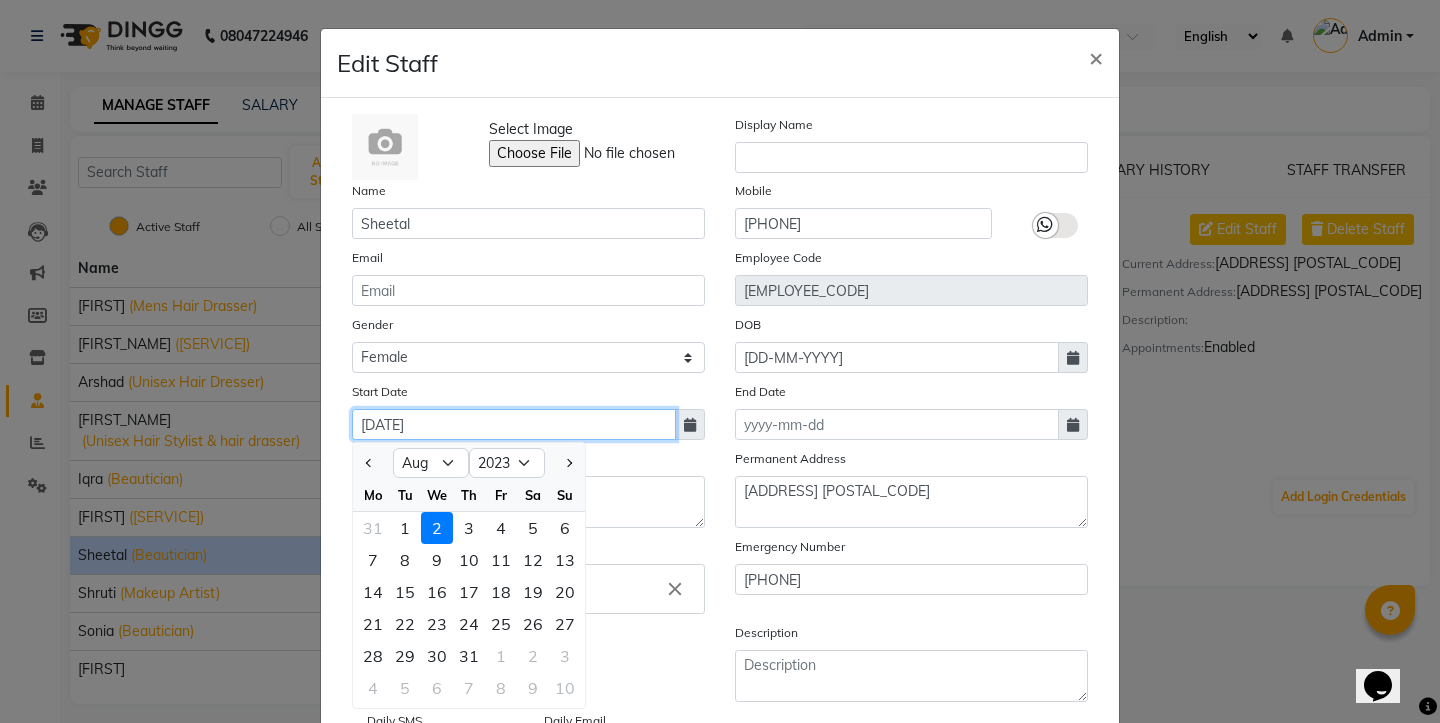 click on "[DATE]" 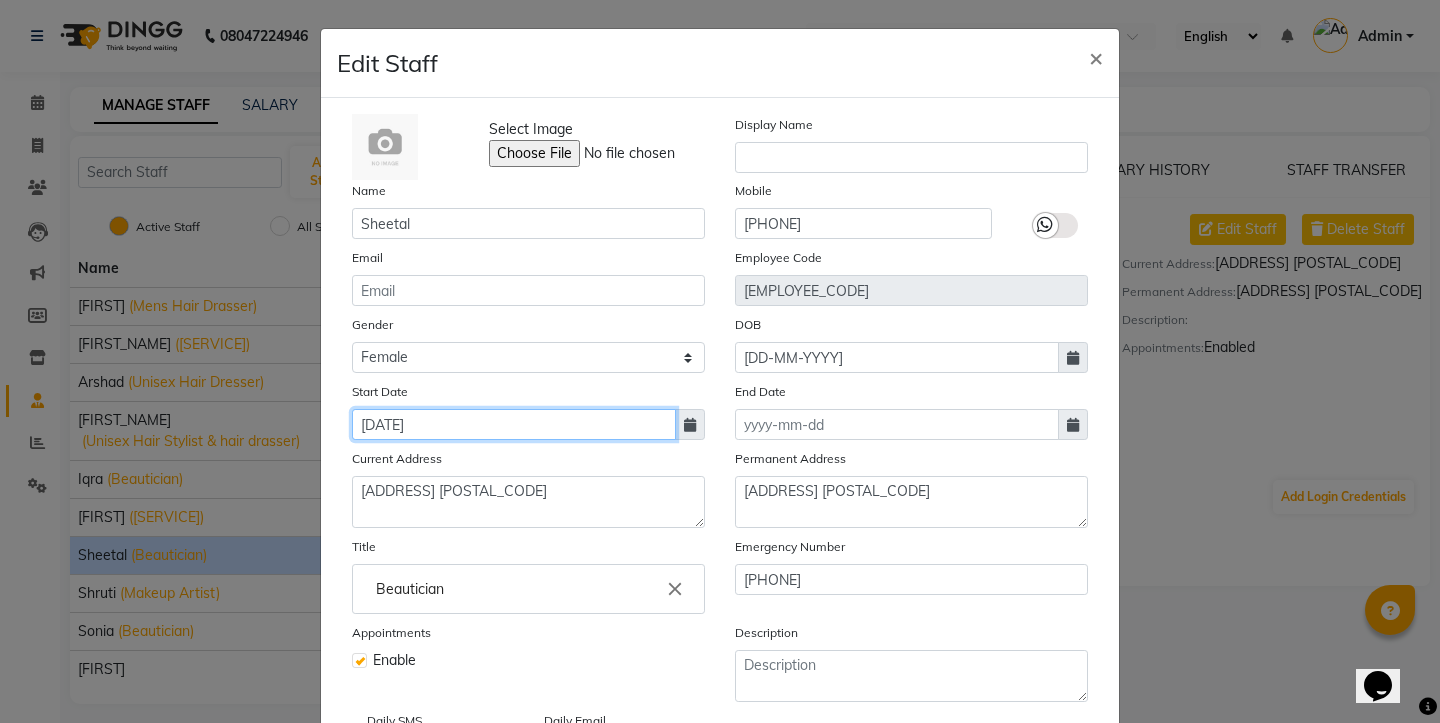 click on "[DATE]" 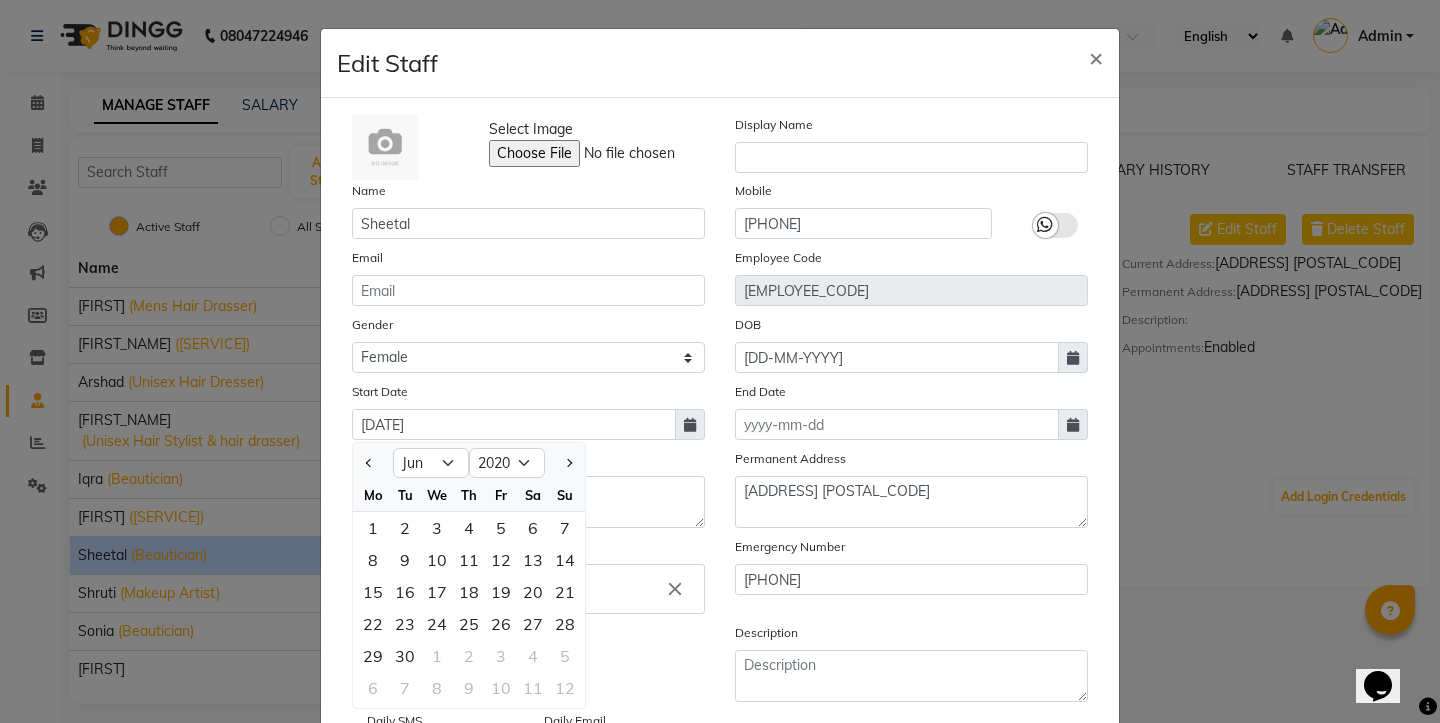 click on "Emergency Number [PHONE]" 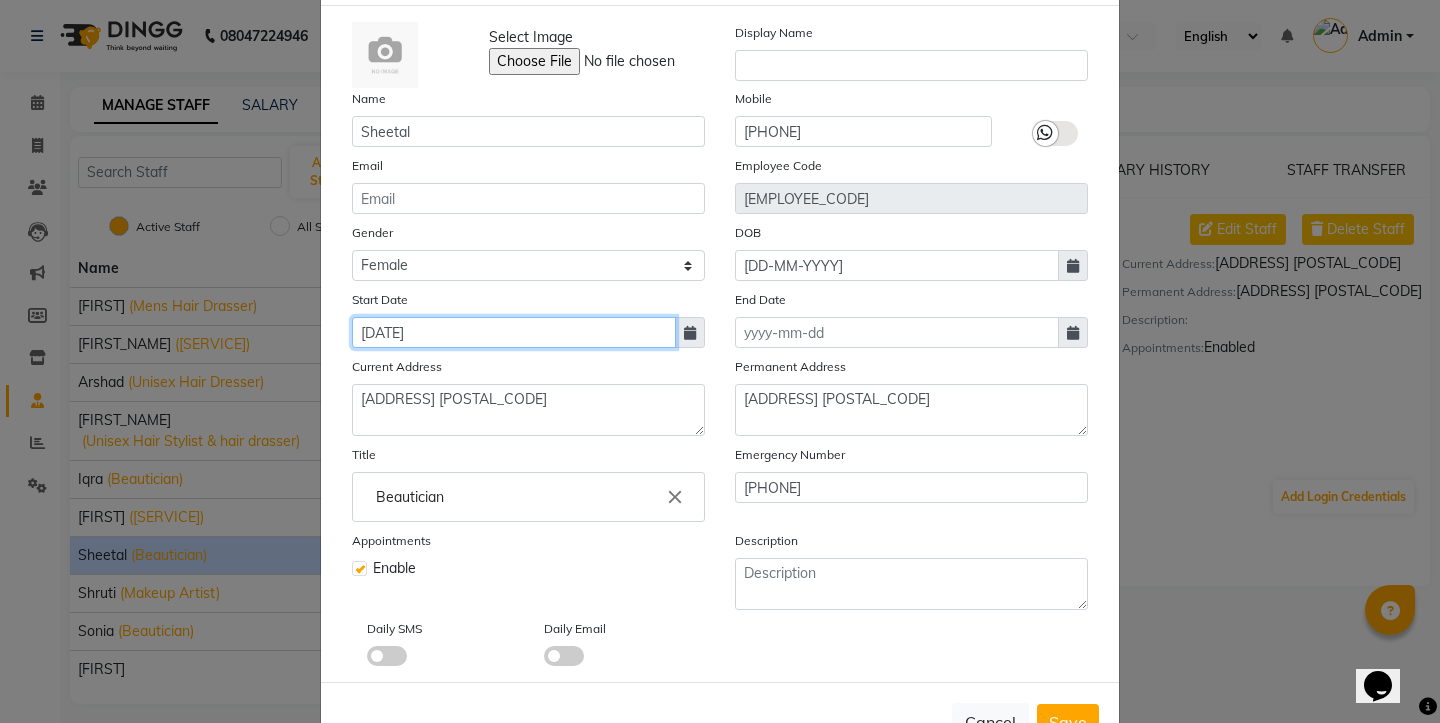 scroll, scrollTop: 145, scrollLeft: 0, axis: vertical 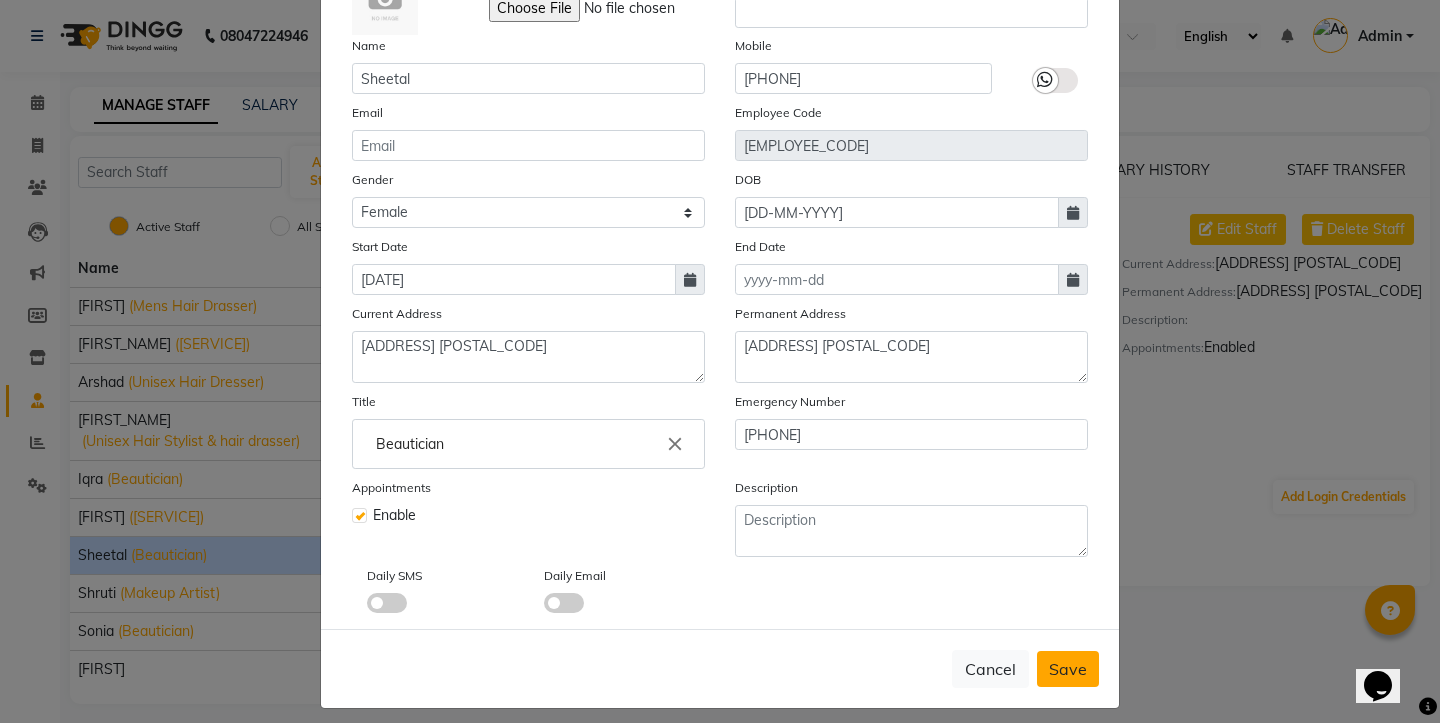 click on "Save" at bounding box center [1068, 669] 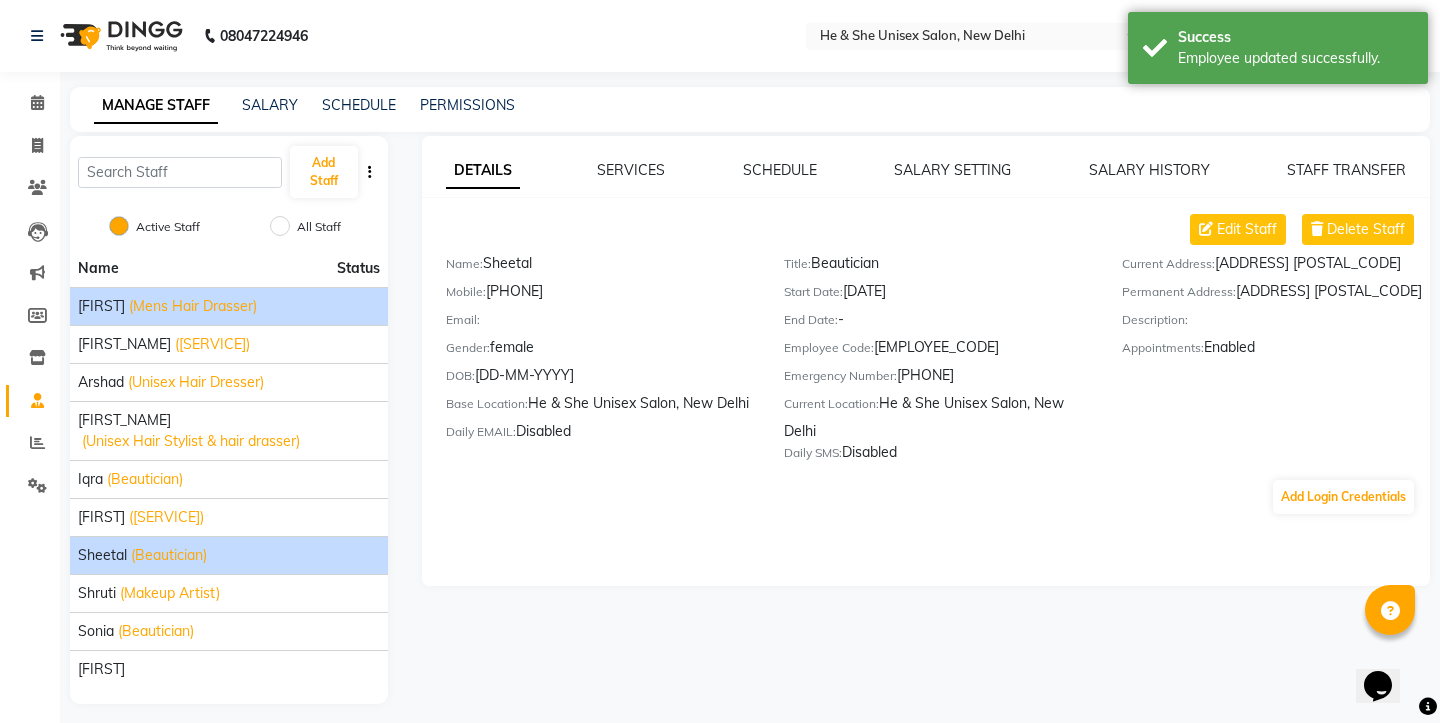 click on "(Mens Hair Drasser)" 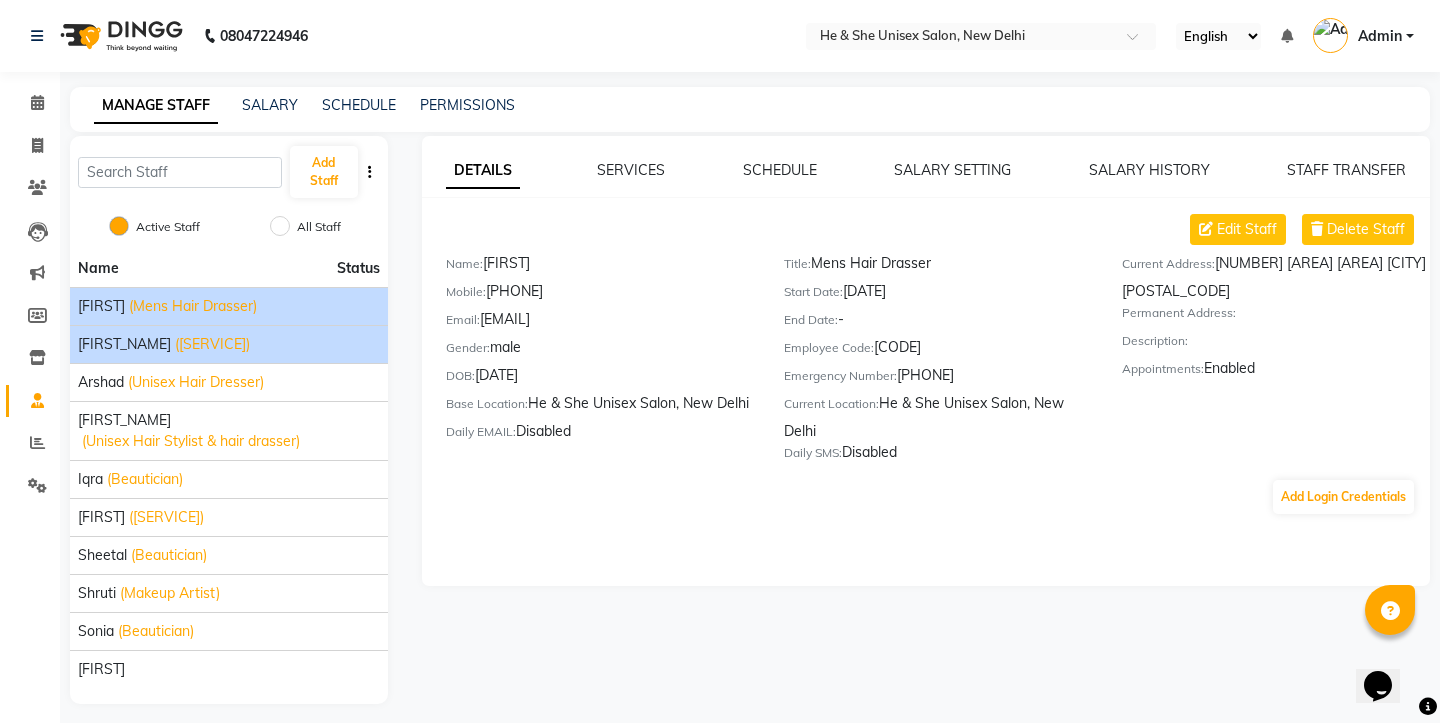 click on "([SERVICE])" 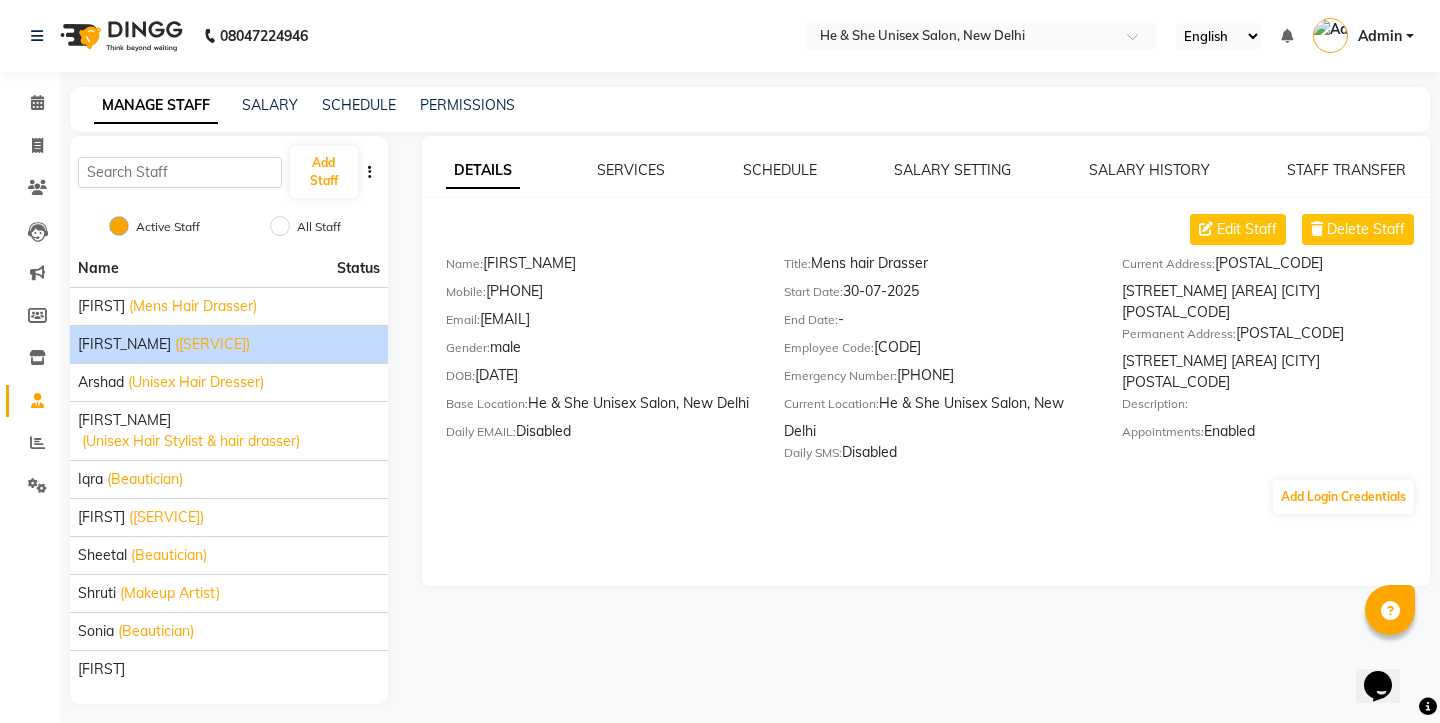 click on "Appointments:   Enabled" 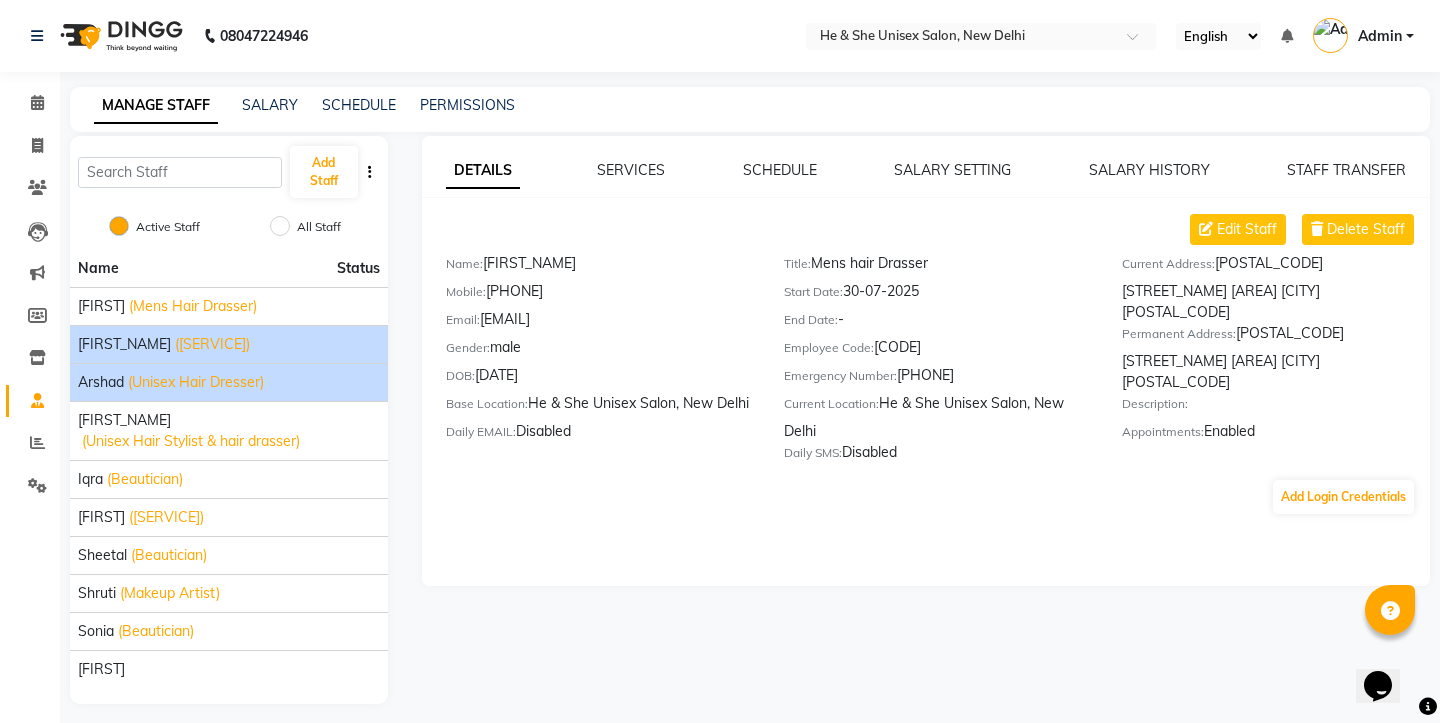 click on "(Unisex Hair Dresser)" 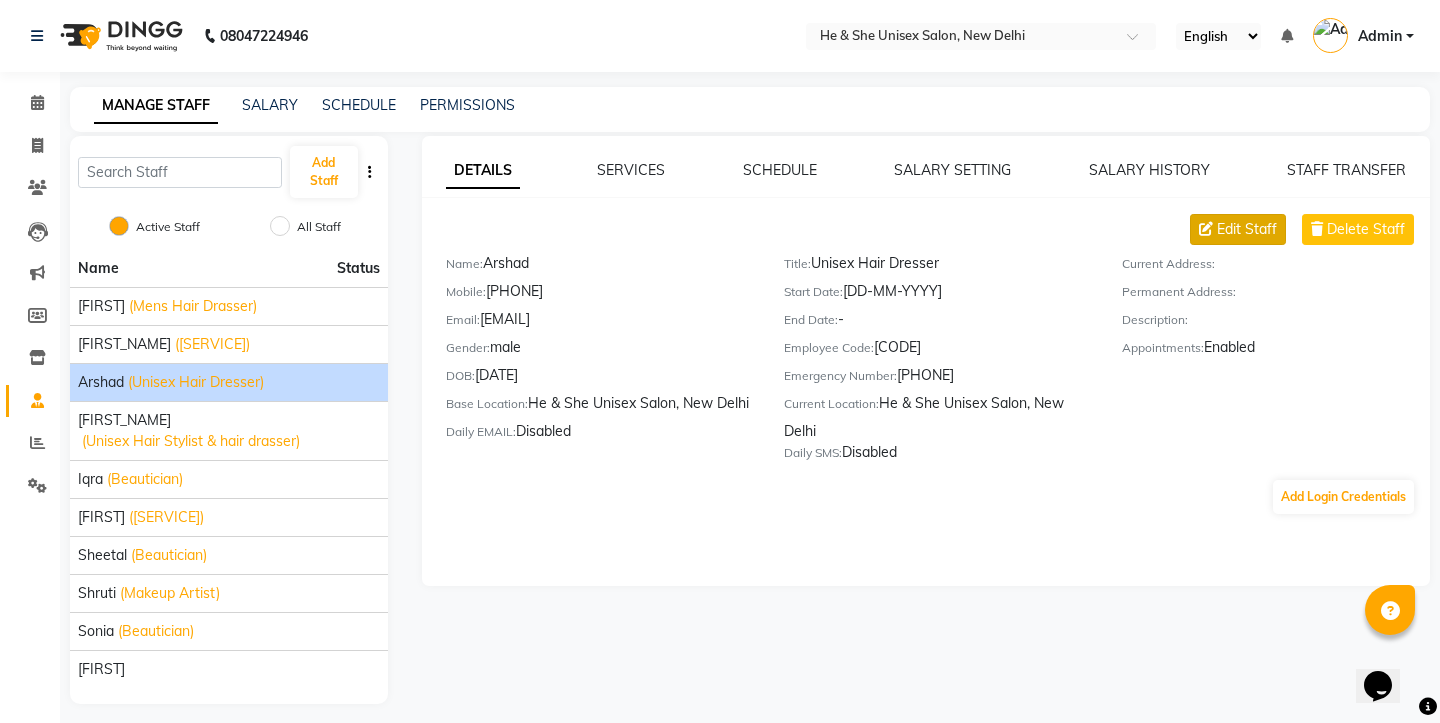 click on "Edit Staff" 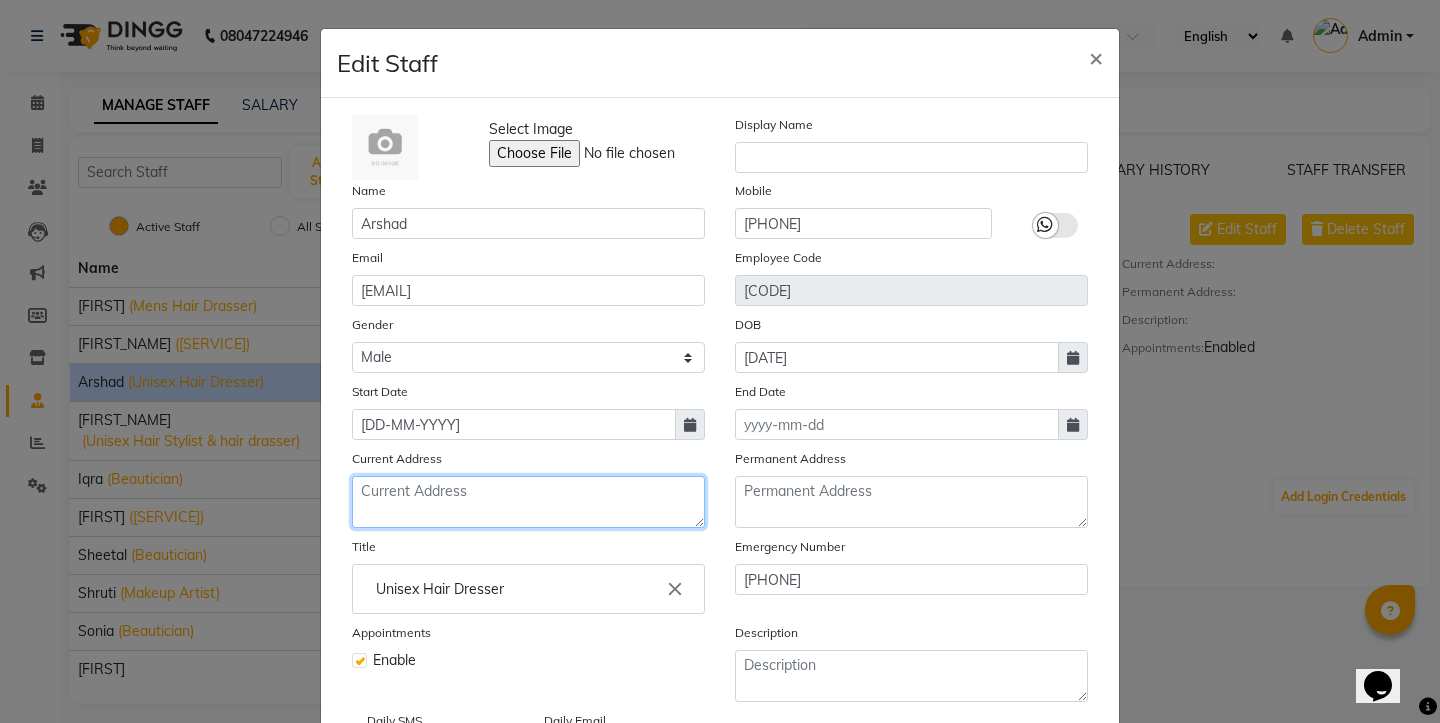 click 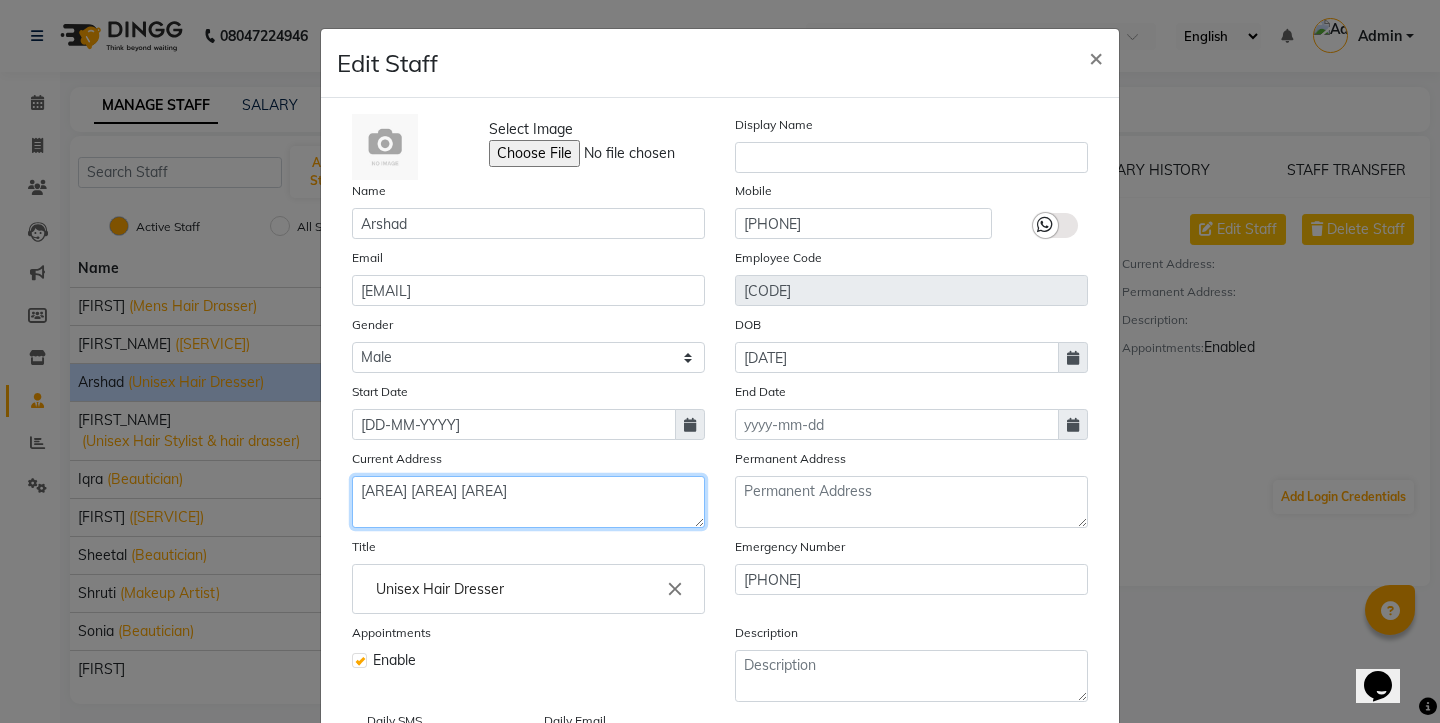 drag, startPoint x: 556, startPoint y: 498, endPoint x: 361, endPoint y: 495, distance: 195.02307 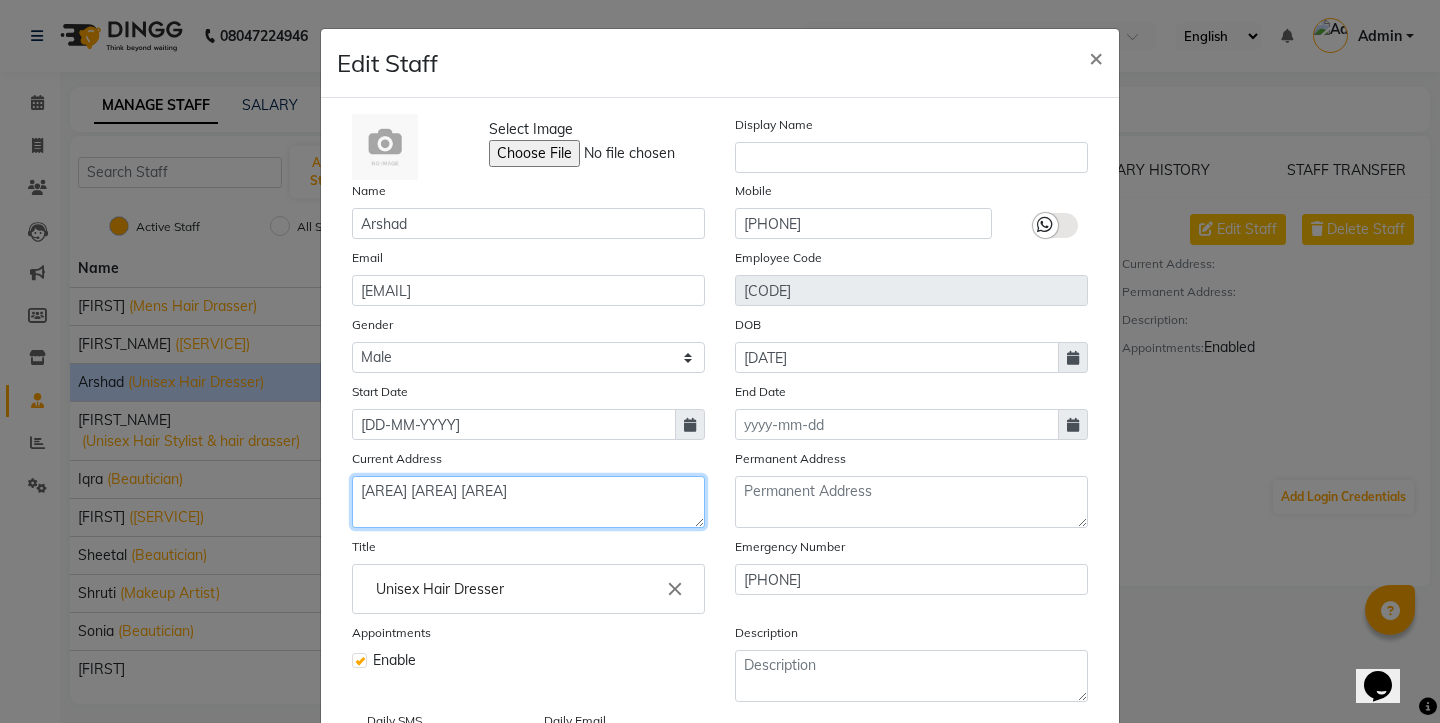click on "[AREA] [AREA] [AREA]" 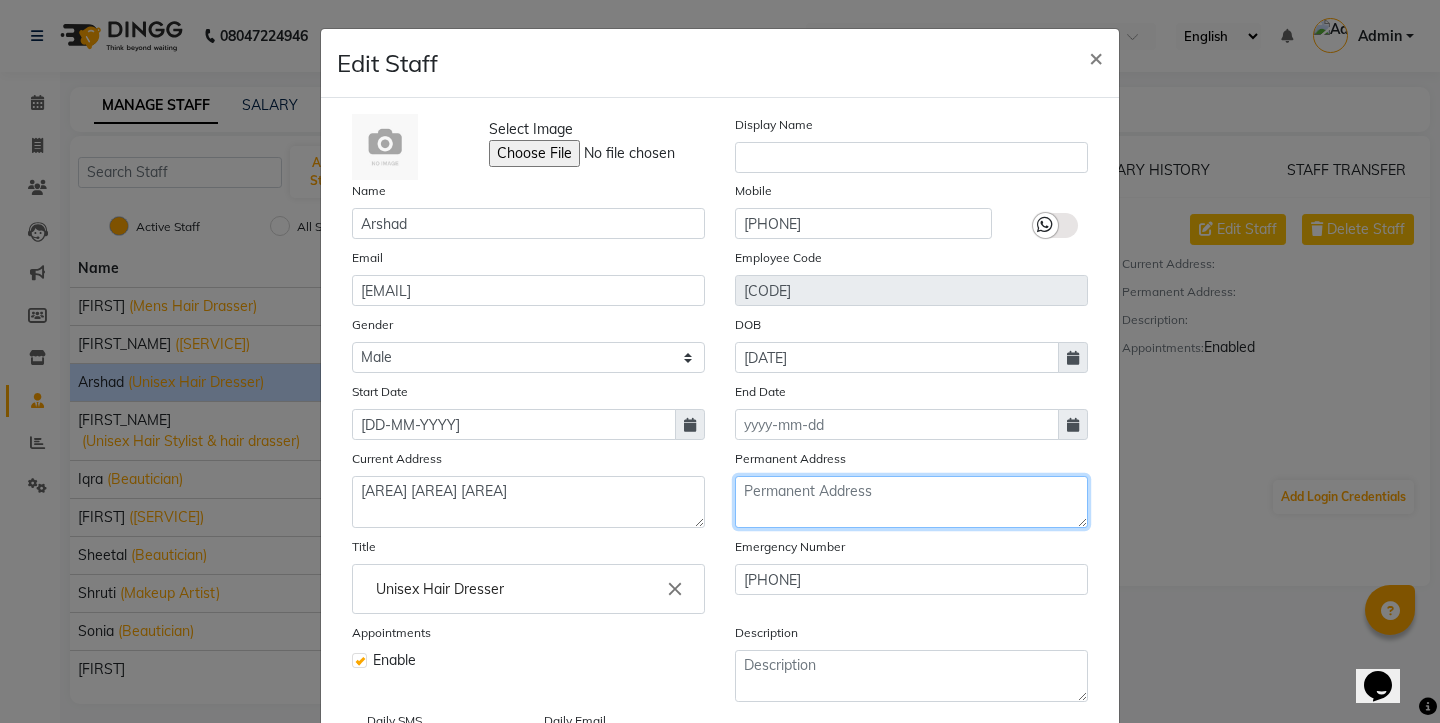 click 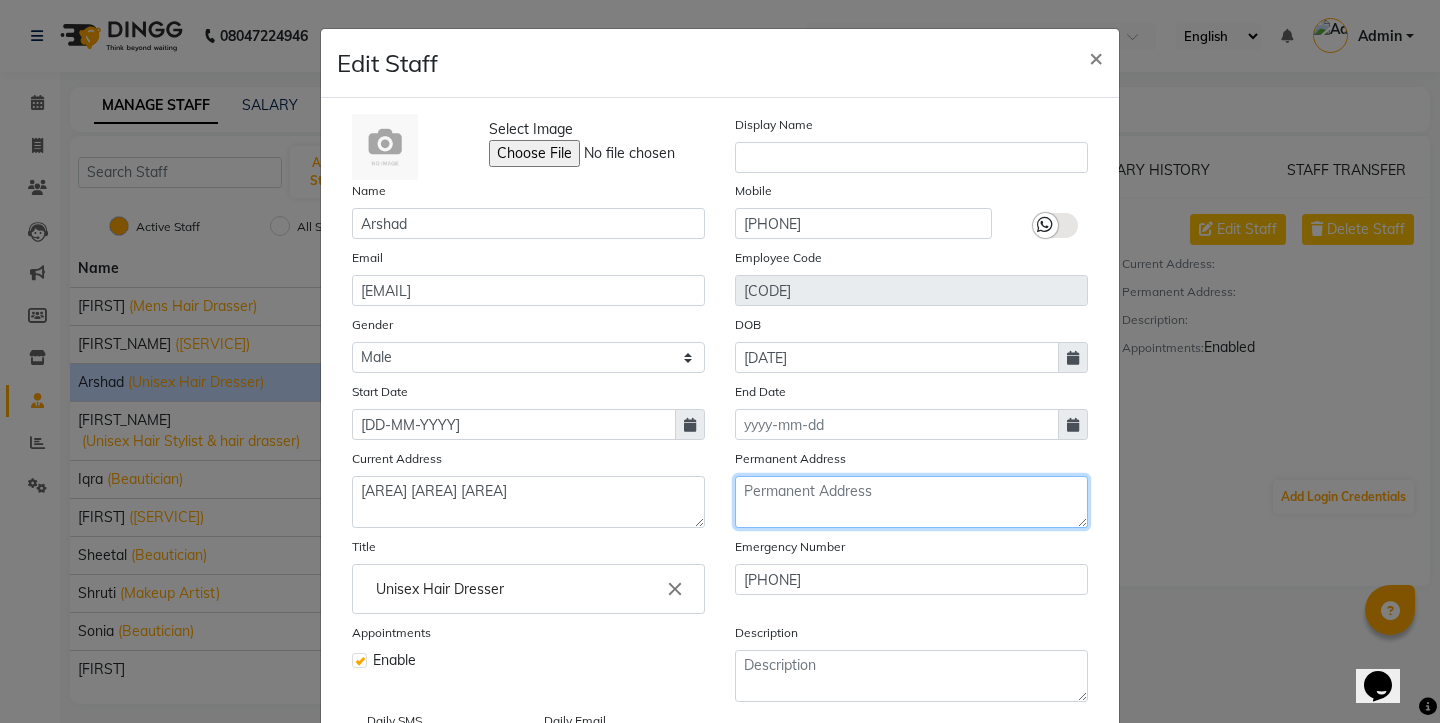 paste on "[AREA] [AREA] [AREA]" 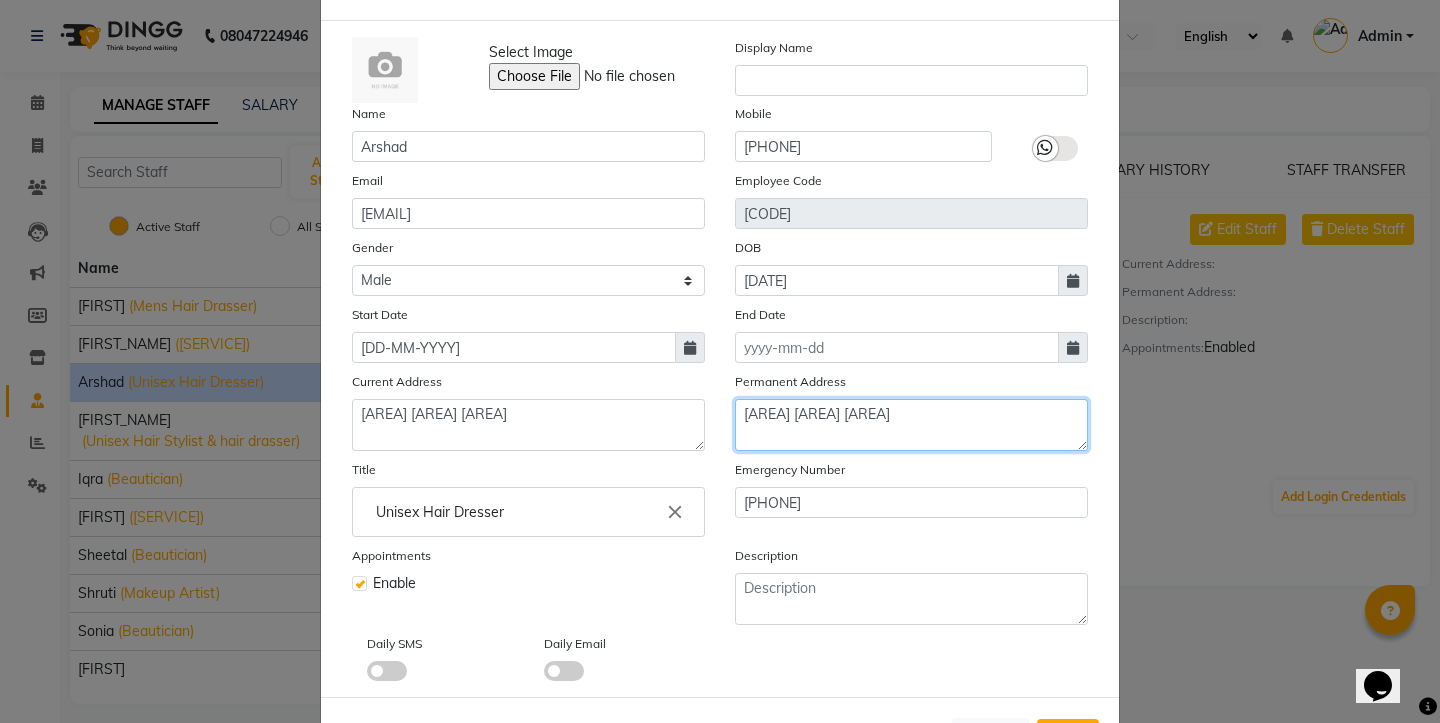 scroll, scrollTop: 159, scrollLeft: 0, axis: vertical 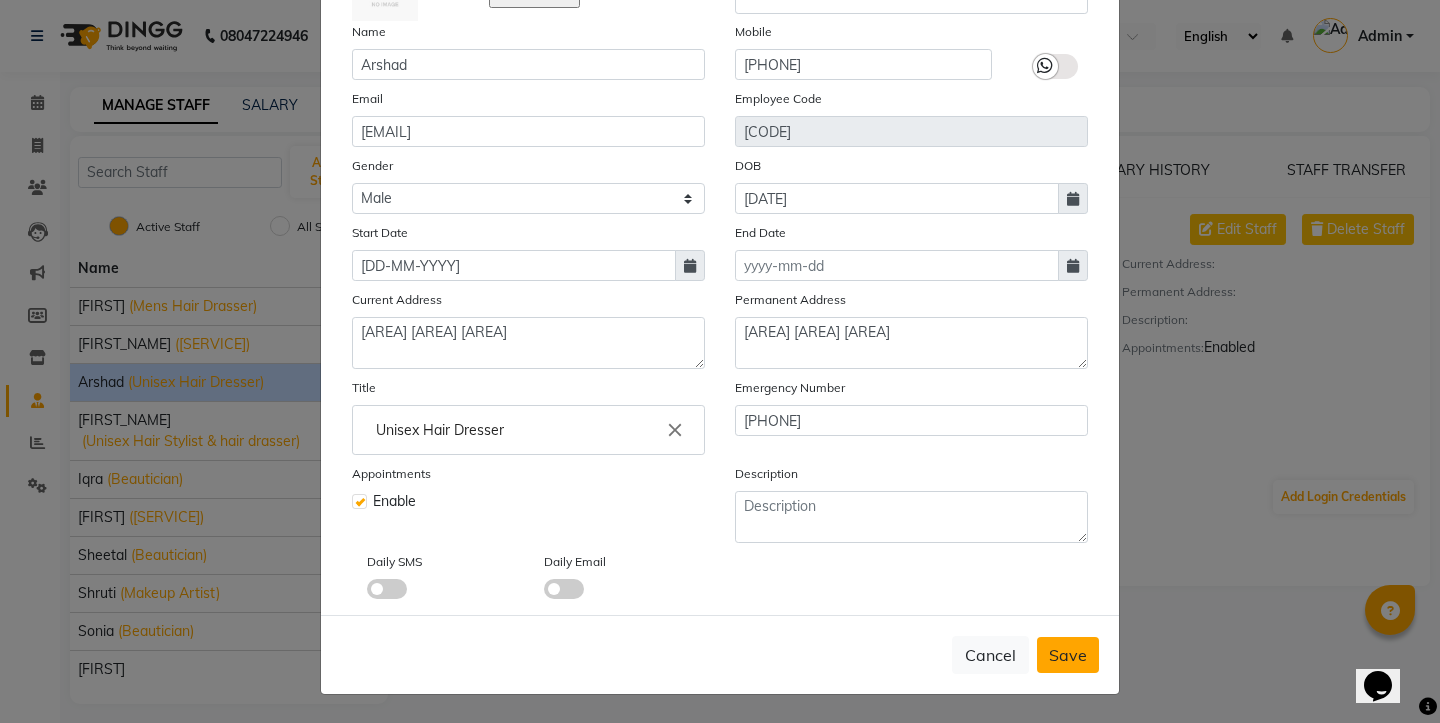 click on "Save" at bounding box center (1068, 655) 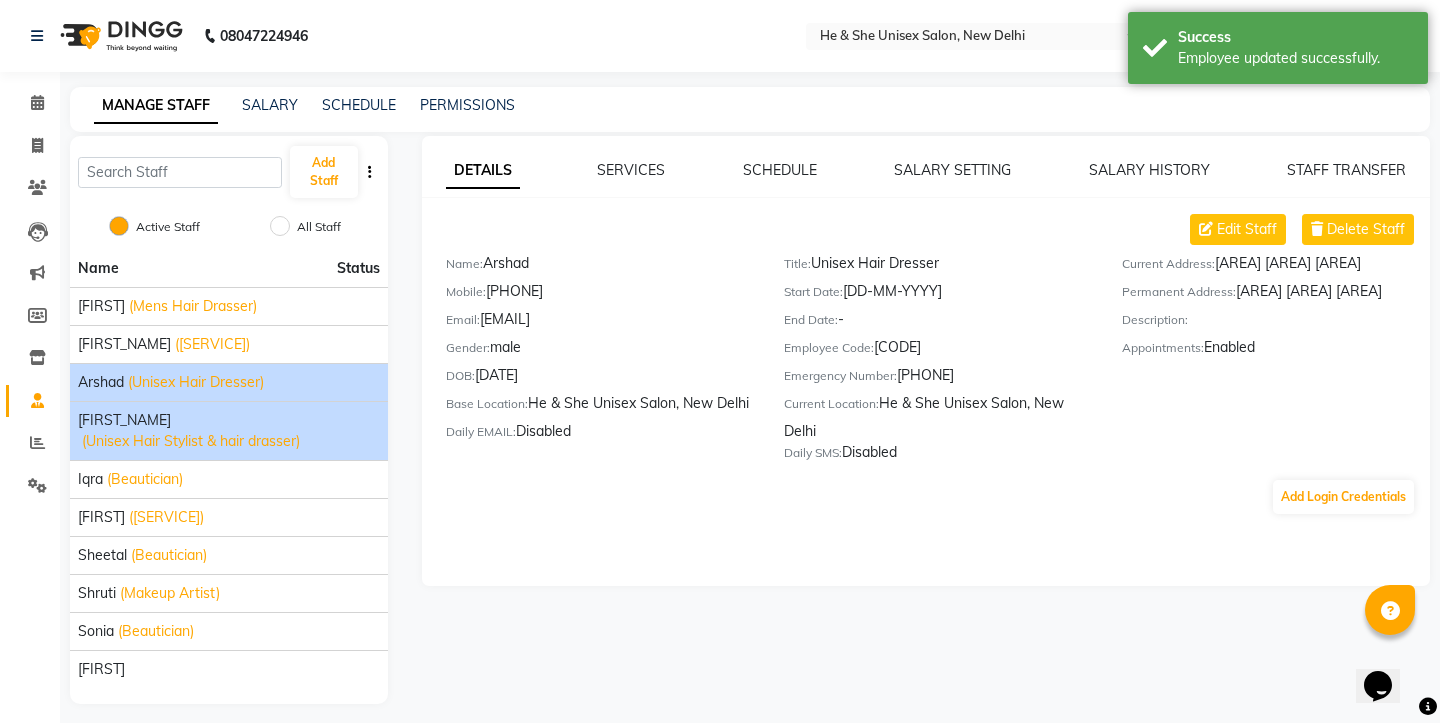 click on "[FIRST_NAME]" 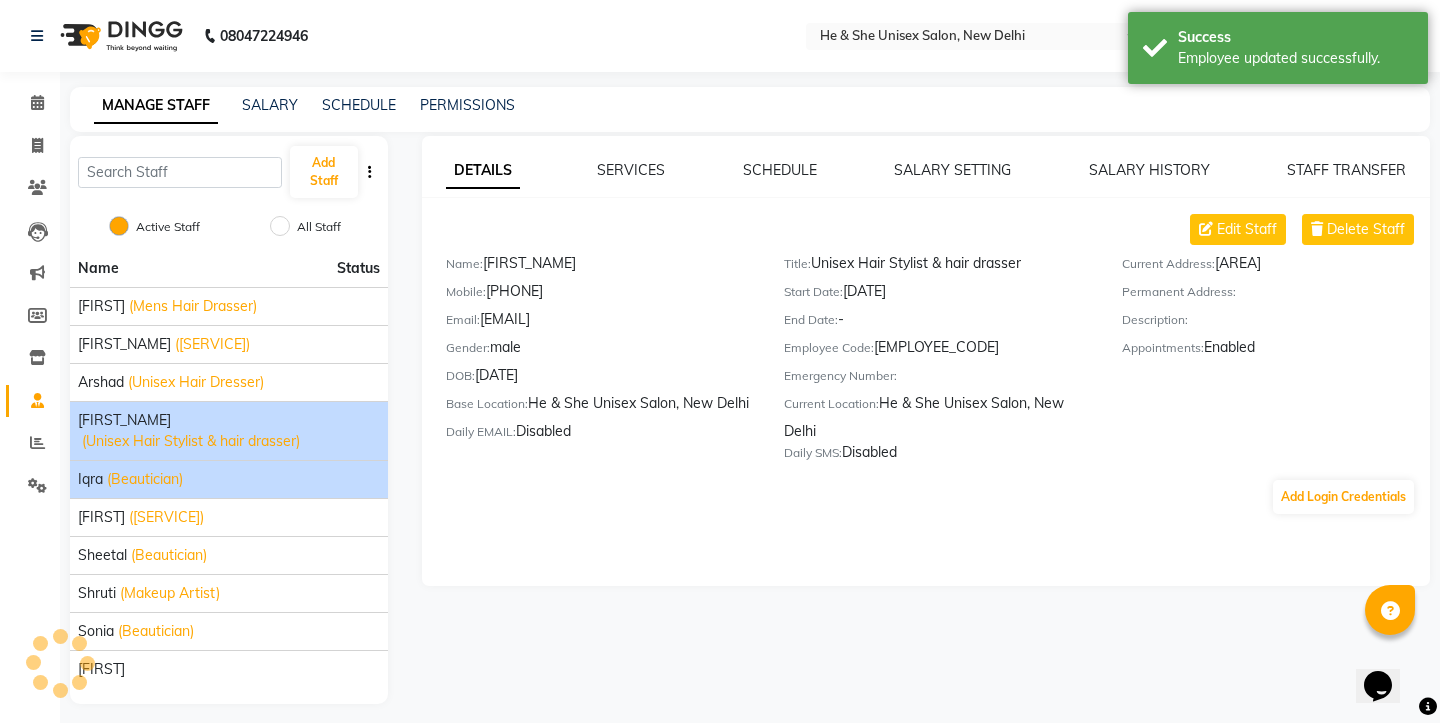 click on "(Beautician)" 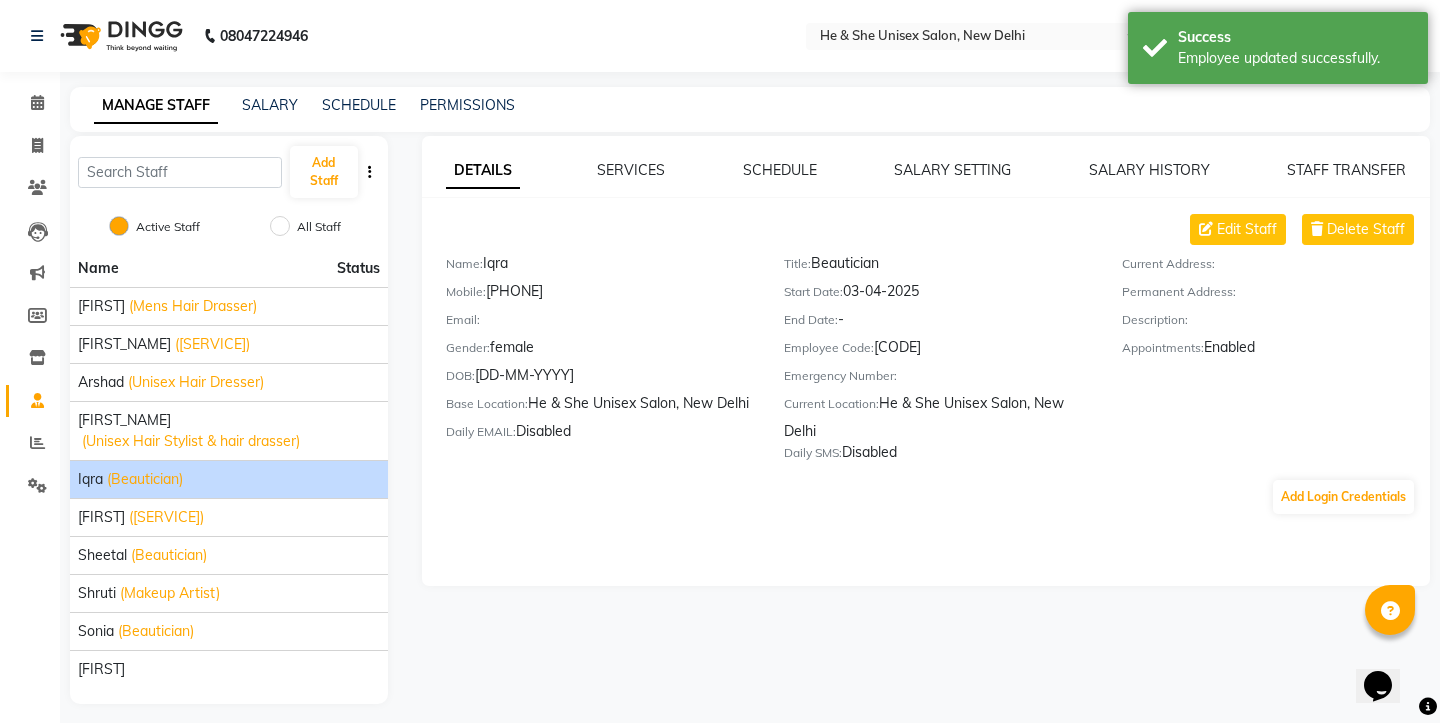 click on "(Beautician)" 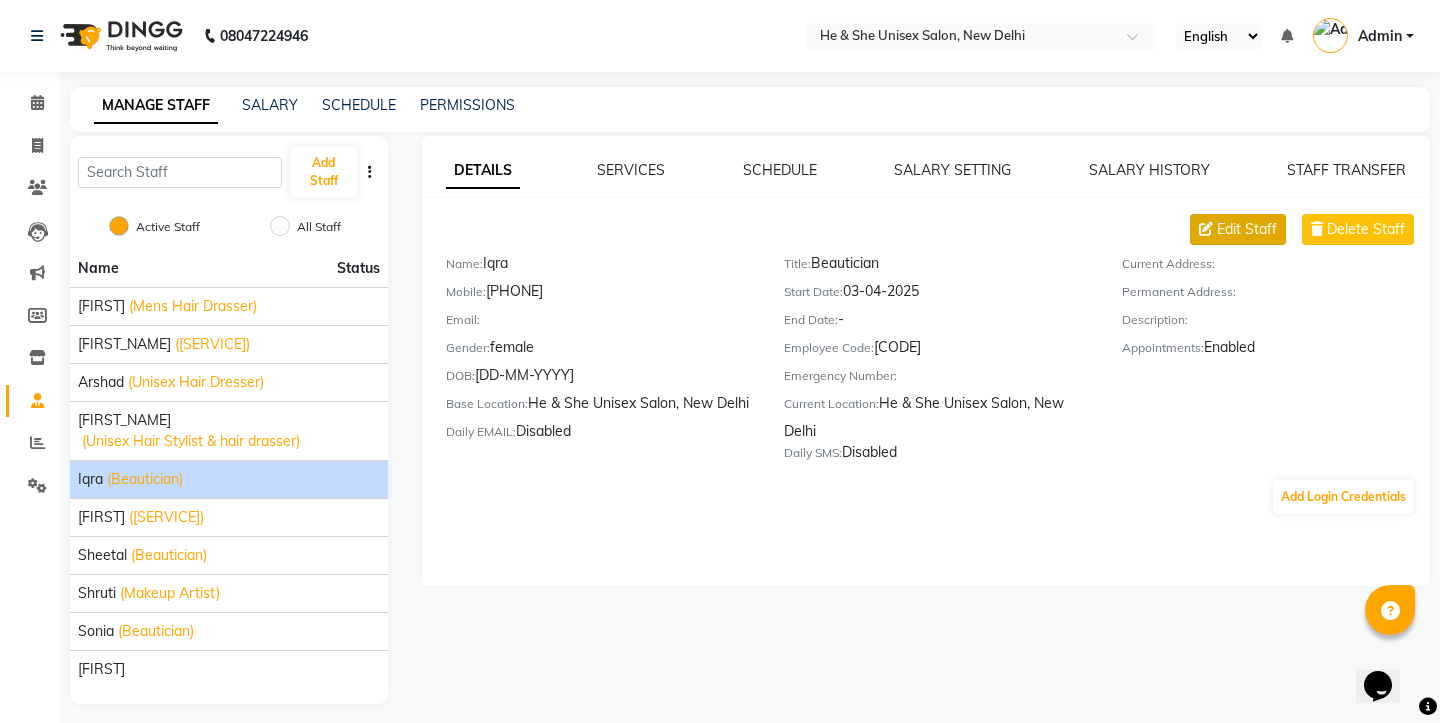 click on "Edit Staff" 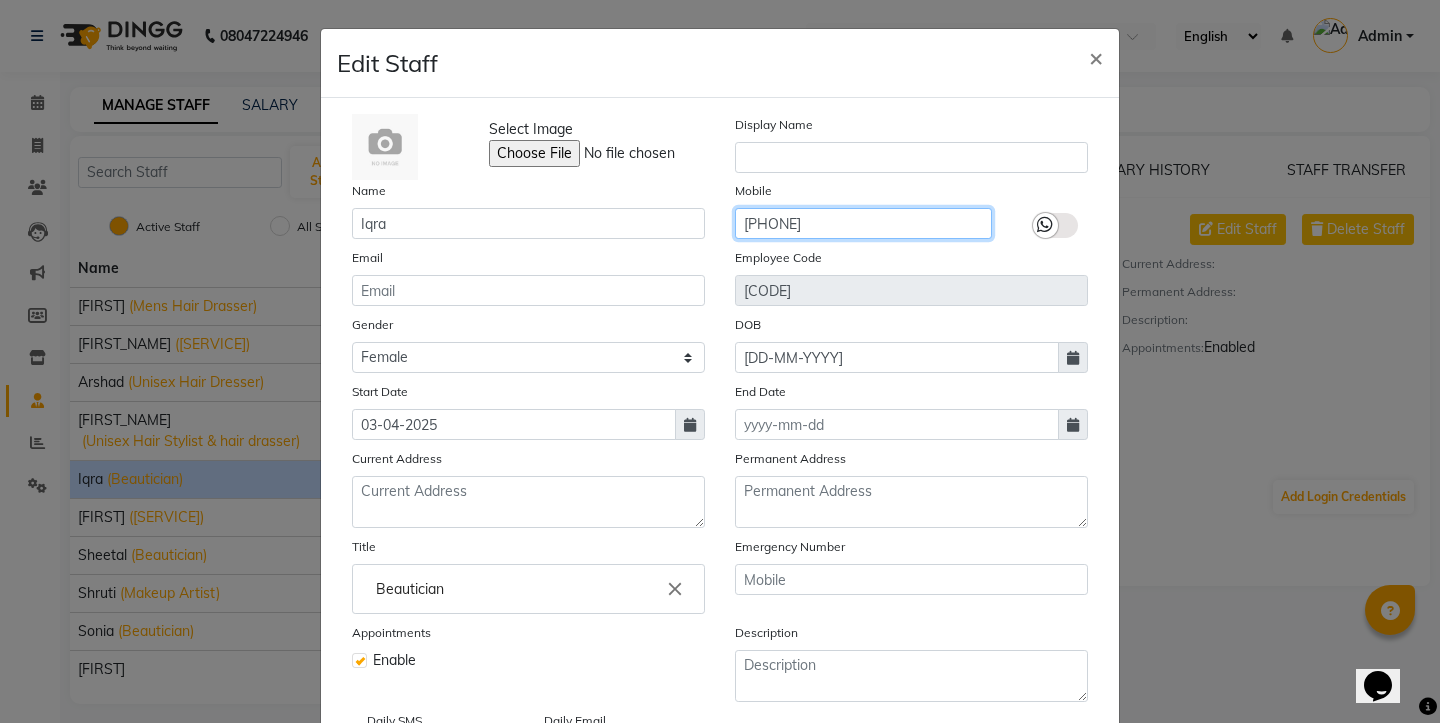 click on "[PHONE]" 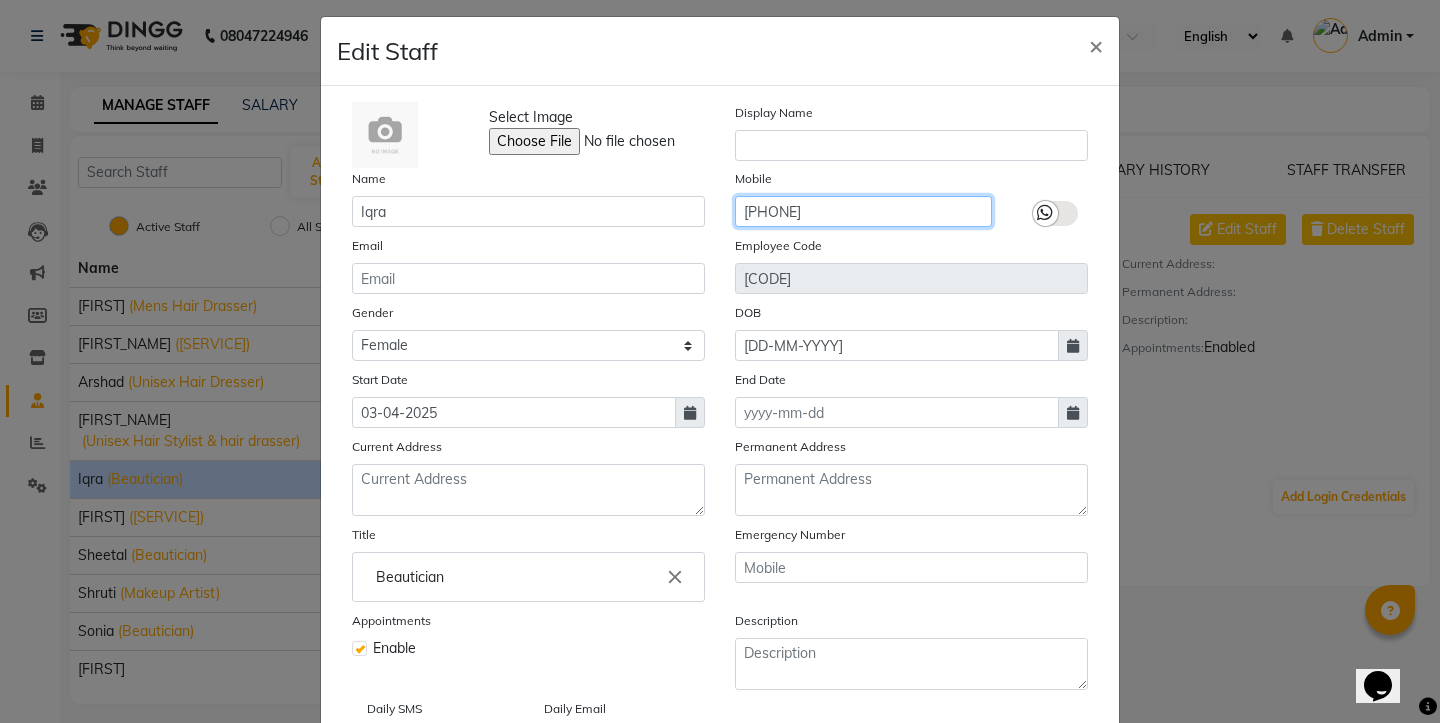 scroll, scrollTop: 15, scrollLeft: 0, axis: vertical 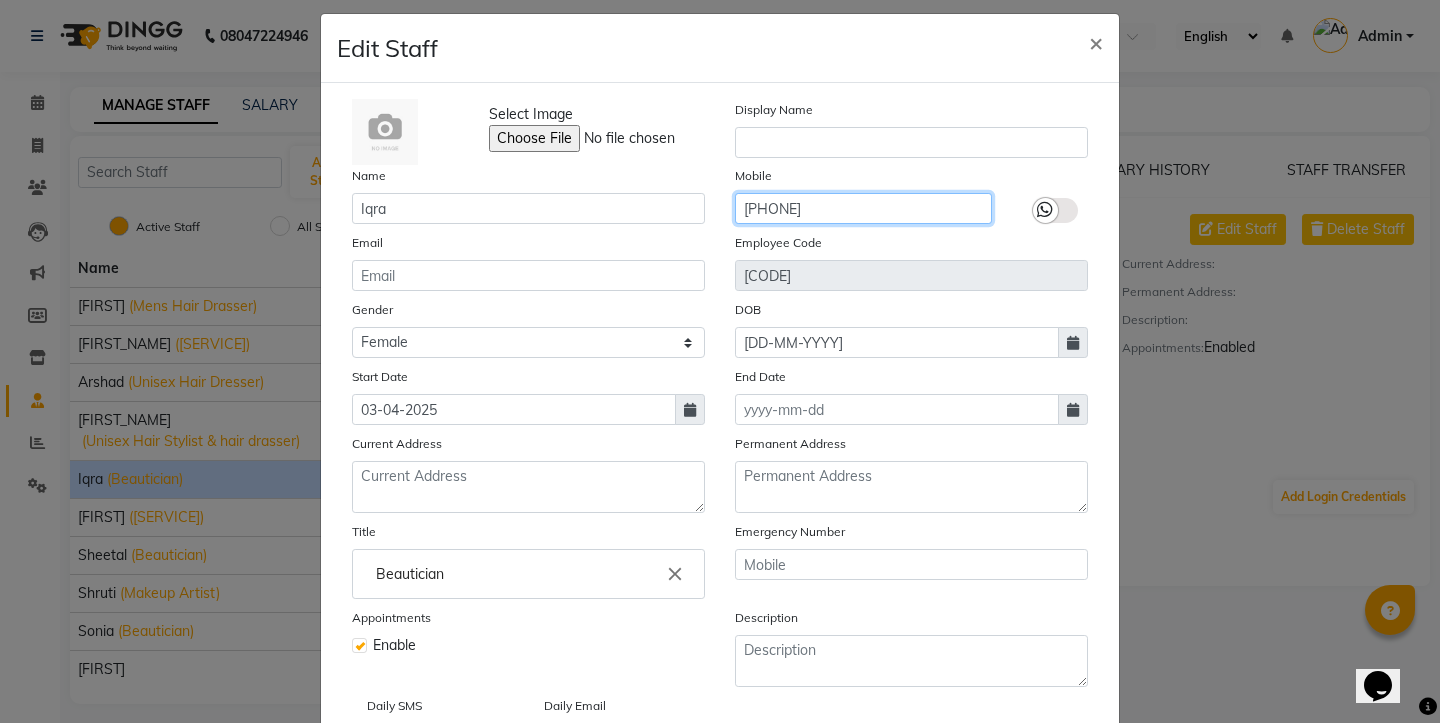 drag, startPoint x: 830, startPoint y: 204, endPoint x: 741, endPoint y: 199, distance: 89.140335 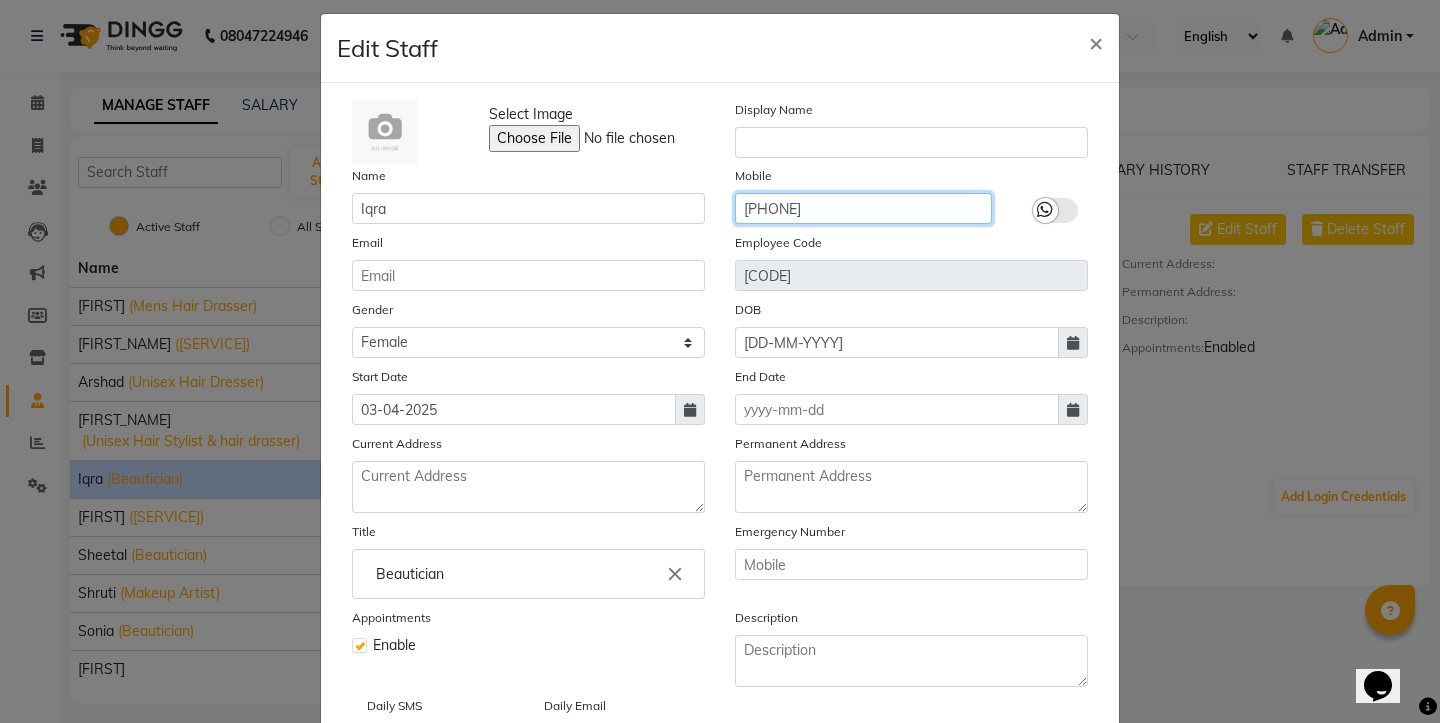 click on "[PHONE]" 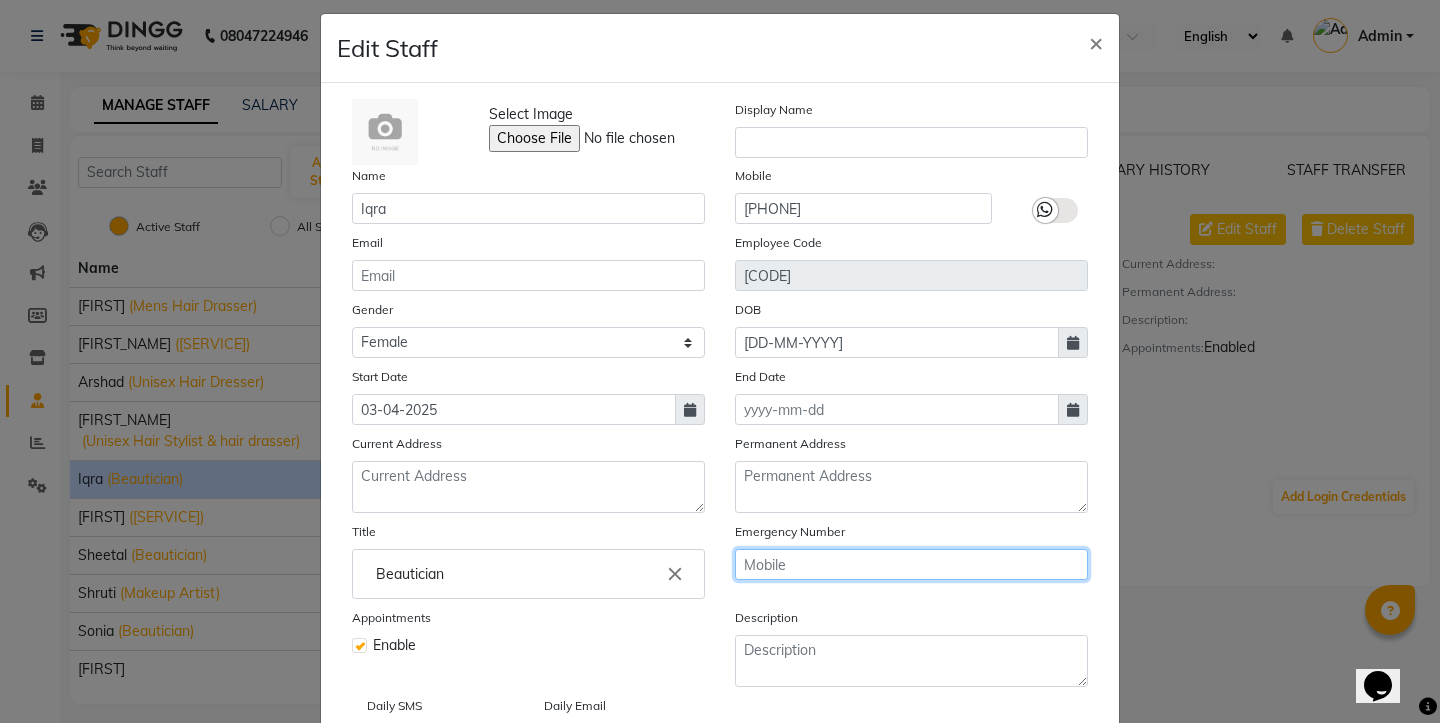 click 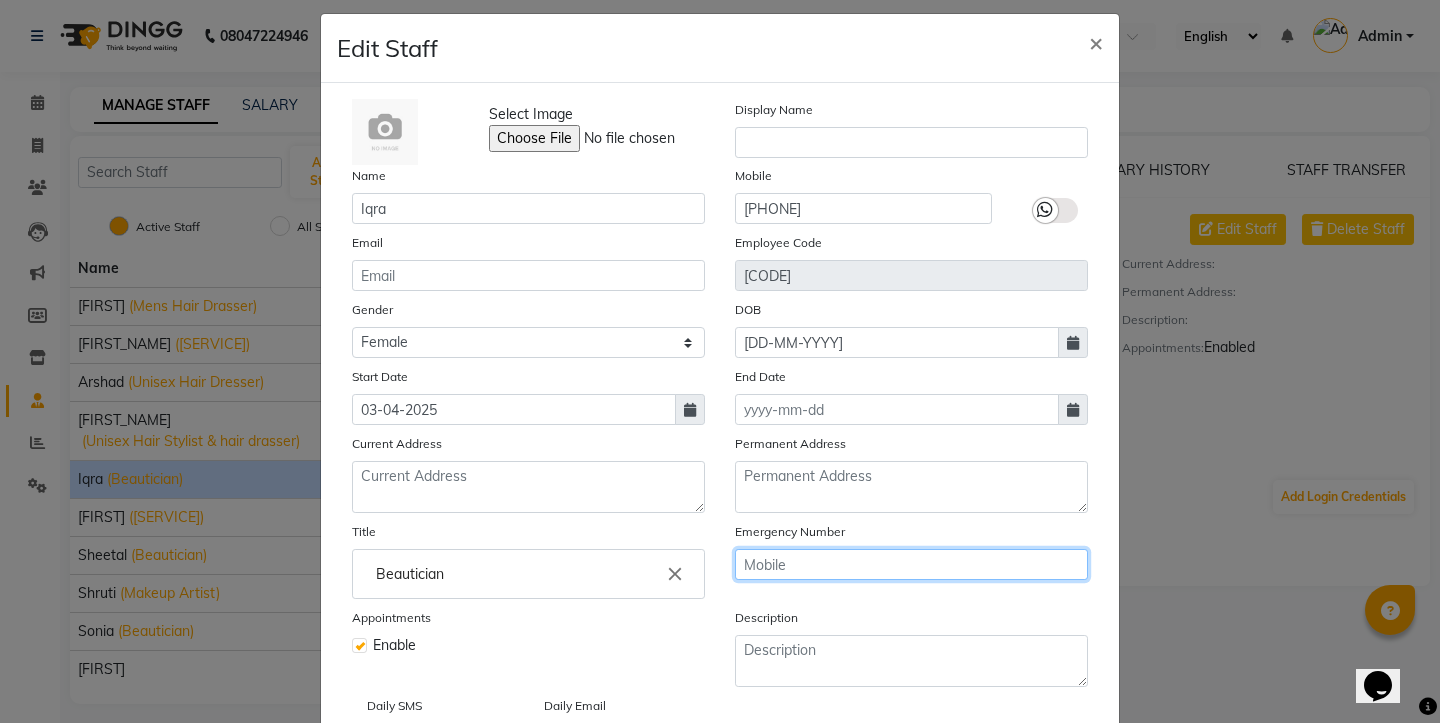 paste on "[PHONE]" 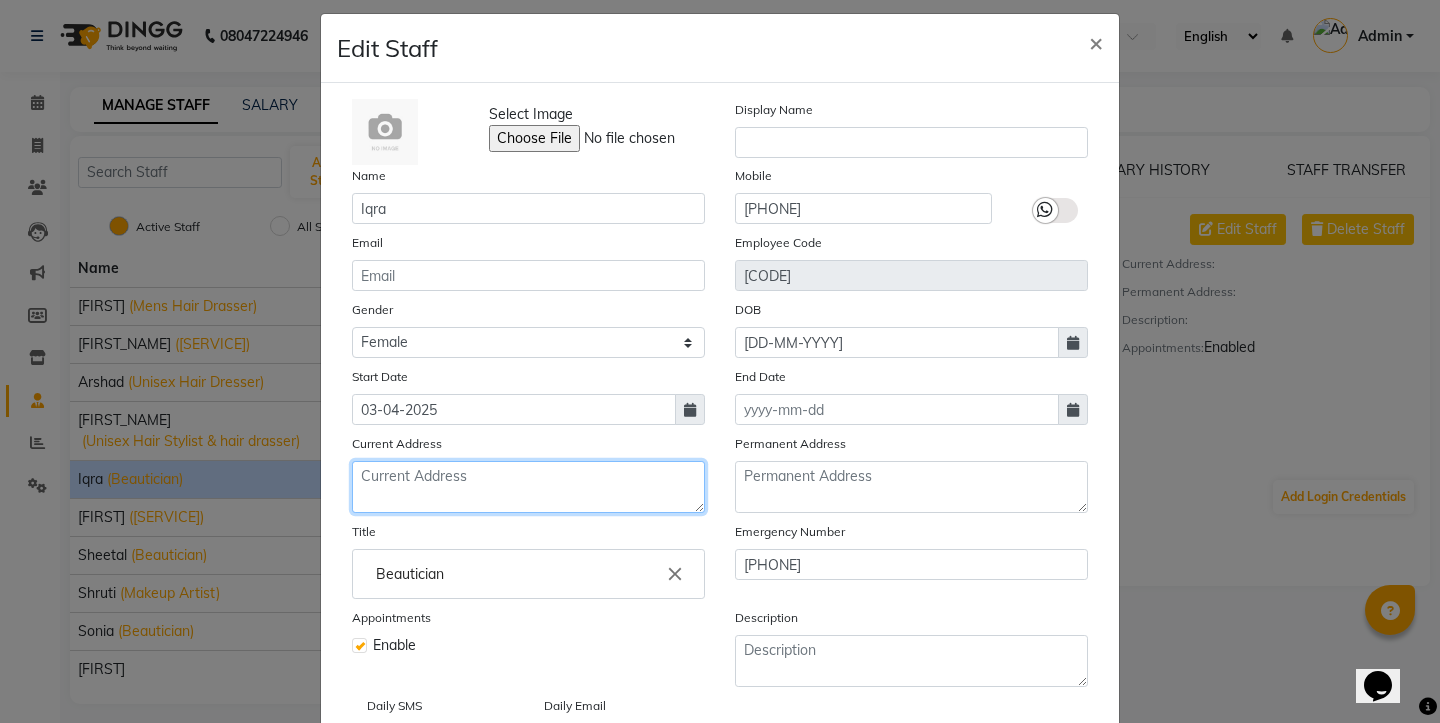 click 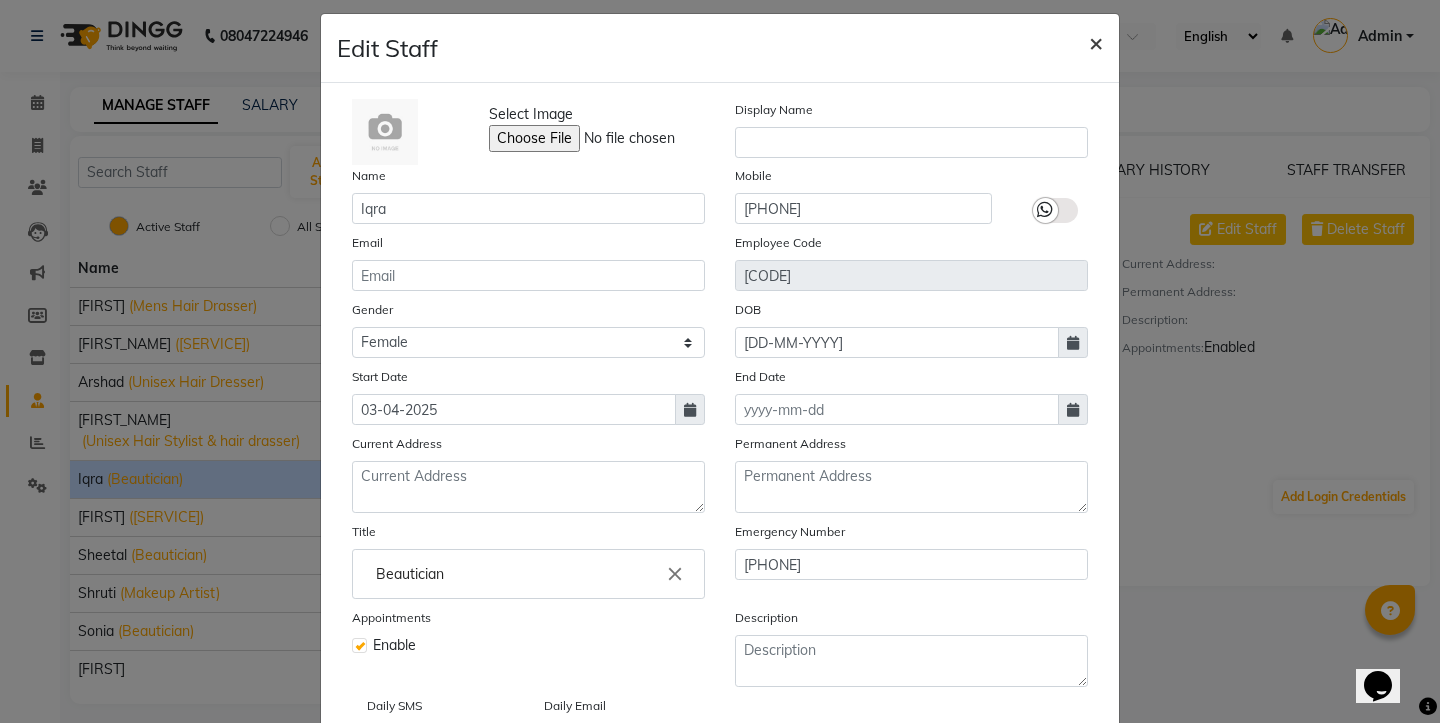 click on "×" 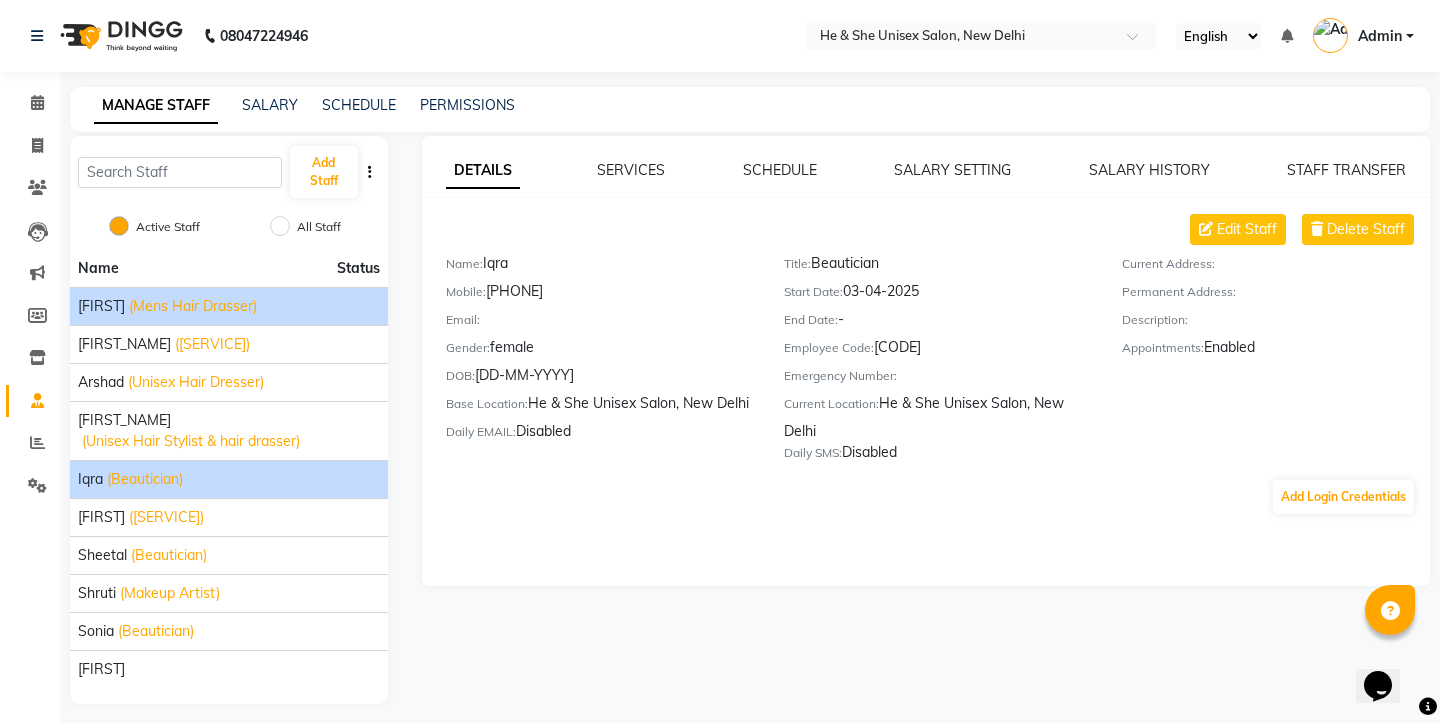 click on "[FIRST]" 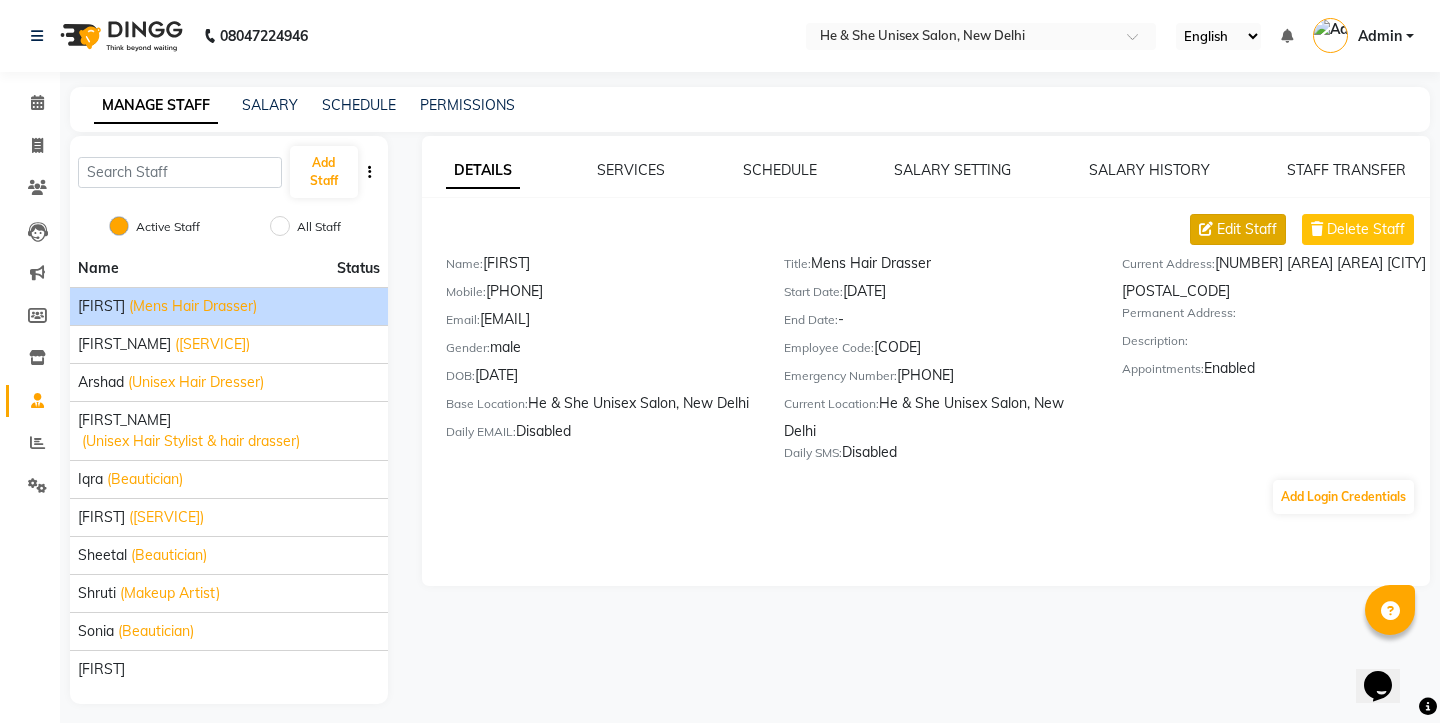 click on "Edit Staff" 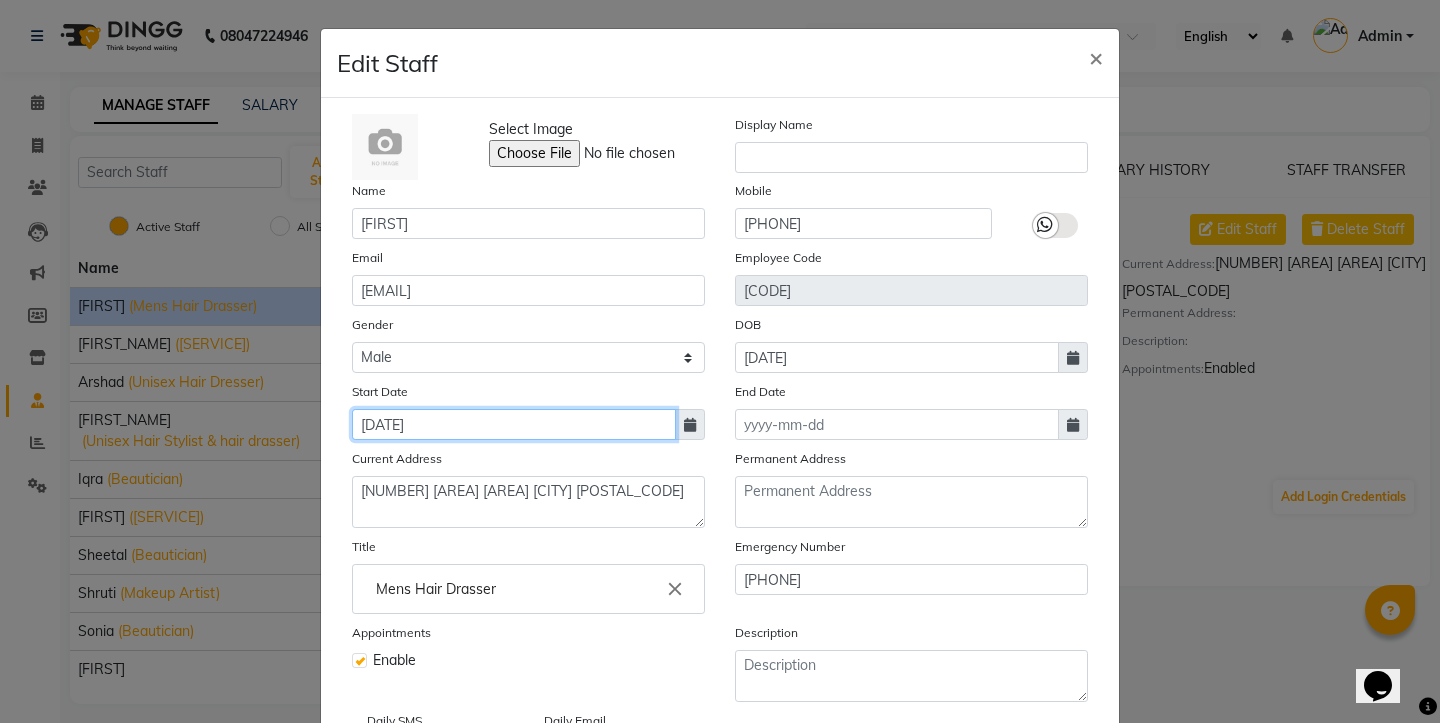 click on "[DATE]" 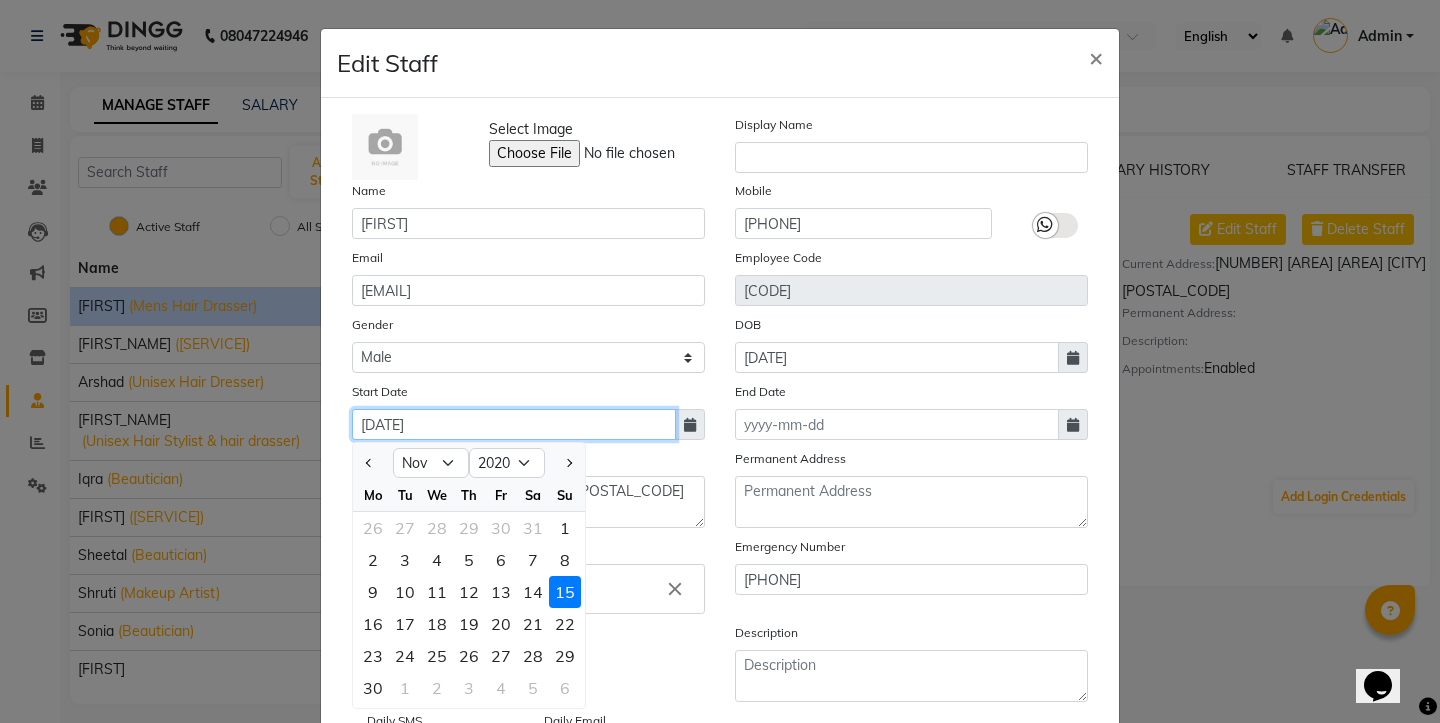 click on "[DATE]" 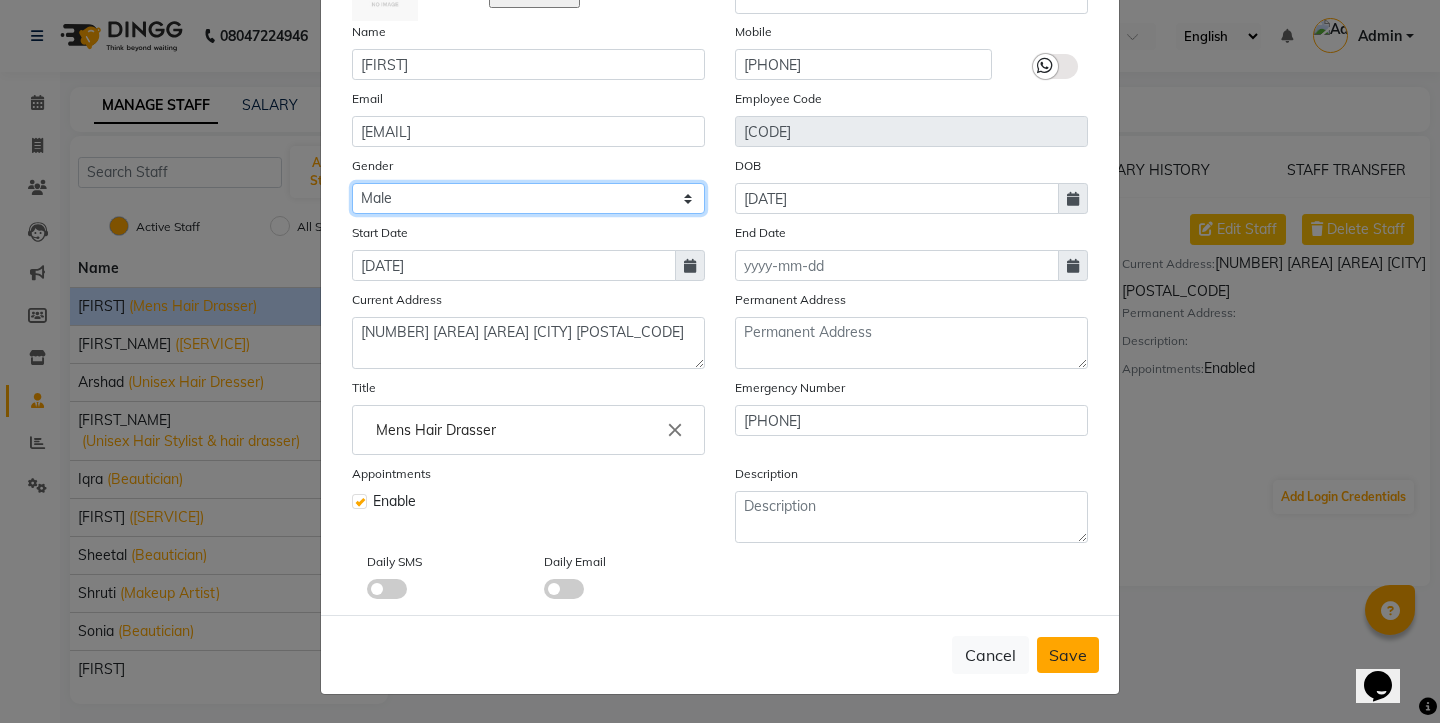 scroll, scrollTop: 159, scrollLeft: 0, axis: vertical 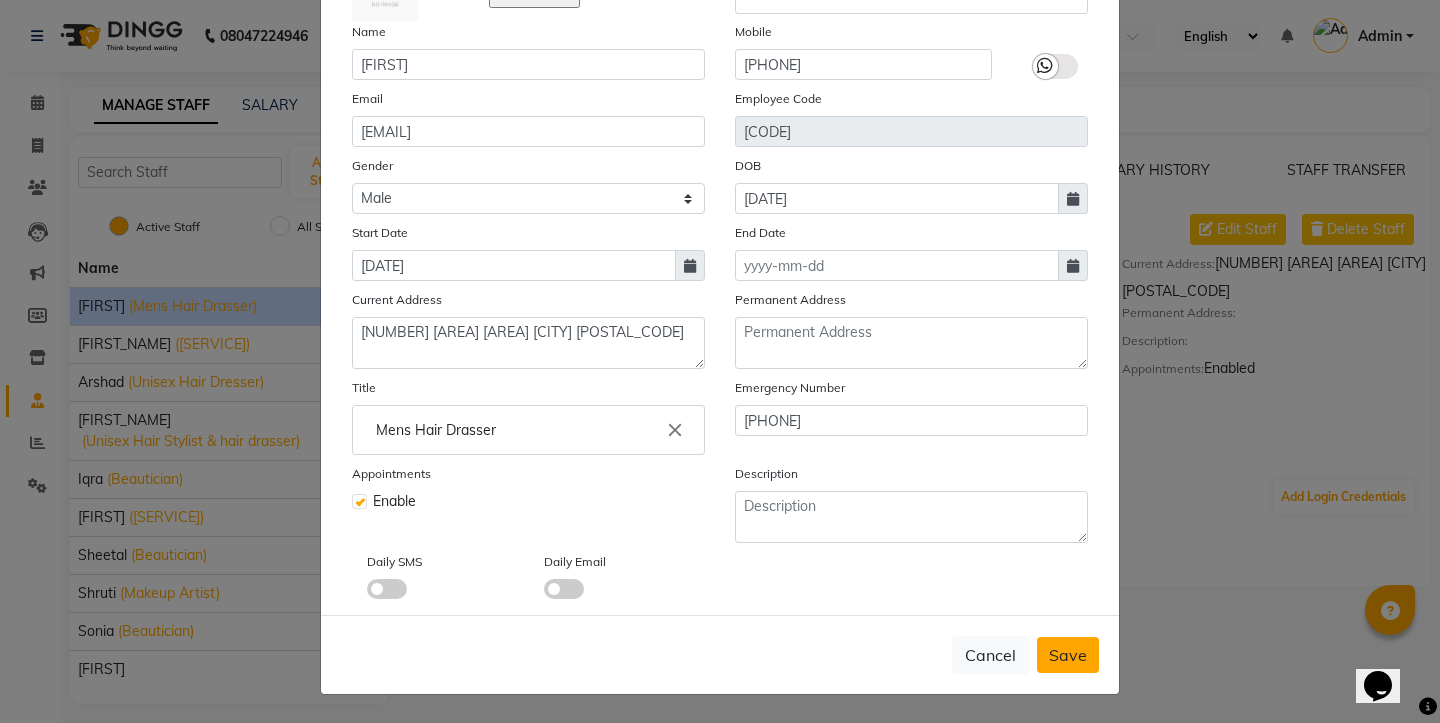 click on "Save" at bounding box center [1068, 655] 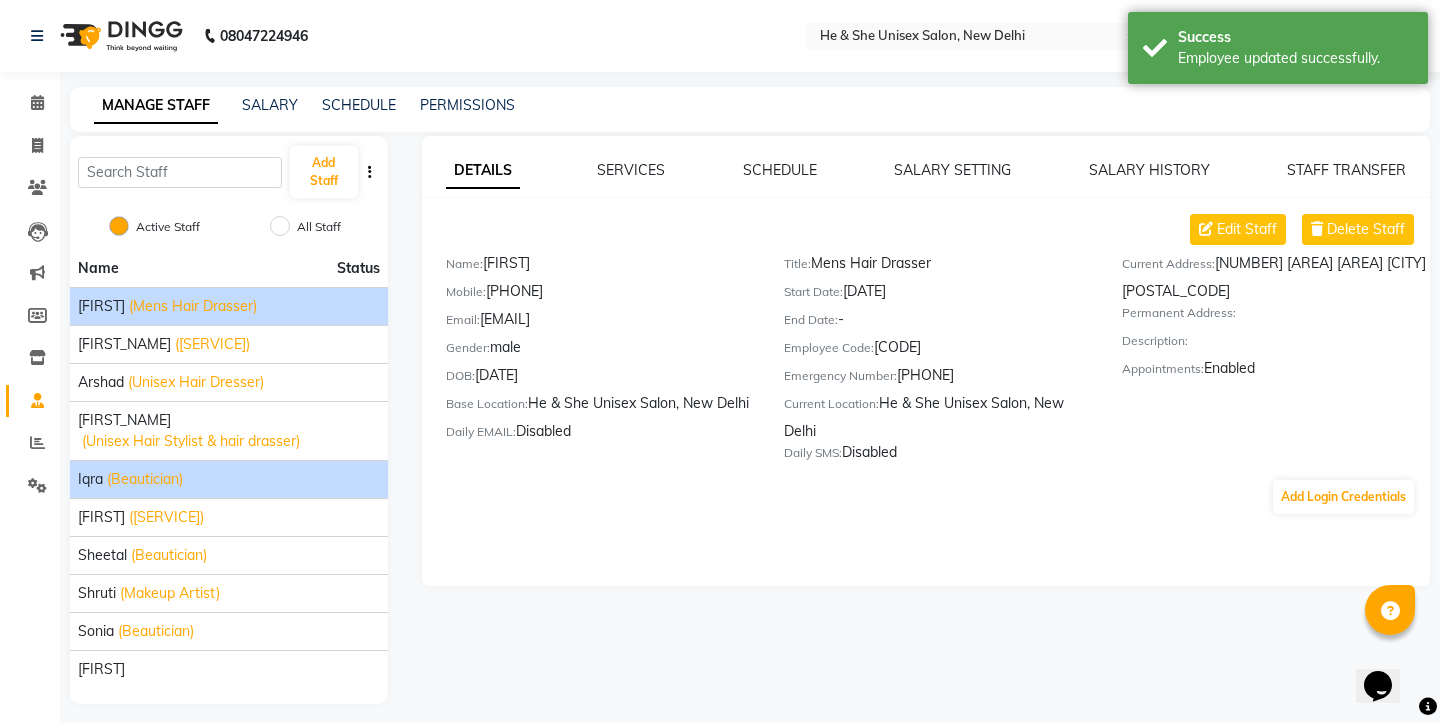 click on "(Beautician)" 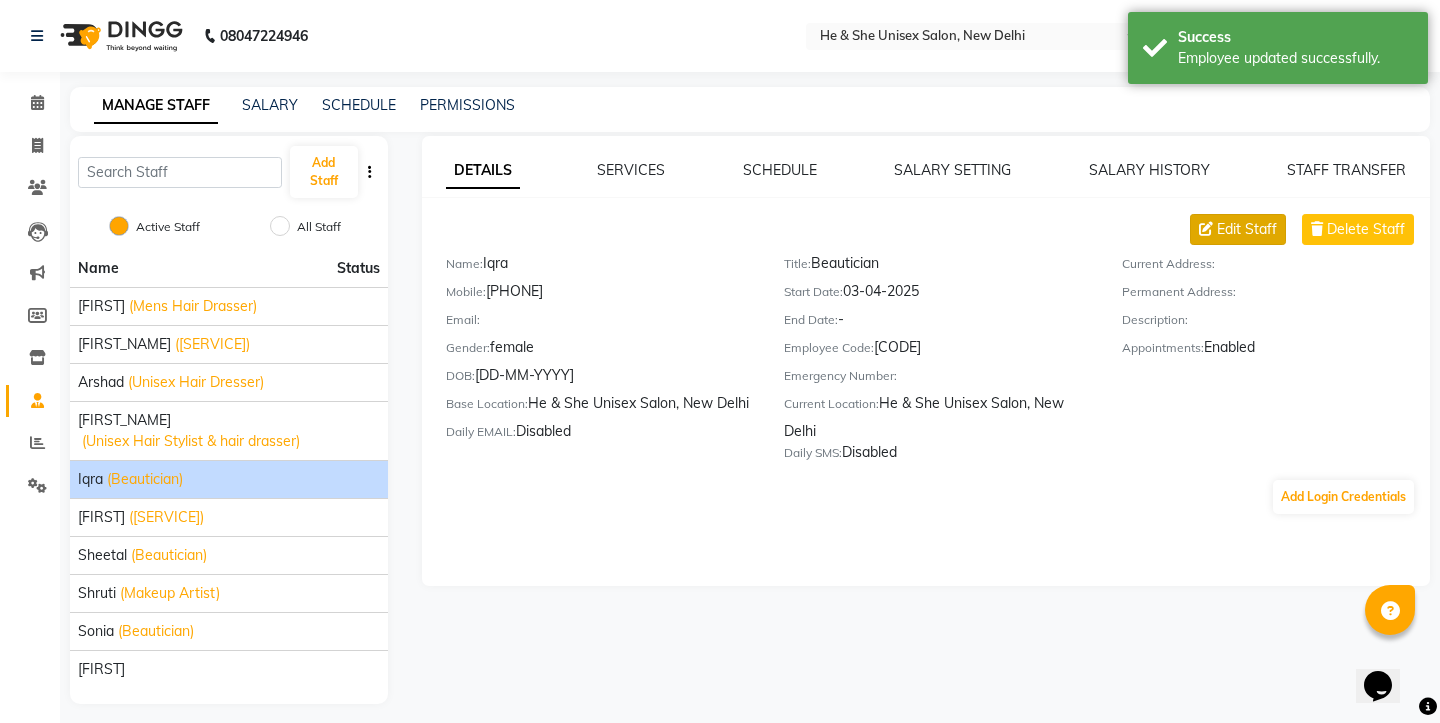 click 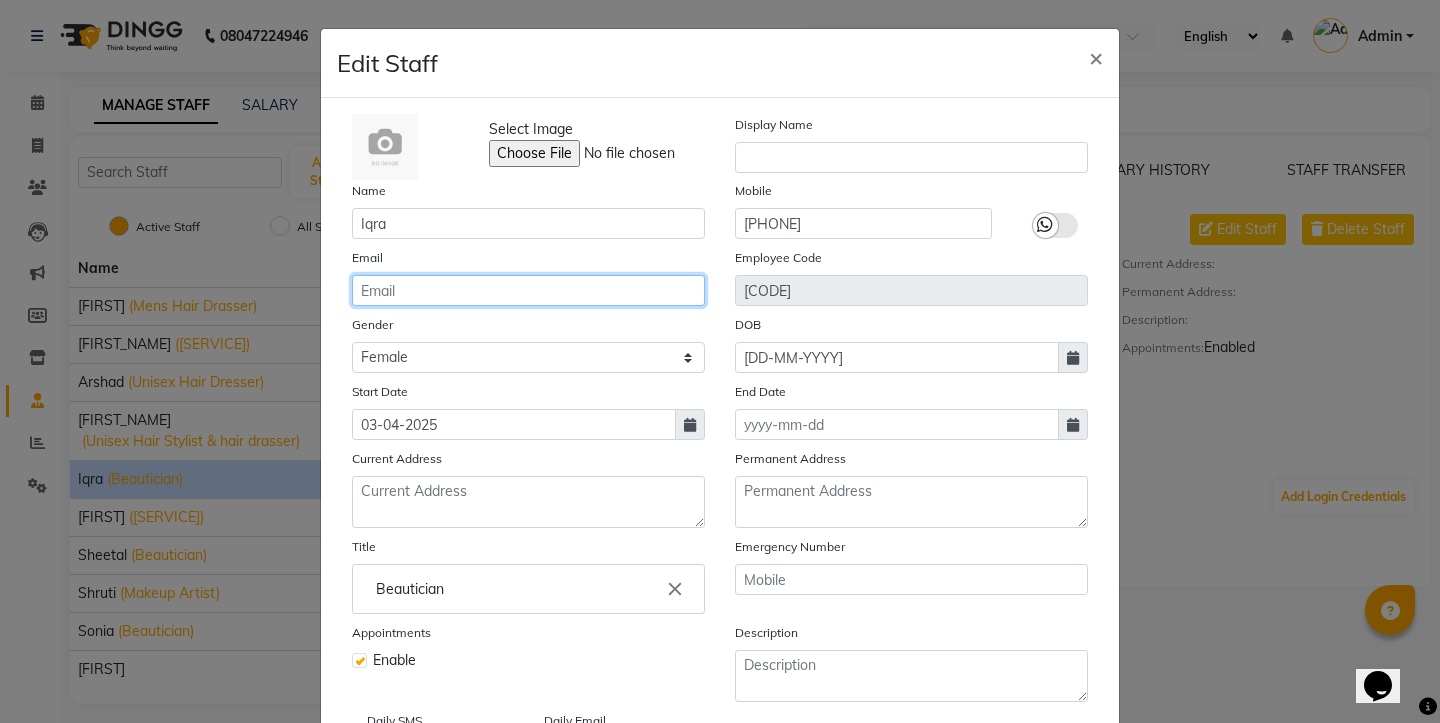 click 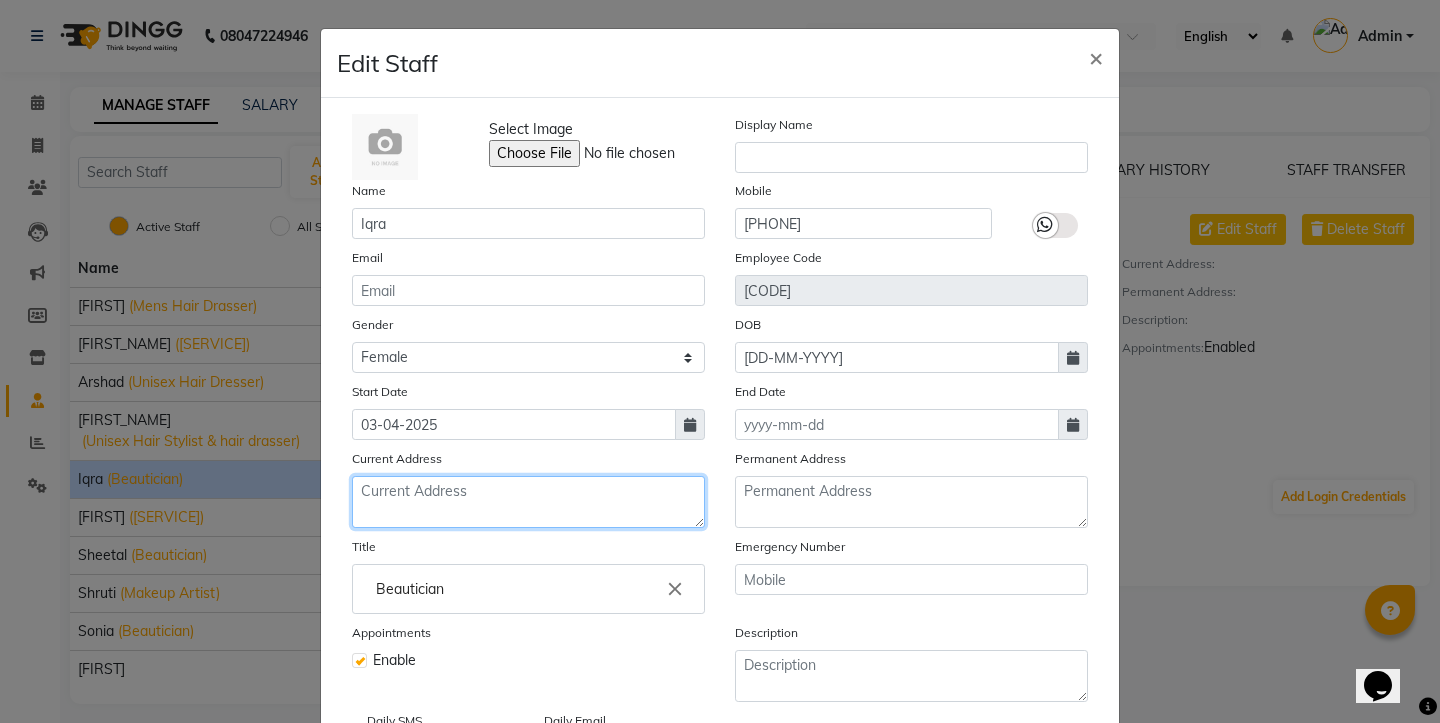 click 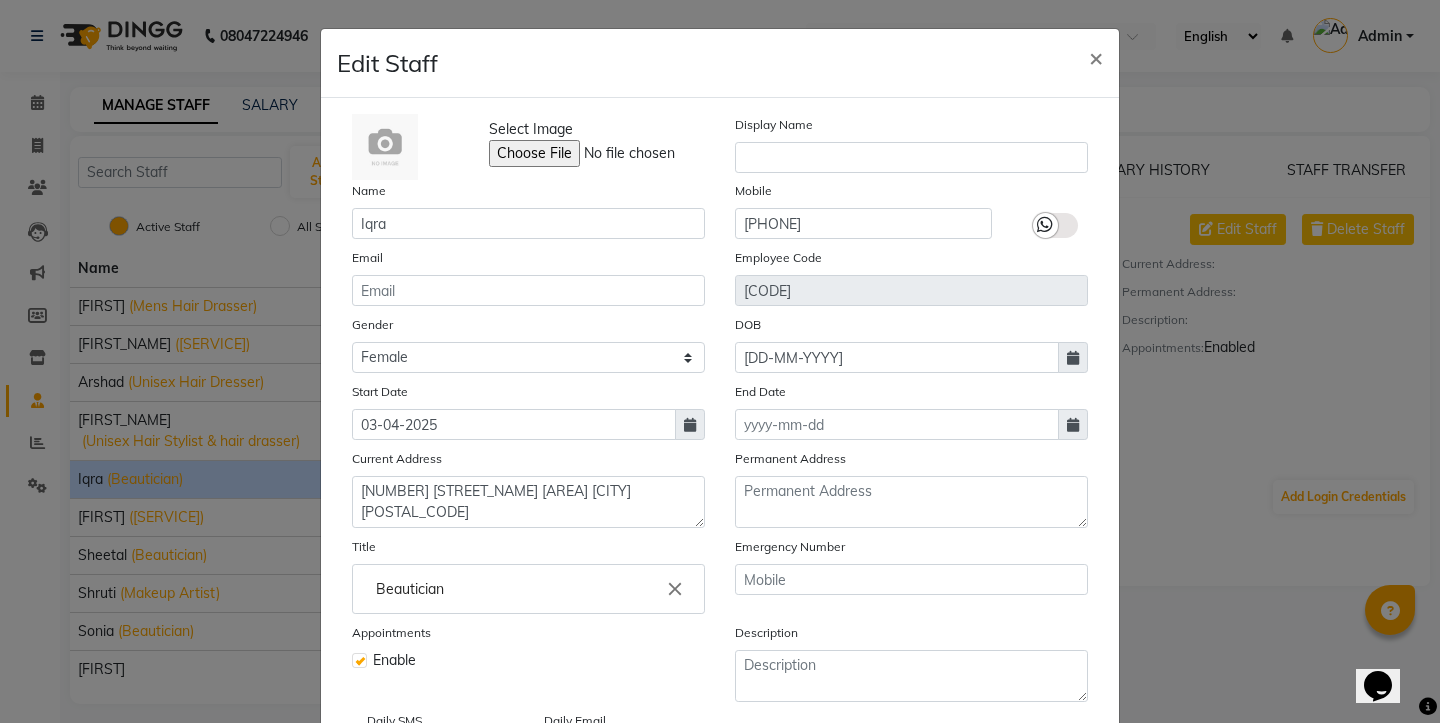 click on "Beautician close" 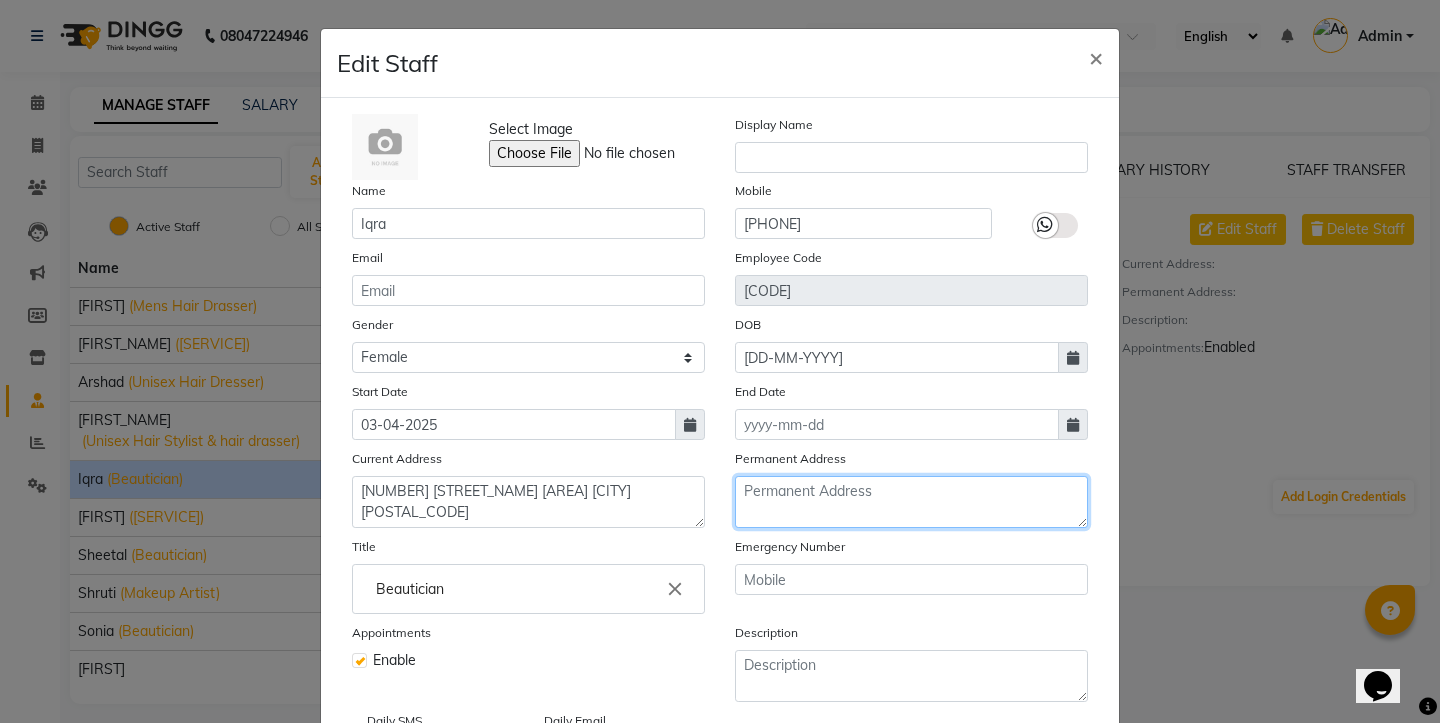 click 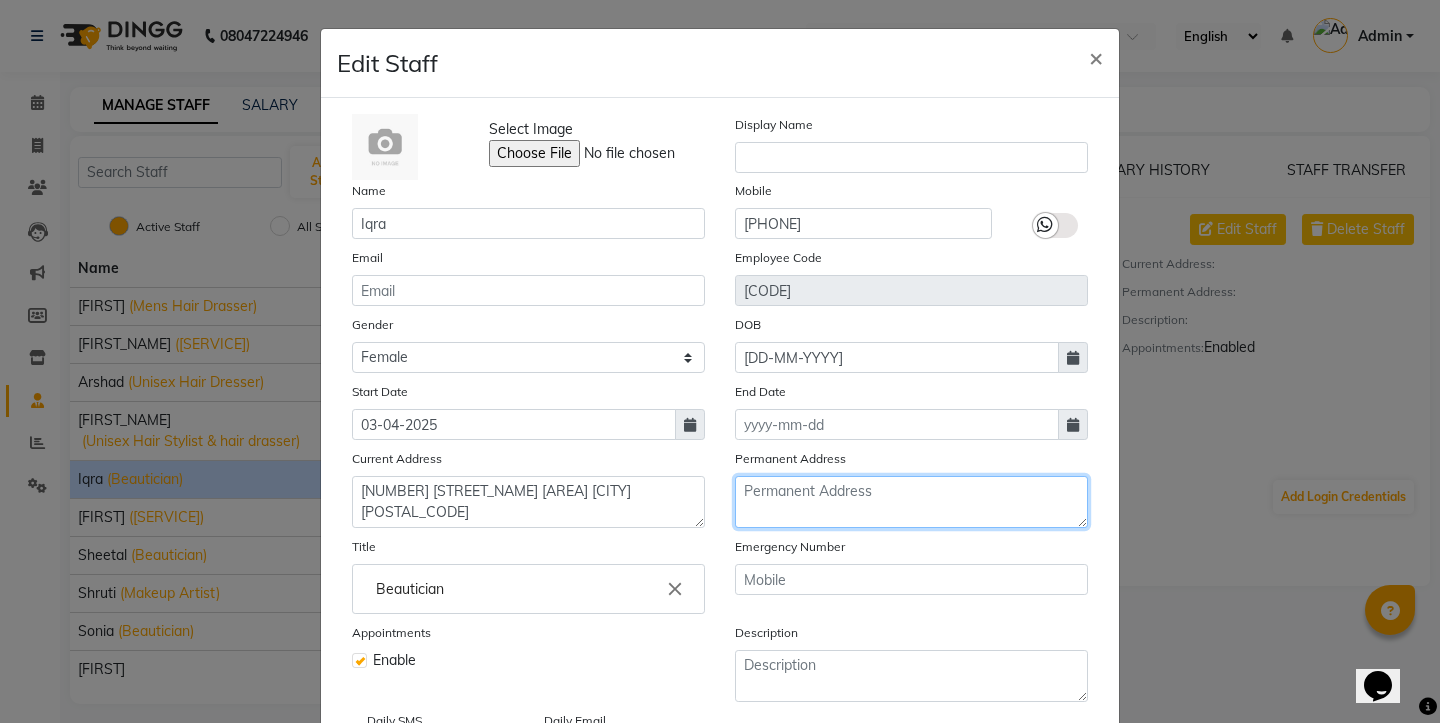 click 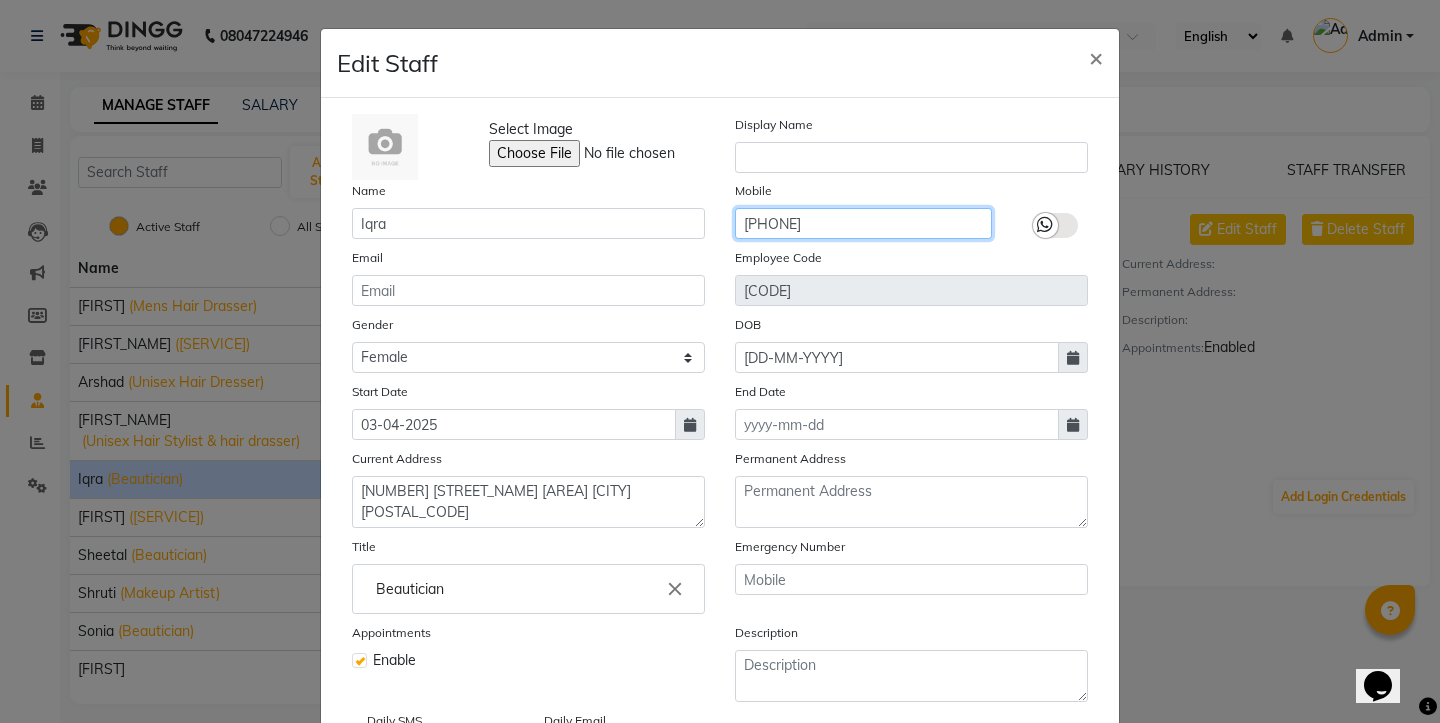 click on "[PHONE]" 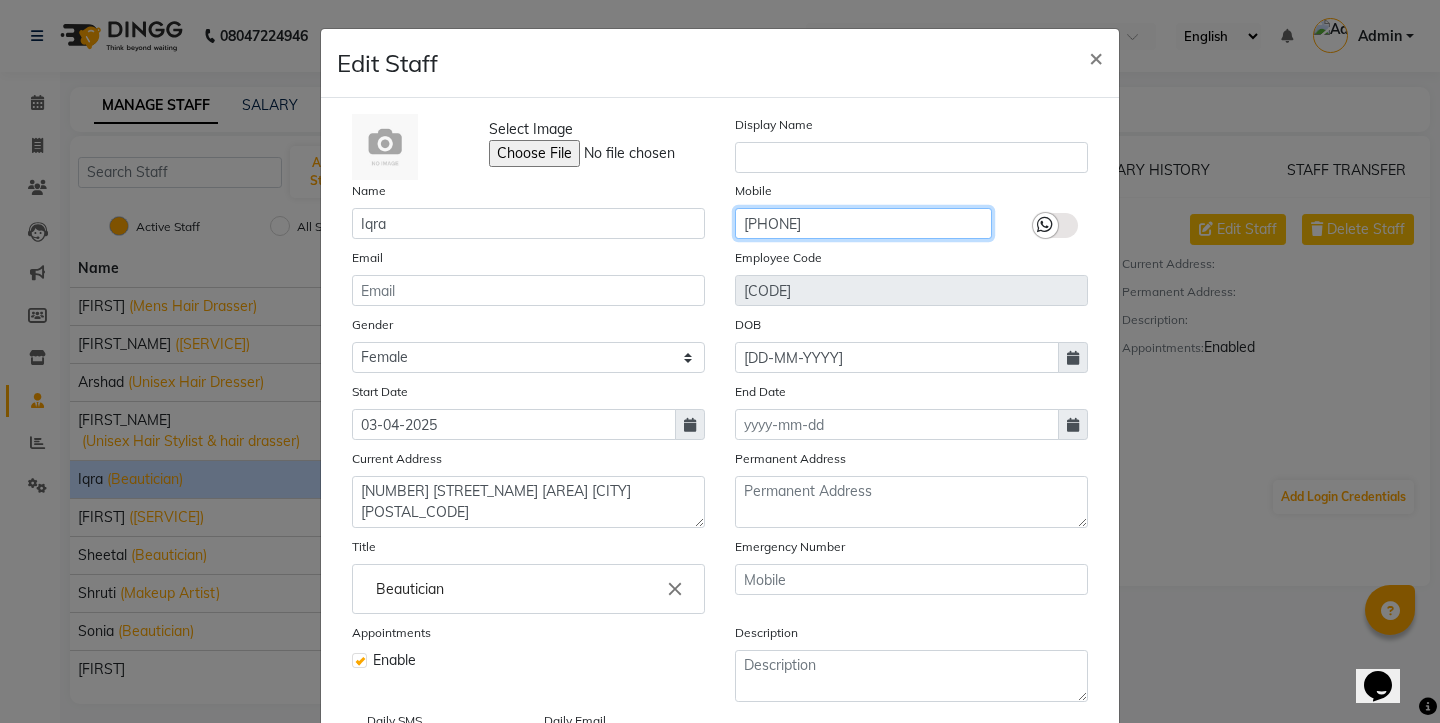 drag, startPoint x: 837, startPoint y: 229, endPoint x: 723, endPoint y: 222, distance: 114.21471 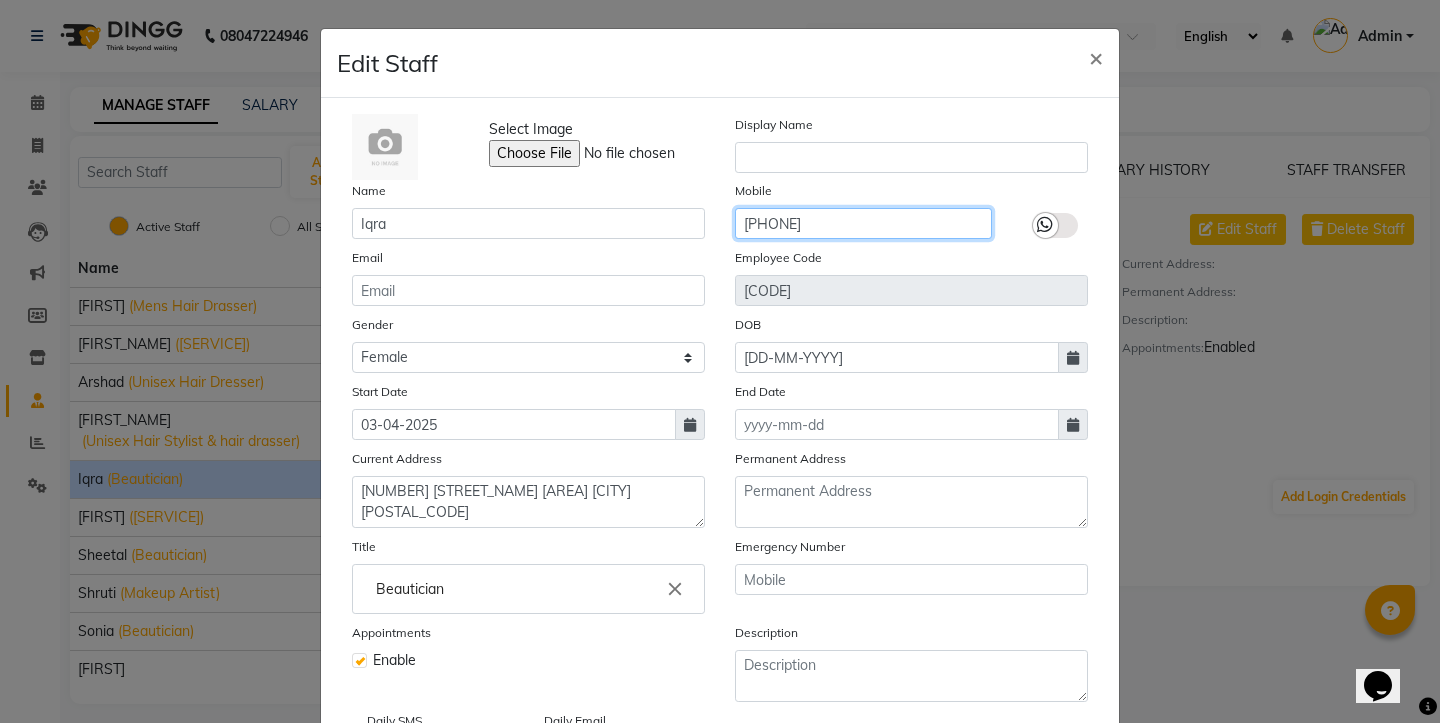 click on "Mobile [PHONE]" 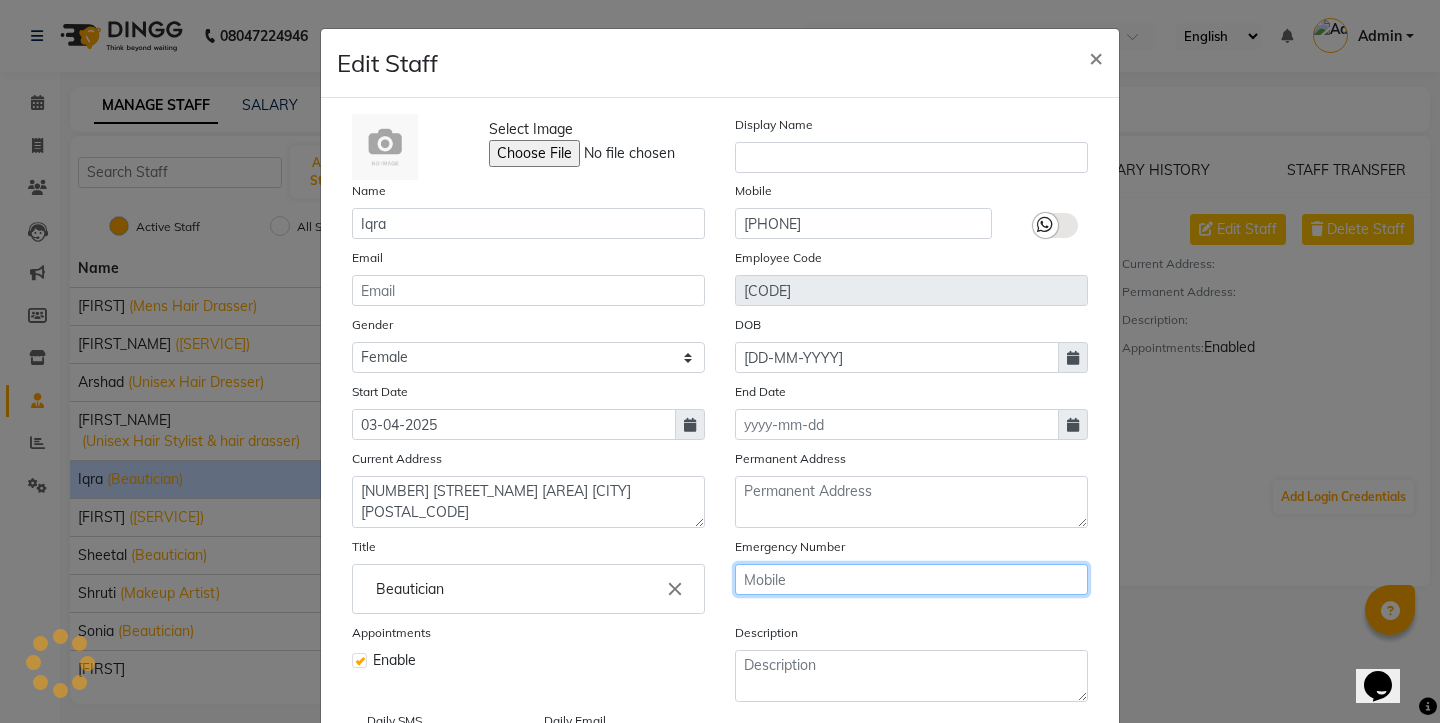 click 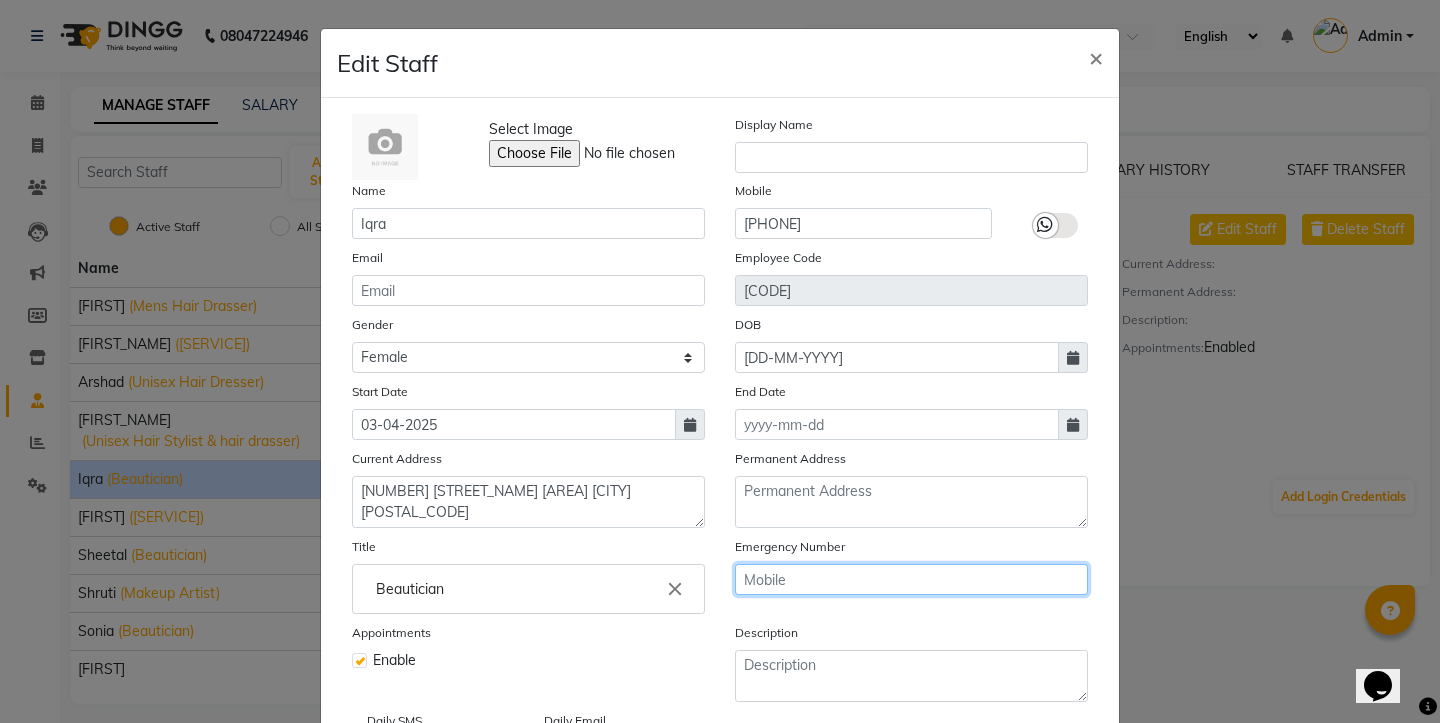 paste on "[PHONE]" 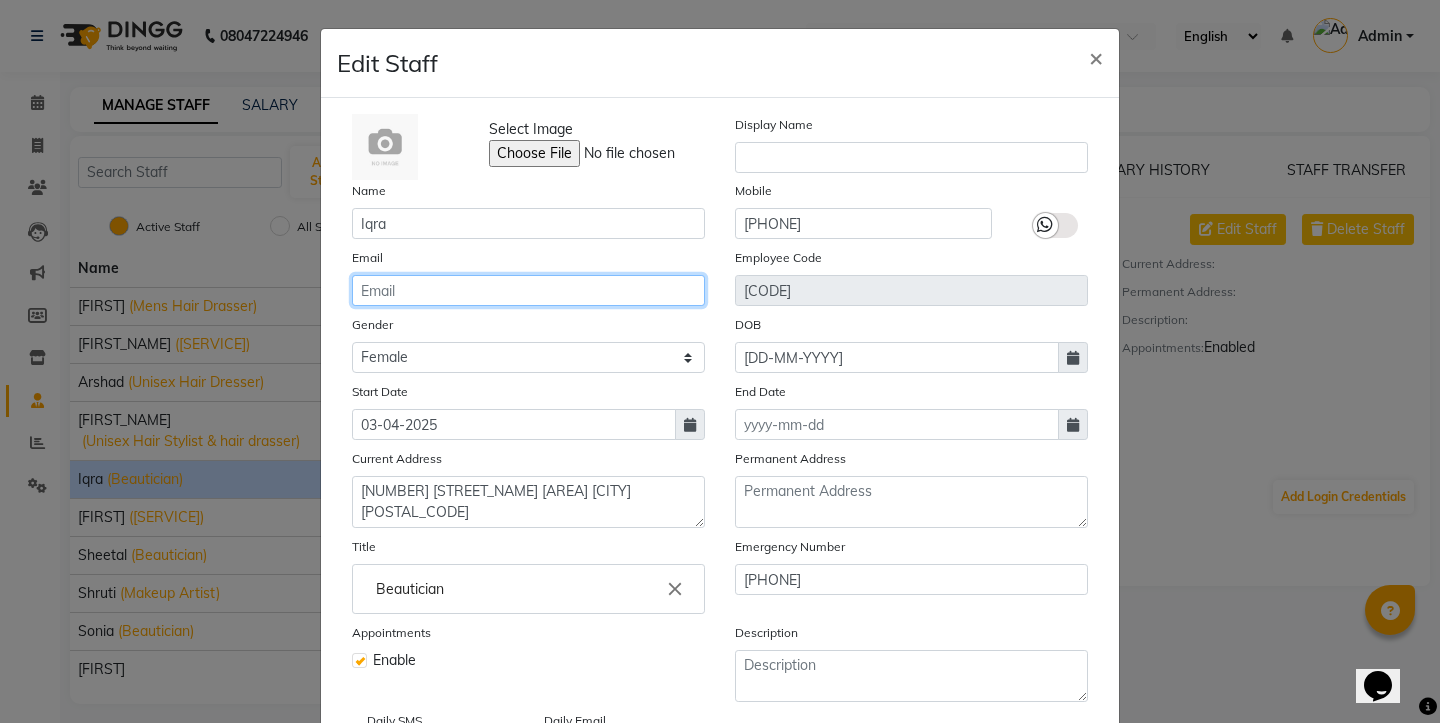 click 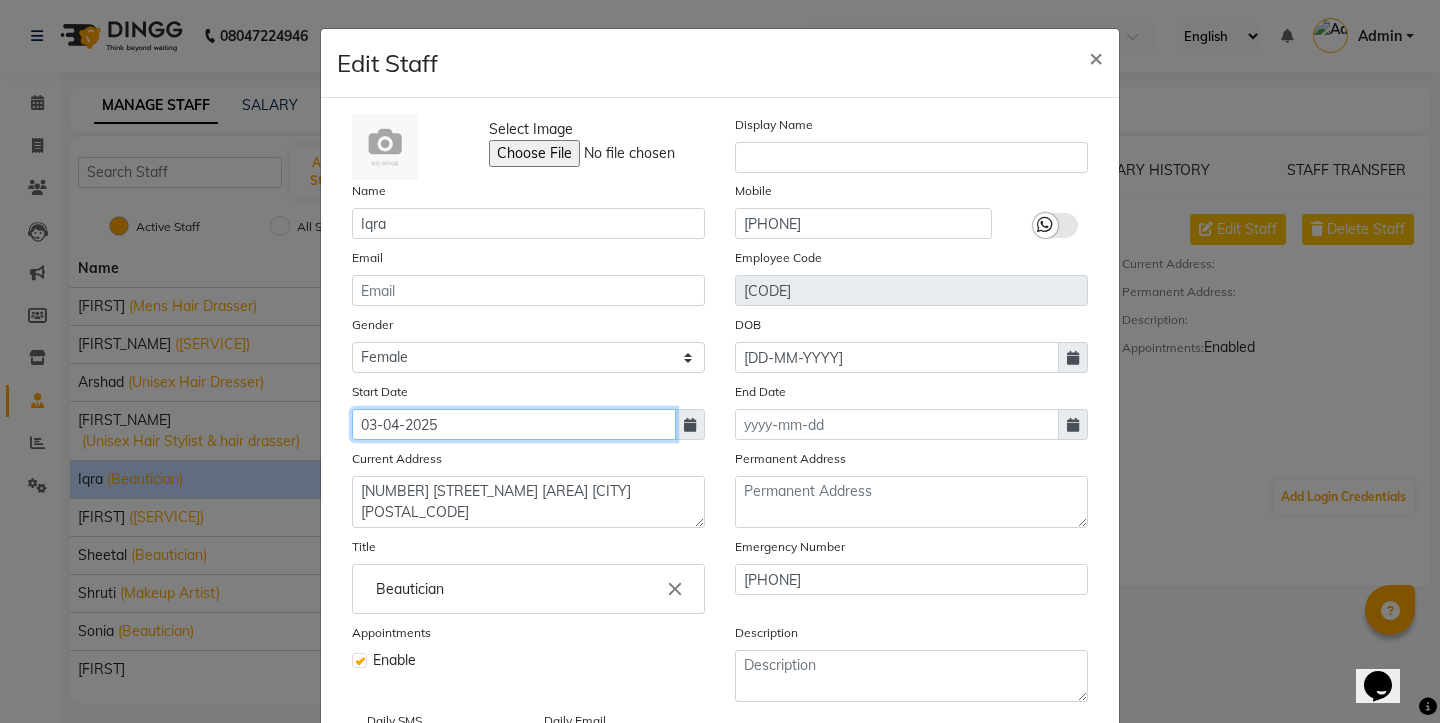 click on "03-04-2025" 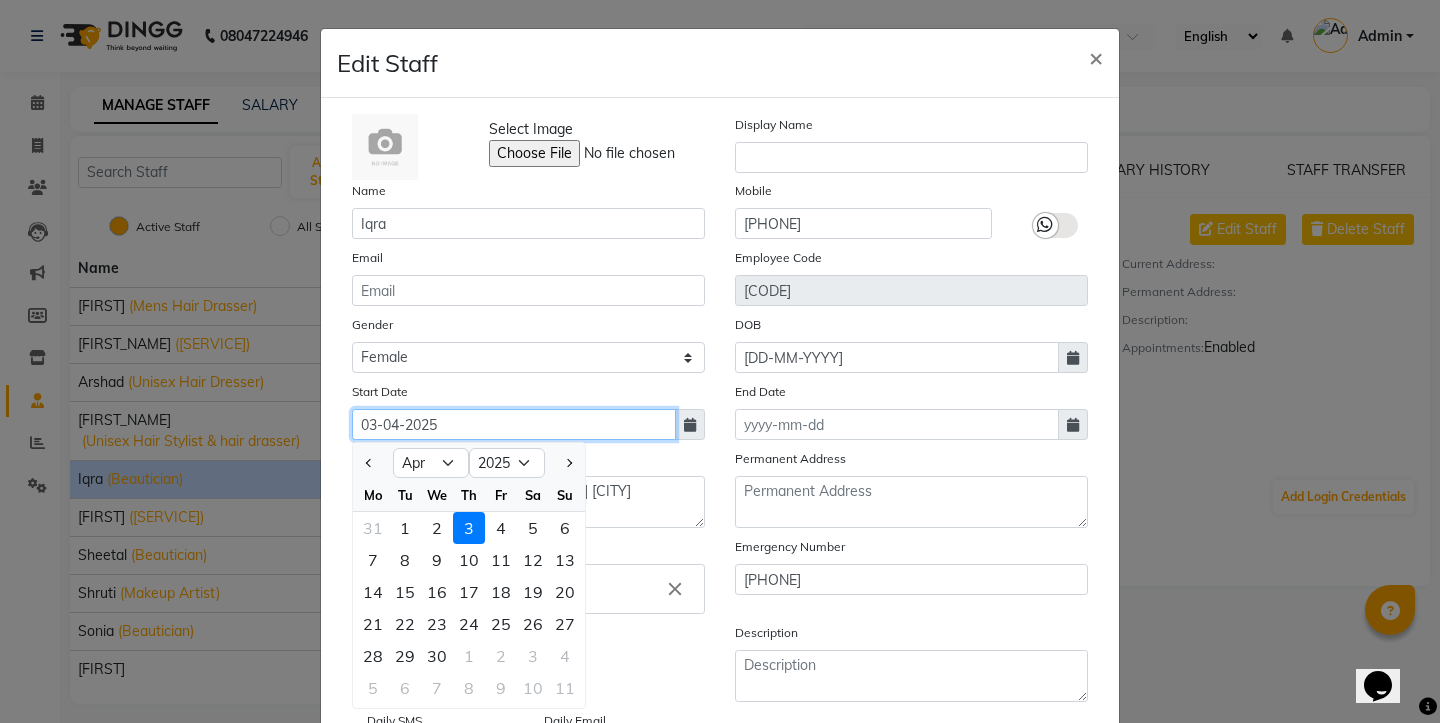 click on "03-04-2025" 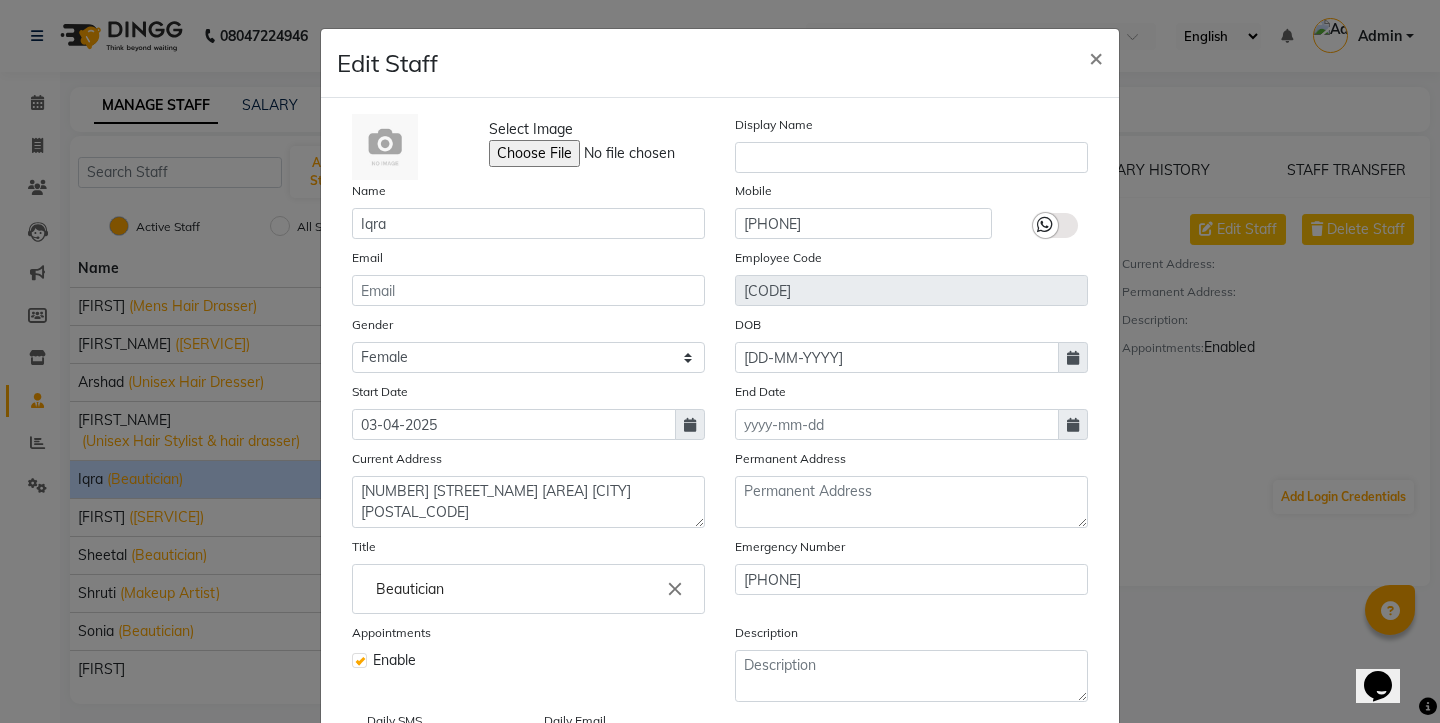 click on "Gender Select Male Female Other Prefer Not To Say" 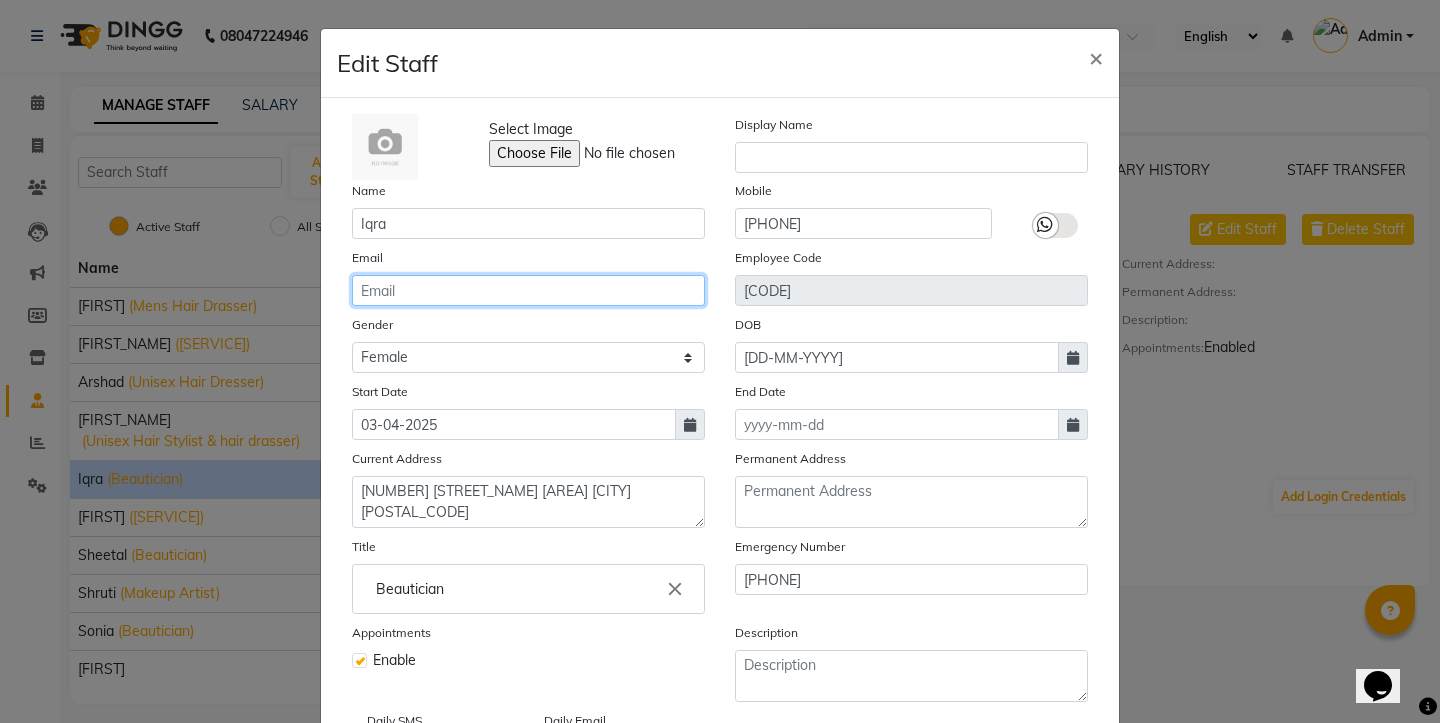 click 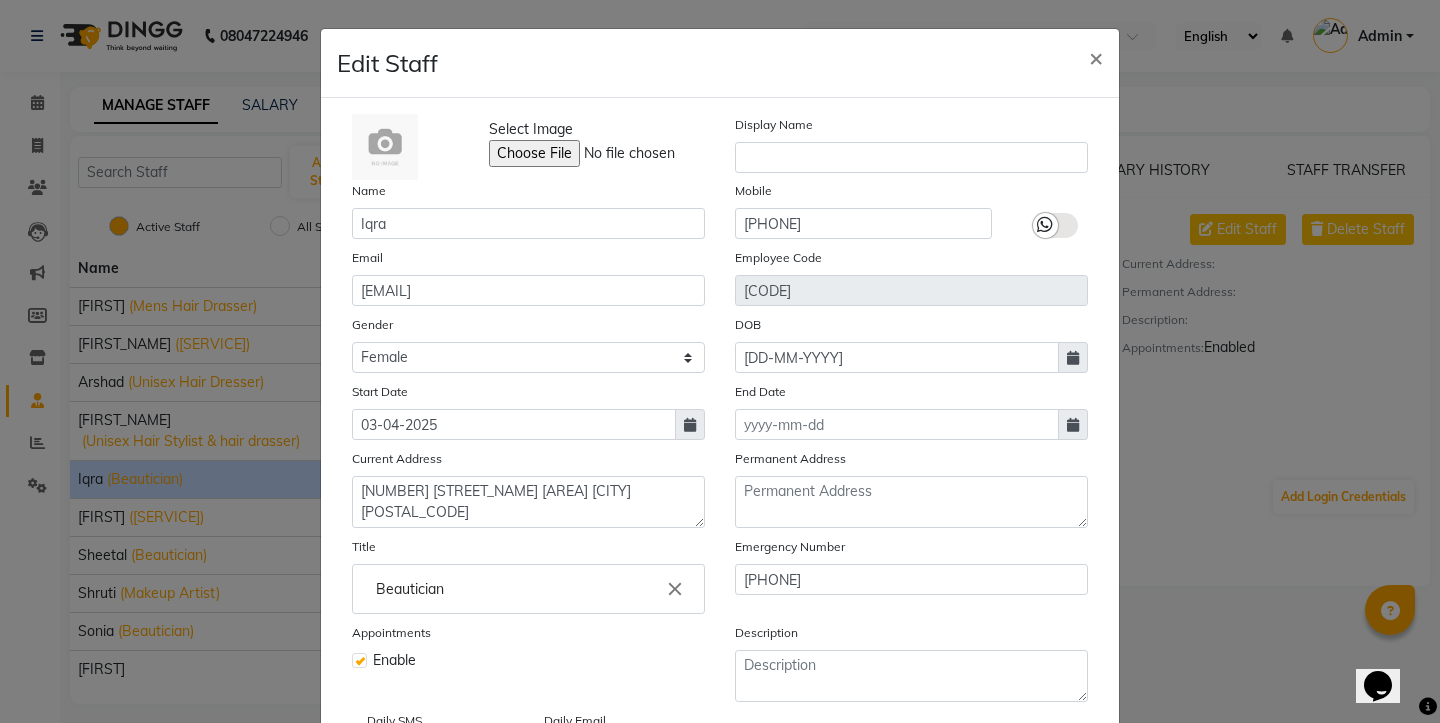 click on "Select Image  Display Name Name [FIRST] Mobile [PHONE] Email [EMAIL] Employee Code [CODE] Gender Select Male Female Other Prefer Not To Say DOB [DD-MM-YYYY] Start Date [DD-MM-YYYY] End Date Current Address [NUMBER] [STREET_NAME] [AREA] [AREA] [CITY] [POSTAL_CODE] Permanent Address Title Beautician close Emergency Number [PHONE] Appointments Enable Description Daily SMS Daily Email" 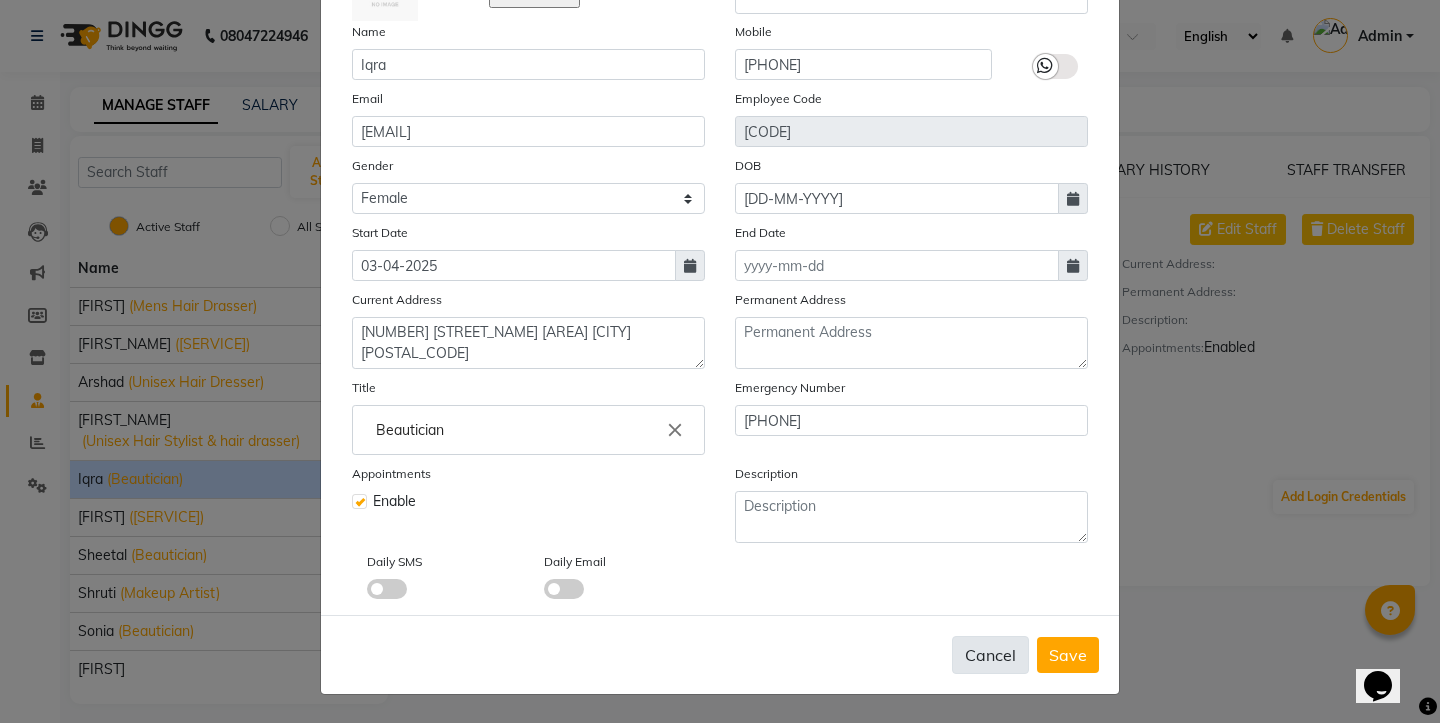 scroll, scrollTop: 159, scrollLeft: 0, axis: vertical 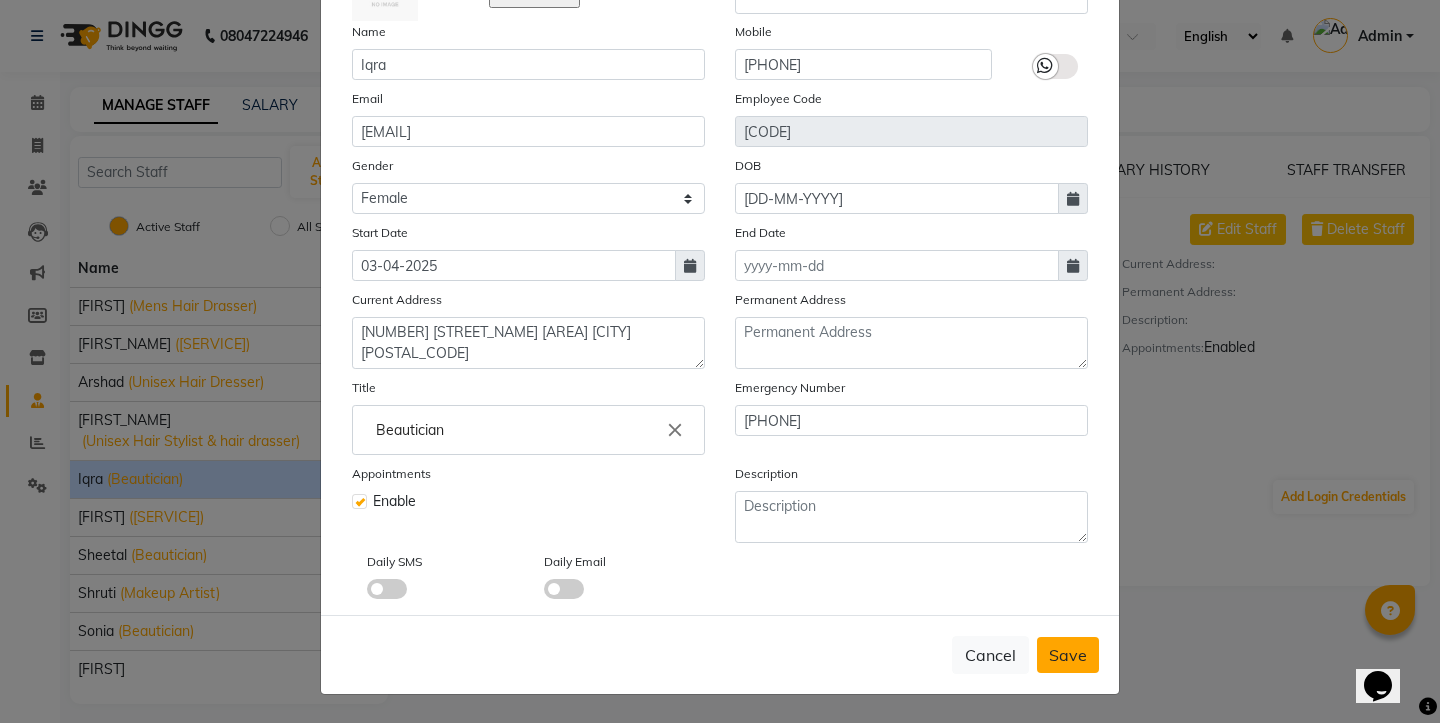 click on "Save" at bounding box center [1068, 655] 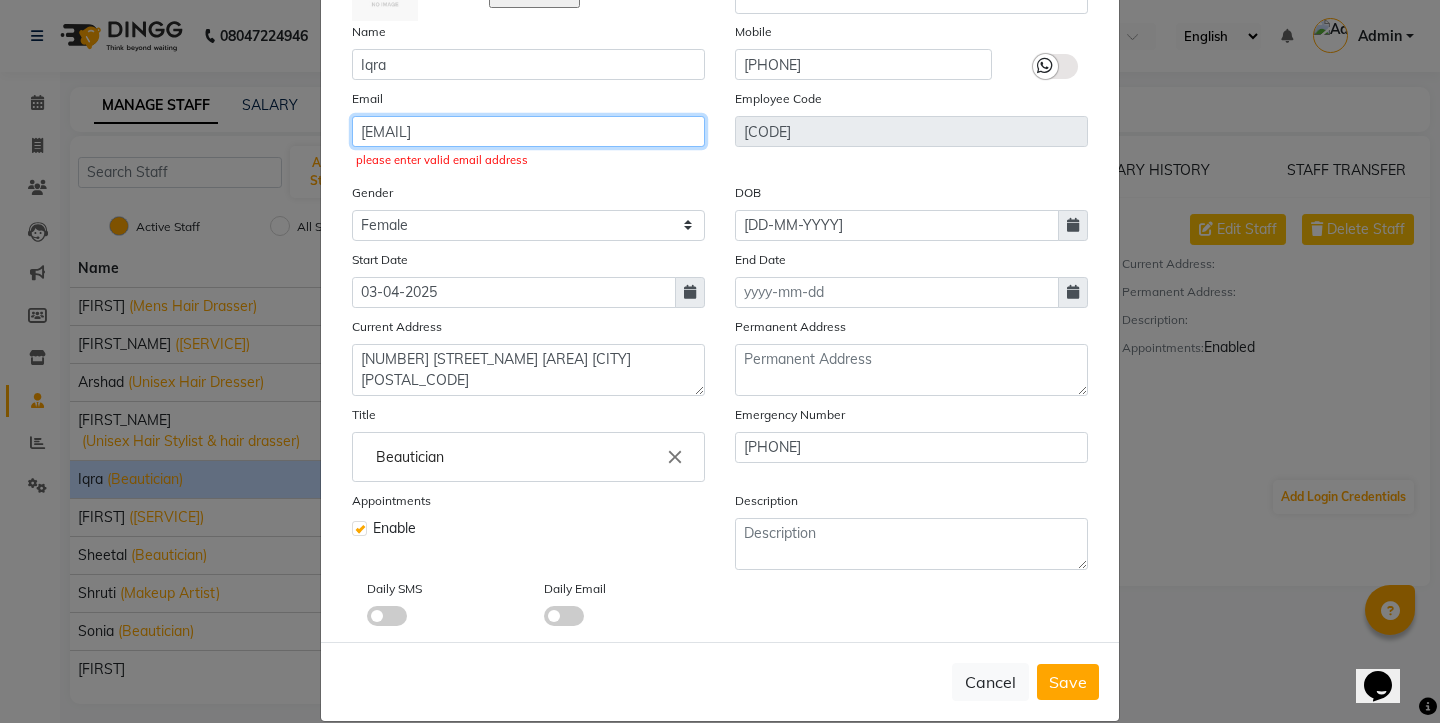 click on "[EMAIL]" 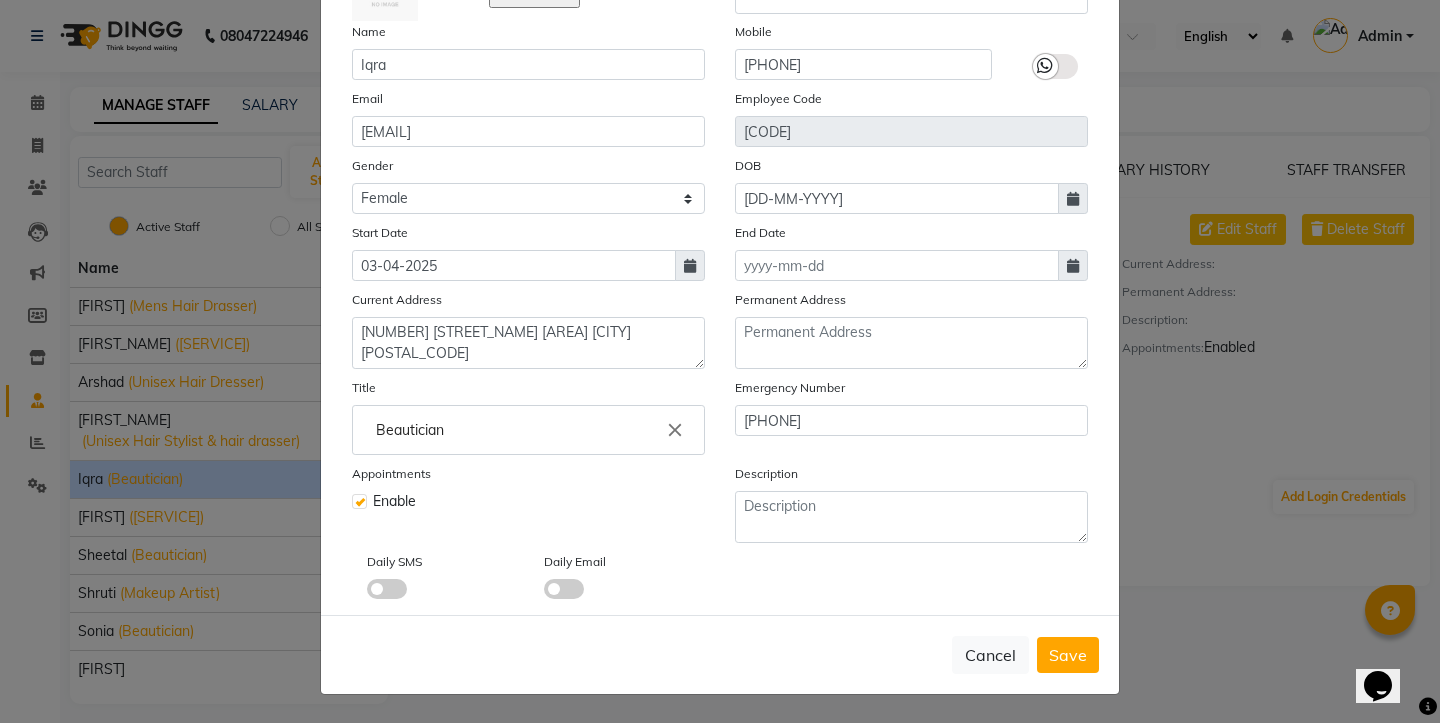 click on "Cancel   Save" 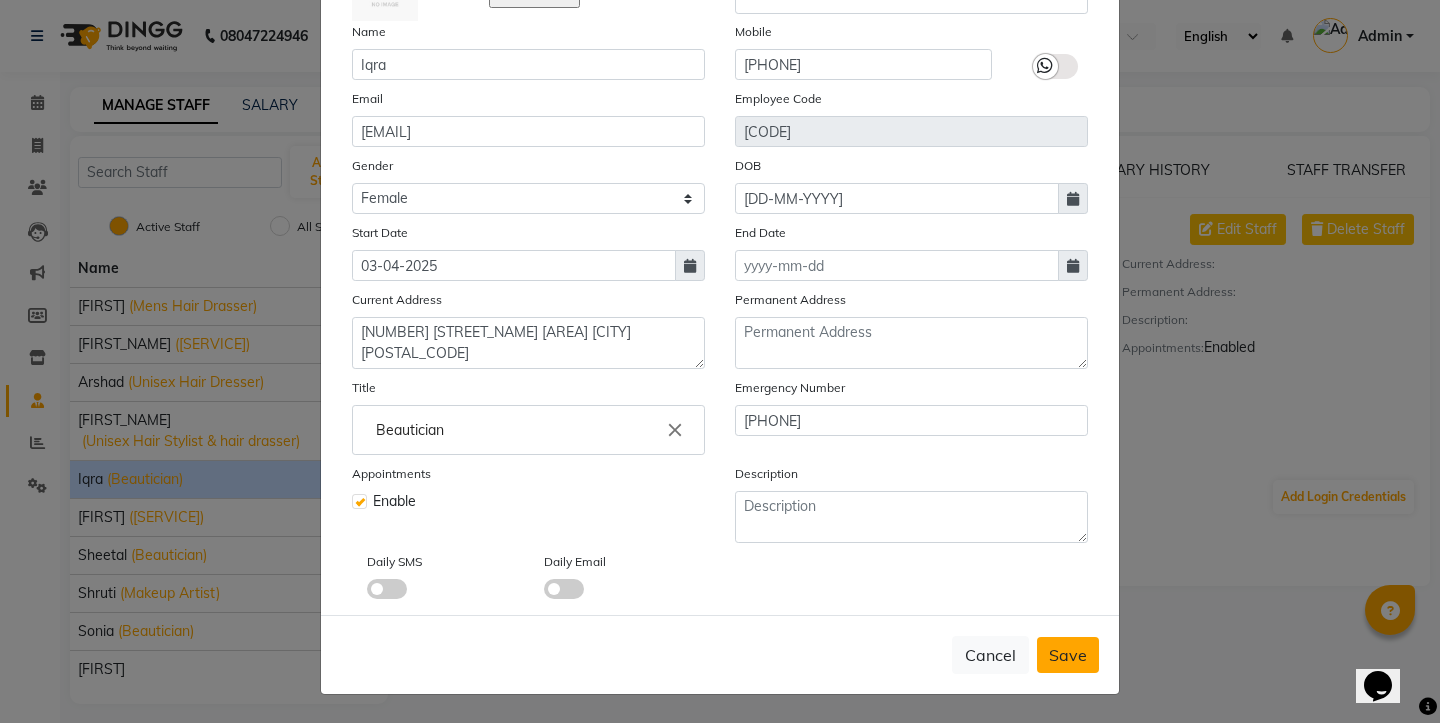 click on "Save" at bounding box center (1068, 655) 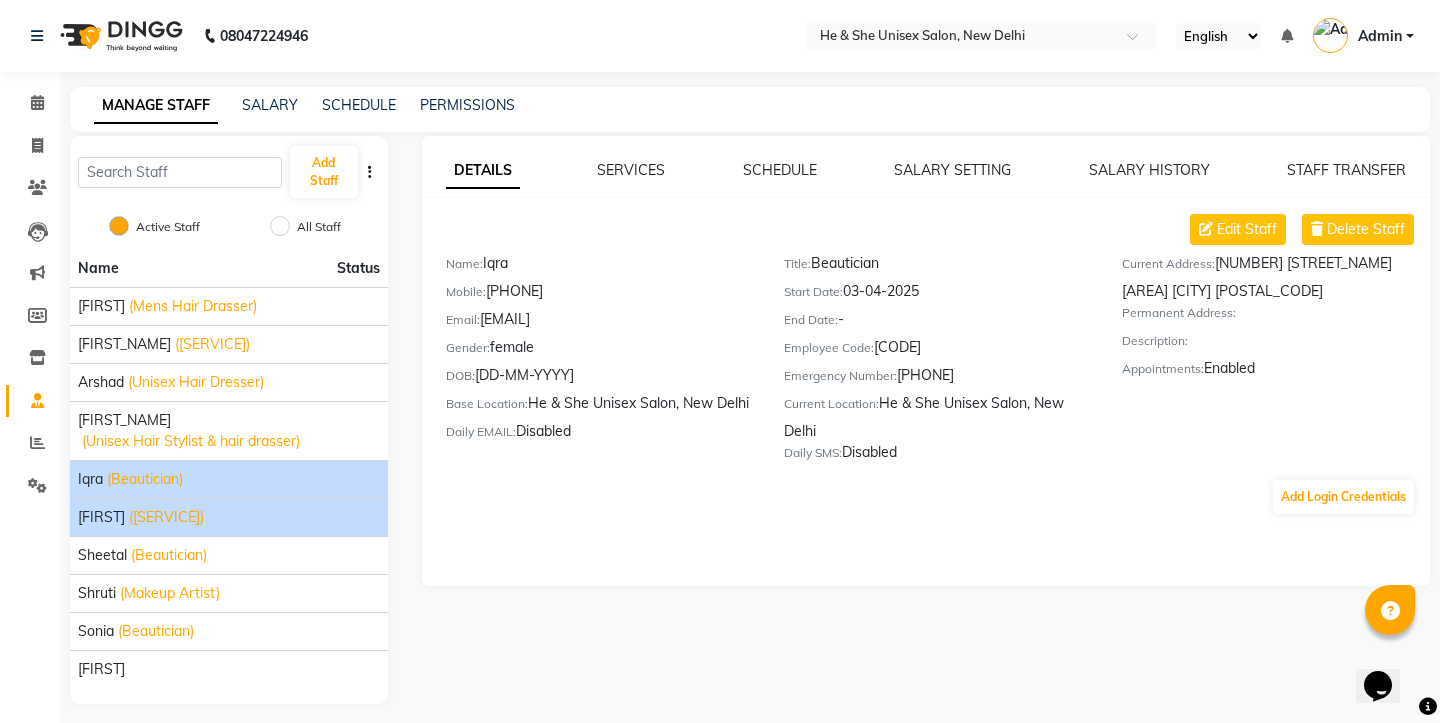 click on "[FIRST]" 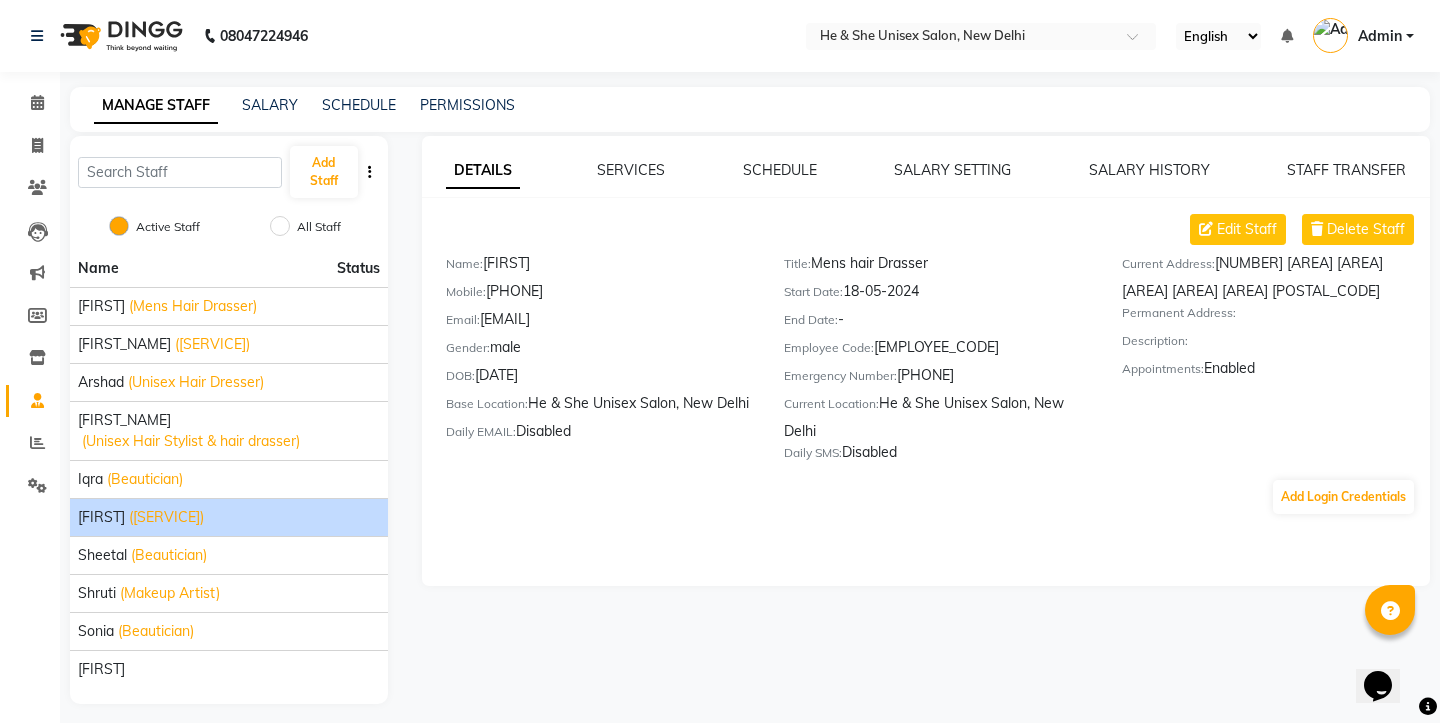 click on "([SERVICE])" 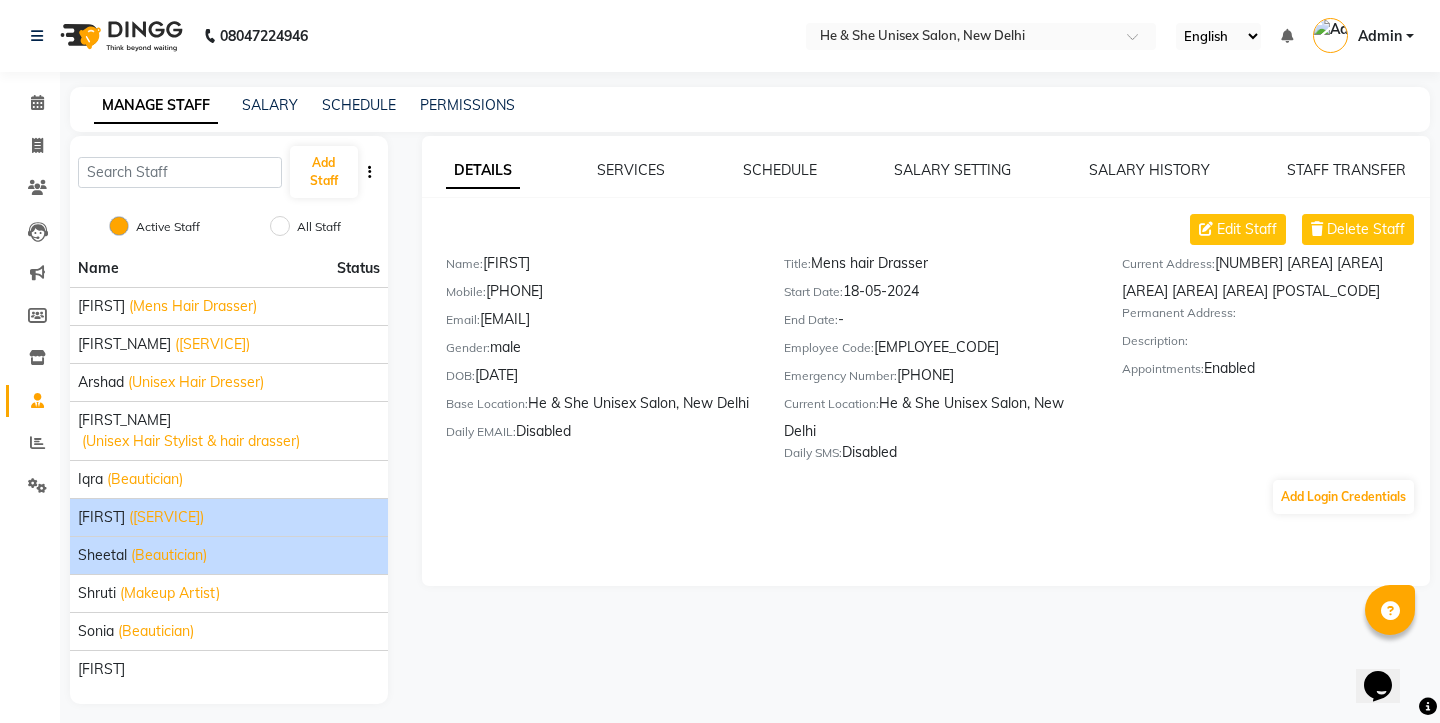 click on "(Beautician)" 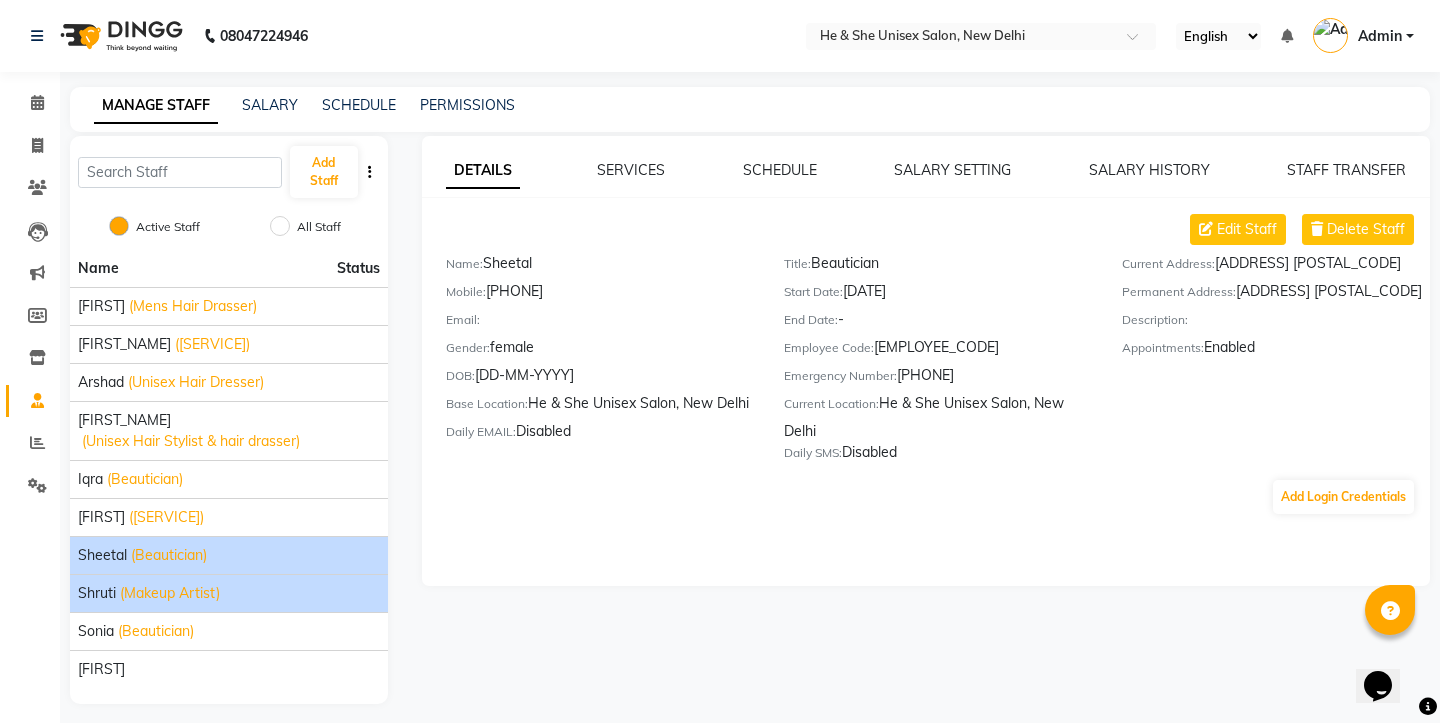 click on "(Makeup Artist)" 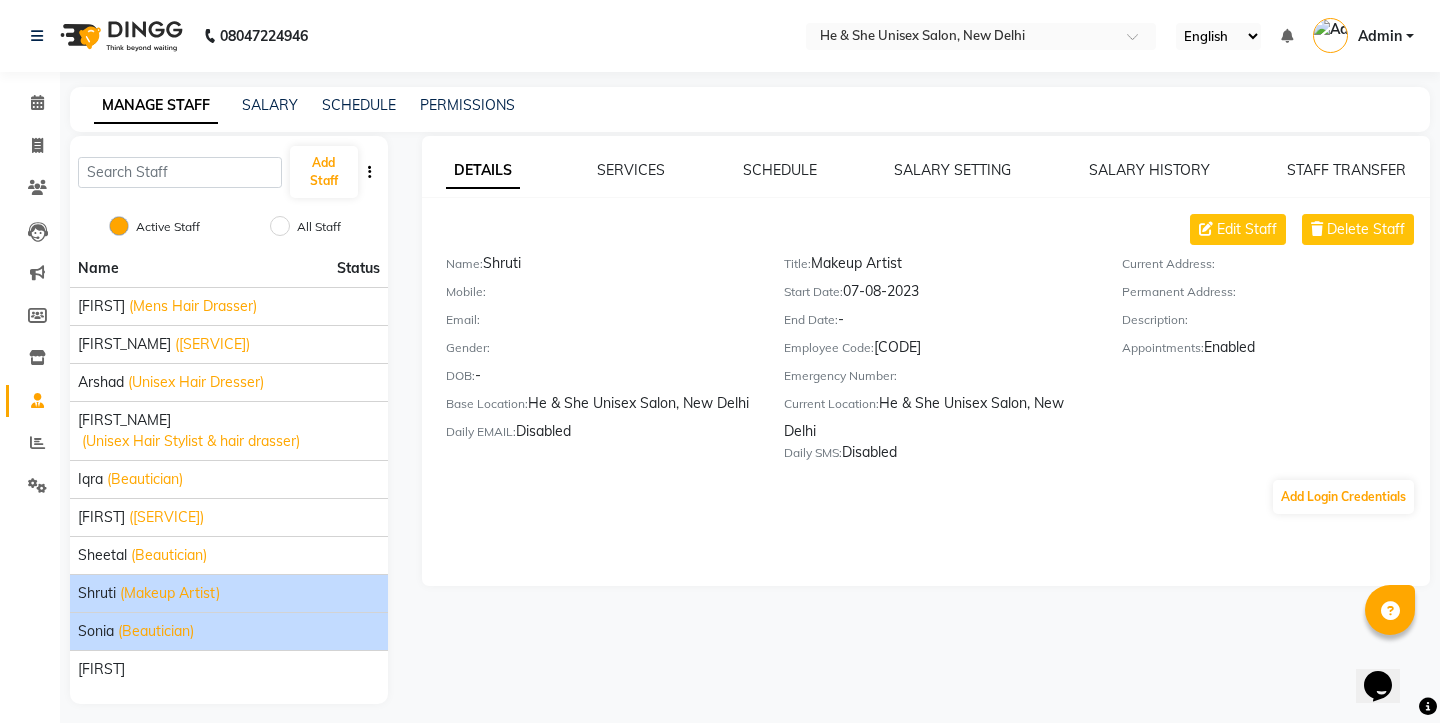 click on "(Beautician)" 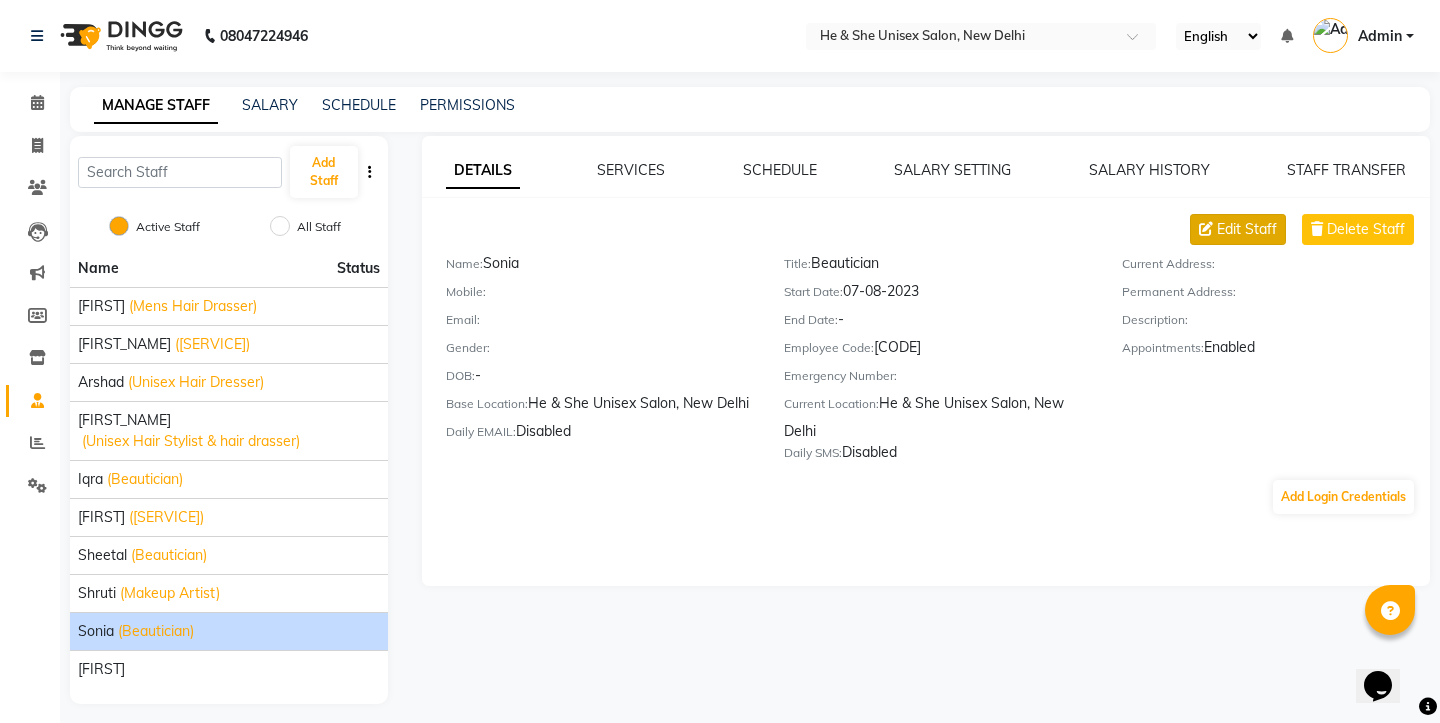 click on "Edit Staff" 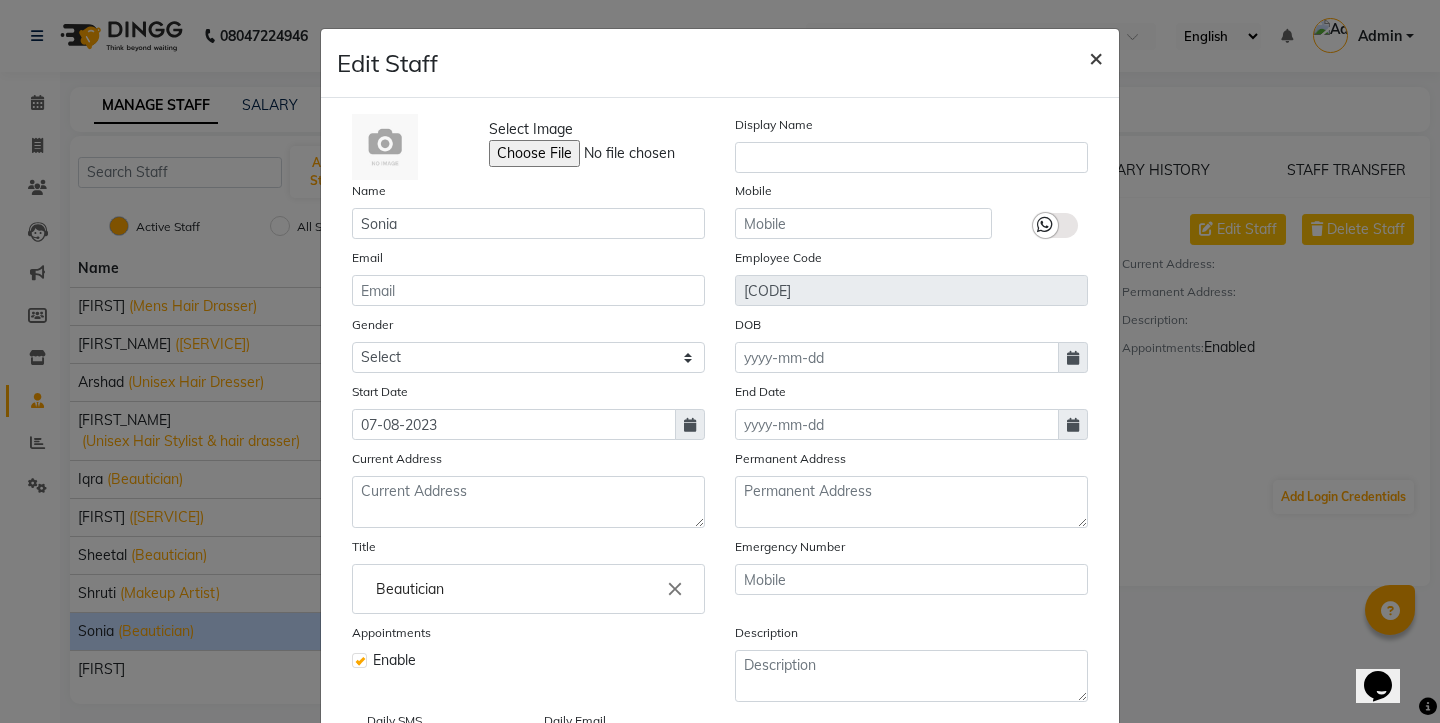 click on "×" 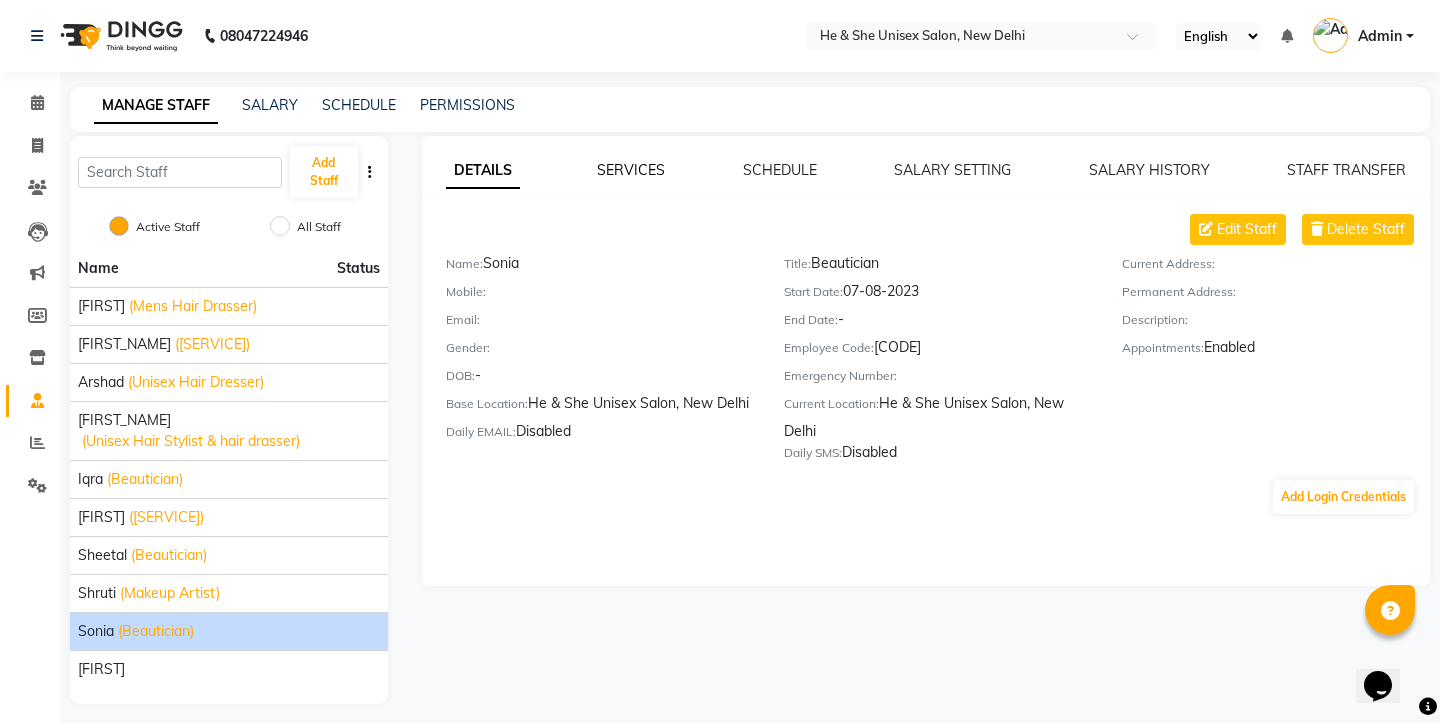 click on "SERVICES" 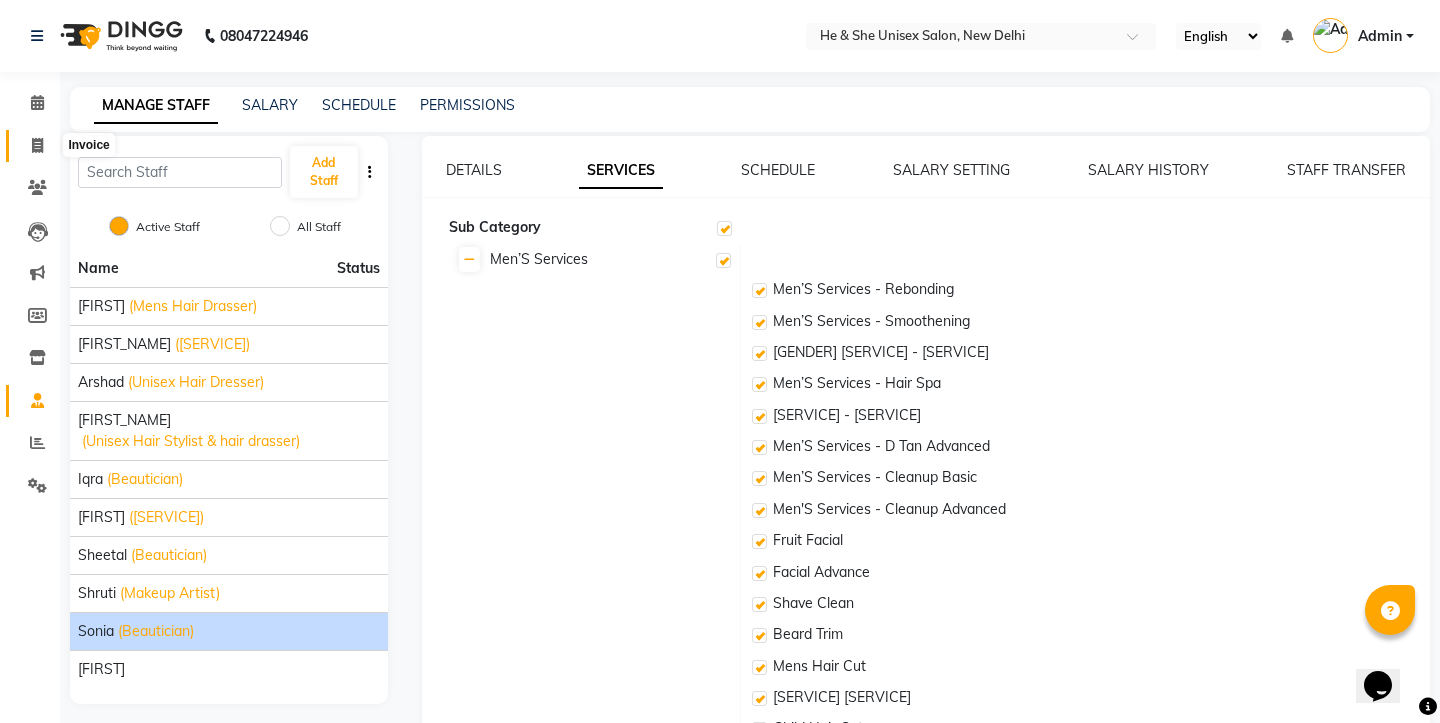 click 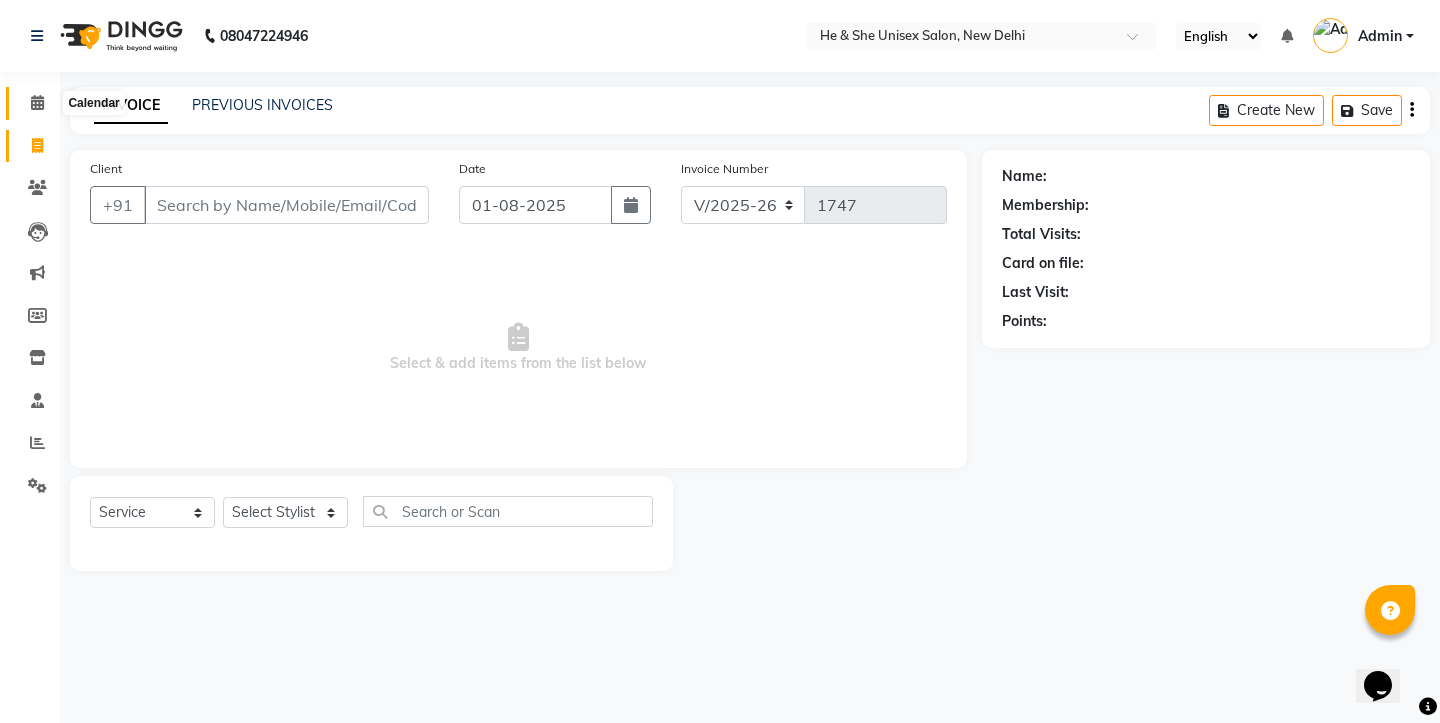 click 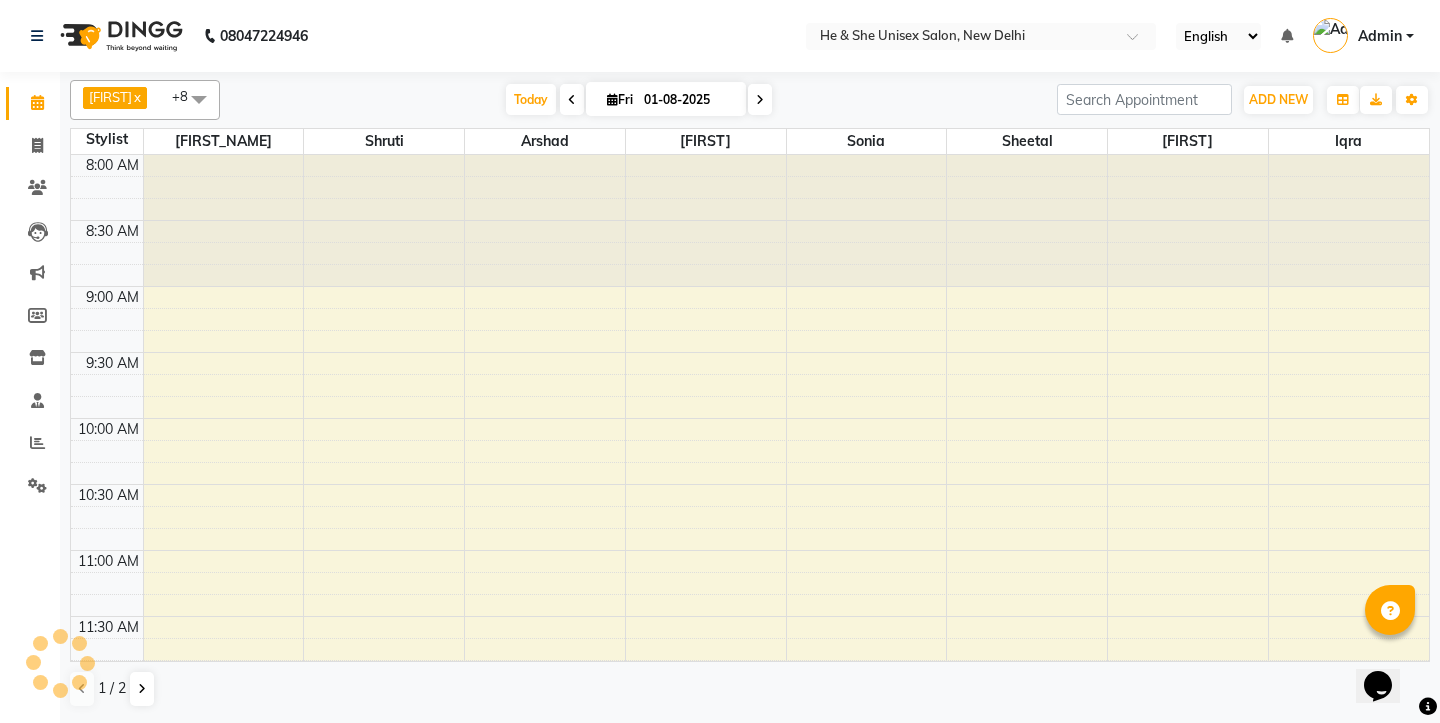 scroll, scrollTop: 0, scrollLeft: 0, axis: both 